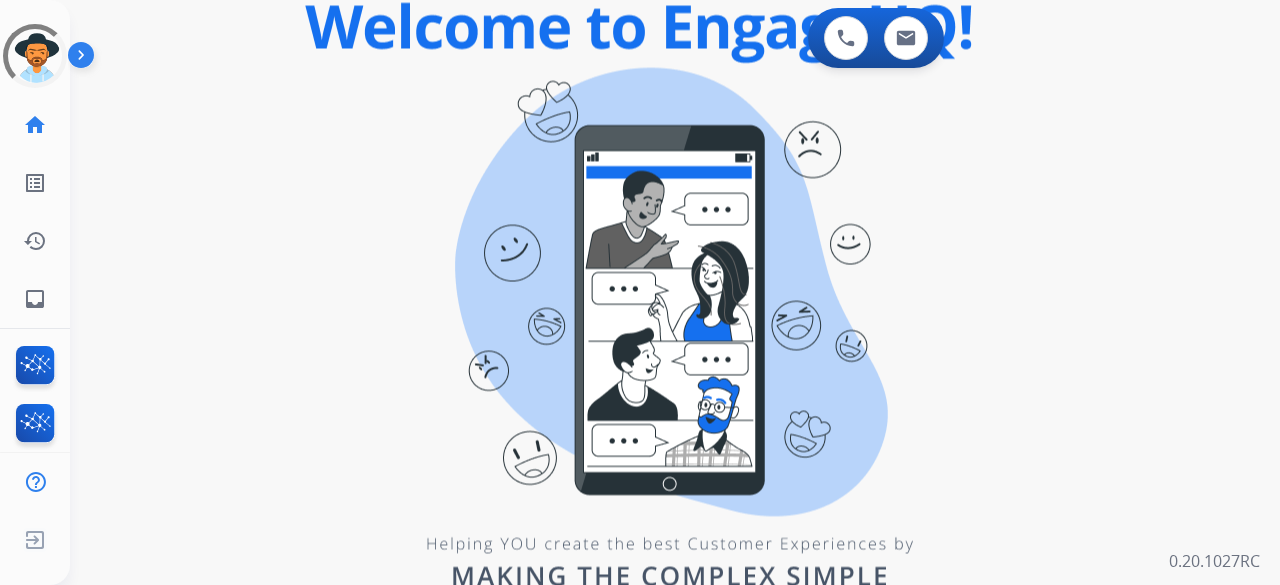 scroll, scrollTop: 0, scrollLeft: 0, axis: both 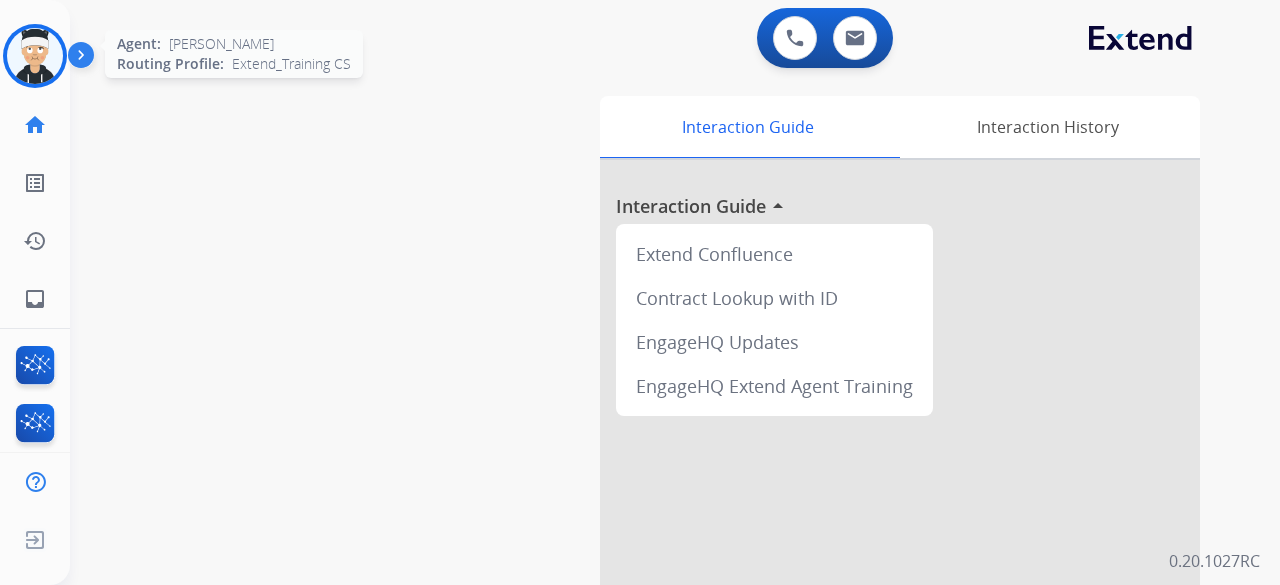 click at bounding box center (35, 56) 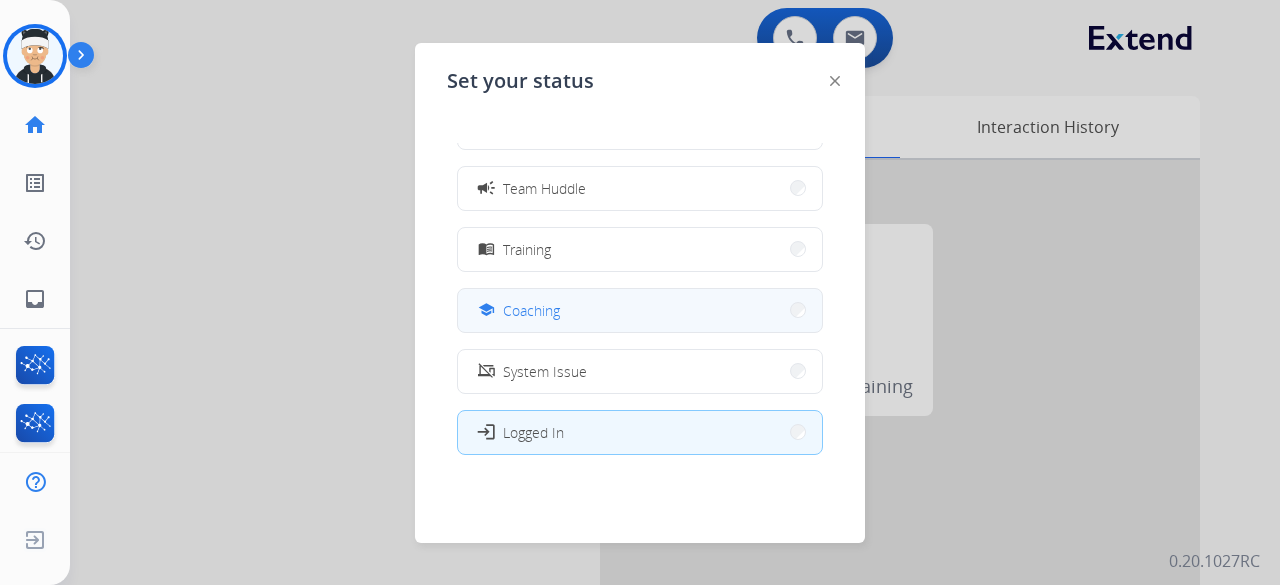 scroll, scrollTop: 300, scrollLeft: 0, axis: vertical 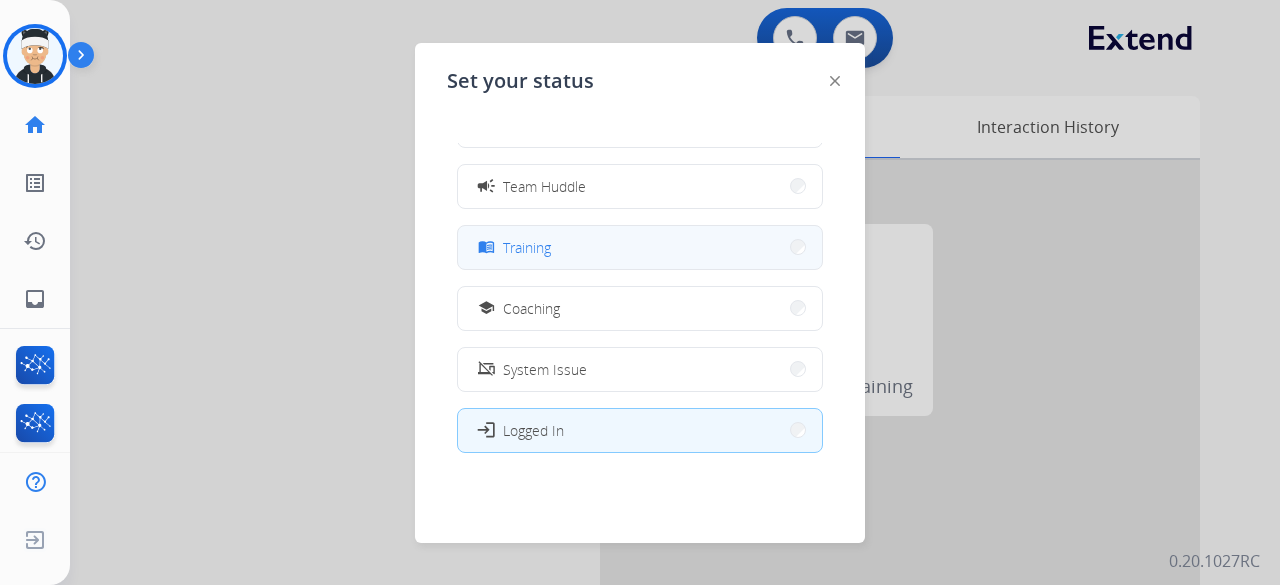 click on "Training" at bounding box center (527, 247) 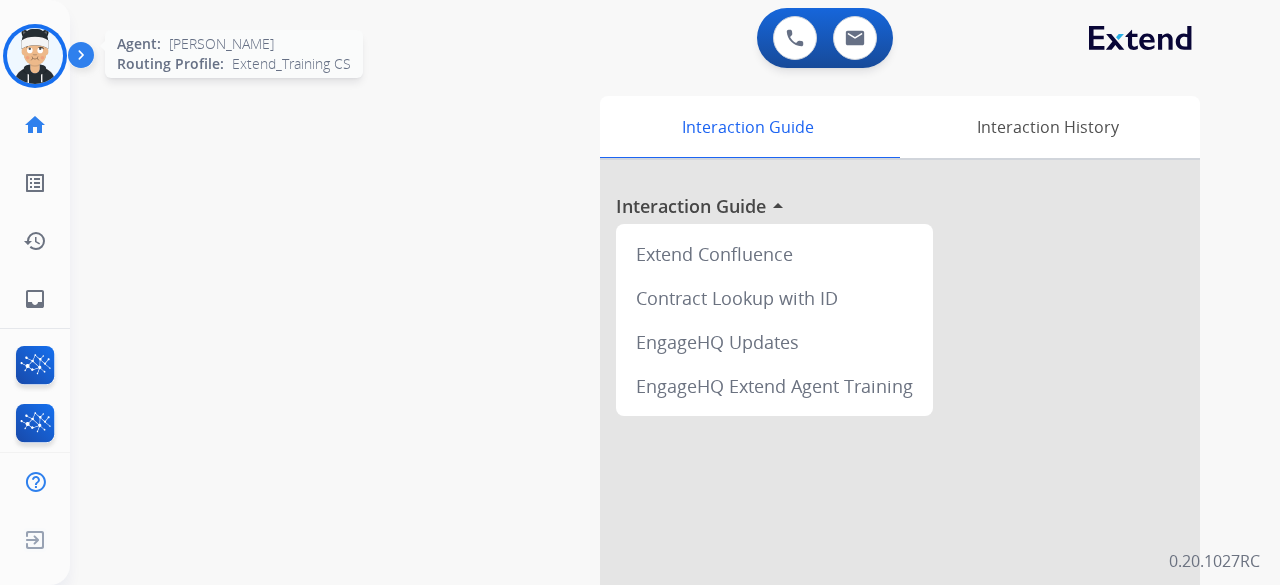click at bounding box center [35, 56] 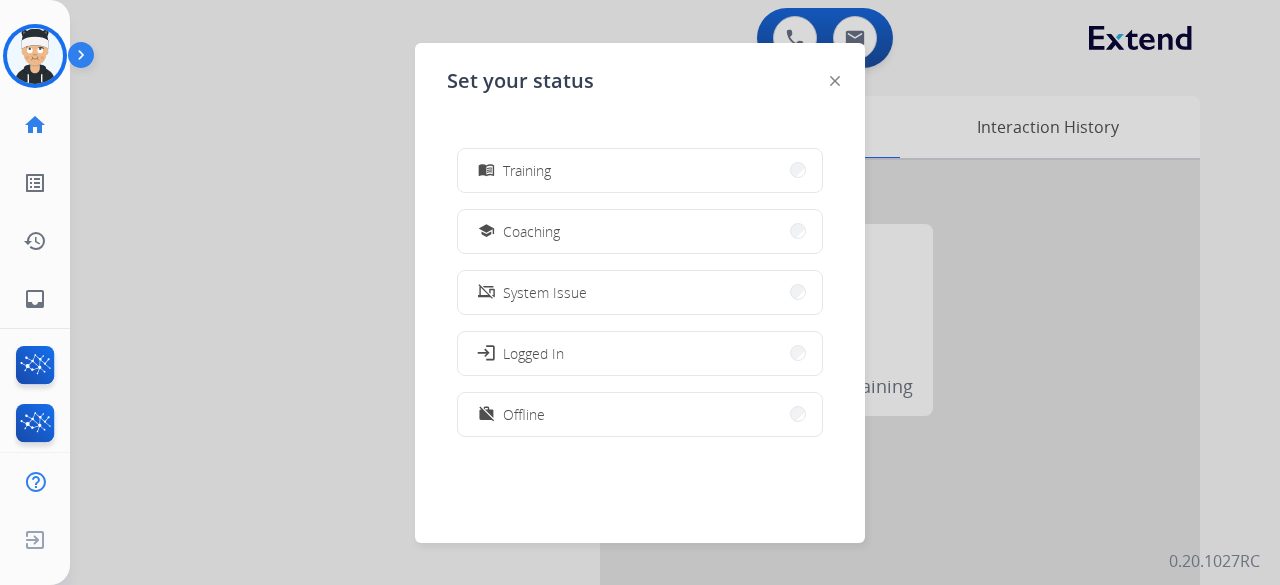scroll, scrollTop: 177, scrollLeft: 0, axis: vertical 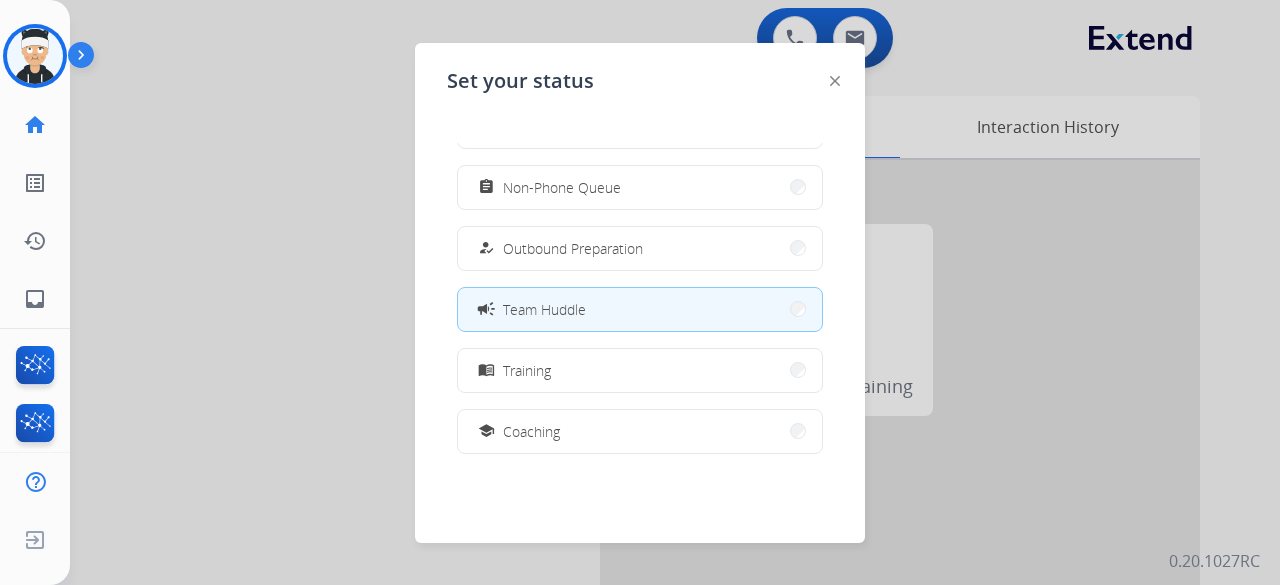 click on "campaign Team Huddle" at bounding box center [640, 309] 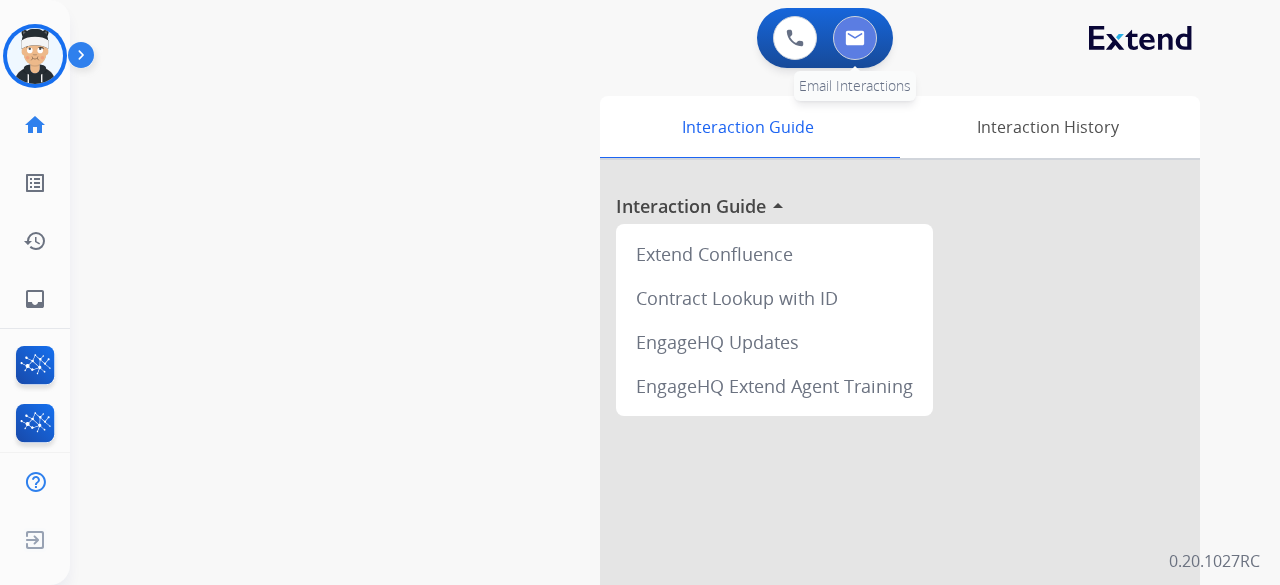 click at bounding box center [855, 38] 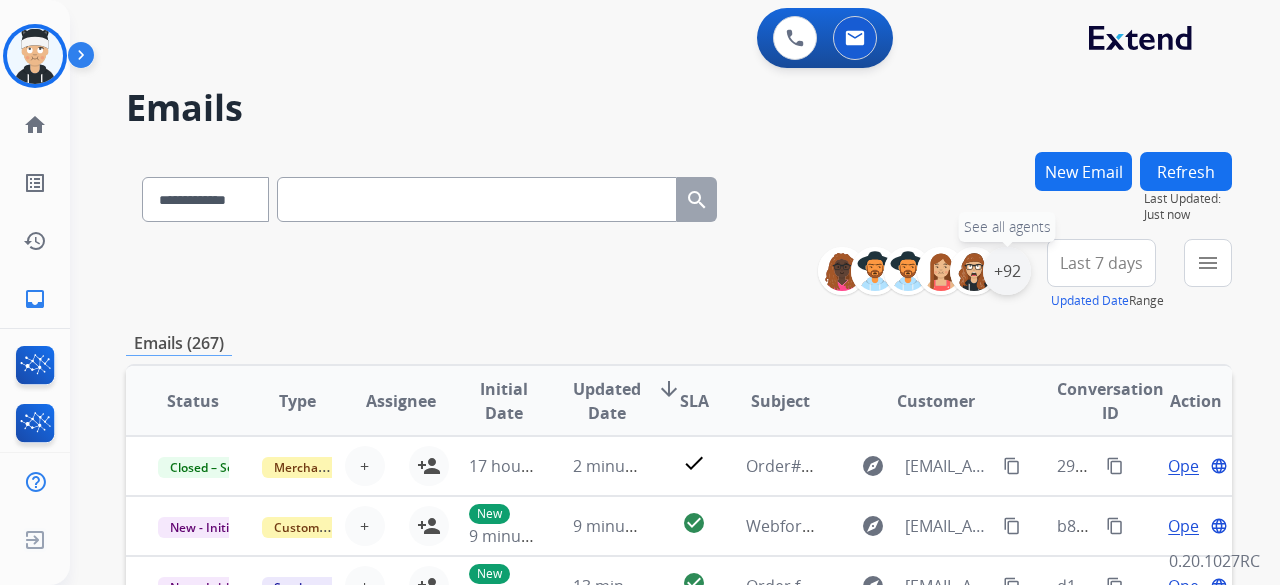 click on "+92" at bounding box center (1007, 271) 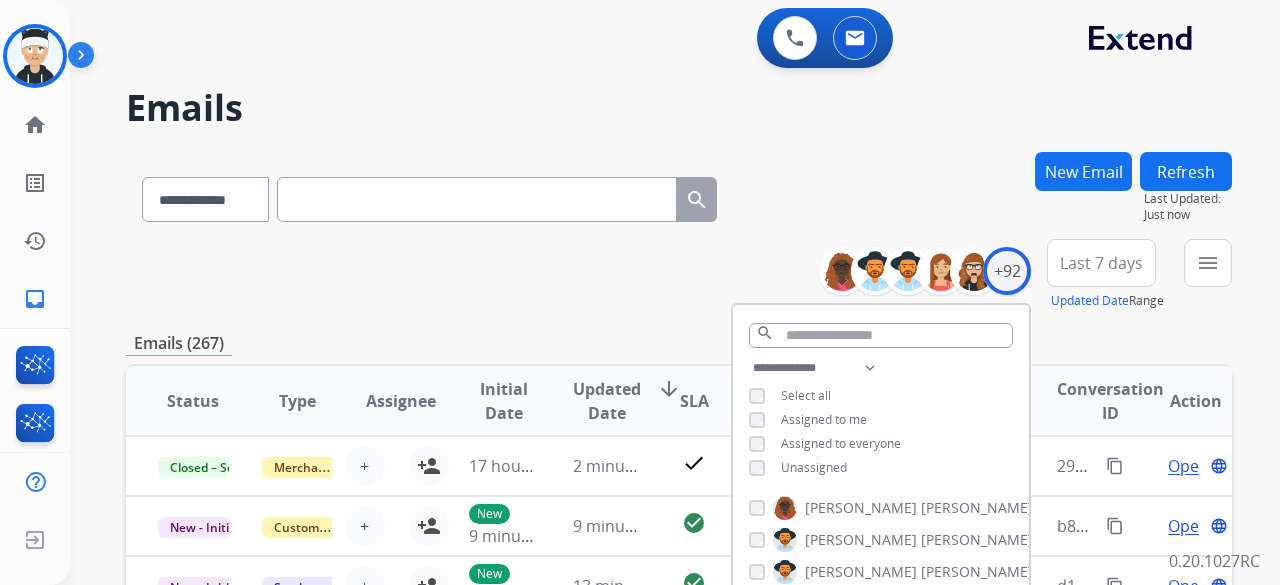click on "**********" at bounding box center (679, 195) 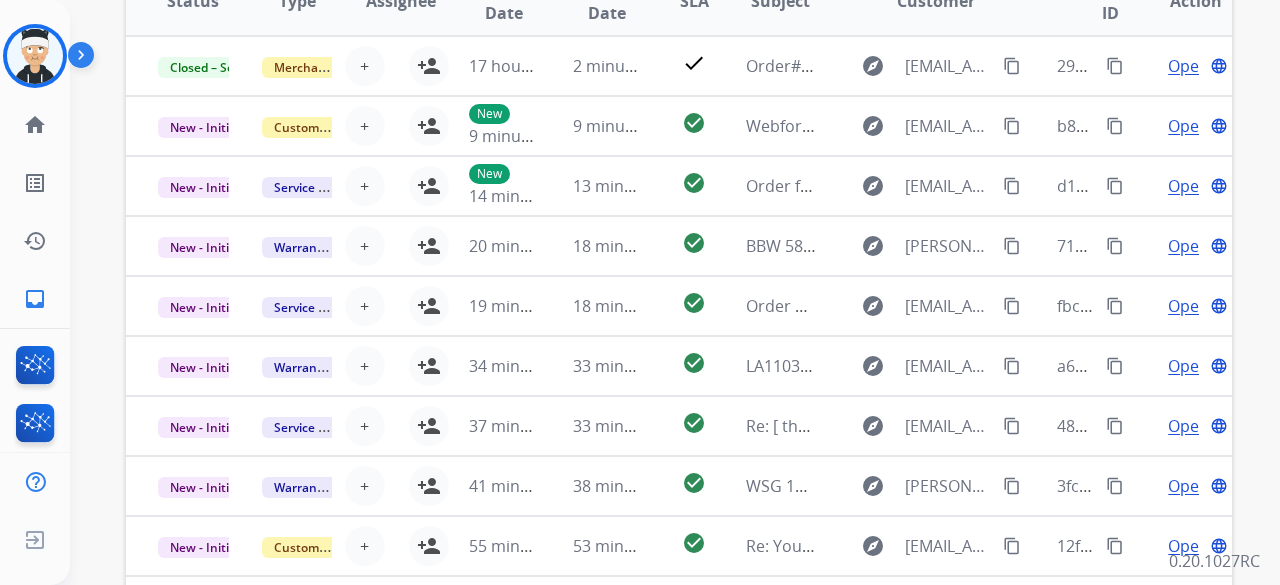 scroll, scrollTop: 0, scrollLeft: 0, axis: both 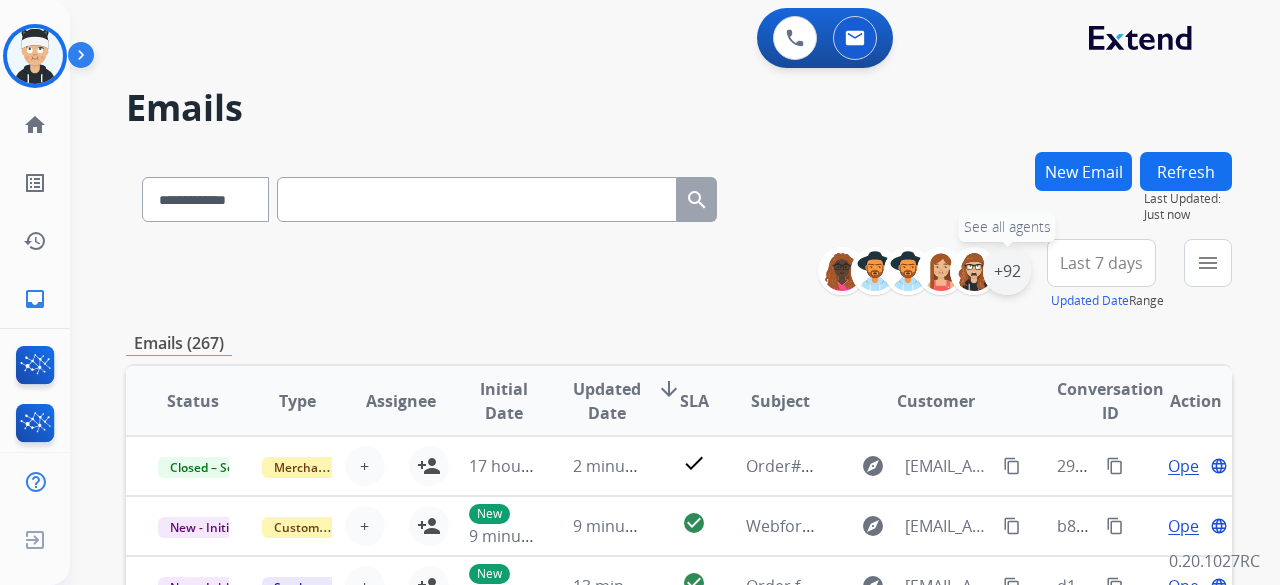 click on "+92" at bounding box center (1007, 271) 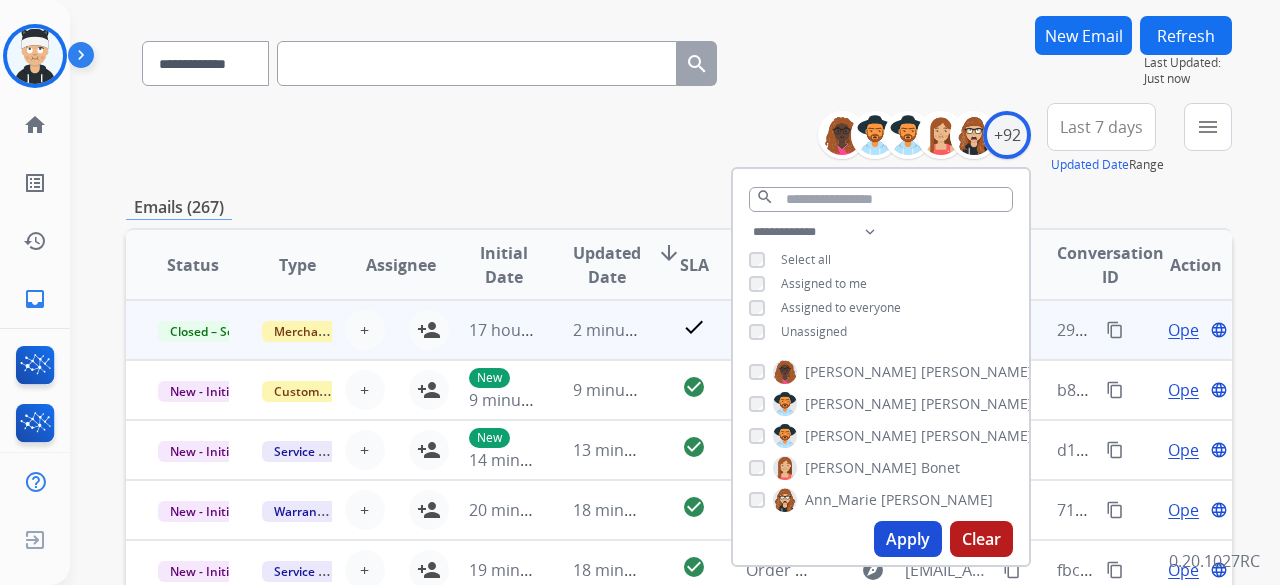 scroll, scrollTop: 200, scrollLeft: 0, axis: vertical 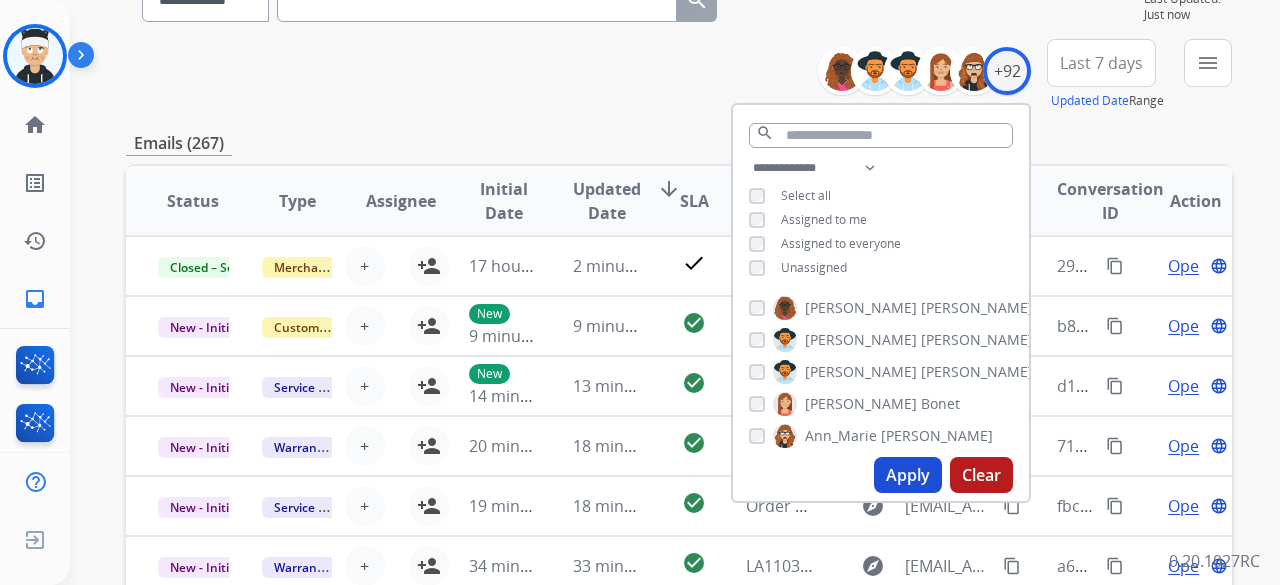 click on "Apply" at bounding box center [908, 475] 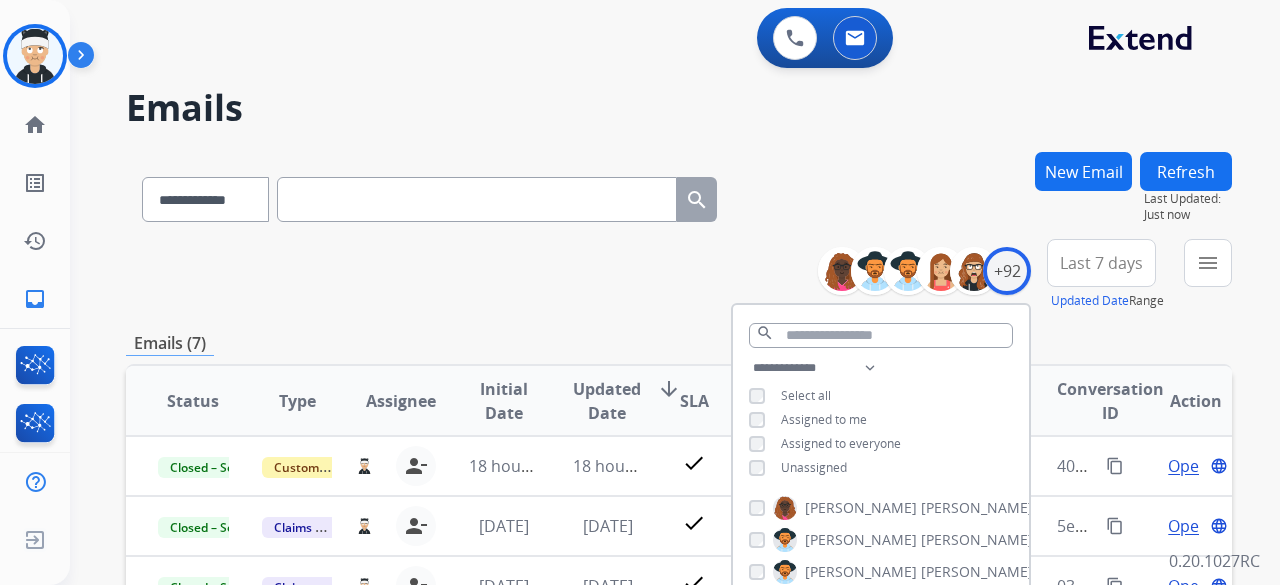 click on "Emails" at bounding box center (679, 108) 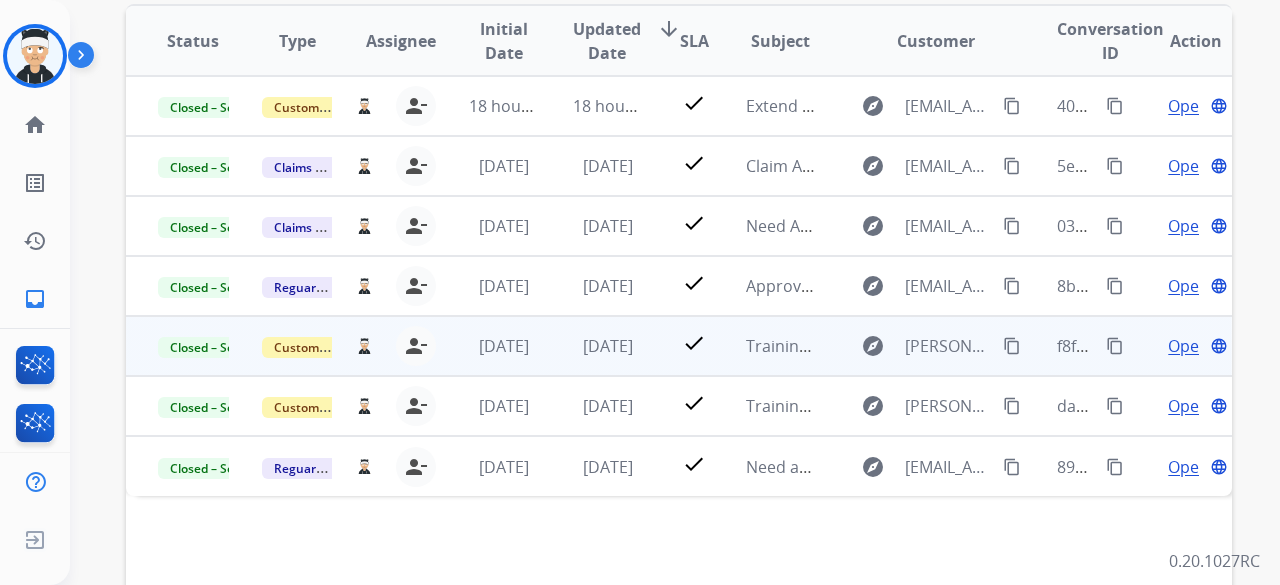 scroll, scrollTop: 252, scrollLeft: 0, axis: vertical 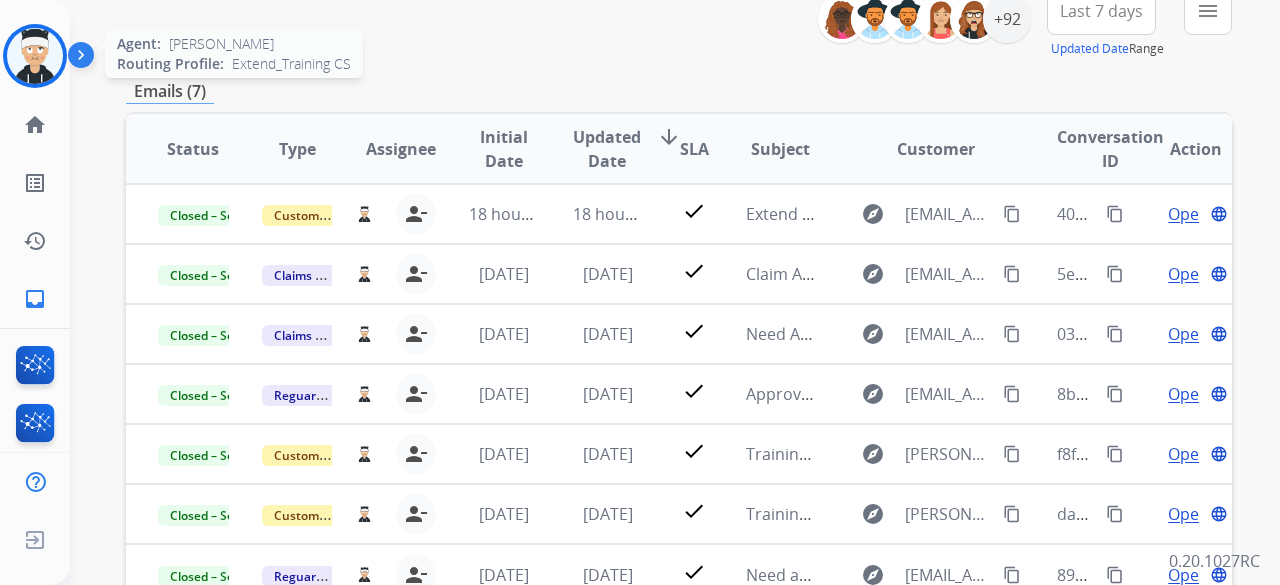 click at bounding box center (35, 56) 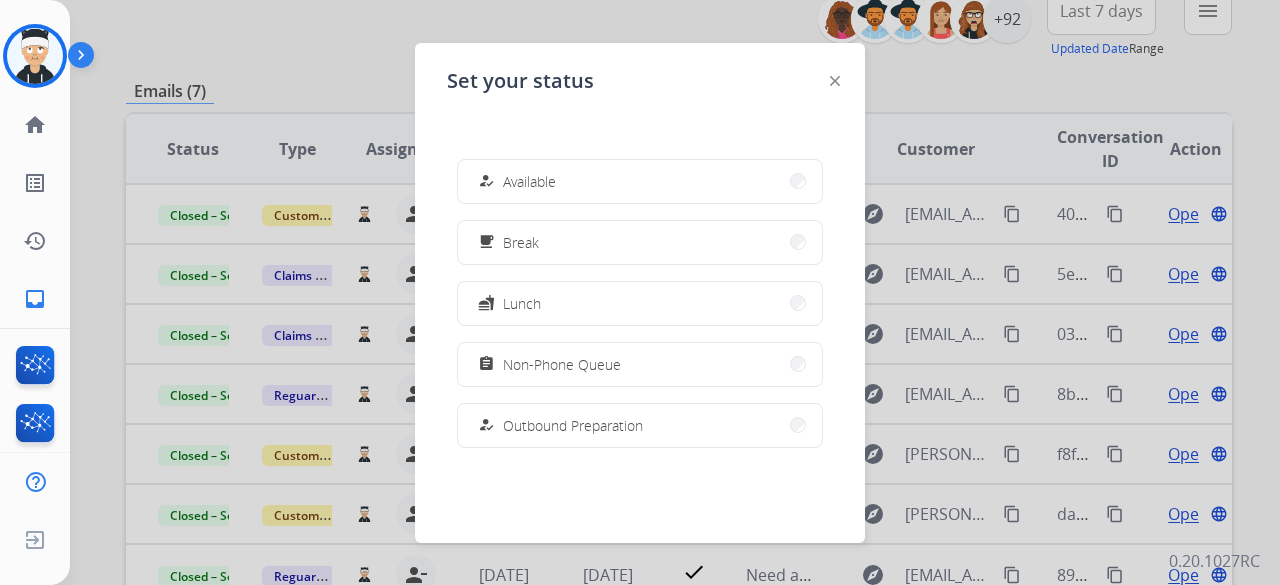 click on "how_to_reg Available" at bounding box center (640, 181) 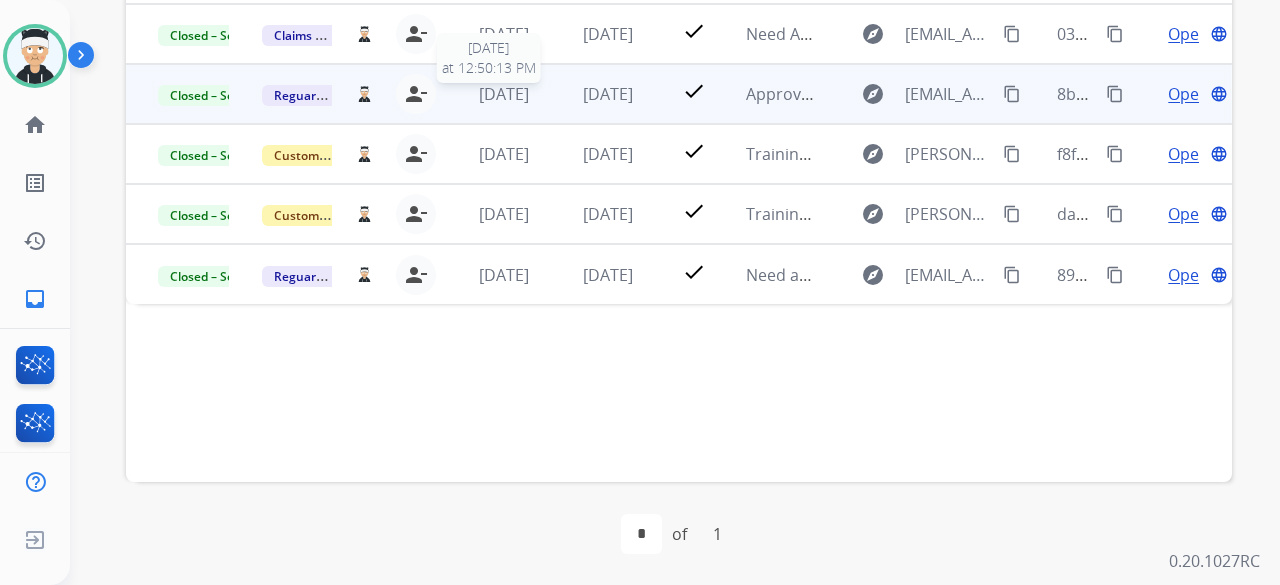 scroll, scrollTop: 0, scrollLeft: 0, axis: both 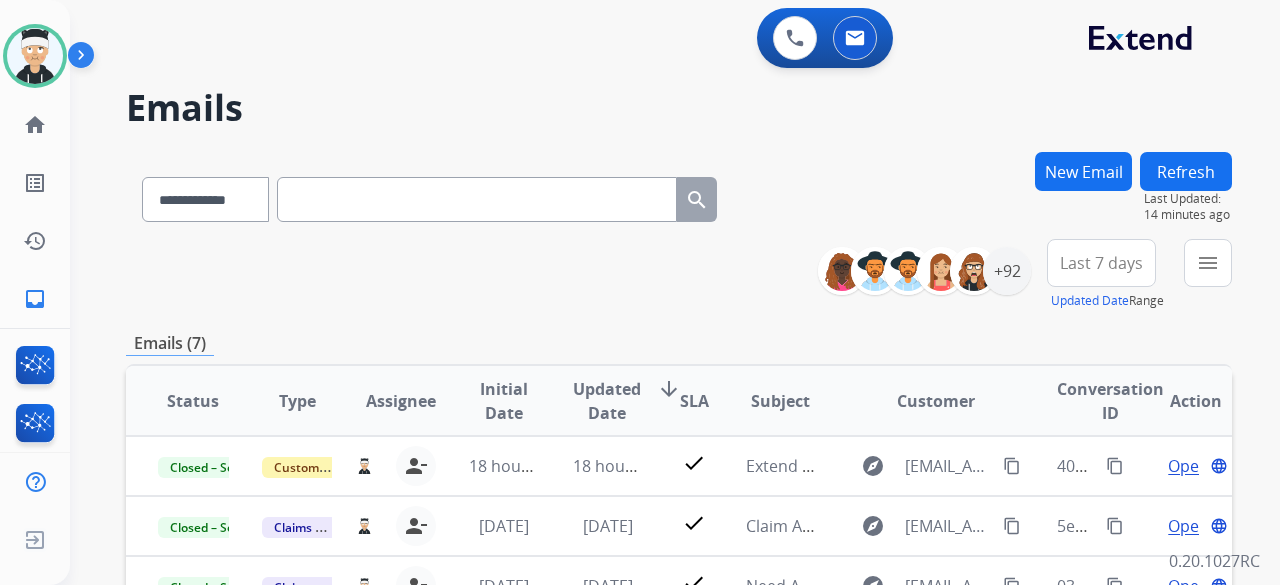click on "New Email" at bounding box center [1083, 171] 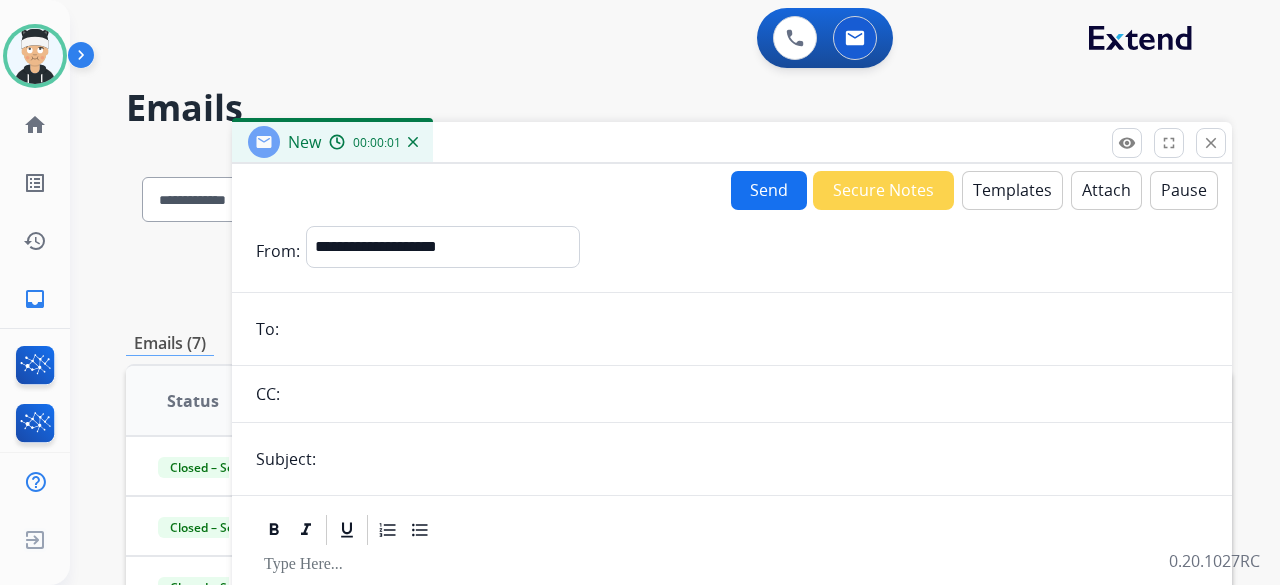 click at bounding box center (746, 329) 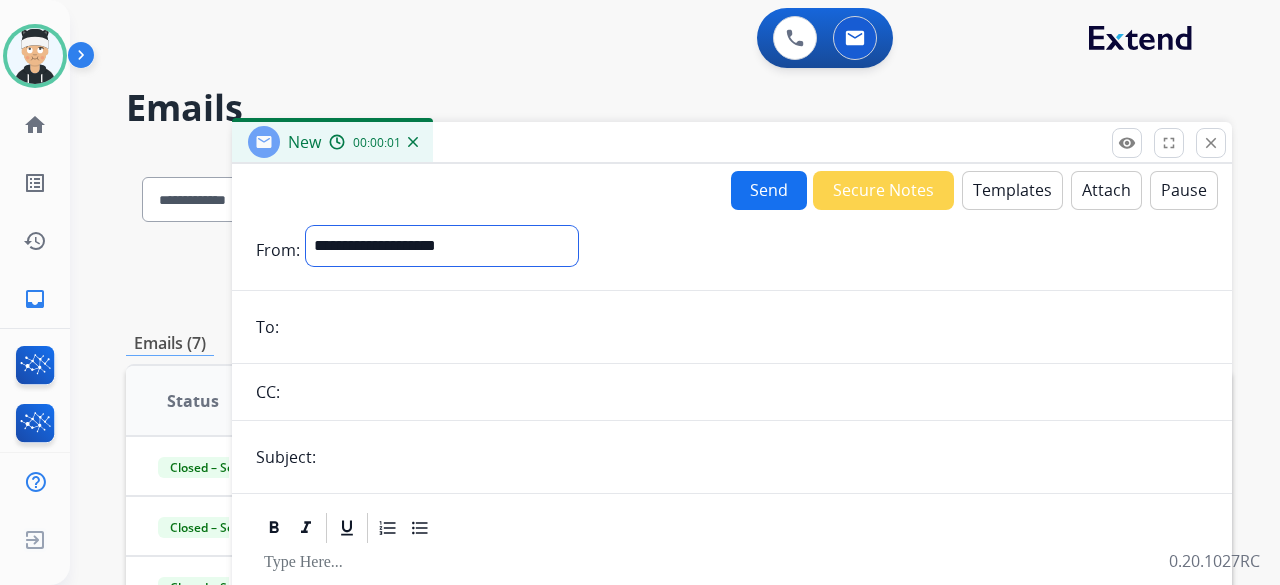 click on "**********" at bounding box center [442, 246] 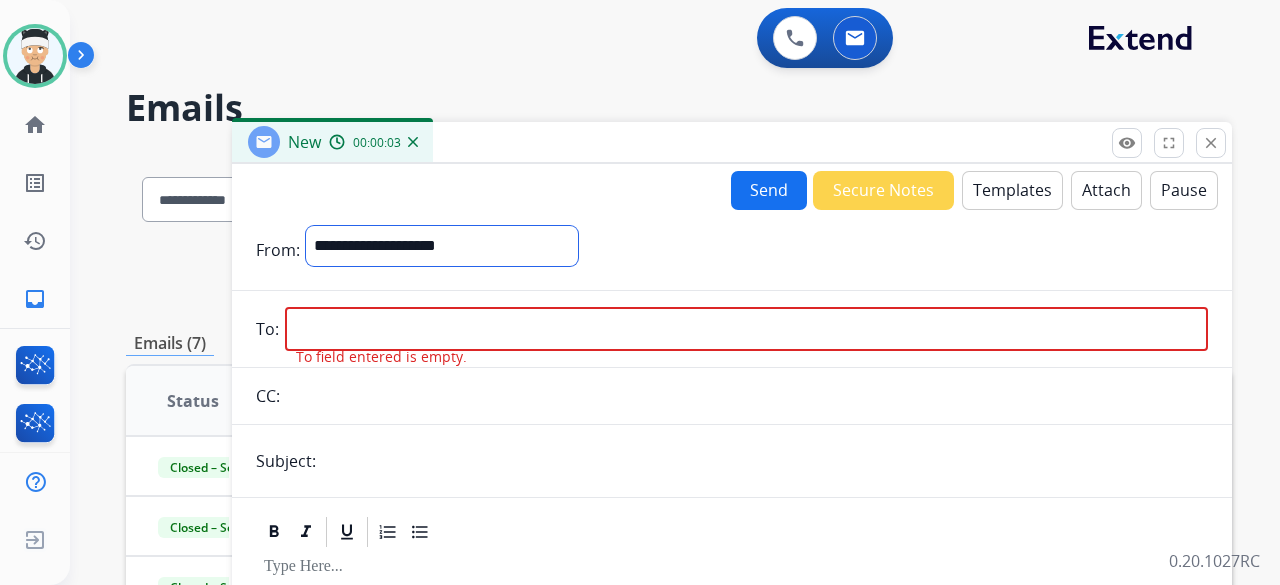 select on "**********" 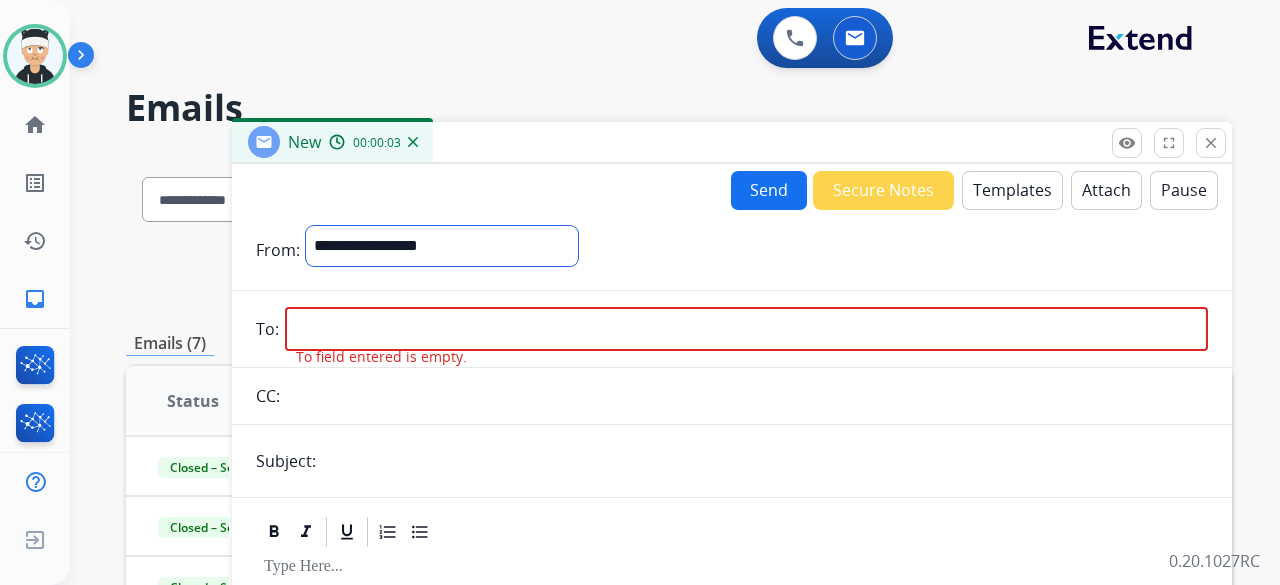 click on "**********" at bounding box center (442, 246) 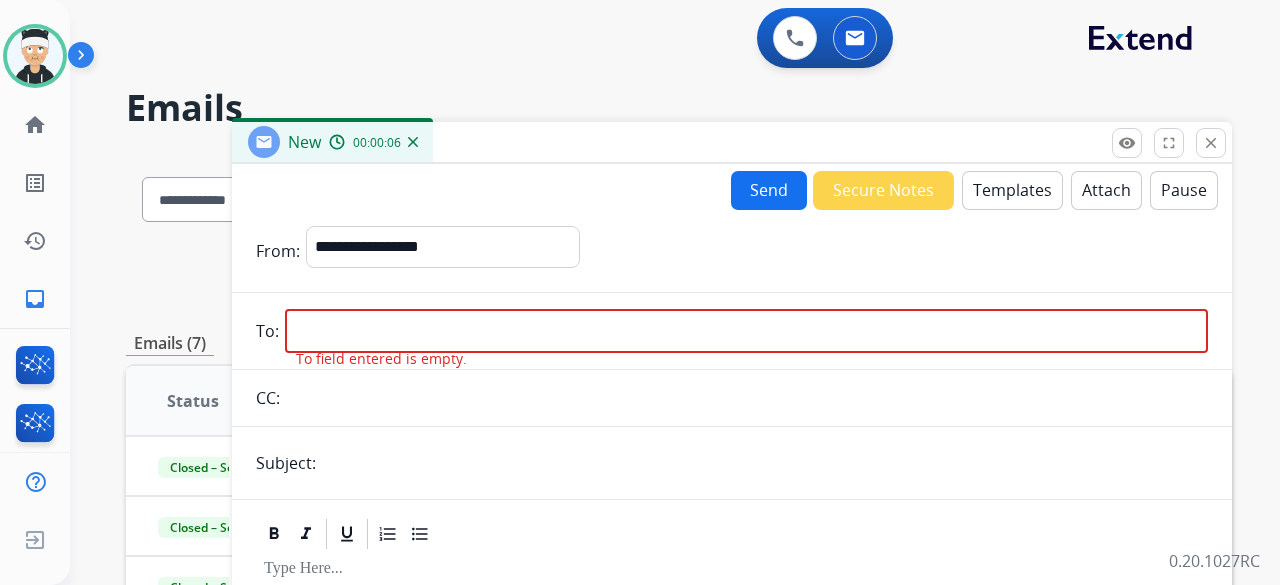 click at bounding box center [746, 331] 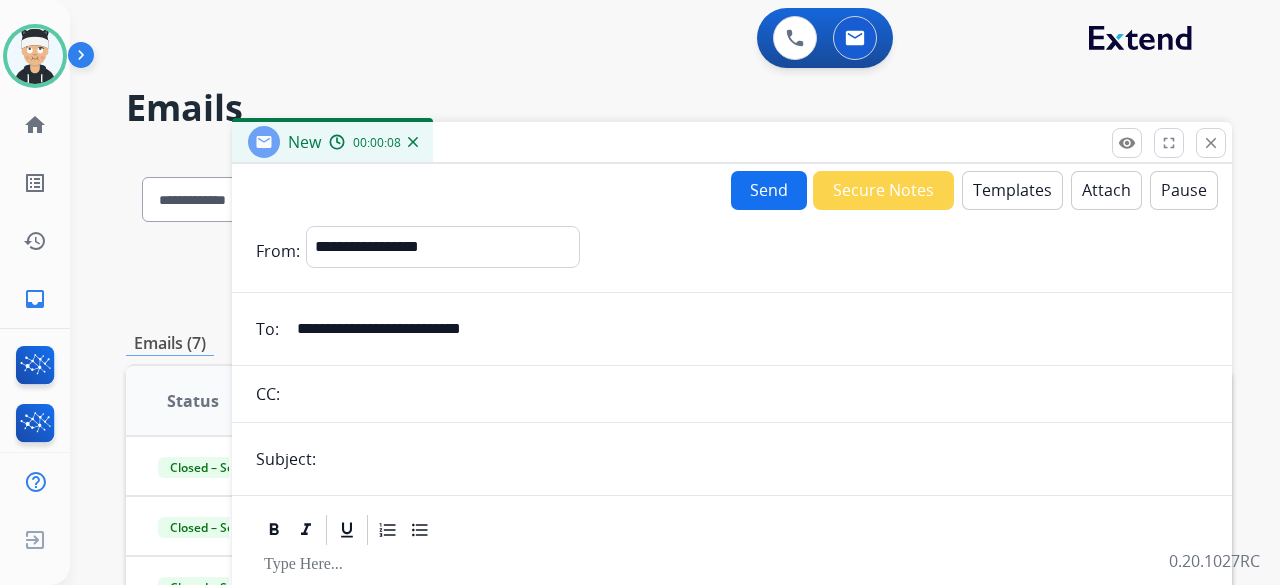type on "**********" 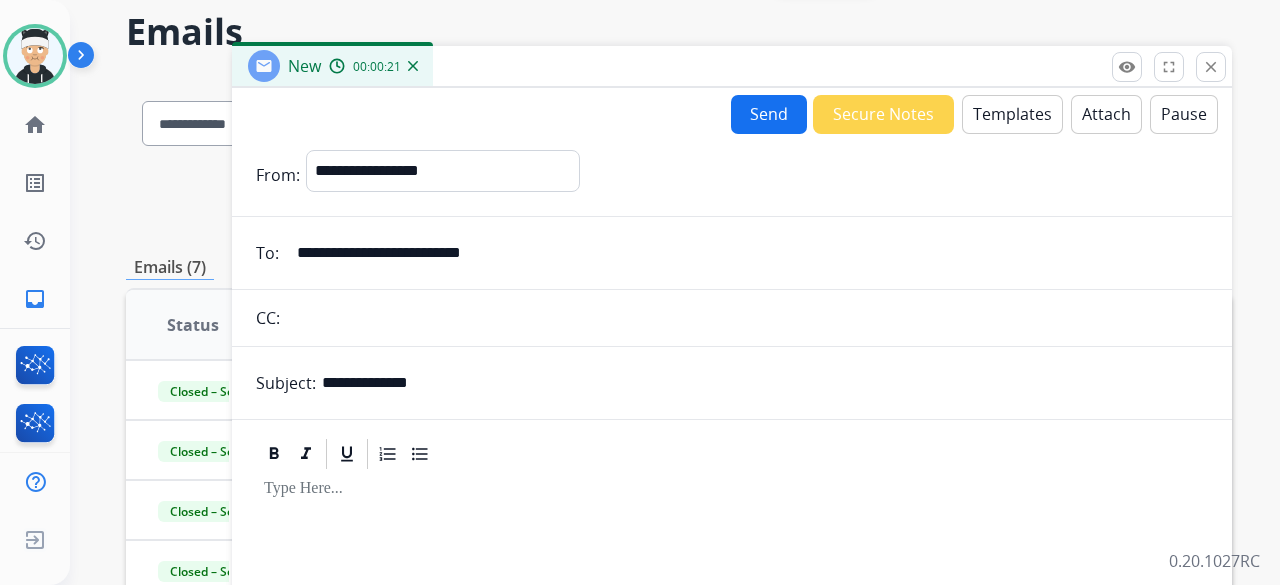 scroll, scrollTop: 200, scrollLeft: 0, axis: vertical 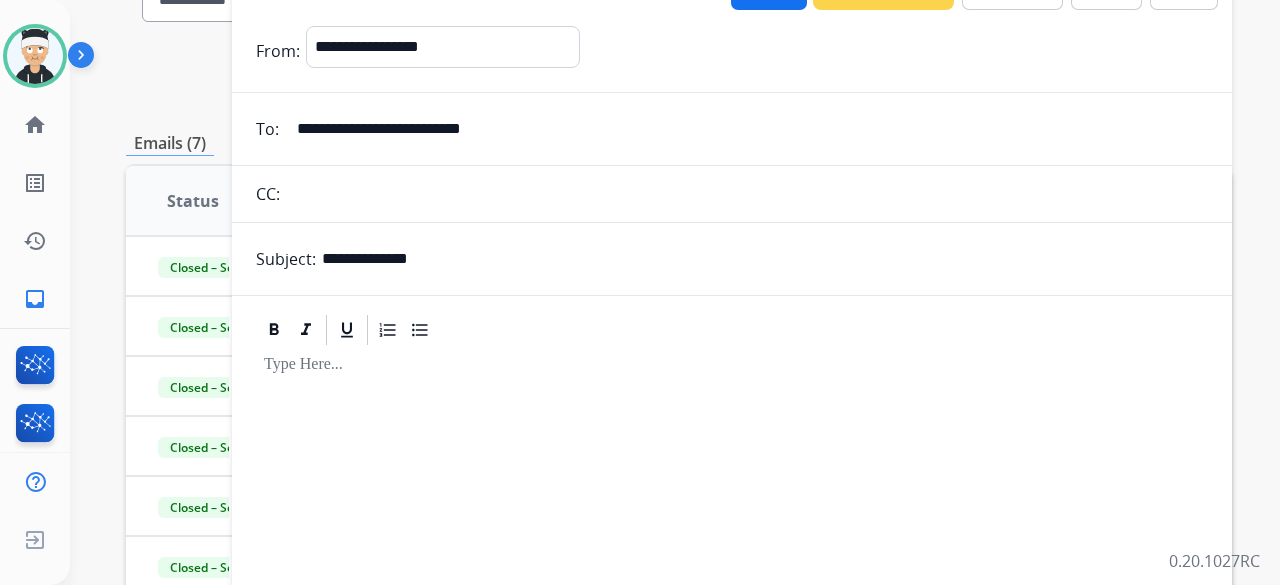 type on "**********" 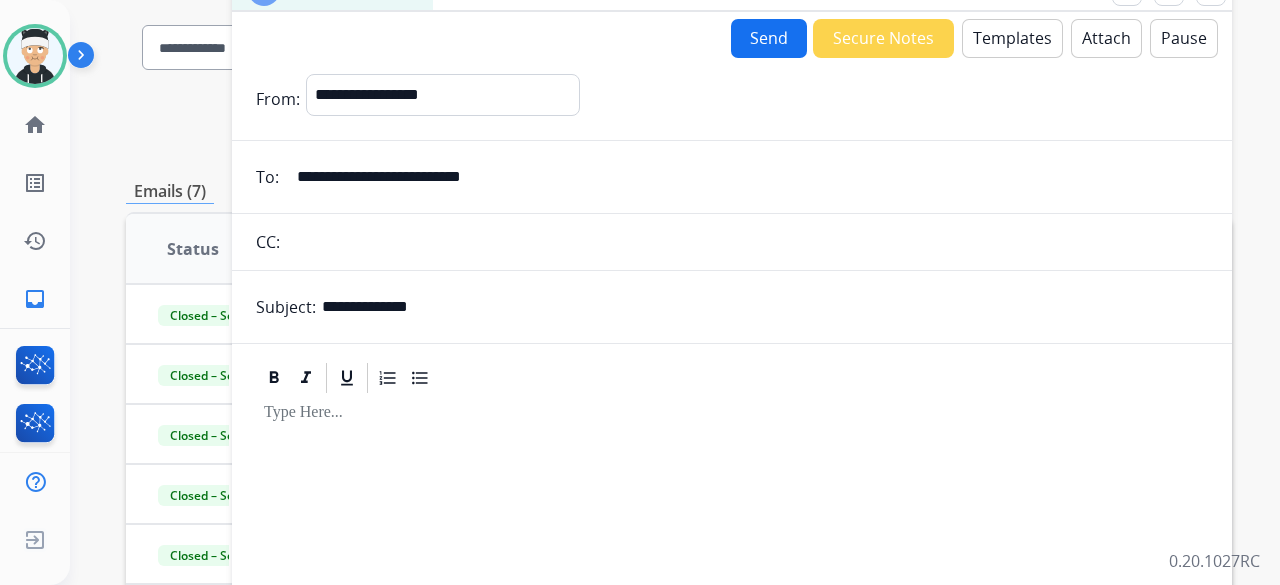scroll, scrollTop: 0, scrollLeft: 0, axis: both 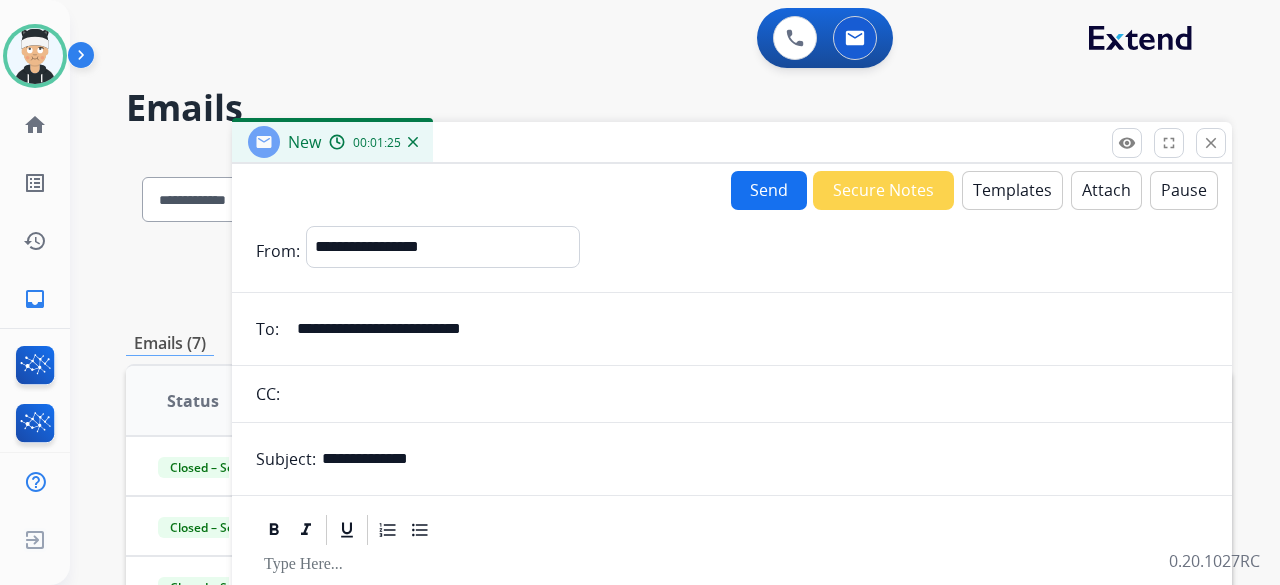 click on "Templates" at bounding box center (1012, 190) 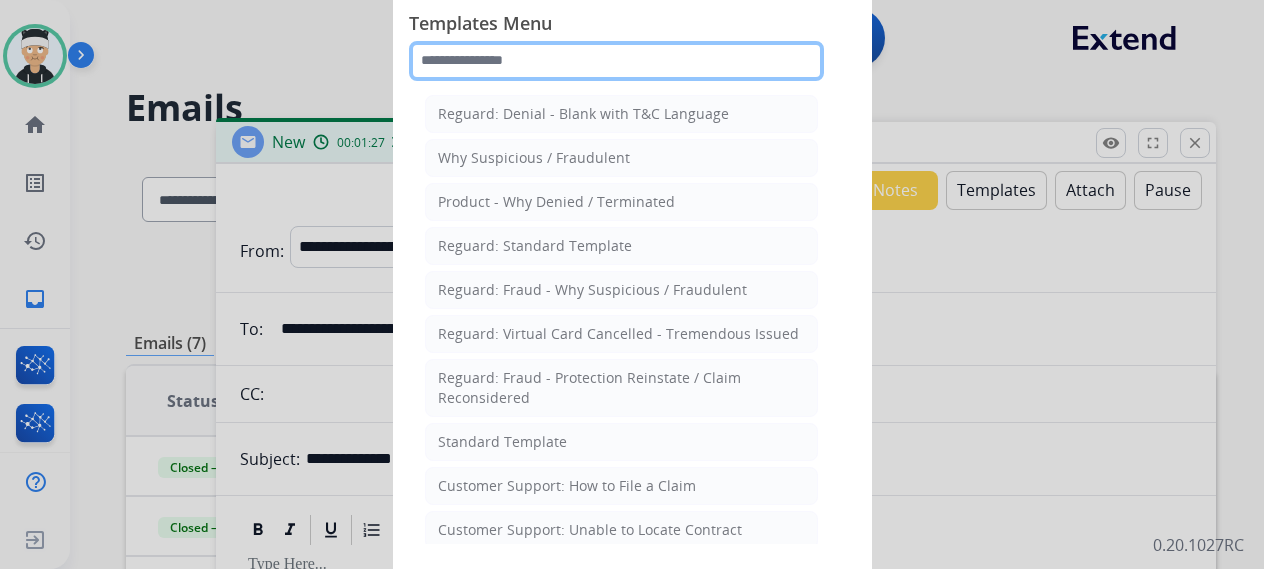 click 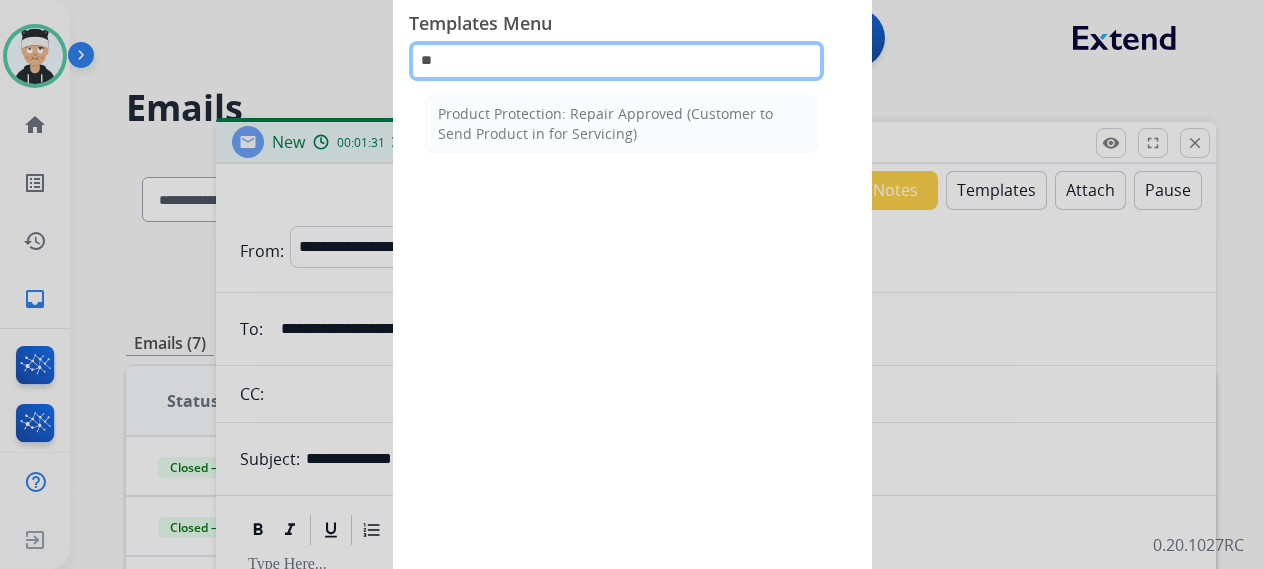 type on "*" 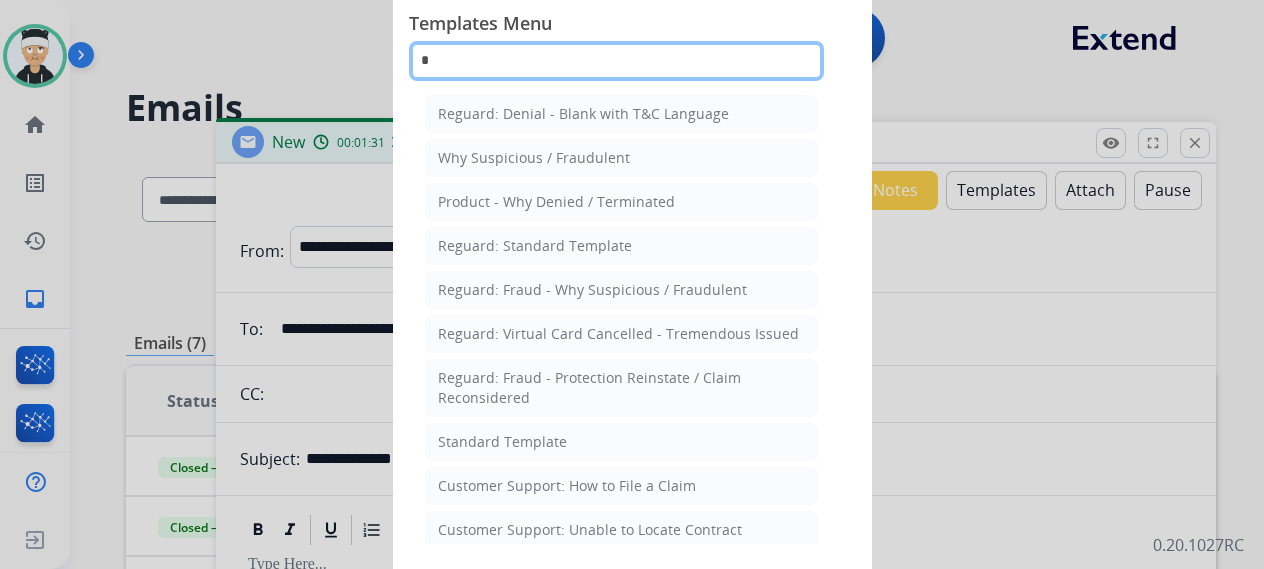 type 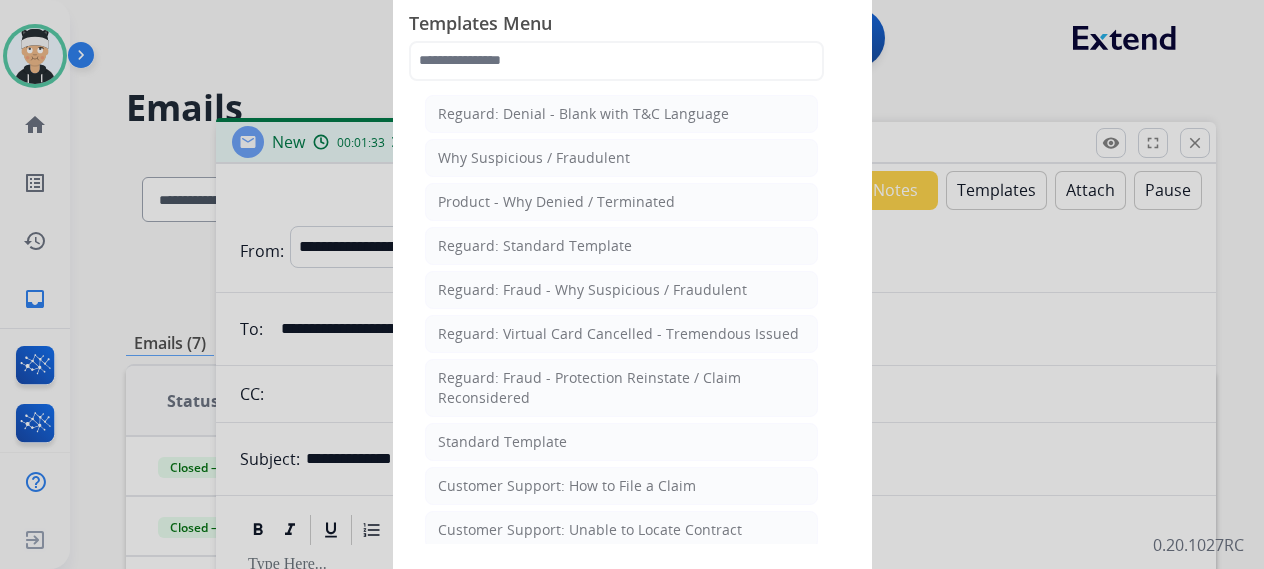 click 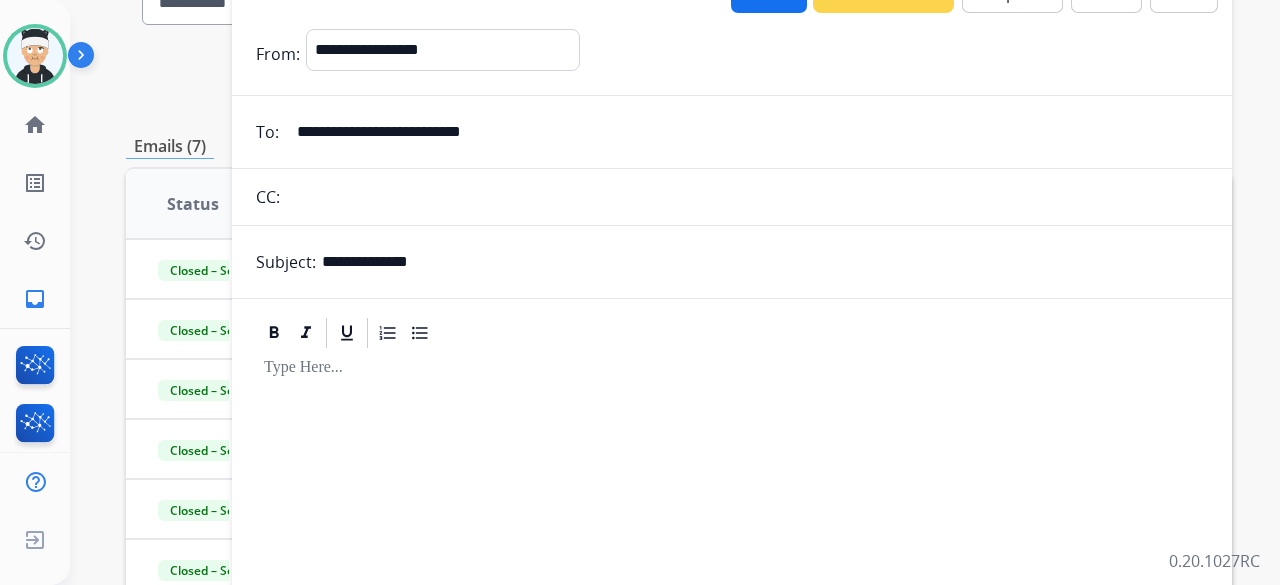 scroll, scrollTop: 200, scrollLeft: 0, axis: vertical 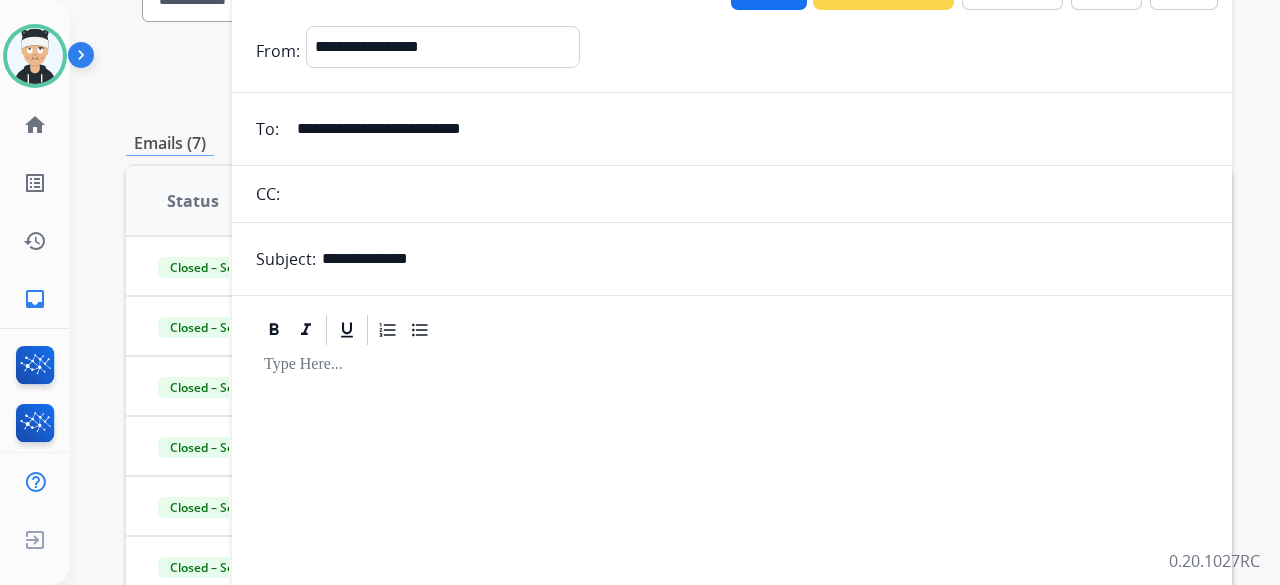 click at bounding box center [732, 519] 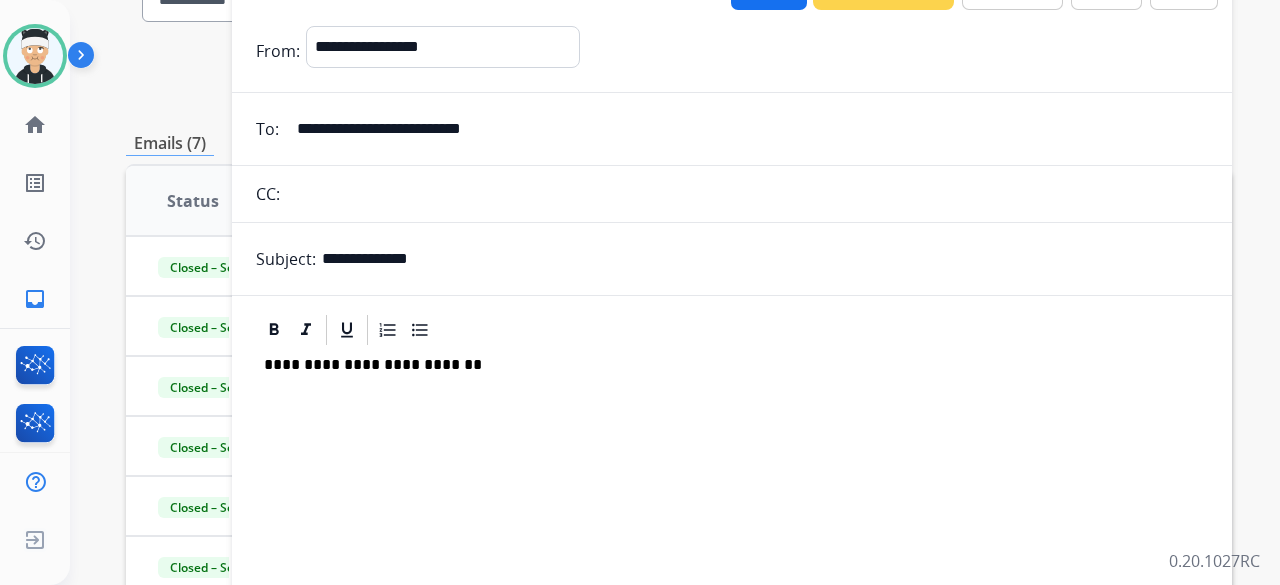 type 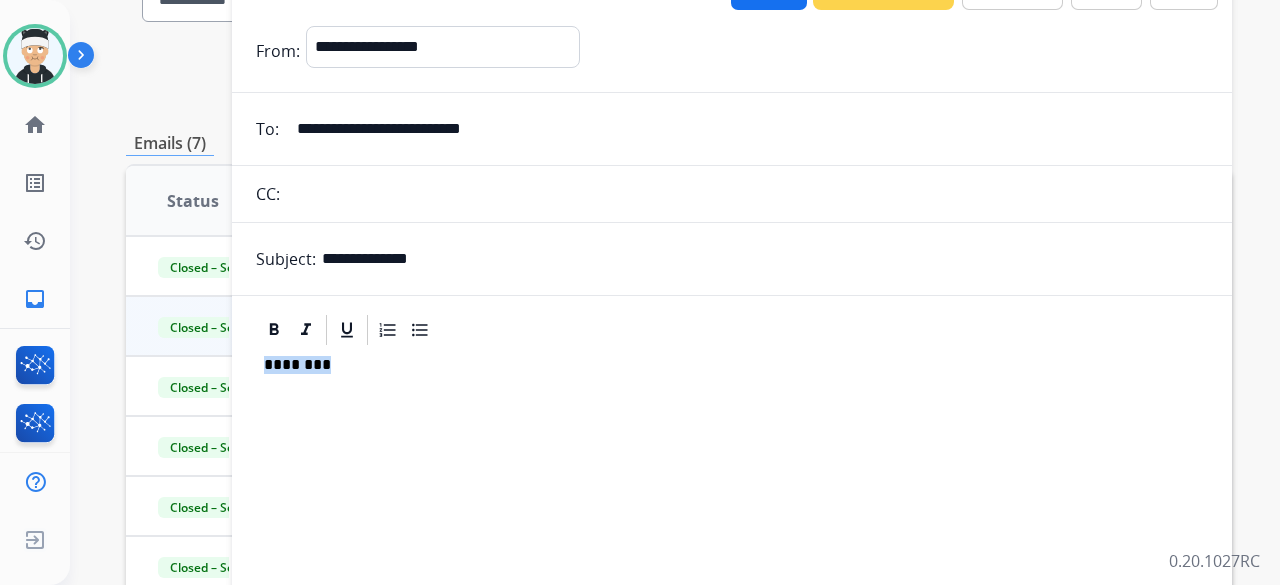 drag, startPoint x: 324, startPoint y: 365, endPoint x: 132, endPoint y: 321, distance: 196.97716 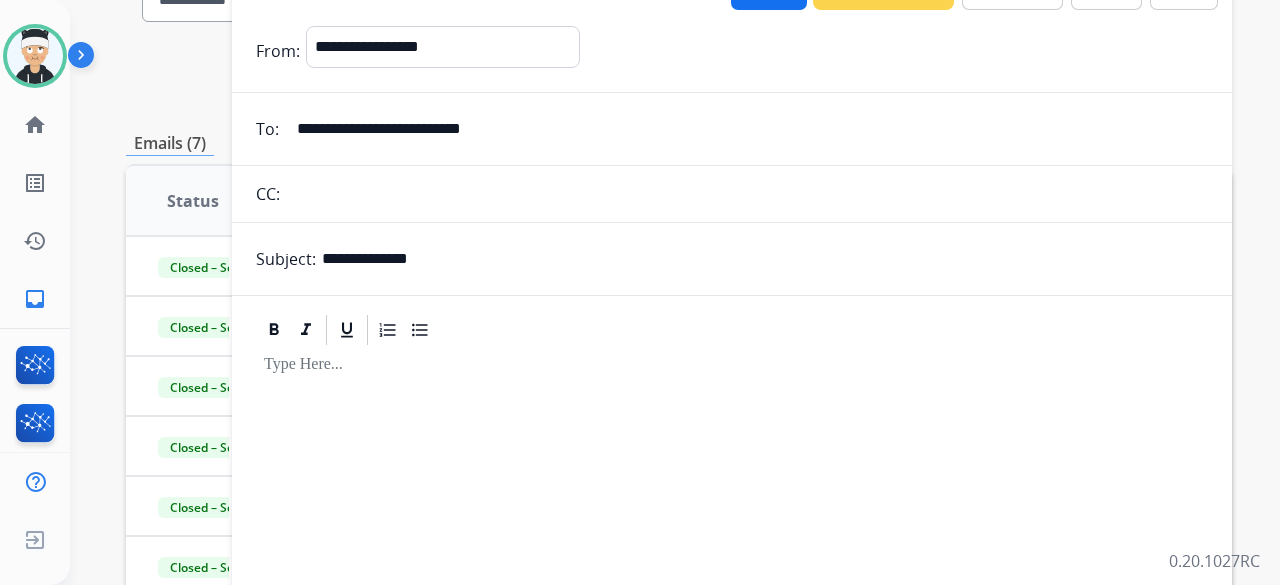 click at bounding box center (732, 519) 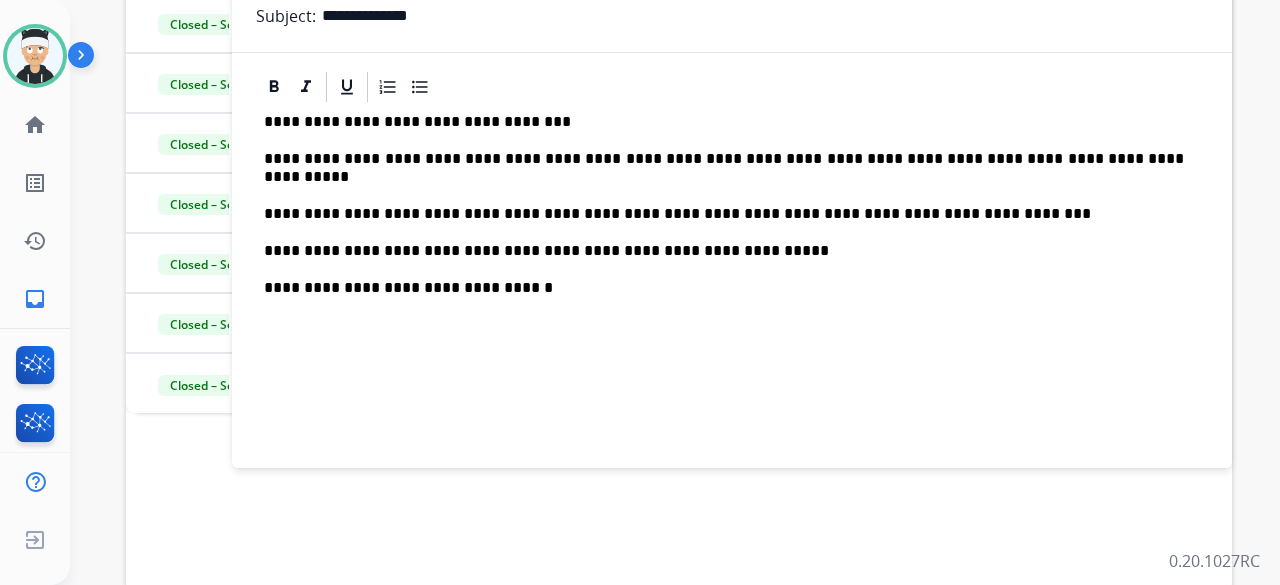 scroll, scrollTop: 400, scrollLeft: 0, axis: vertical 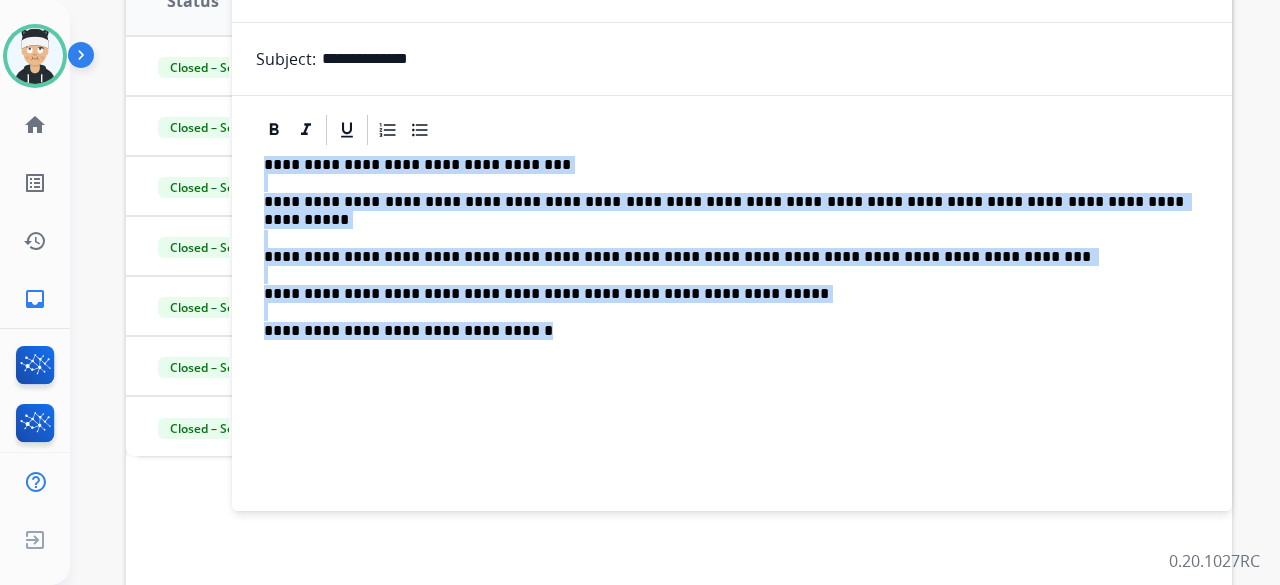 drag, startPoint x: 531, startPoint y: 311, endPoint x: 262, endPoint y: 171, distance: 303.25073 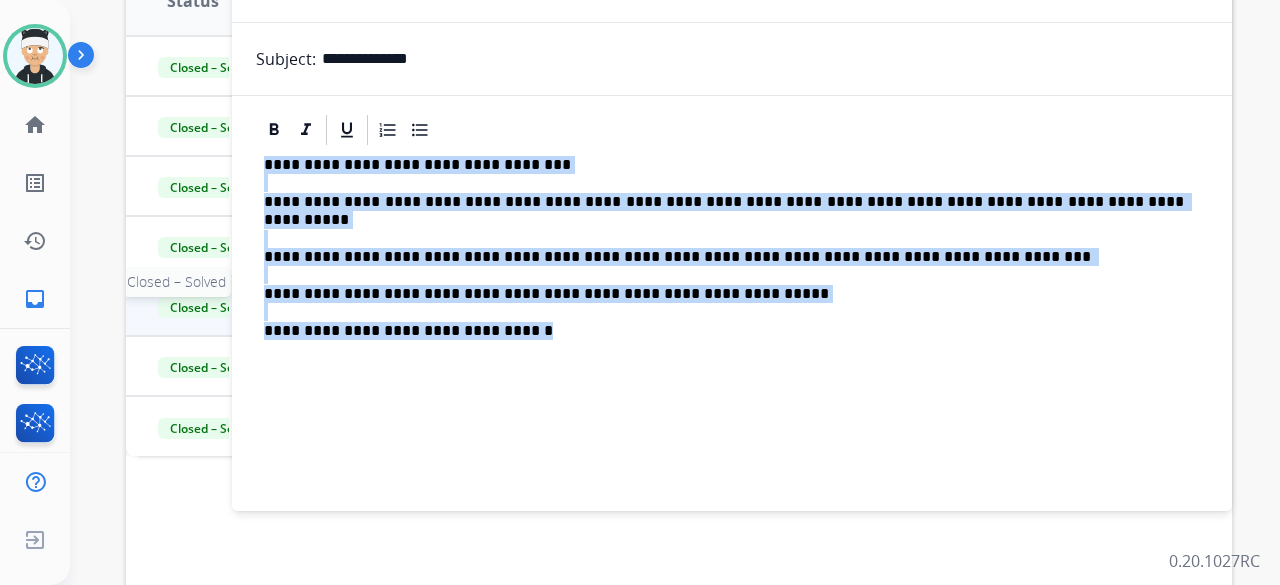 copy on "**********" 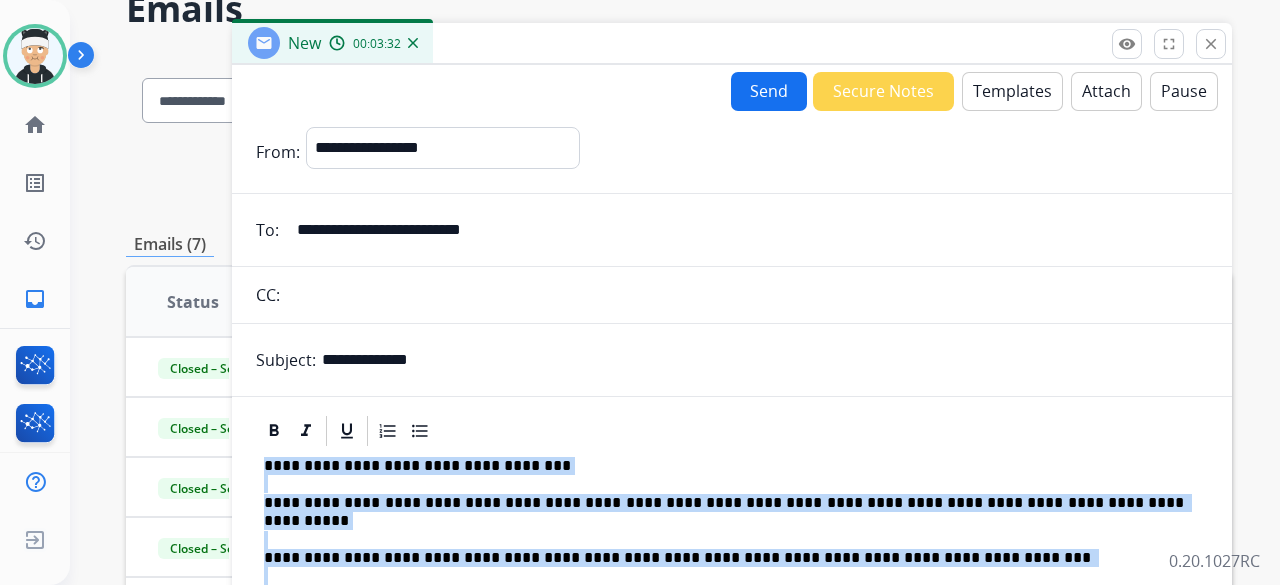 scroll, scrollTop: 0, scrollLeft: 0, axis: both 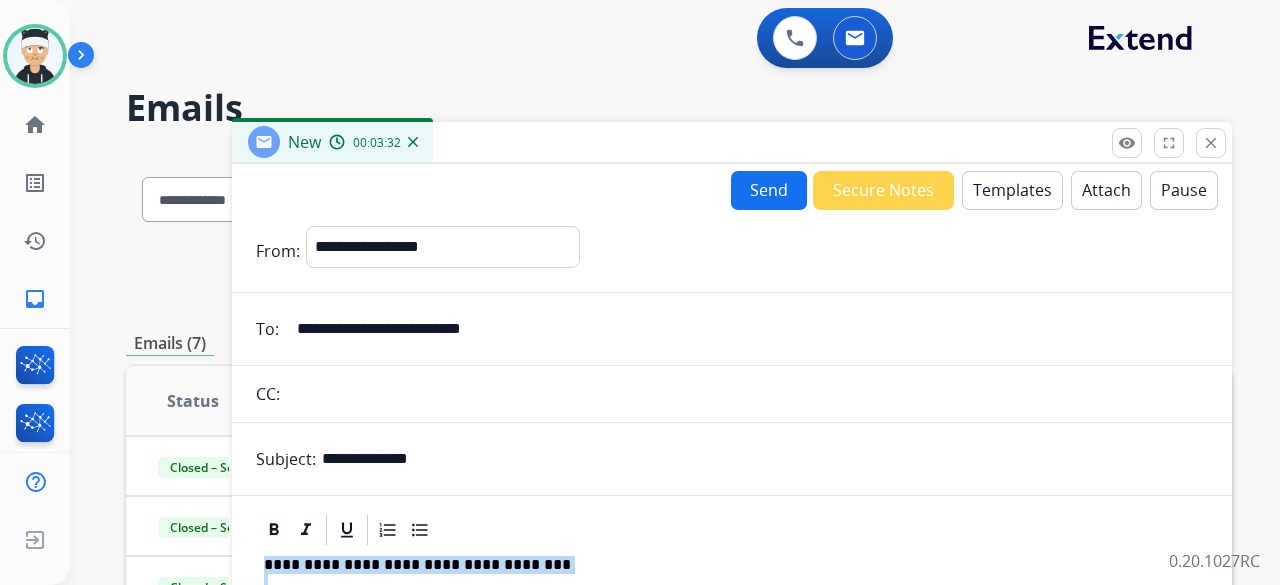 click on "Templates" at bounding box center (1012, 190) 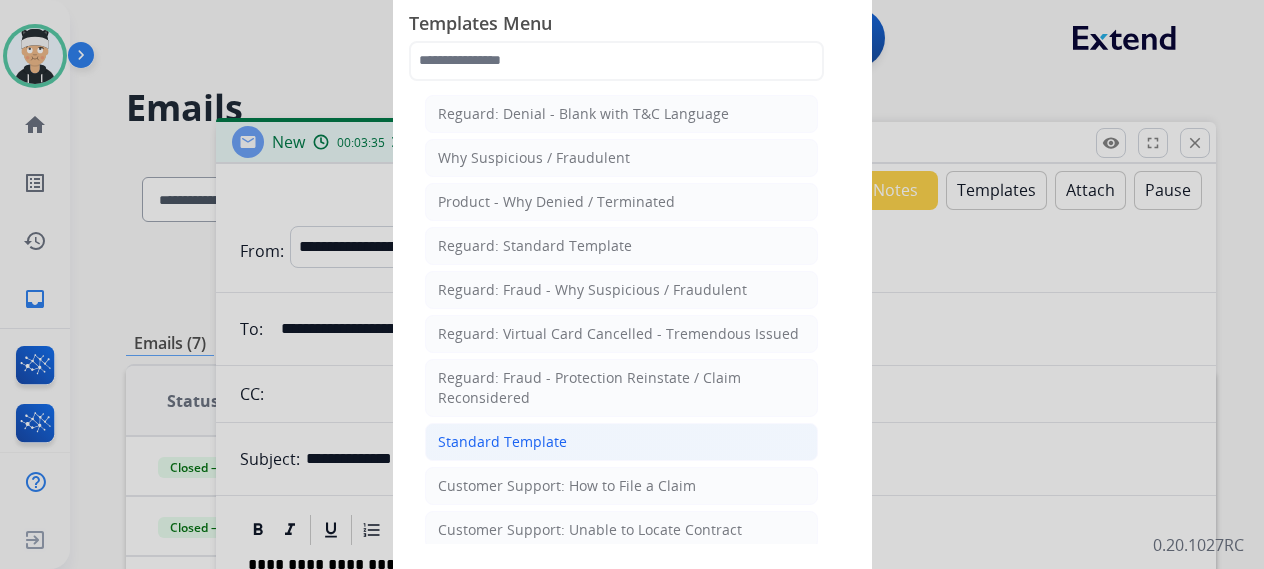 click on "Standard Template" 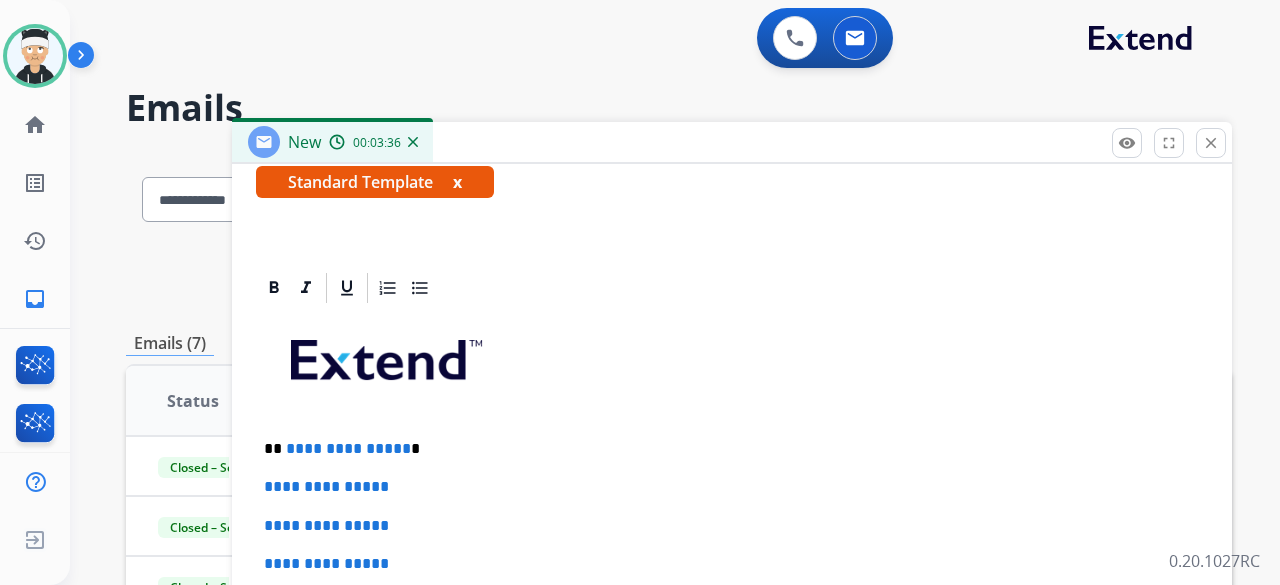 scroll, scrollTop: 460, scrollLeft: 0, axis: vertical 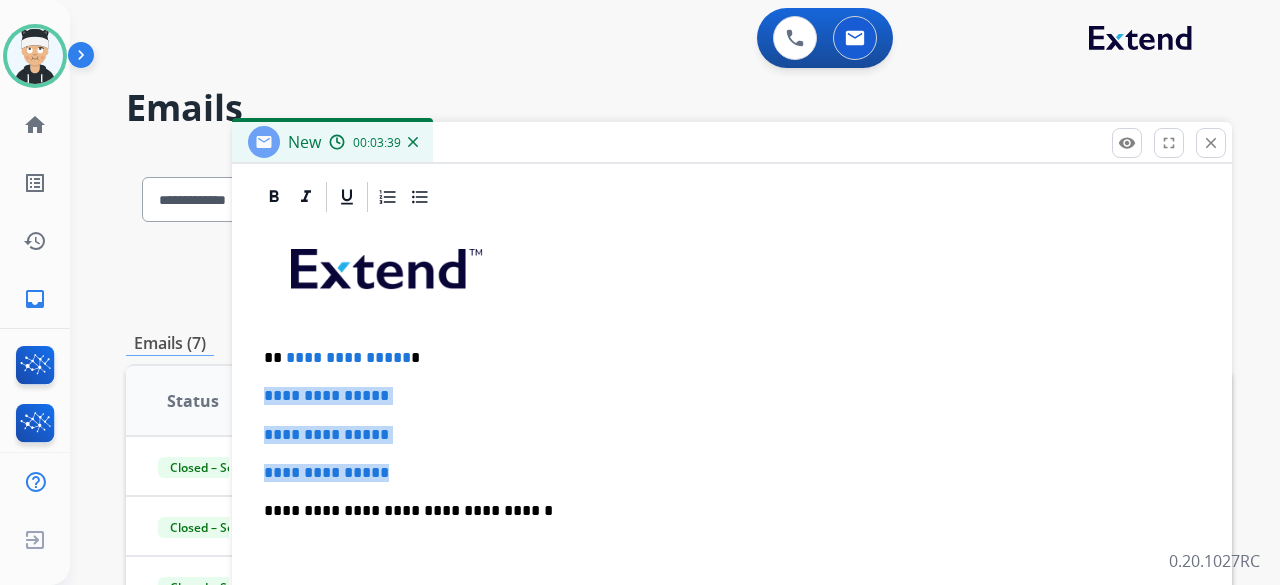 drag, startPoint x: 402, startPoint y: 469, endPoint x: 262, endPoint y: 393, distance: 159.29846 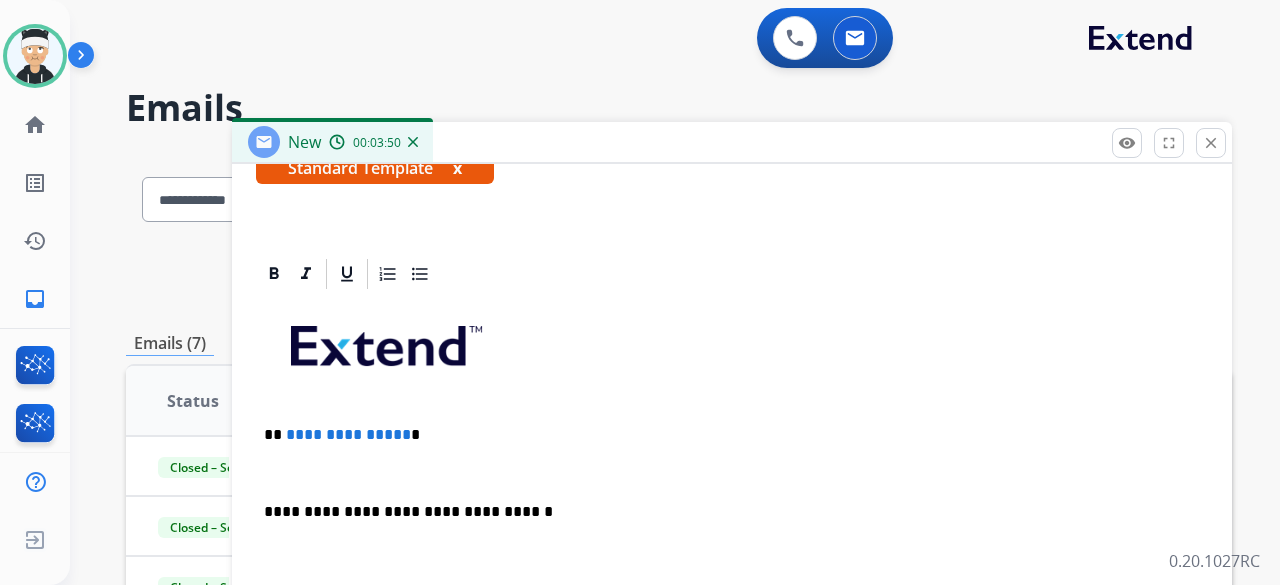 scroll, scrollTop: 460, scrollLeft: 0, axis: vertical 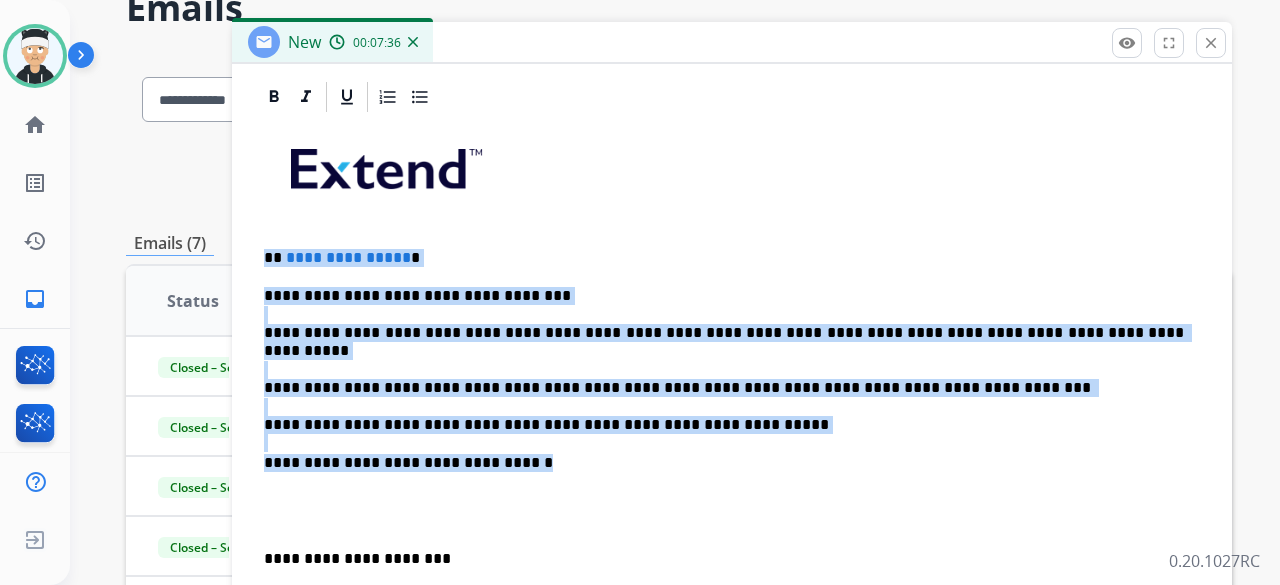 drag, startPoint x: 522, startPoint y: 469, endPoint x: 261, endPoint y: 263, distance: 332.50113 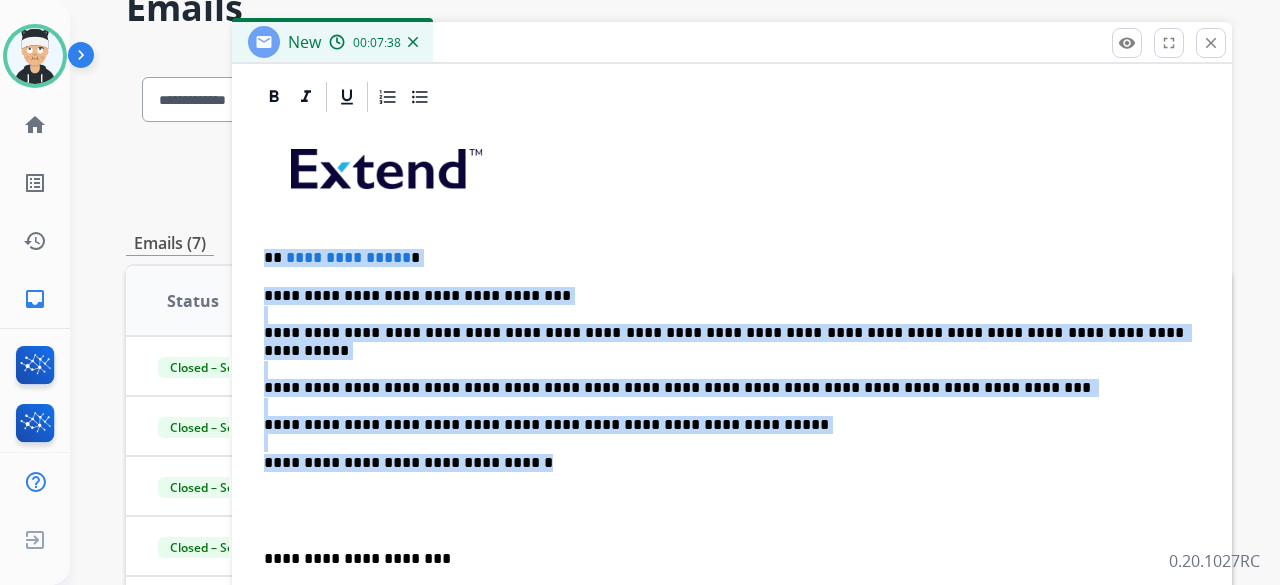 copy on "**********" 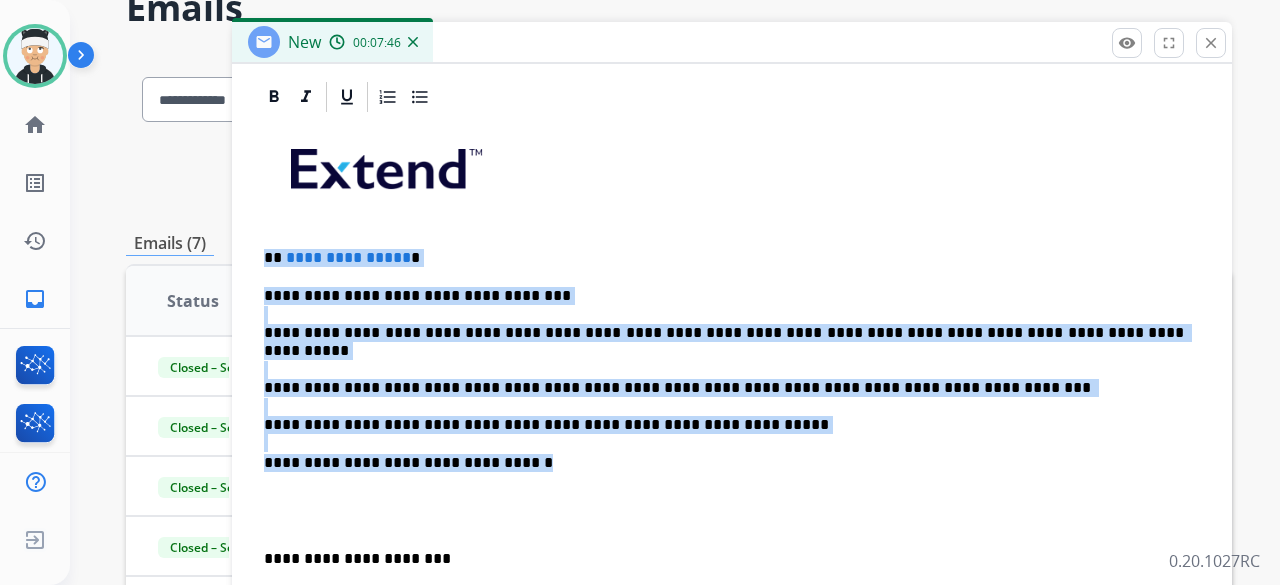 click on "**********" at bounding box center [724, 258] 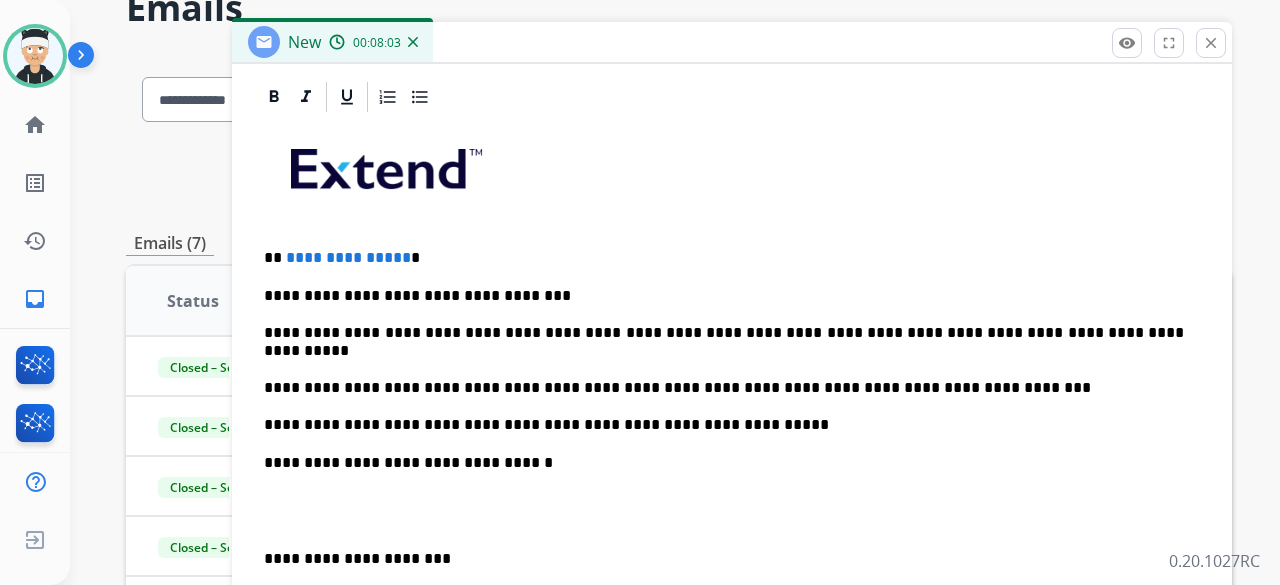 drag, startPoint x: 398, startPoint y: 257, endPoint x: 410, endPoint y: 257, distance: 12 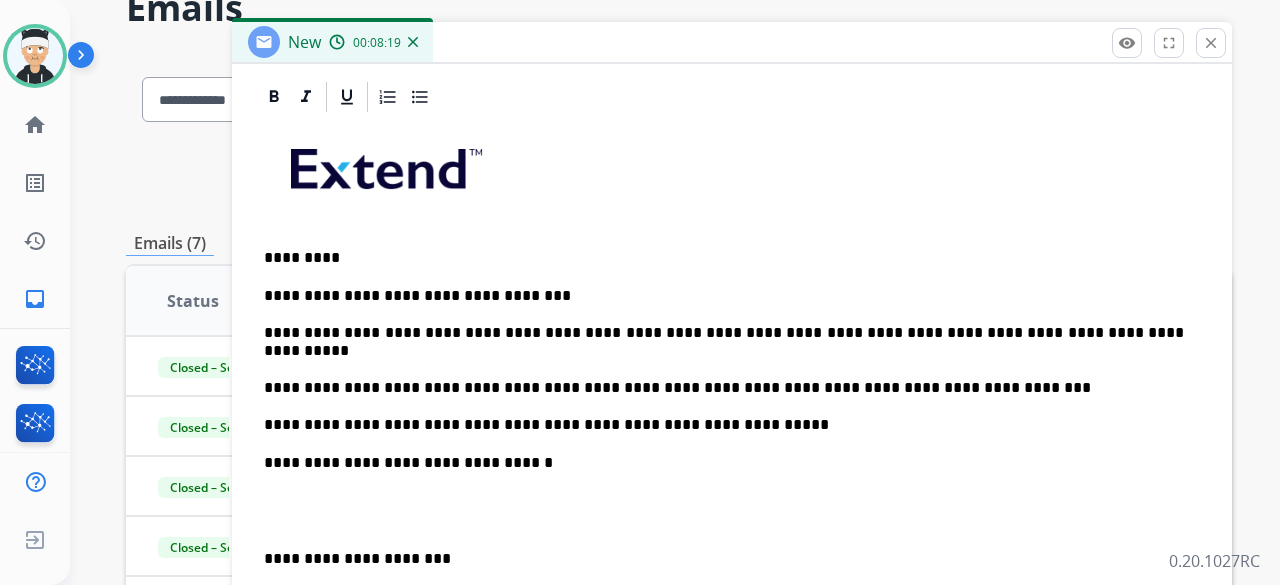 click on "**********" at bounding box center (724, 360) 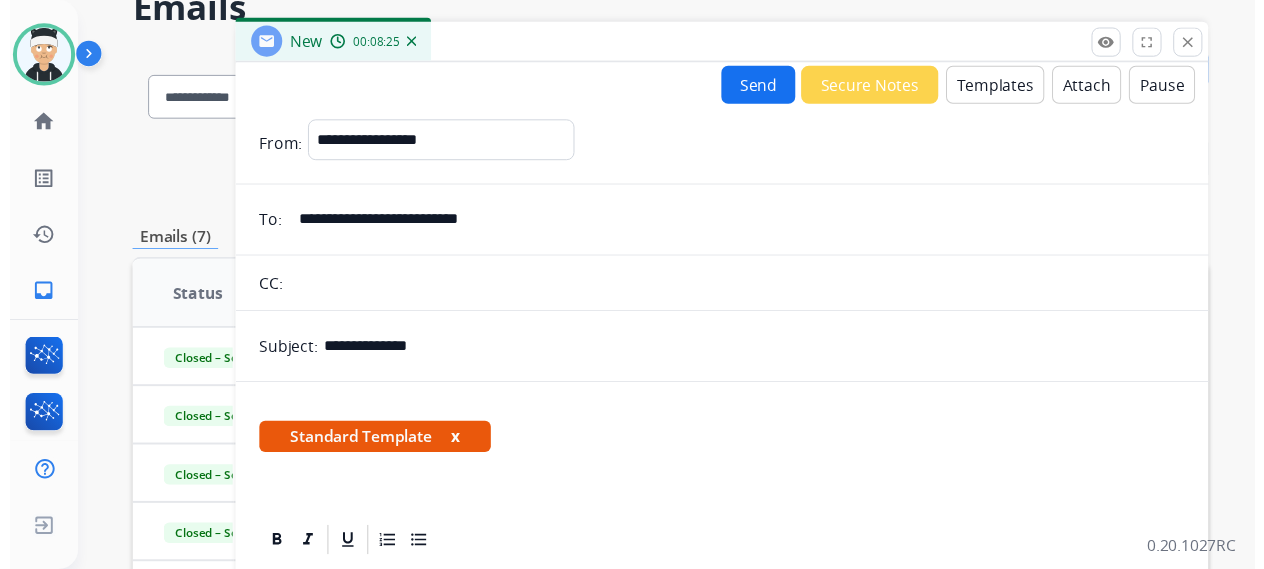scroll, scrollTop: 0, scrollLeft: 0, axis: both 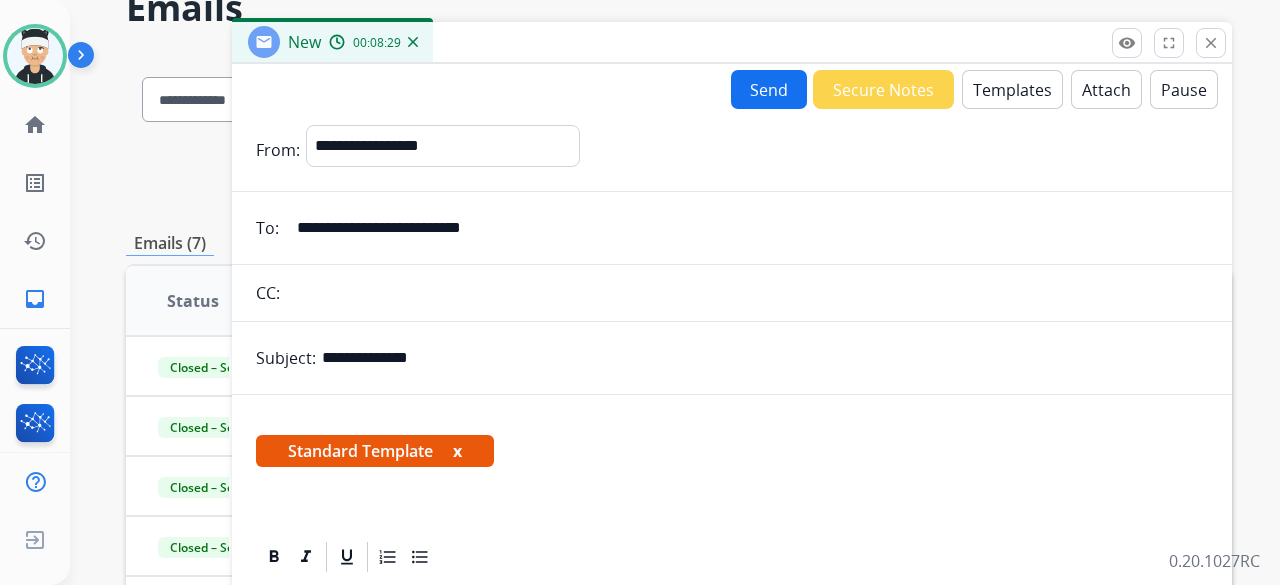 click on "Send" at bounding box center (769, 89) 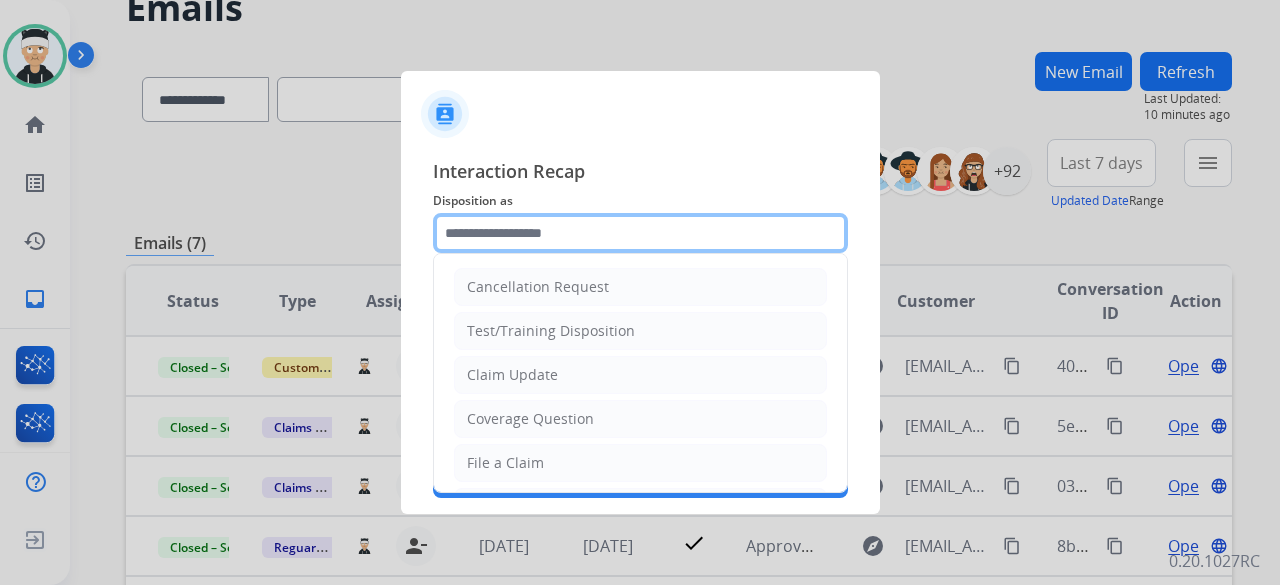click 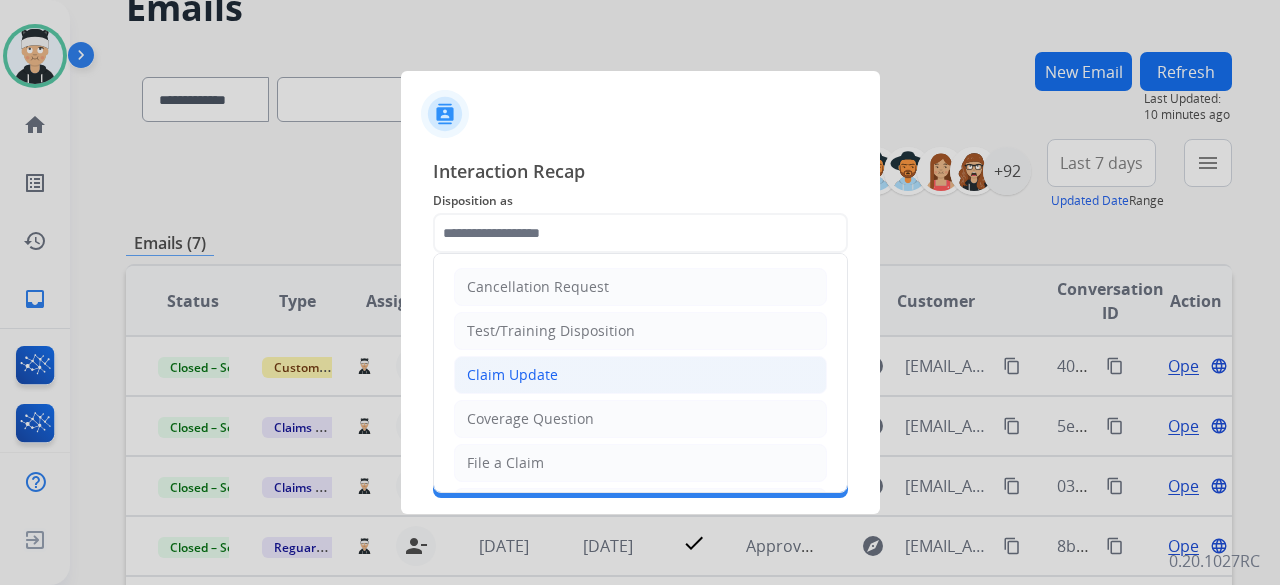 click on "Claim Update" 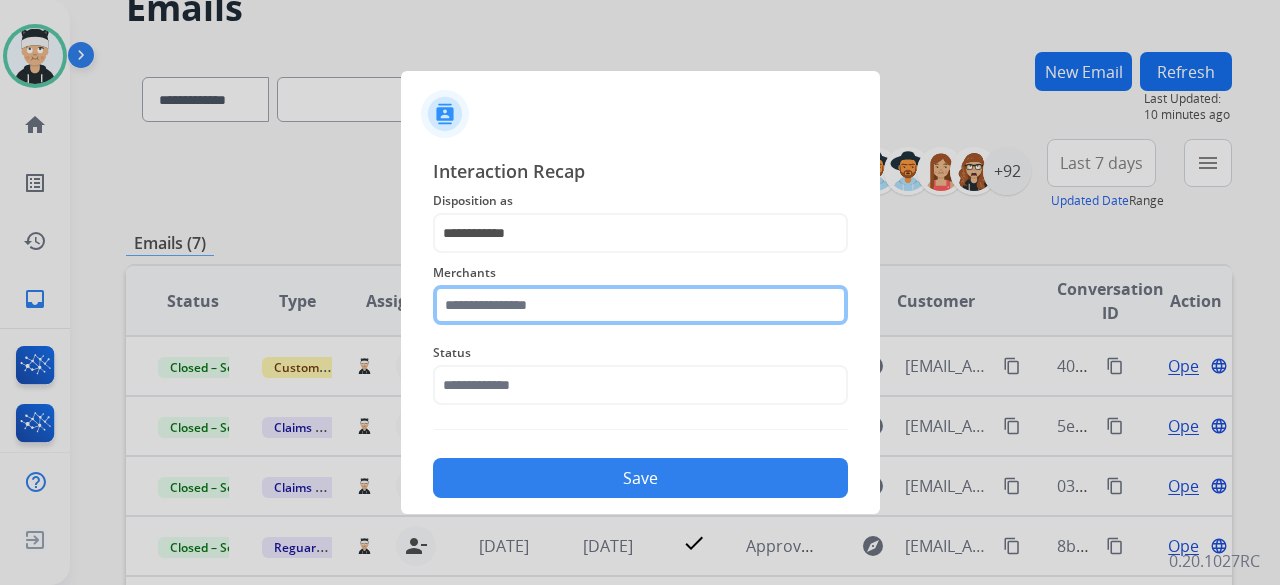 click 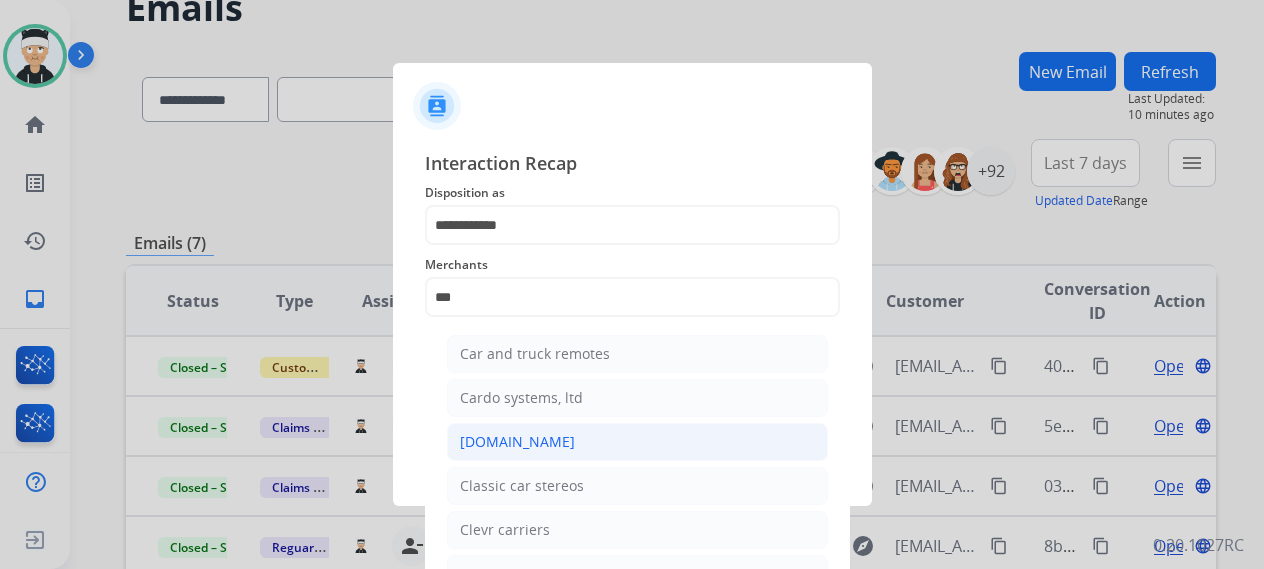 click on "[DOMAIN_NAME]" 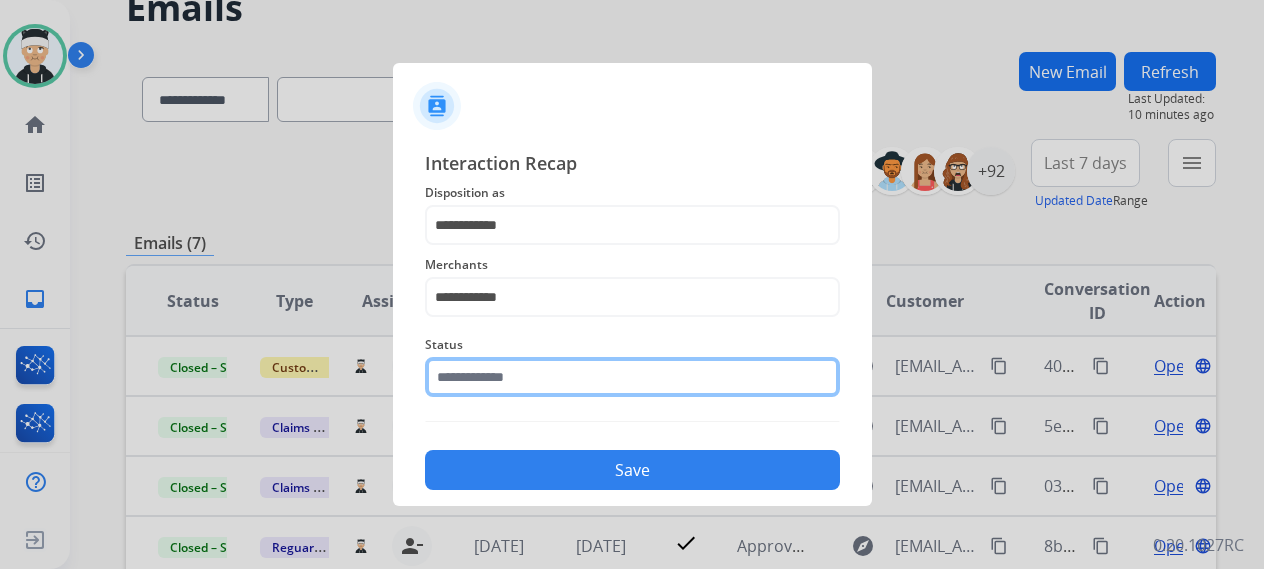 click 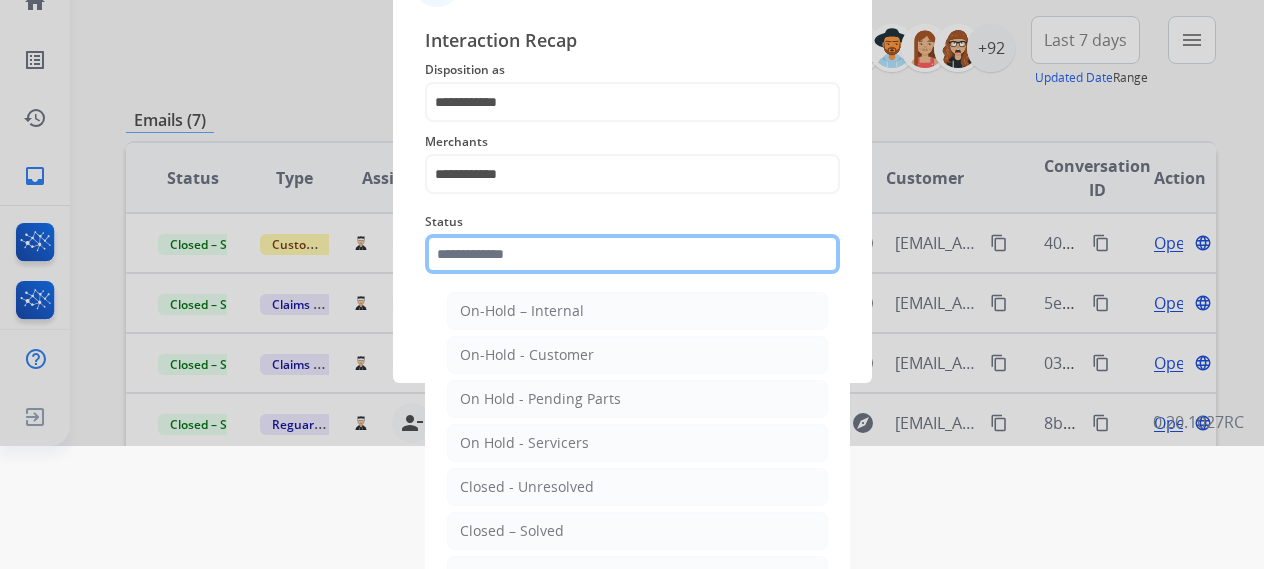 scroll, scrollTop: 136, scrollLeft: 0, axis: vertical 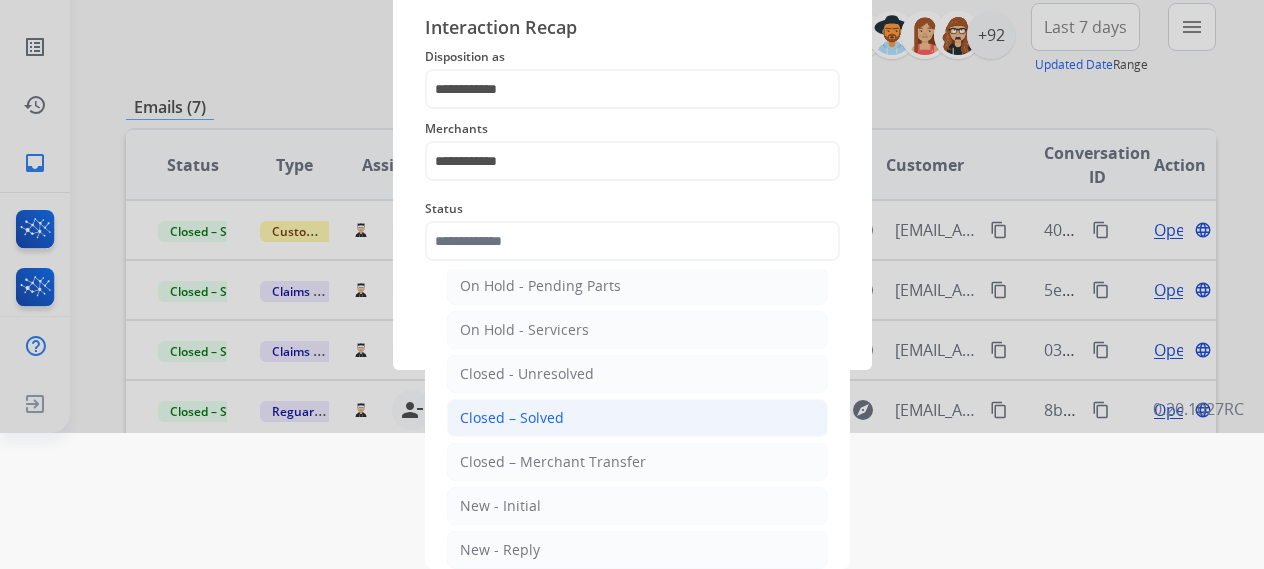 click on "Closed – Solved" 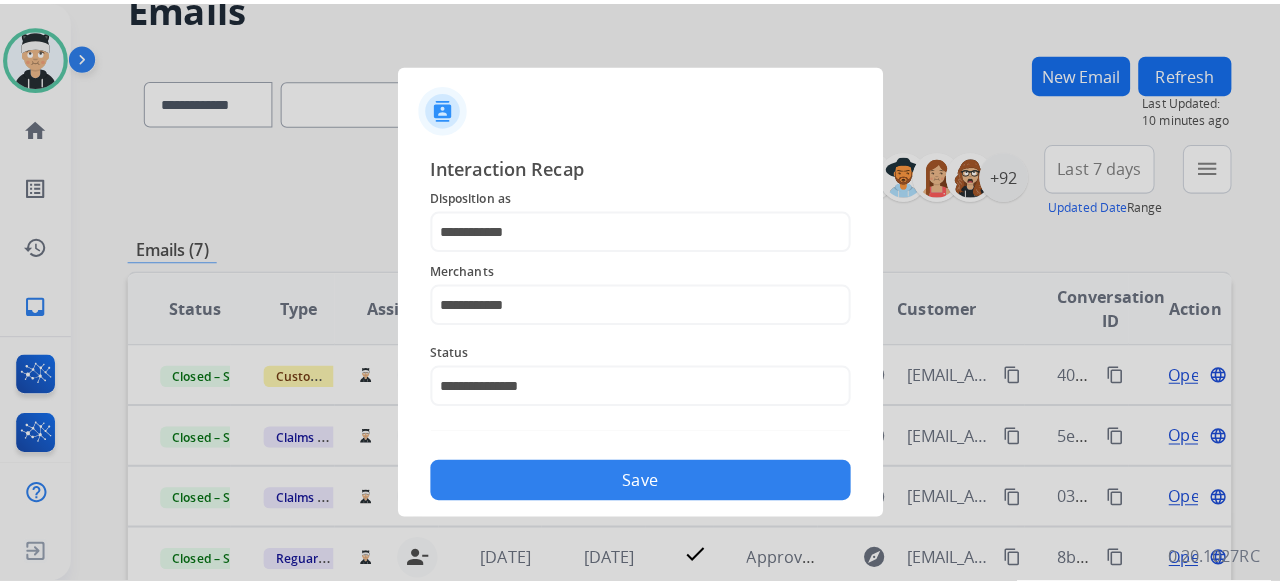 scroll, scrollTop: 0, scrollLeft: 0, axis: both 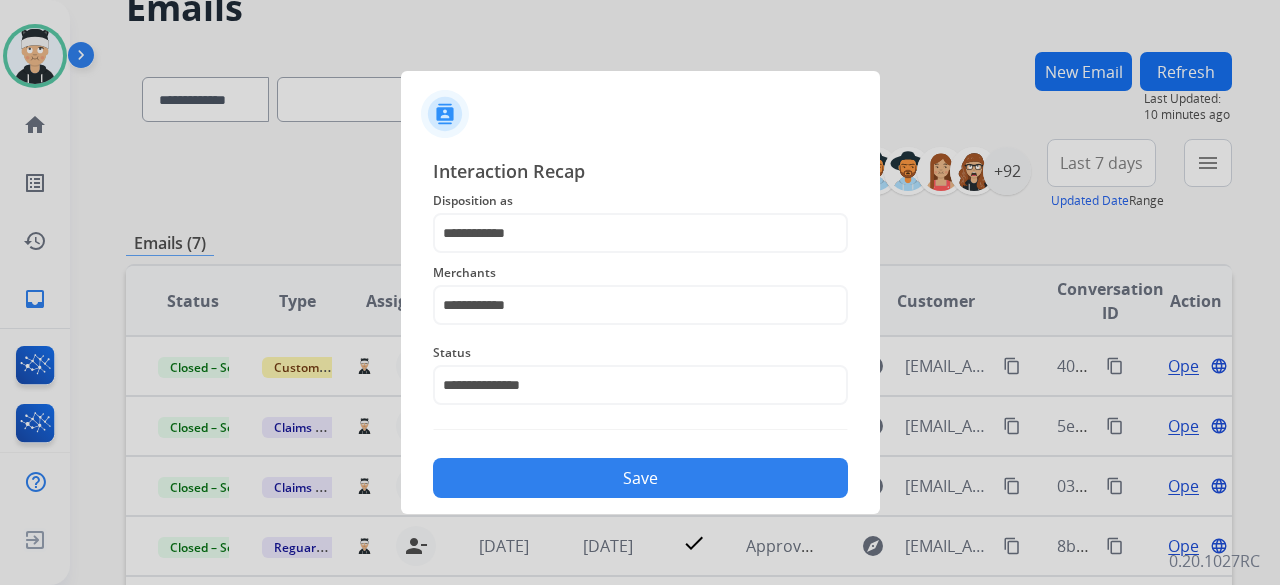 click on "Save" 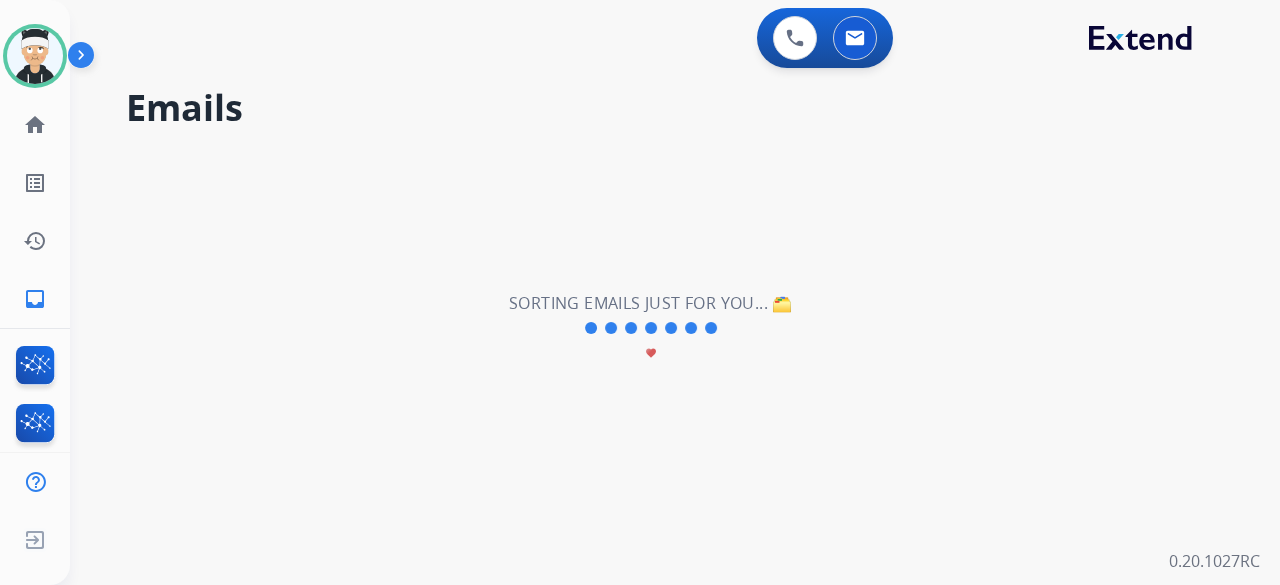 scroll, scrollTop: 0, scrollLeft: 0, axis: both 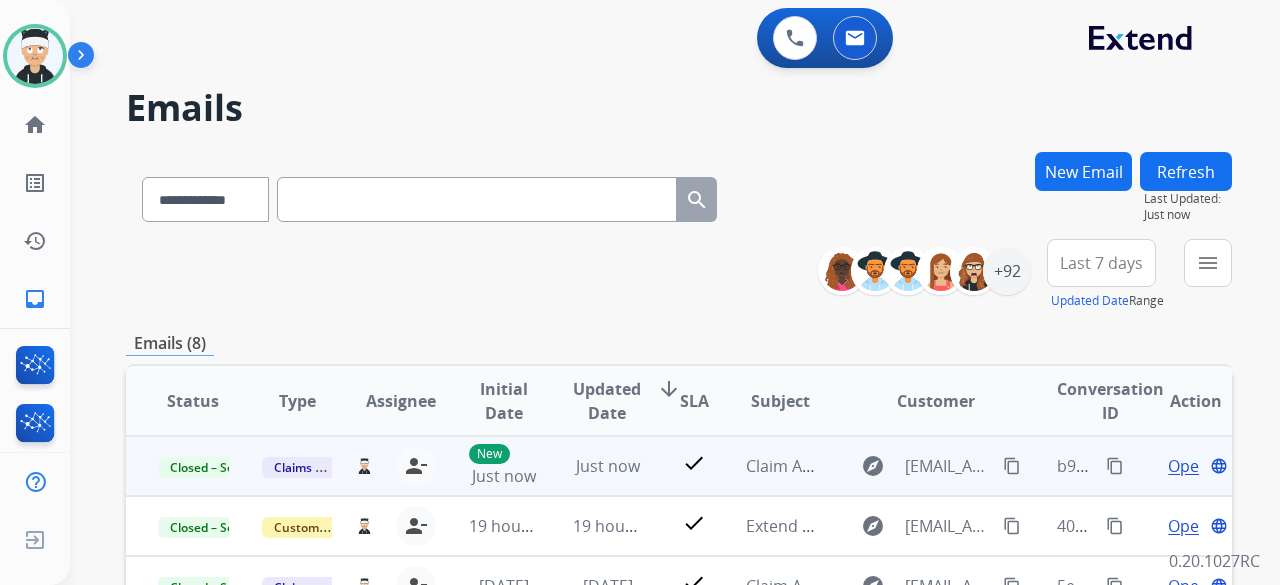 click on "content_copy" at bounding box center (1115, 466) 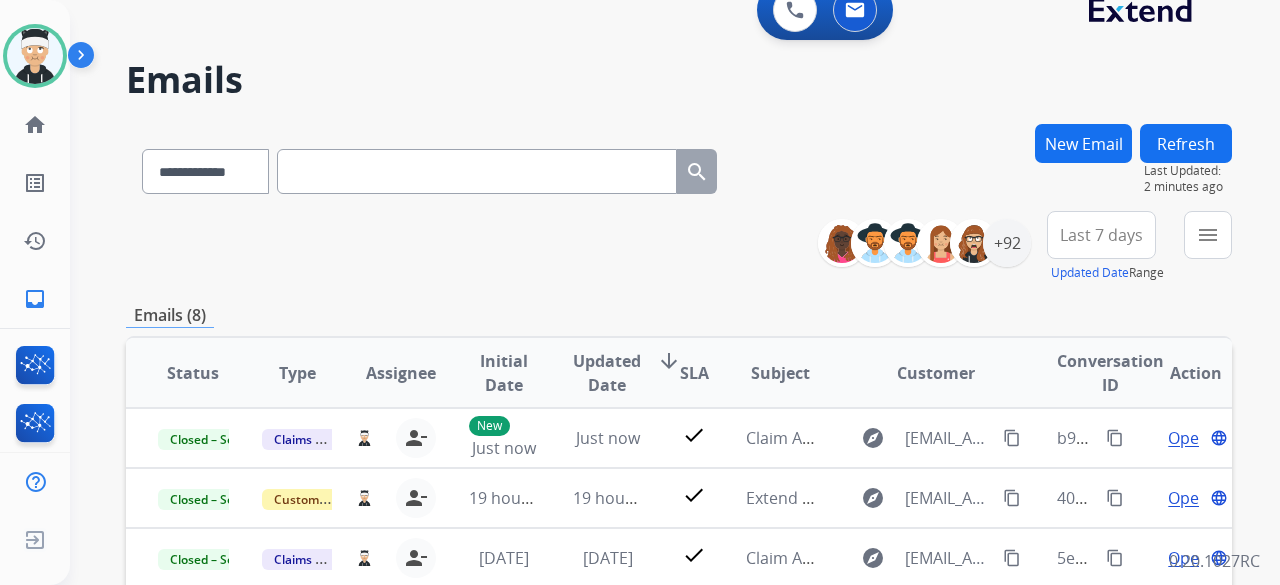 scroll, scrollTop: 0, scrollLeft: 0, axis: both 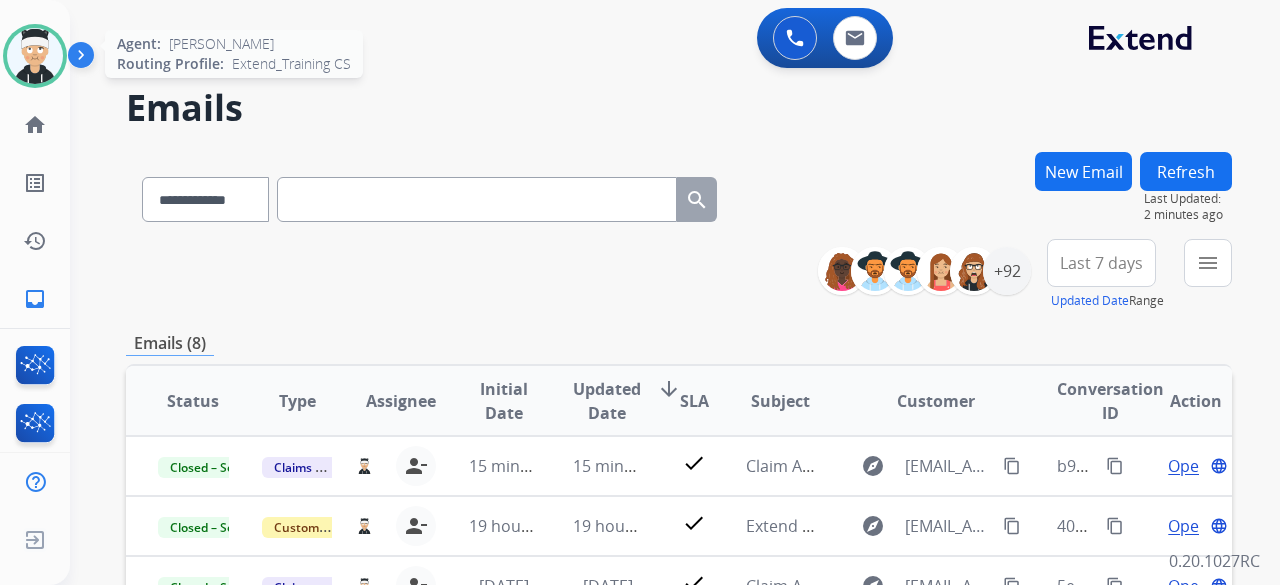 click at bounding box center (35, 56) 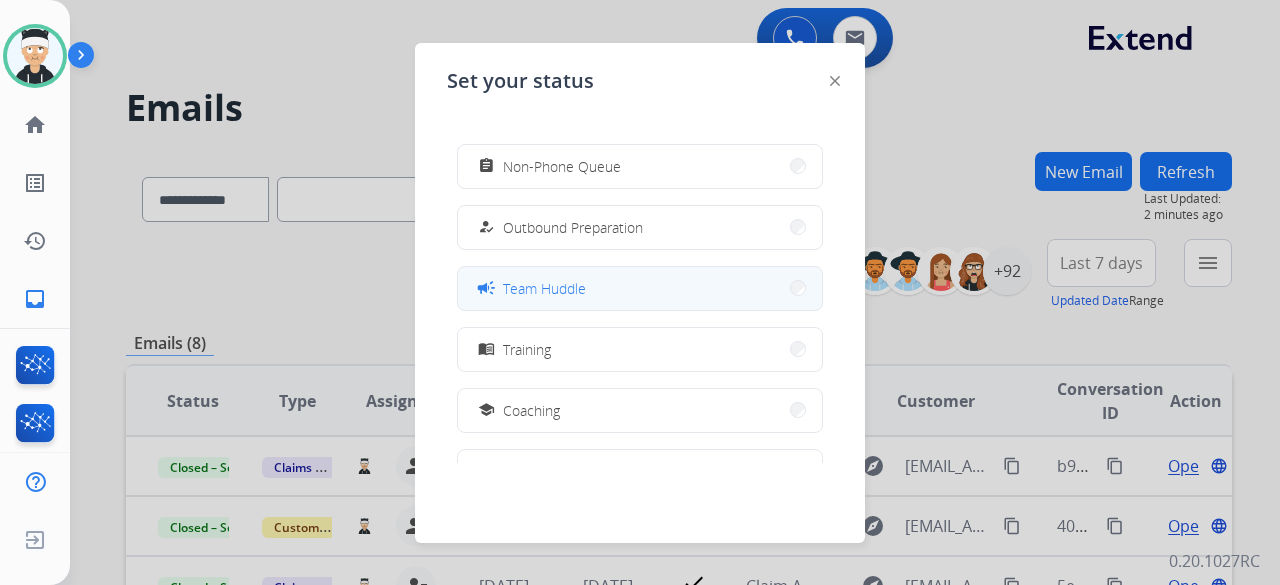scroll, scrollTop: 200, scrollLeft: 0, axis: vertical 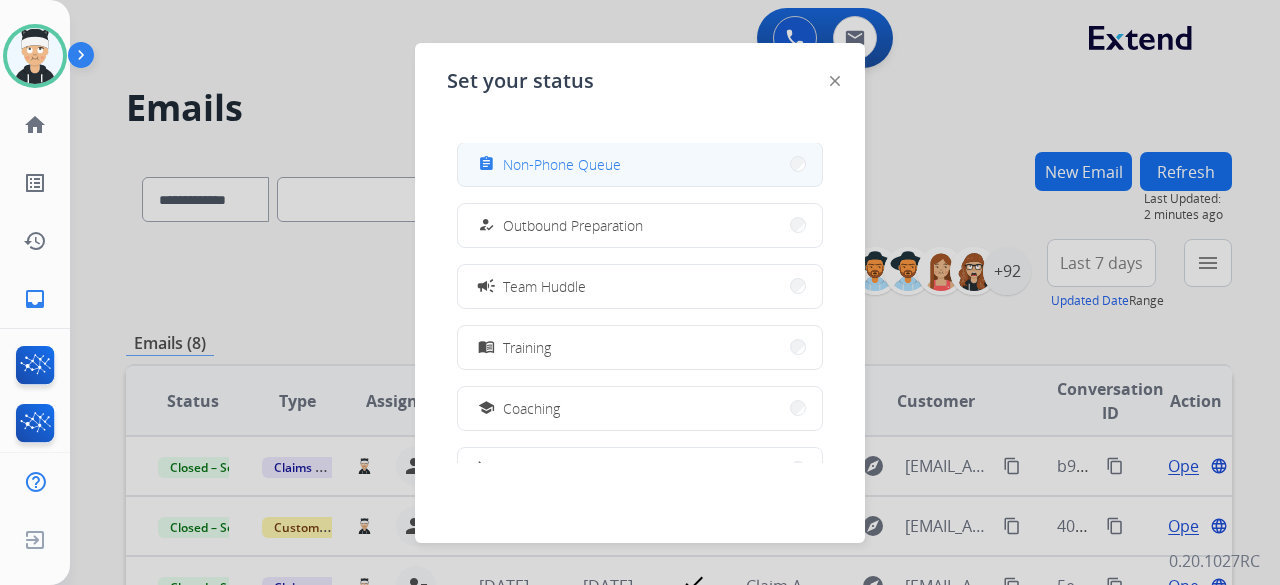 click on "Non-Phone Queue" at bounding box center [562, 164] 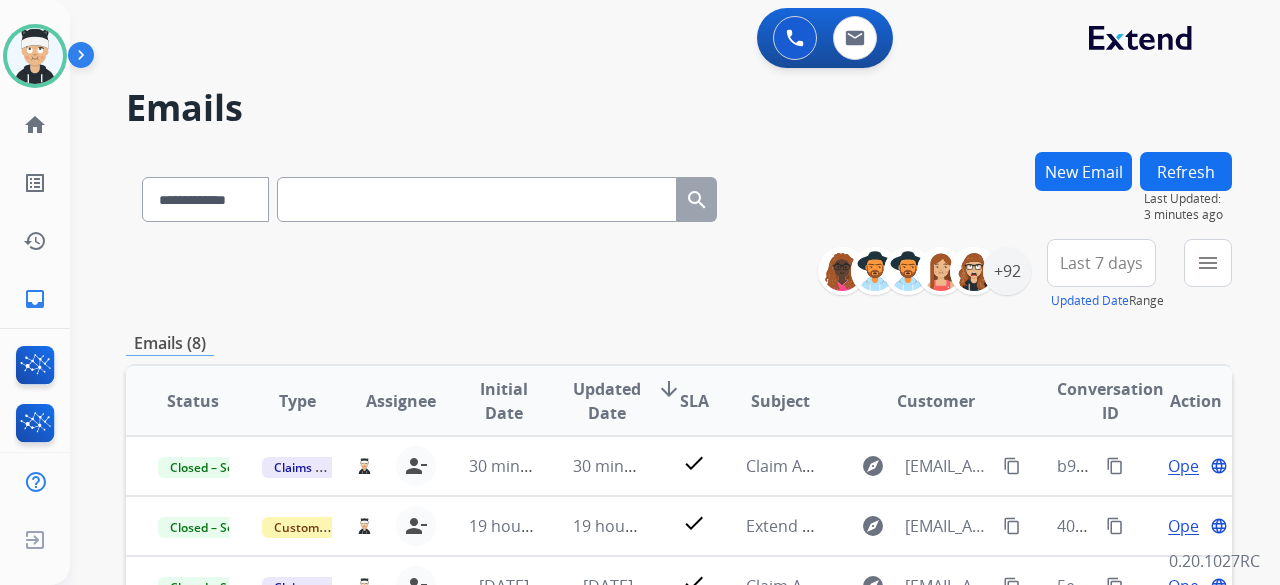 click on "New Email" at bounding box center [1083, 171] 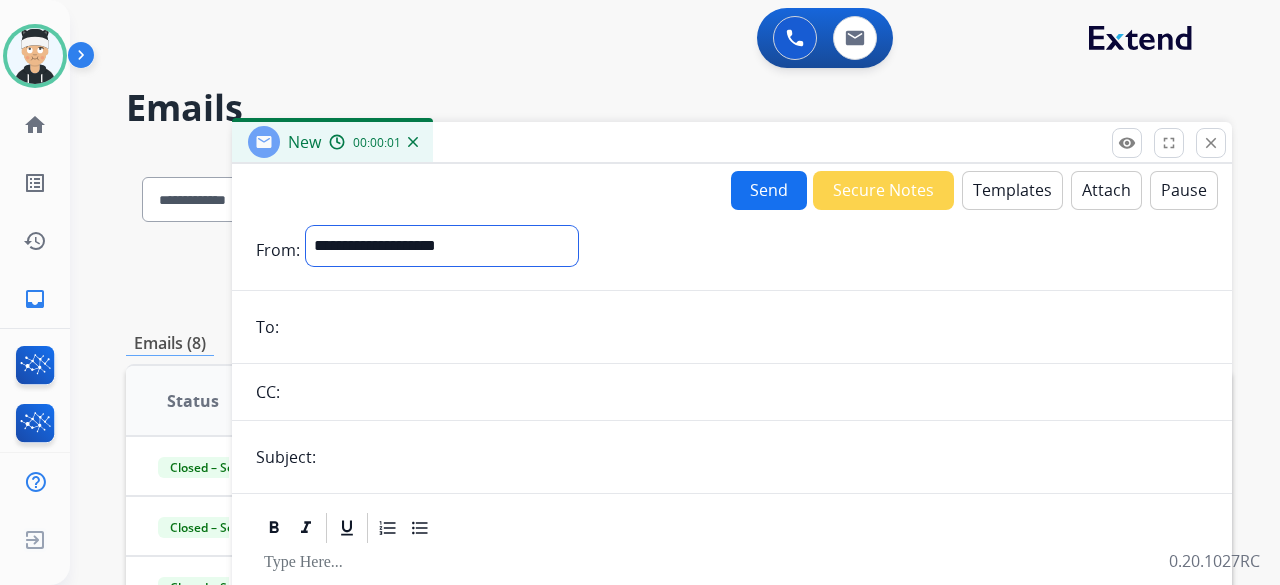 click on "**********" at bounding box center (442, 246) 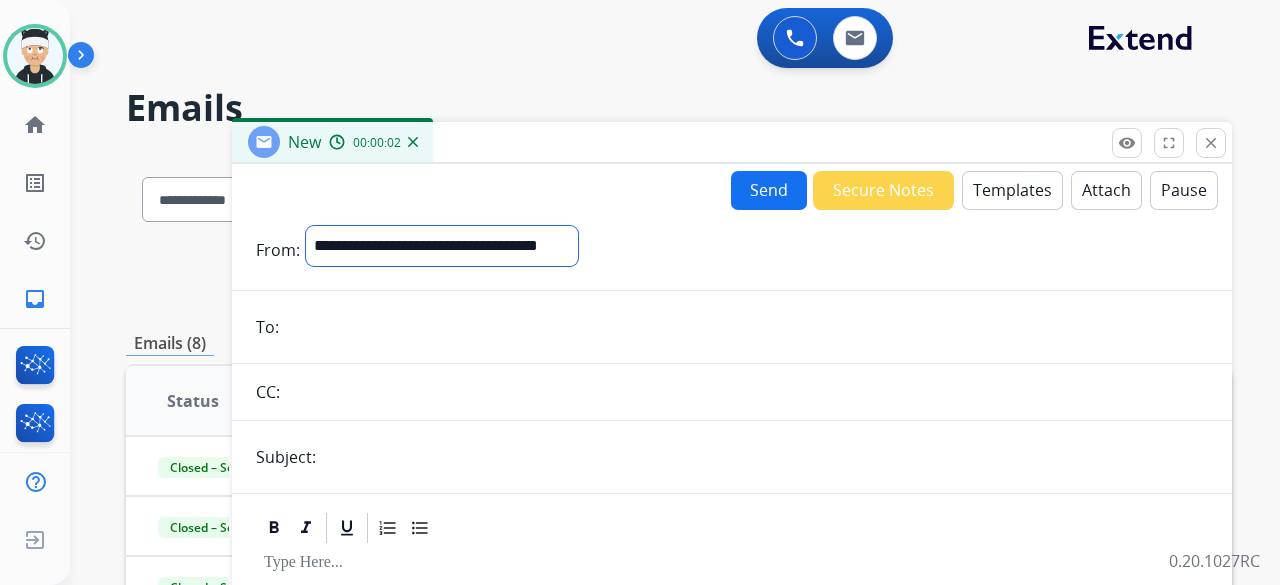 click on "**********" at bounding box center [442, 246] 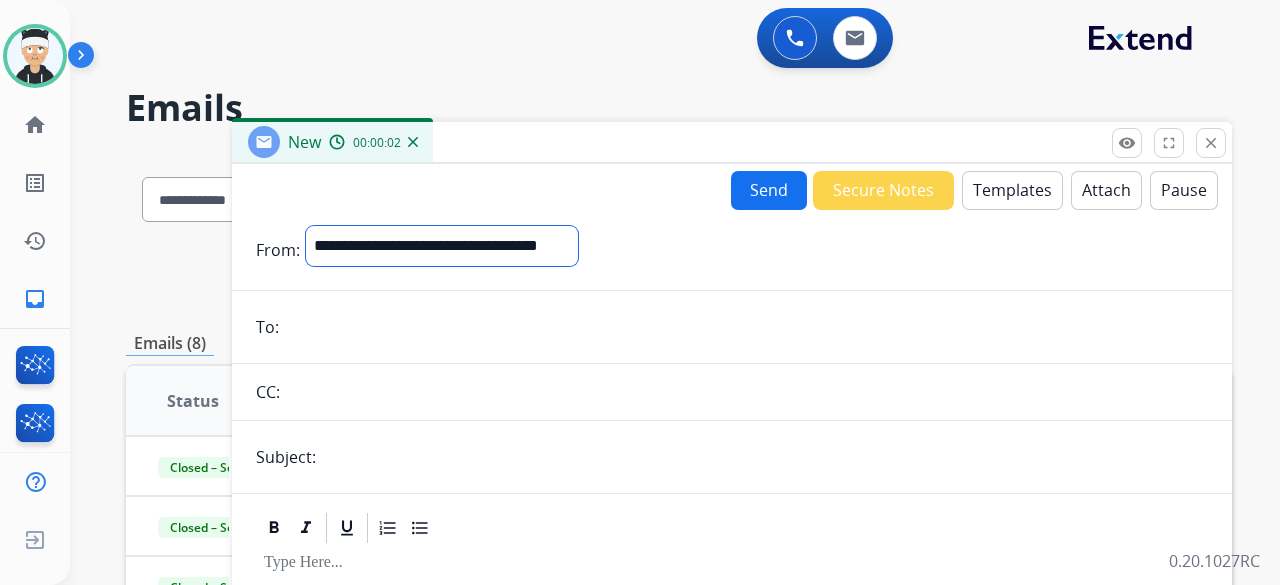 click on "**********" at bounding box center [442, 246] 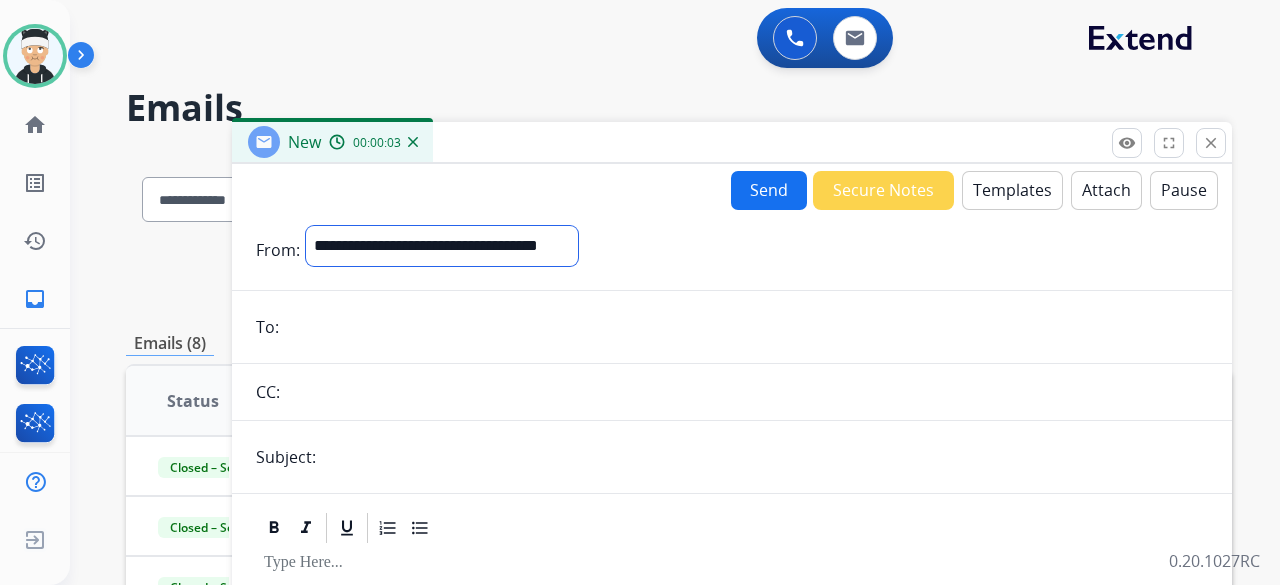 select on "**********" 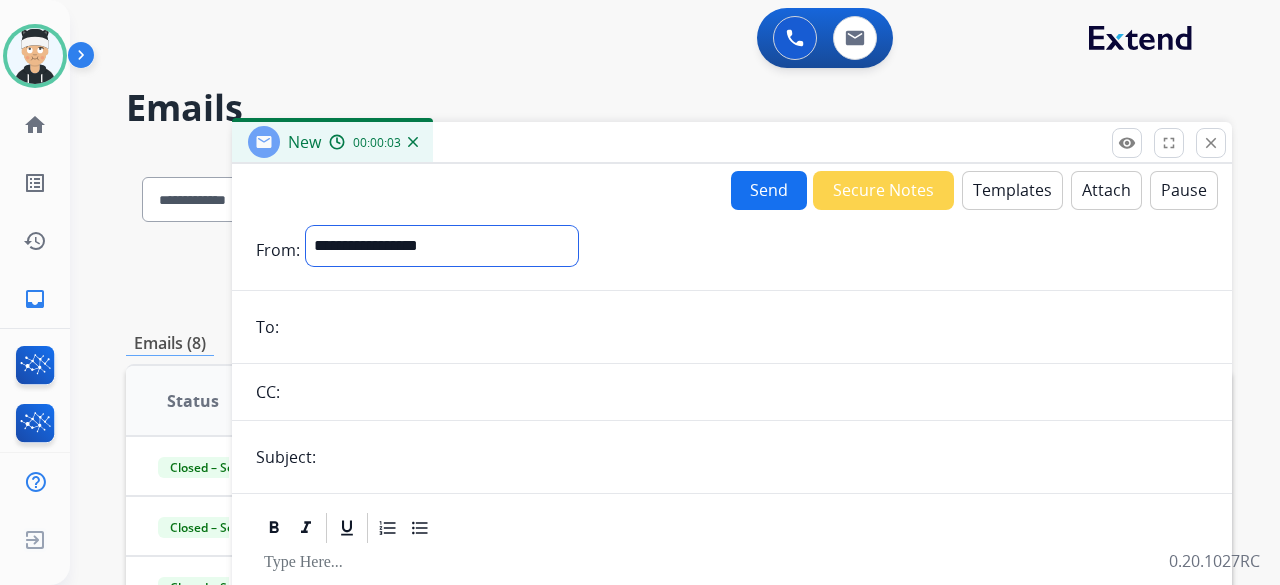 click on "**********" at bounding box center (442, 246) 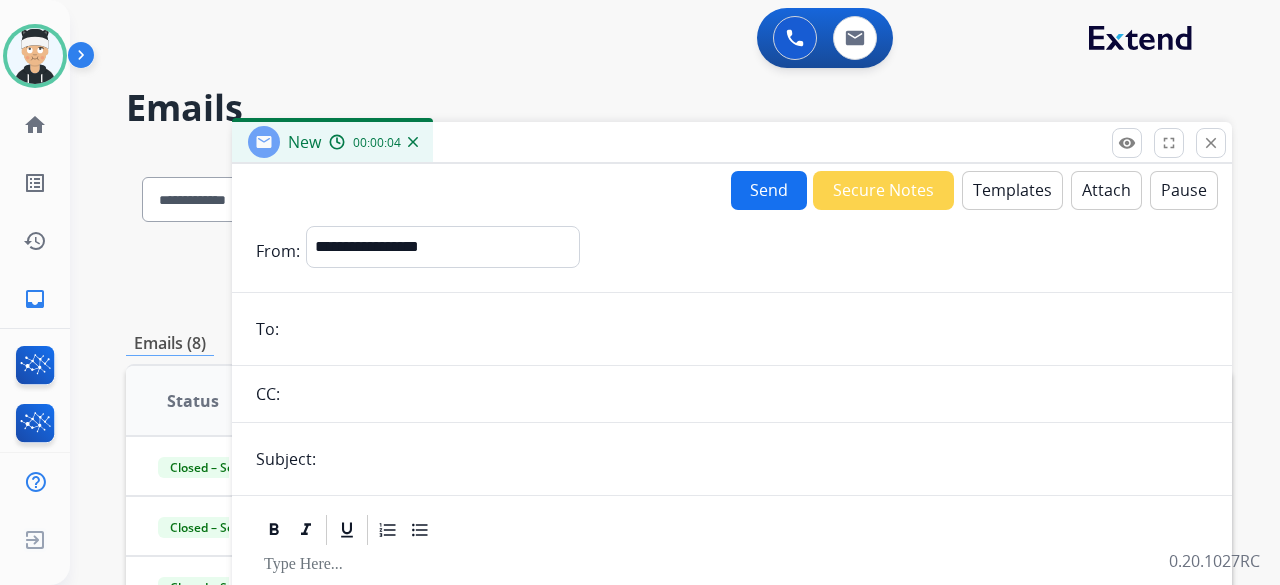 click on "**********" at bounding box center (732, 556) 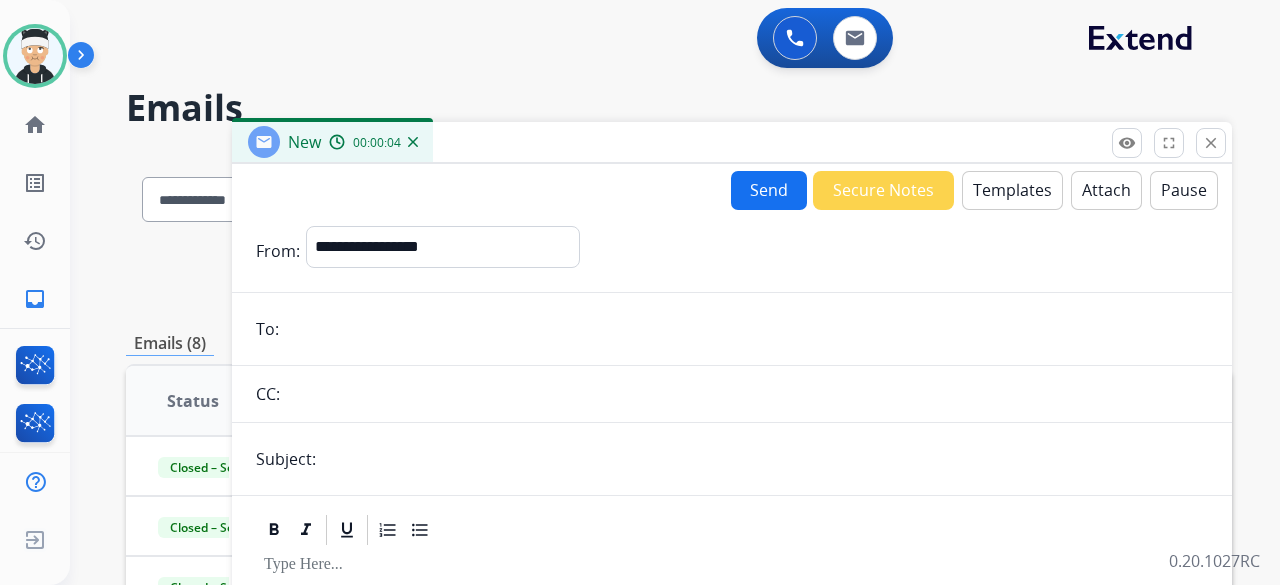click at bounding box center (746, 329) 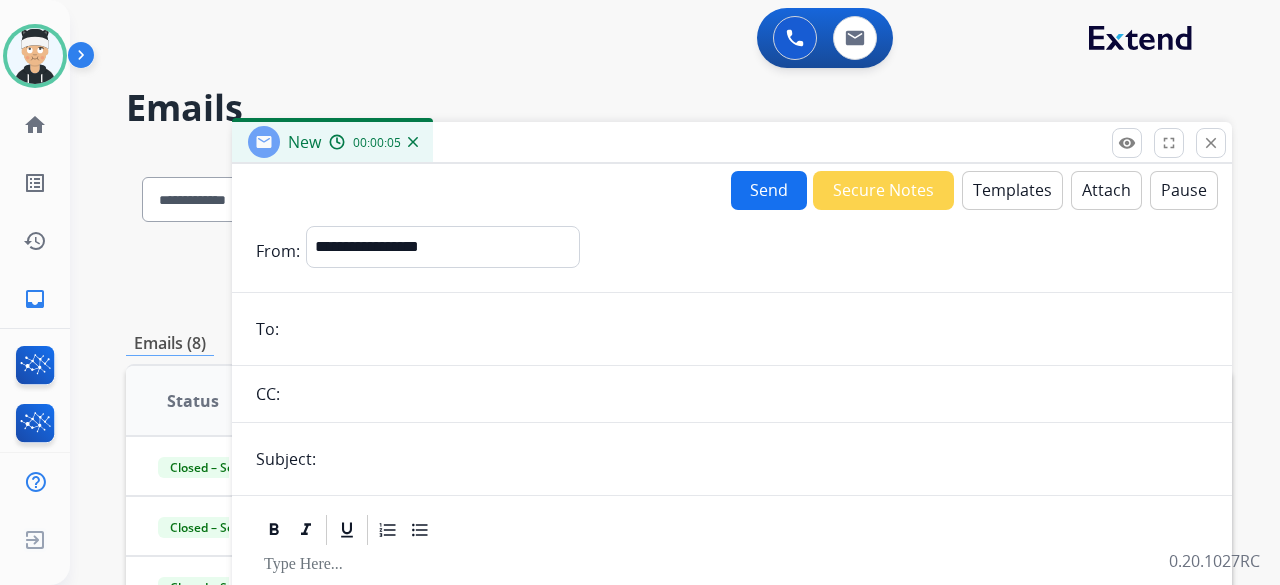 paste on "**********" 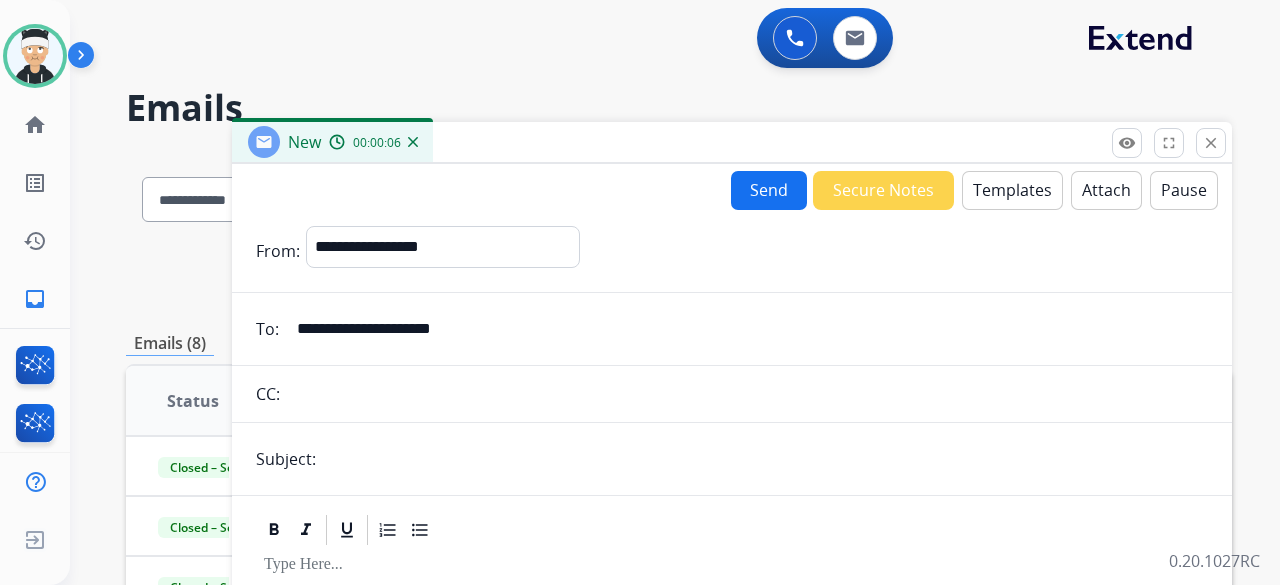 type on "**********" 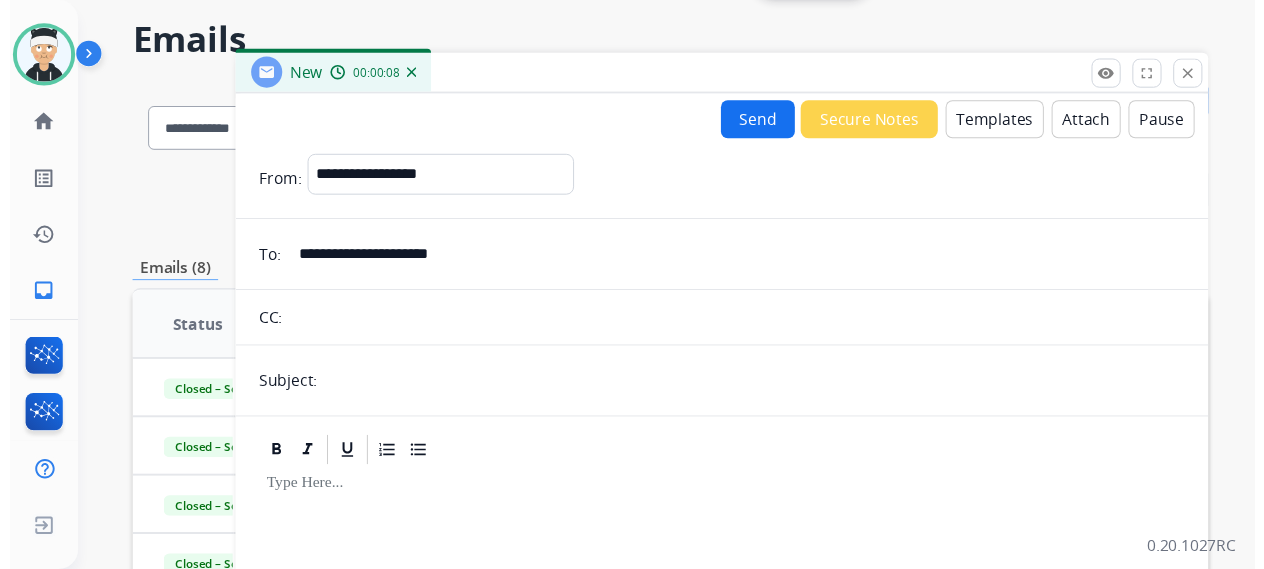 scroll, scrollTop: 100, scrollLeft: 0, axis: vertical 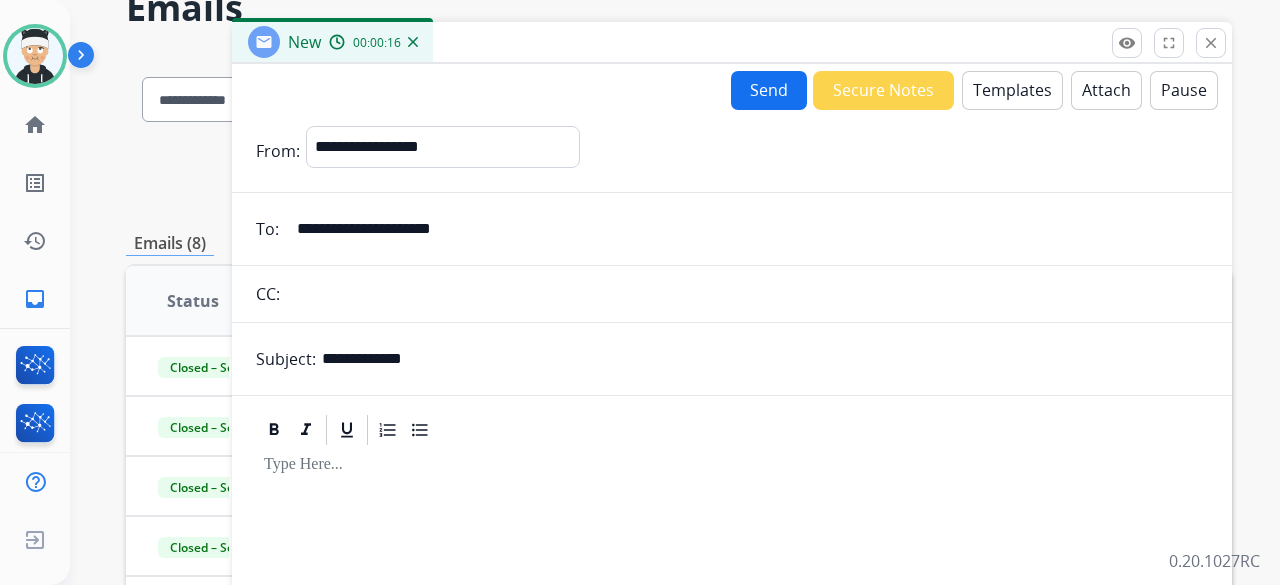 type on "**********" 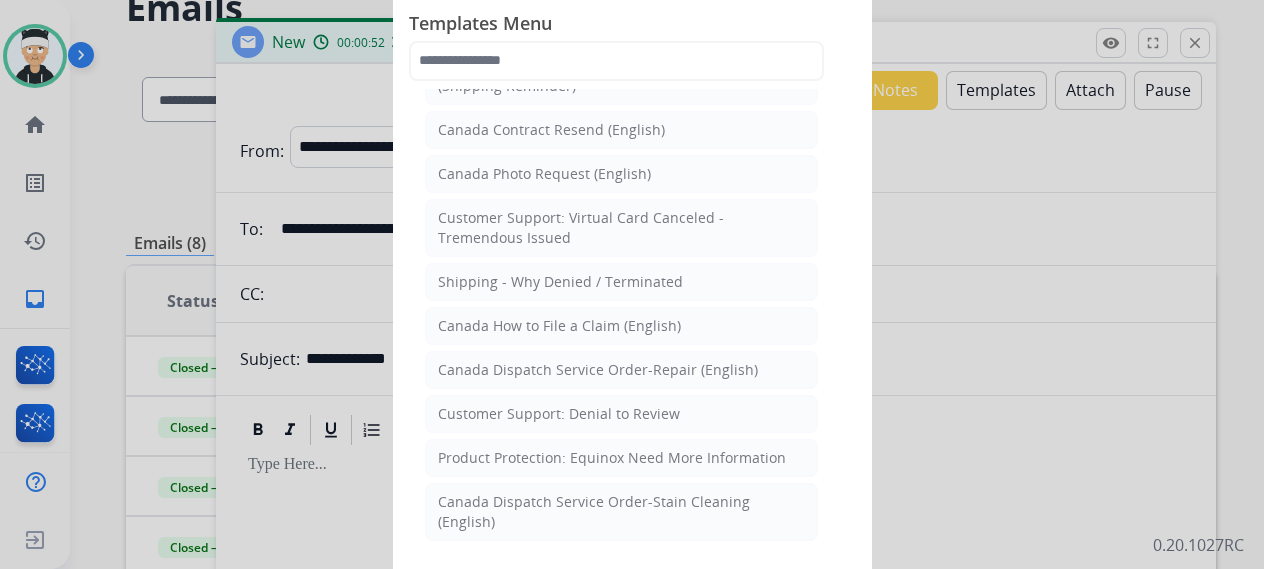 scroll, scrollTop: 1020, scrollLeft: 0, axis: vertical 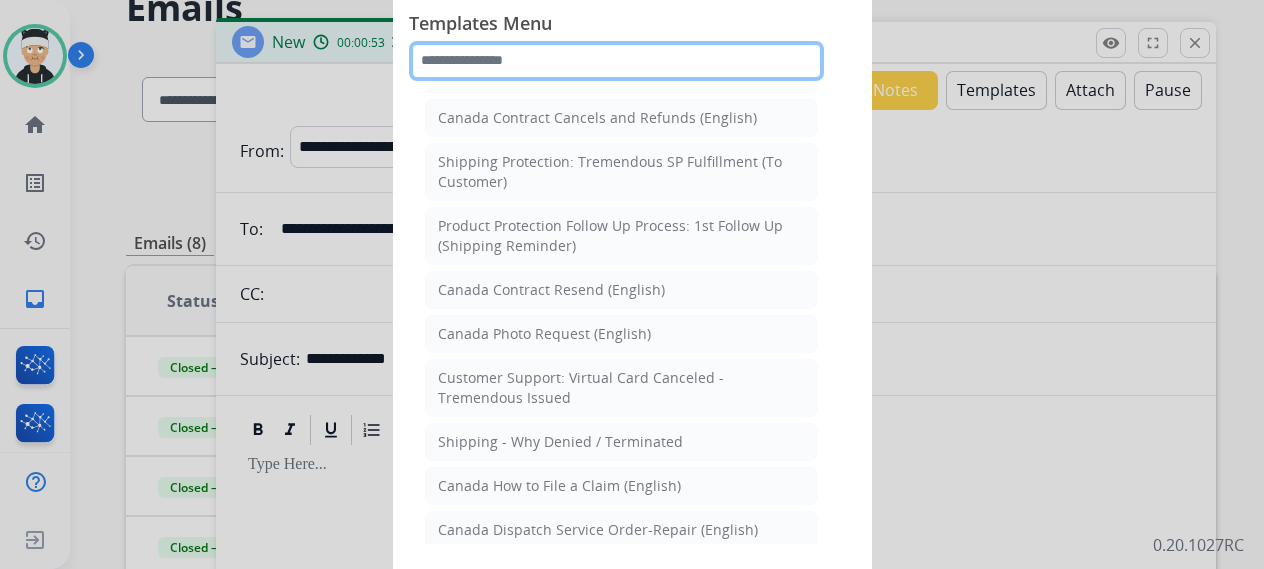click 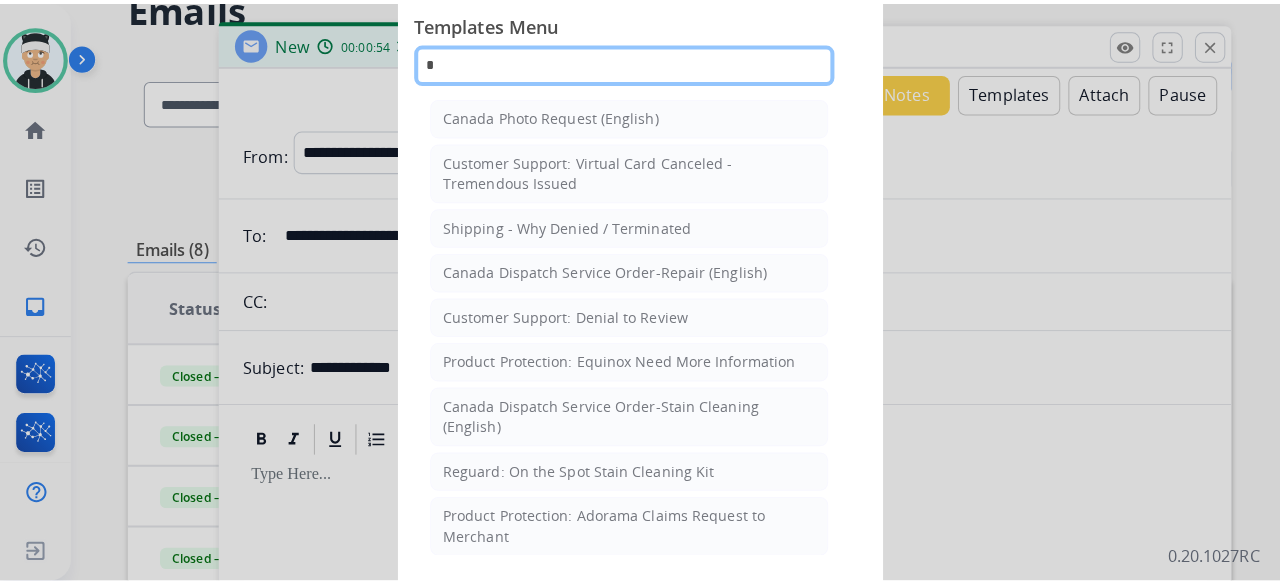 scroll, scrollTop: 847, scrollLeft: 0, axis: vertical 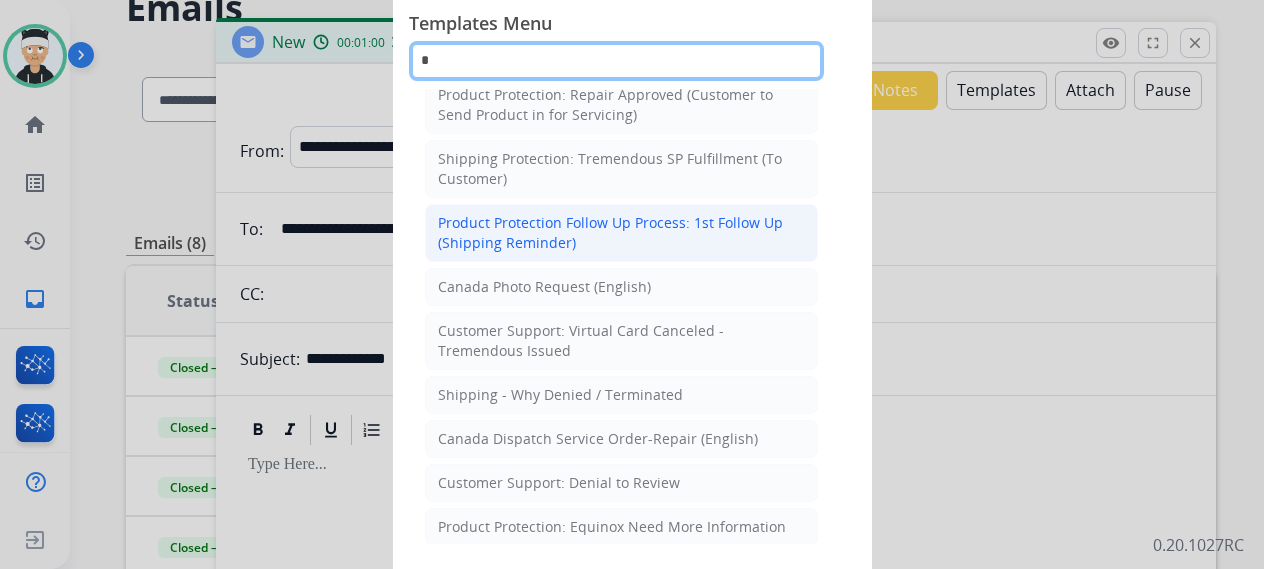 type on "*" 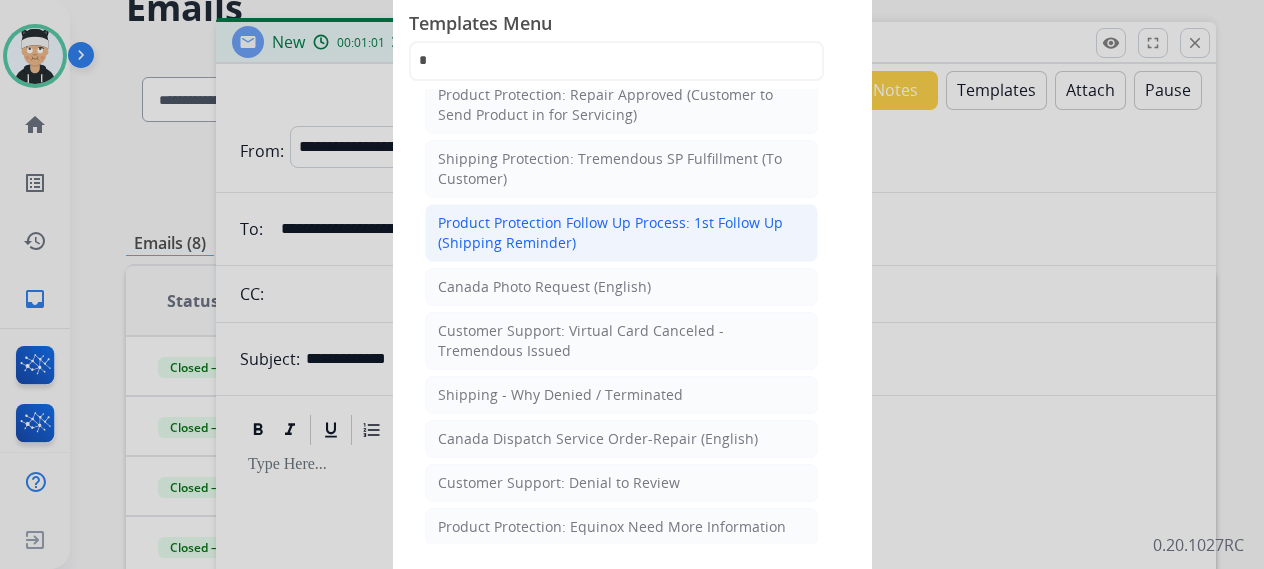 click on "Product Protection Follow Up Process: 1st Follow Up (Shipping Reminder)" 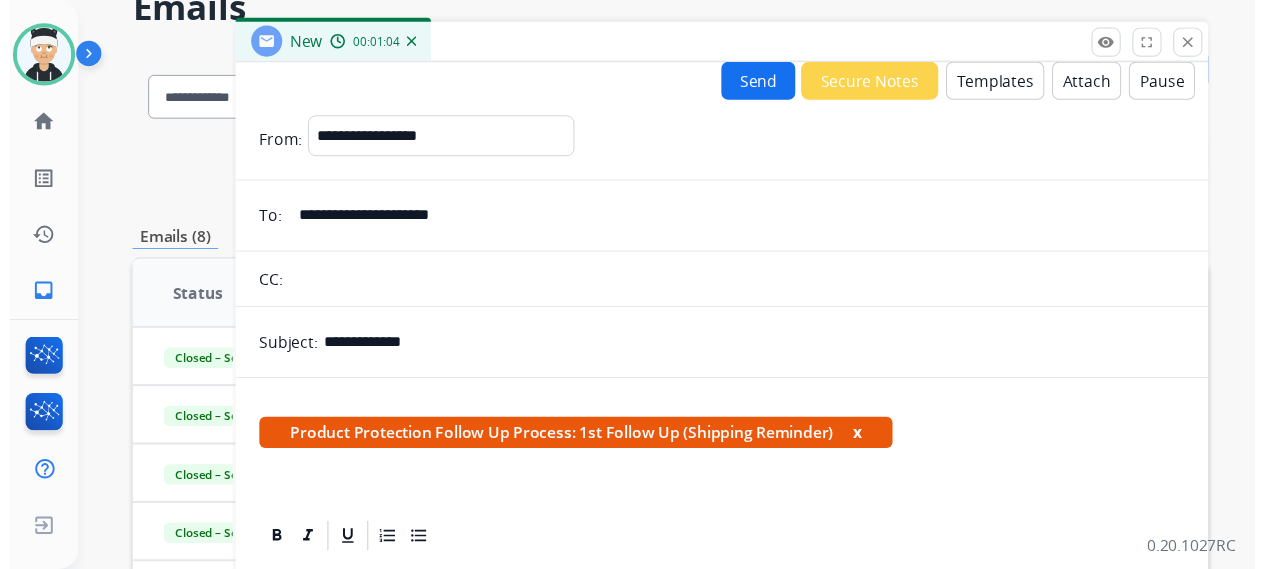scroll, scrollTop: 0, scrollLeft: 0, axis: both 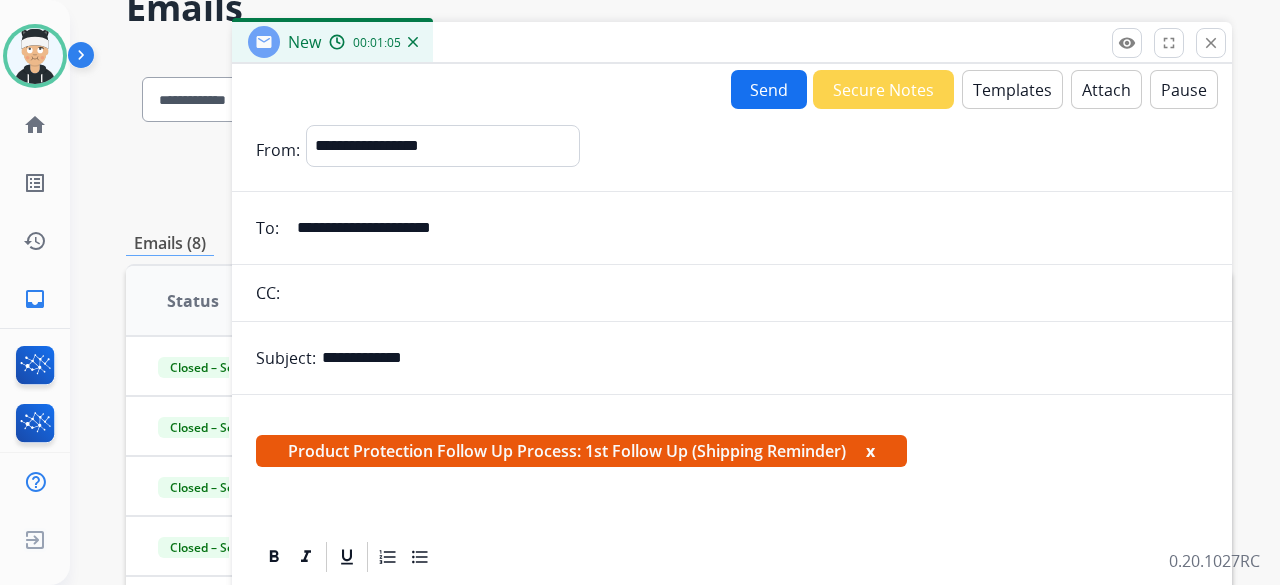 click on "Templates" at bounding box center [1012, 89] 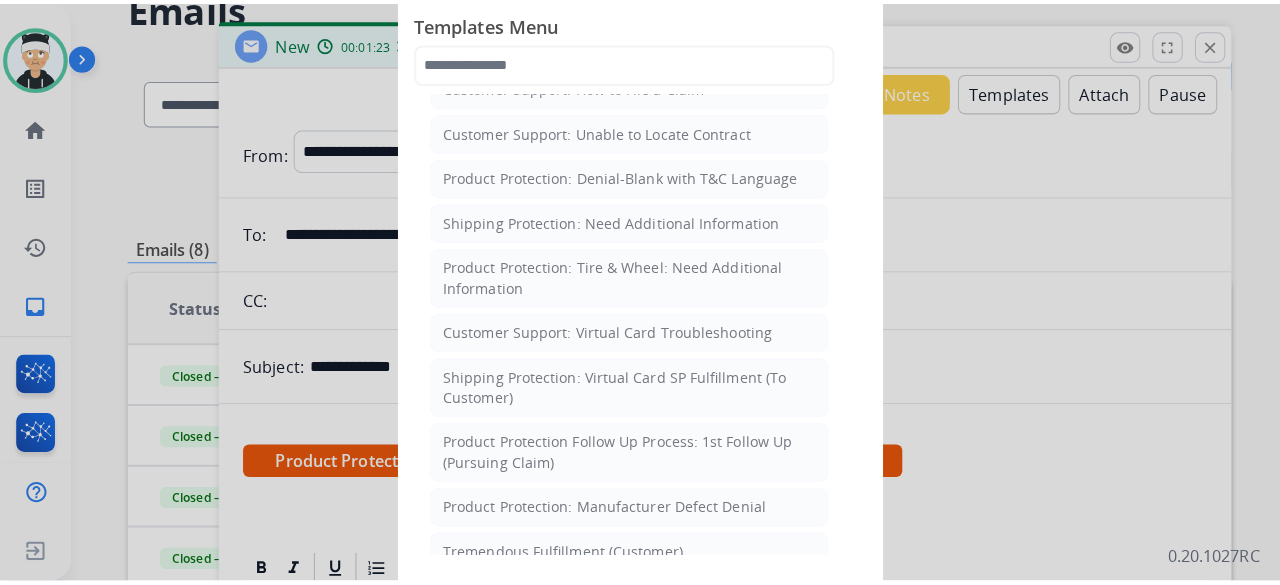 scroll, scrollTop: 0, scrollLeft: 0, axis: both 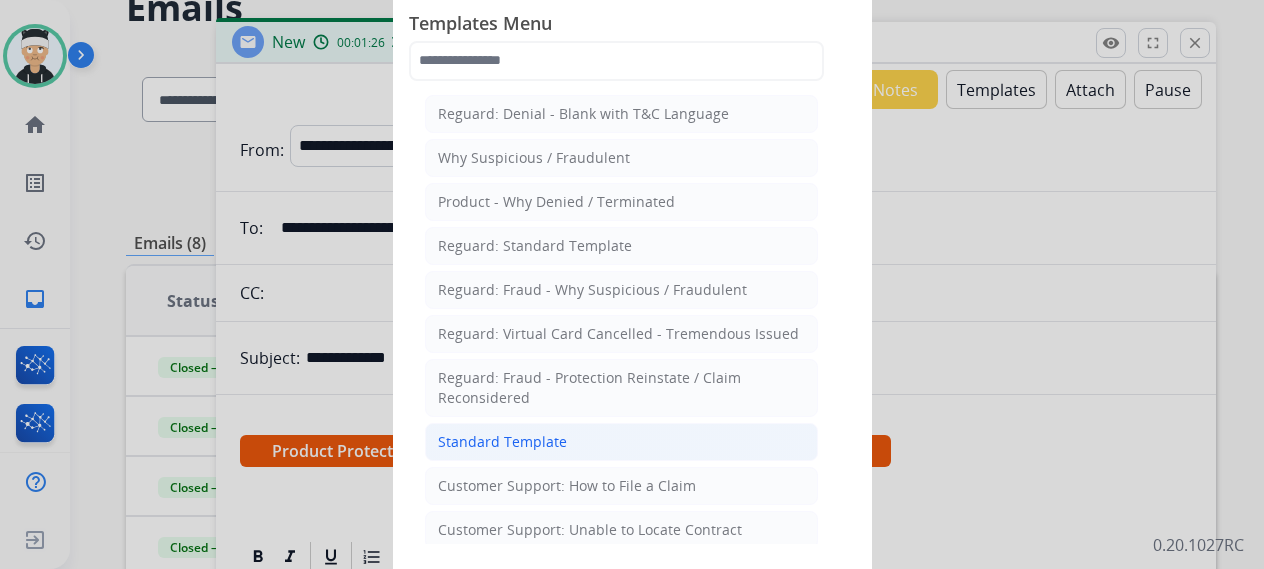 click on "Standard Template" 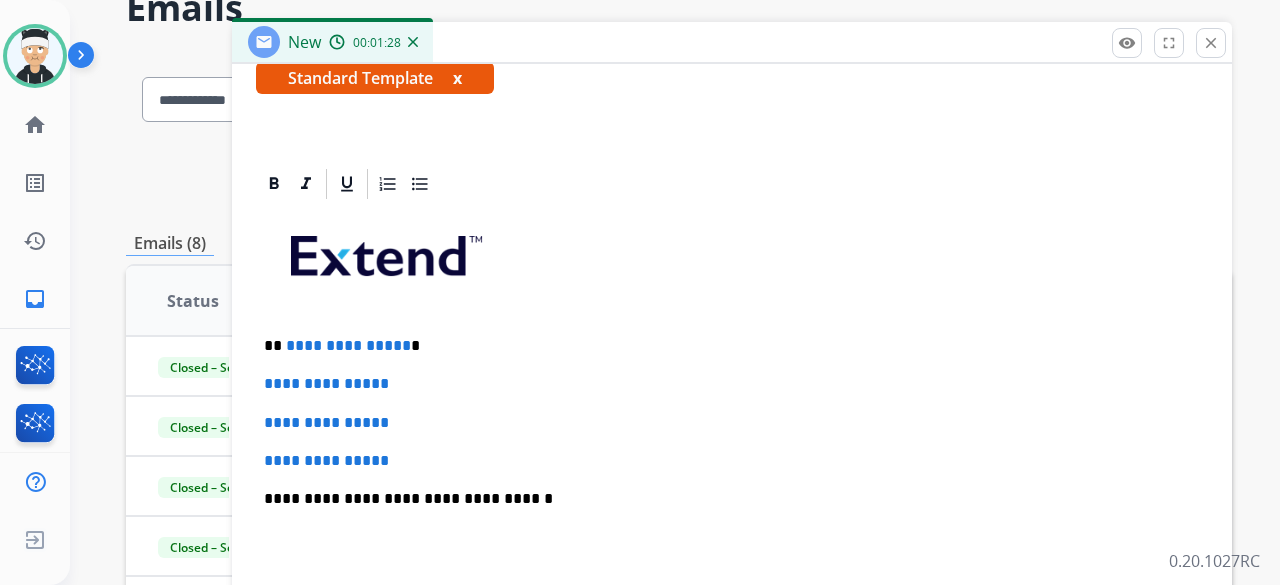 scroll, scrollTop: 400, scrollLeft: 0, axis: vertical 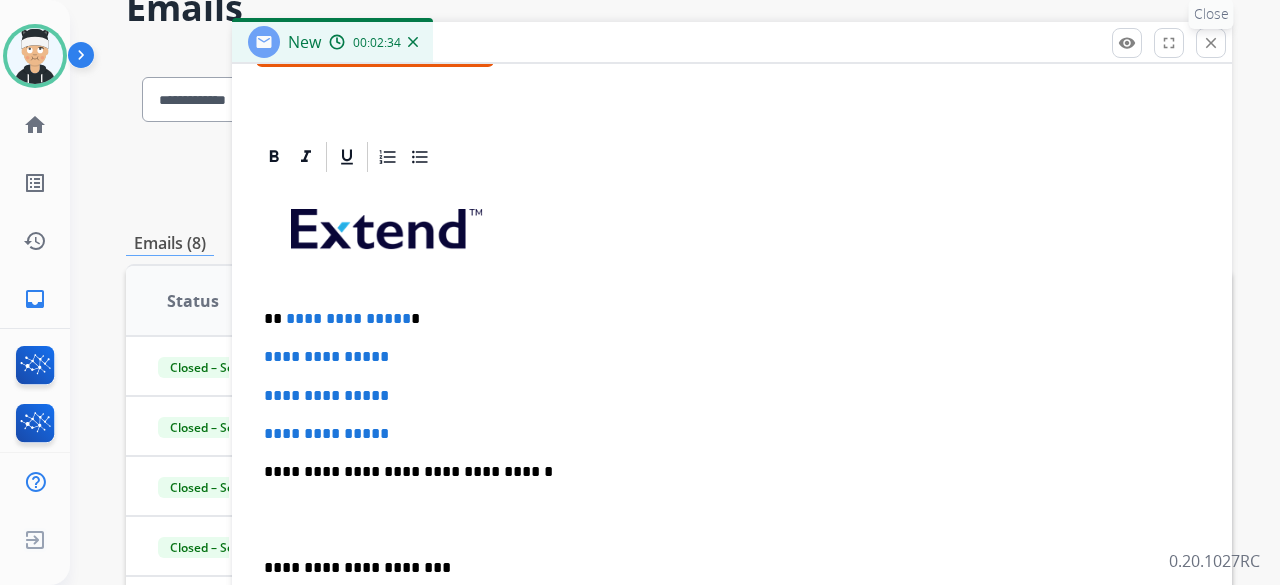 click on "close Close" at bounding box center [1211, 43] 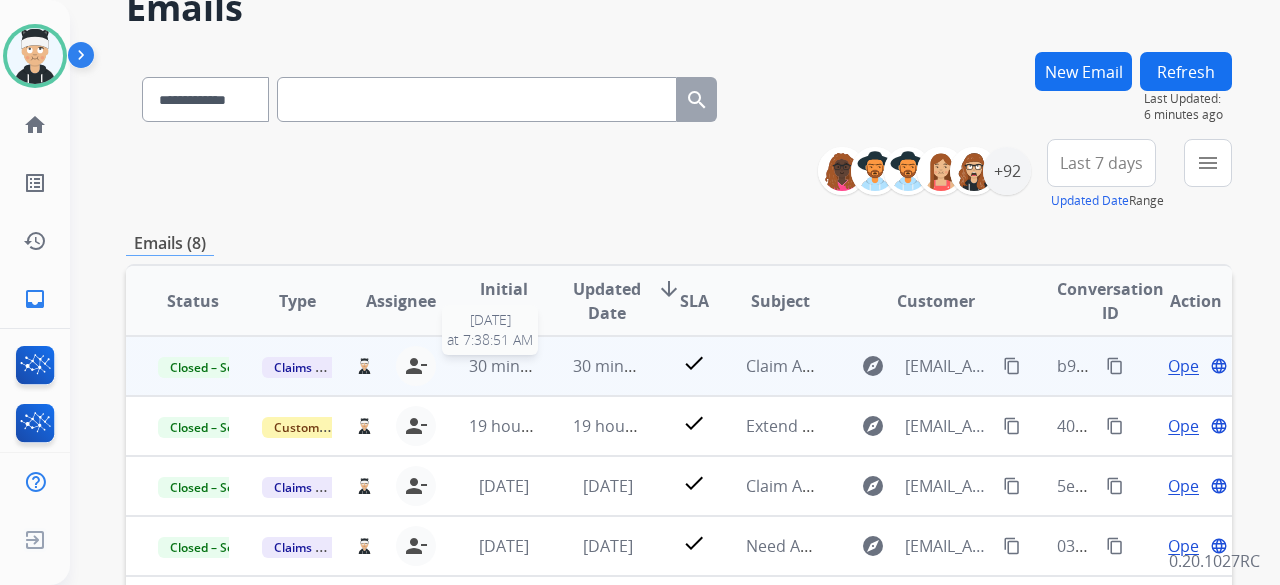 click on "30 minutes ago" at bounding box center [527, 366] 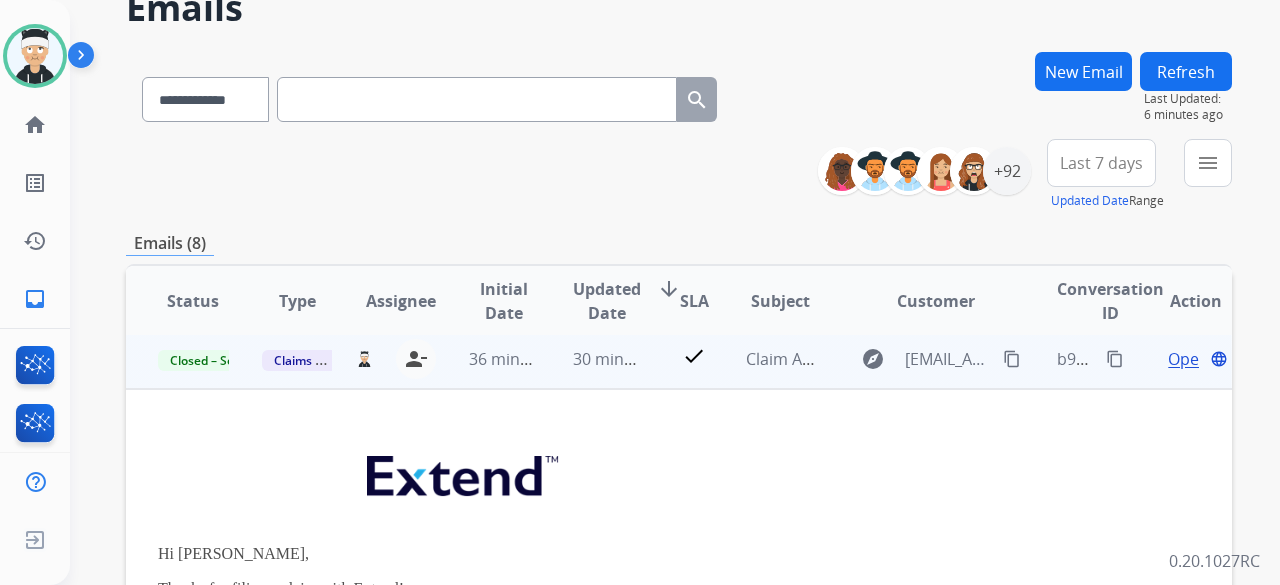 scroll, scrollTop: 0, scrollLeft: 0, axis: both 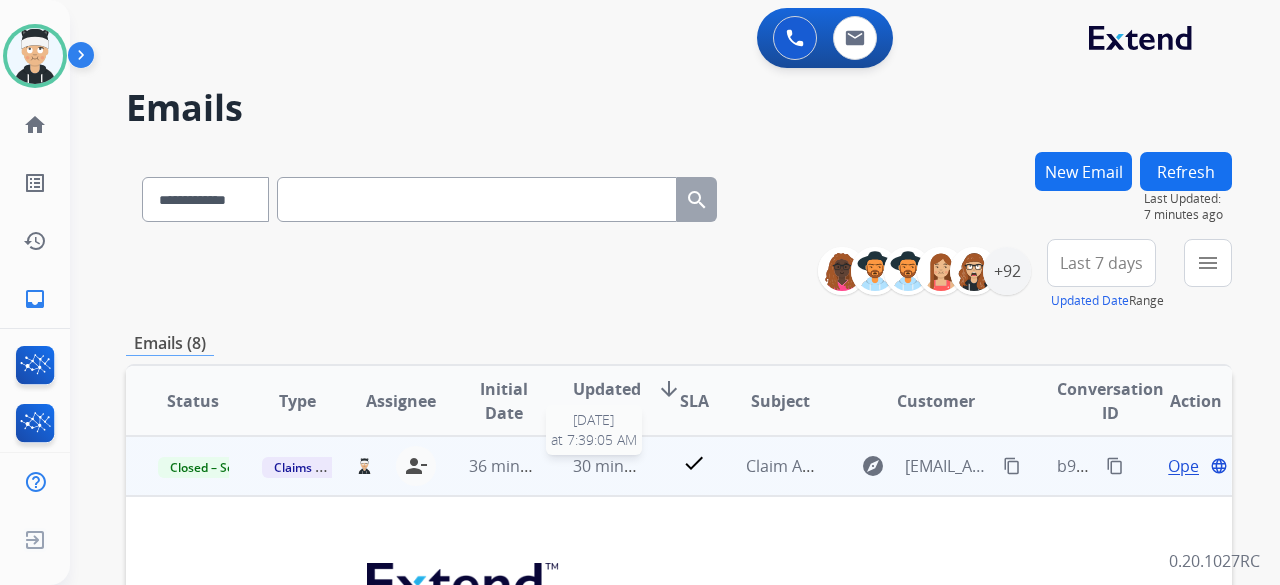 click on "30 minutes ago" at bounding box center (631, 466) 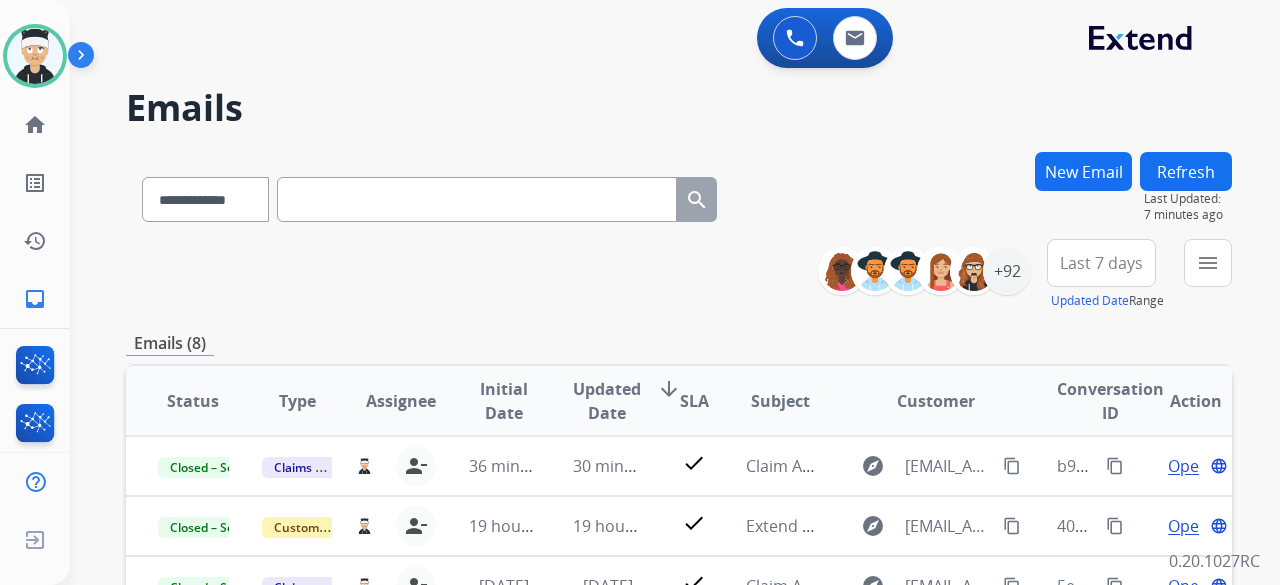click on "New Email" at bounding box center [1083, 171] 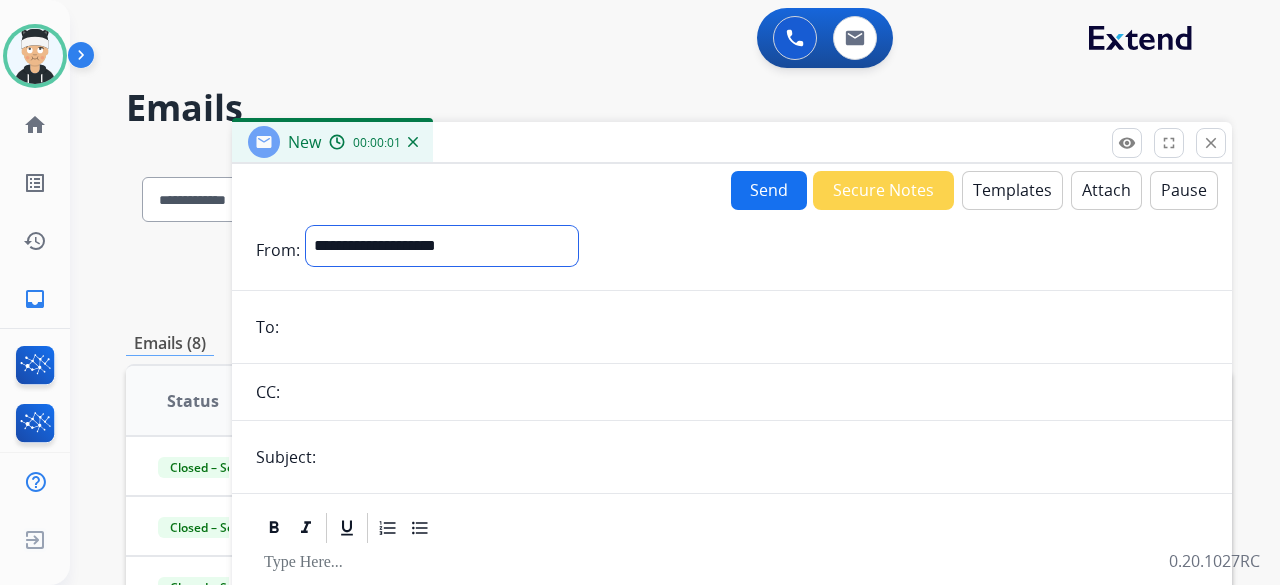 click on "**********" at bounding box center (442, 246) 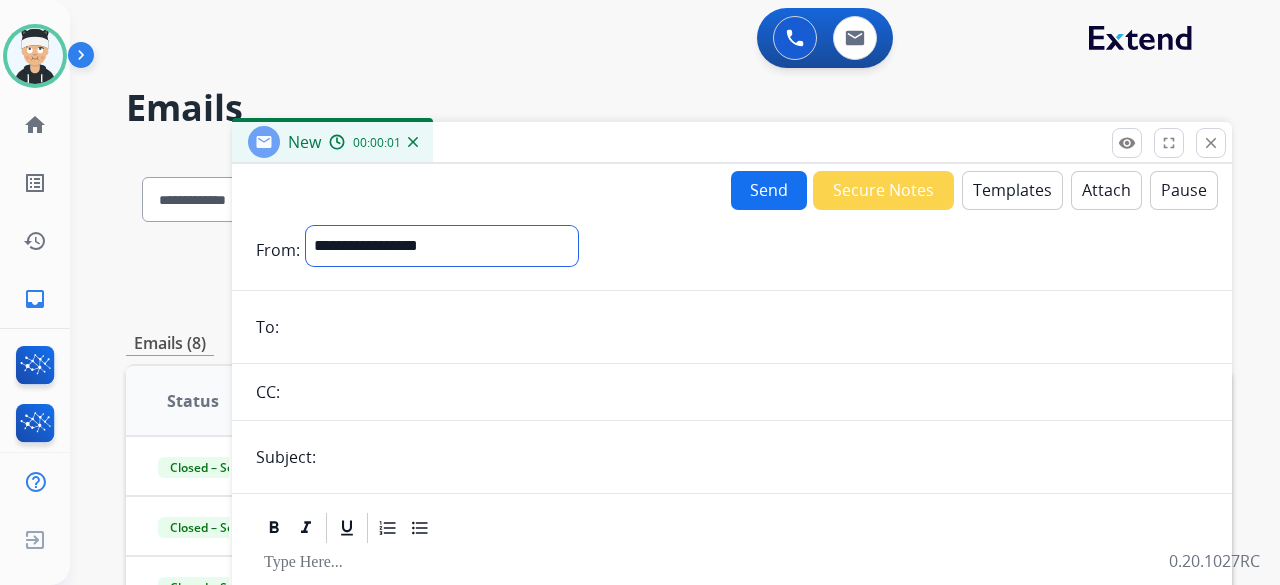 click on "**********" at bounding box center [442, 246] 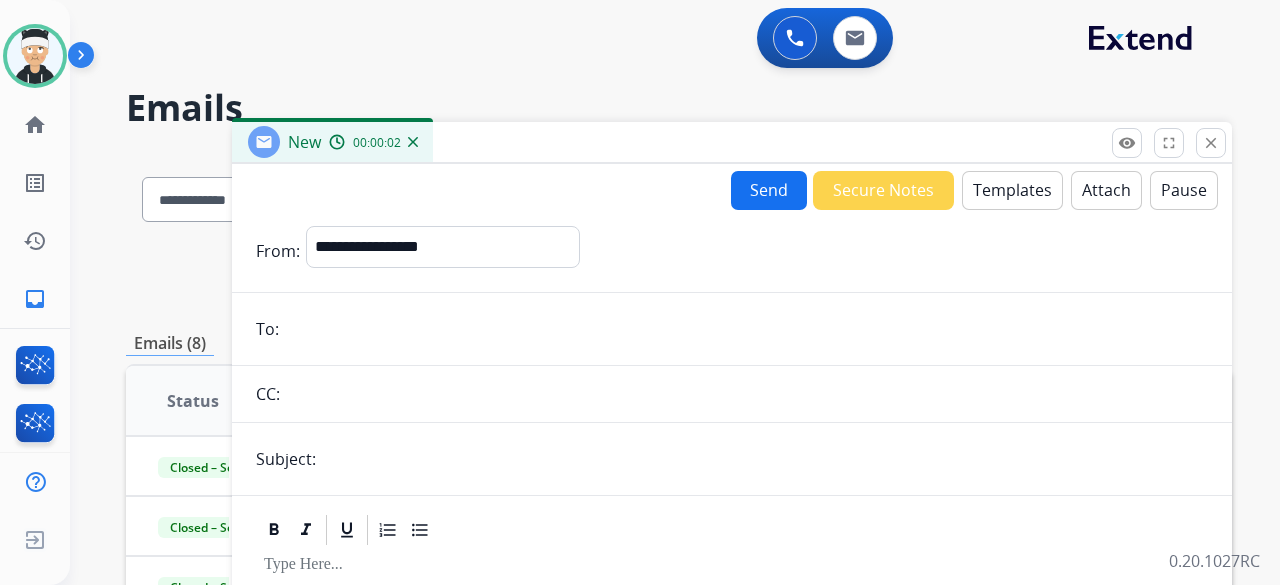 click at bounding box center [746, 329] 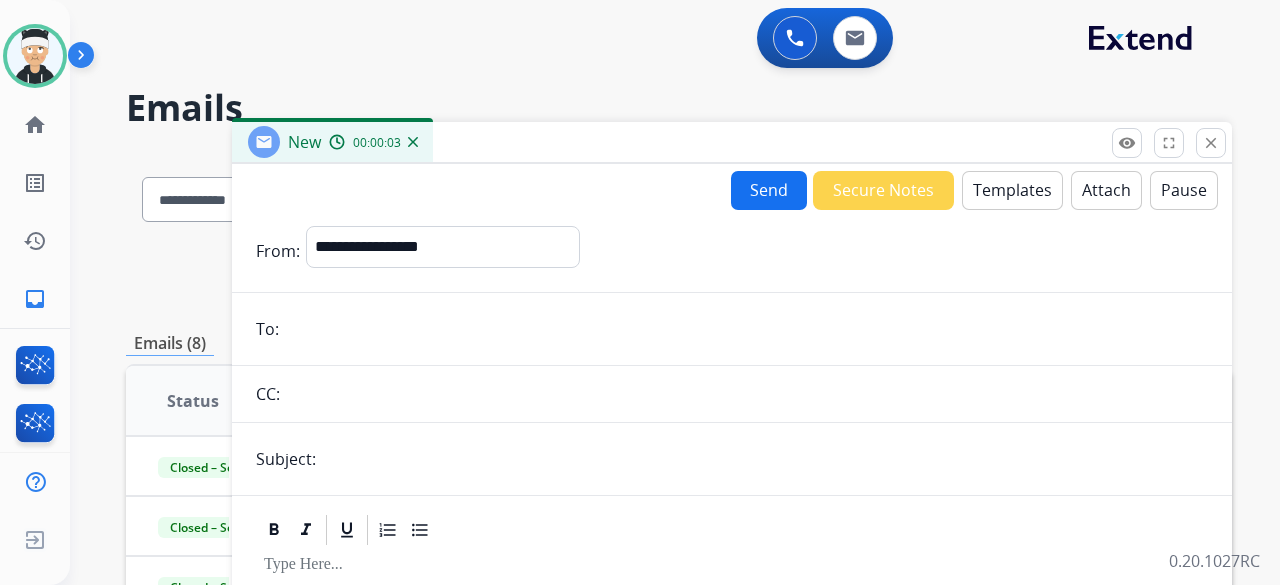 paste on "**********" 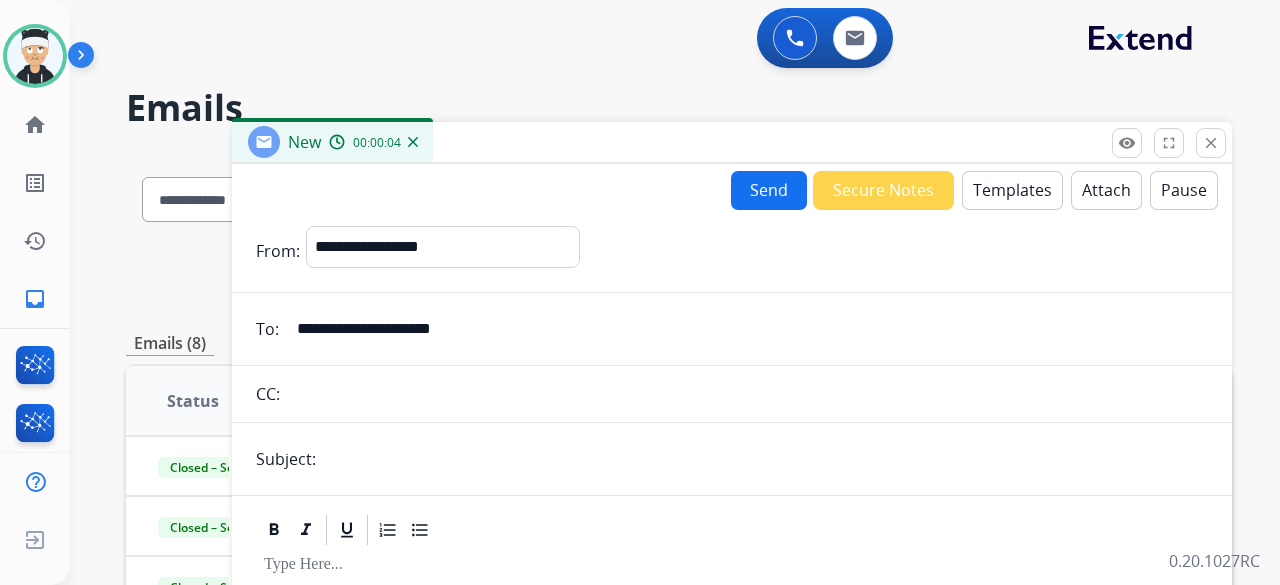type on "**********" 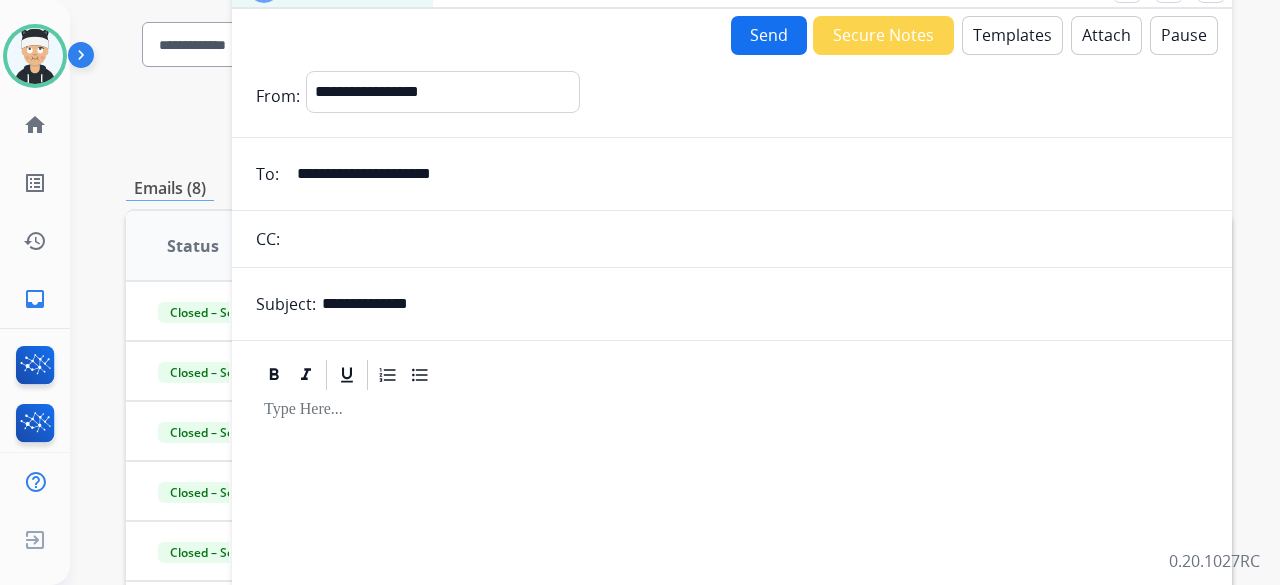 scroll, scrollTop: 200, scrollLeft: 0, axis: vertical 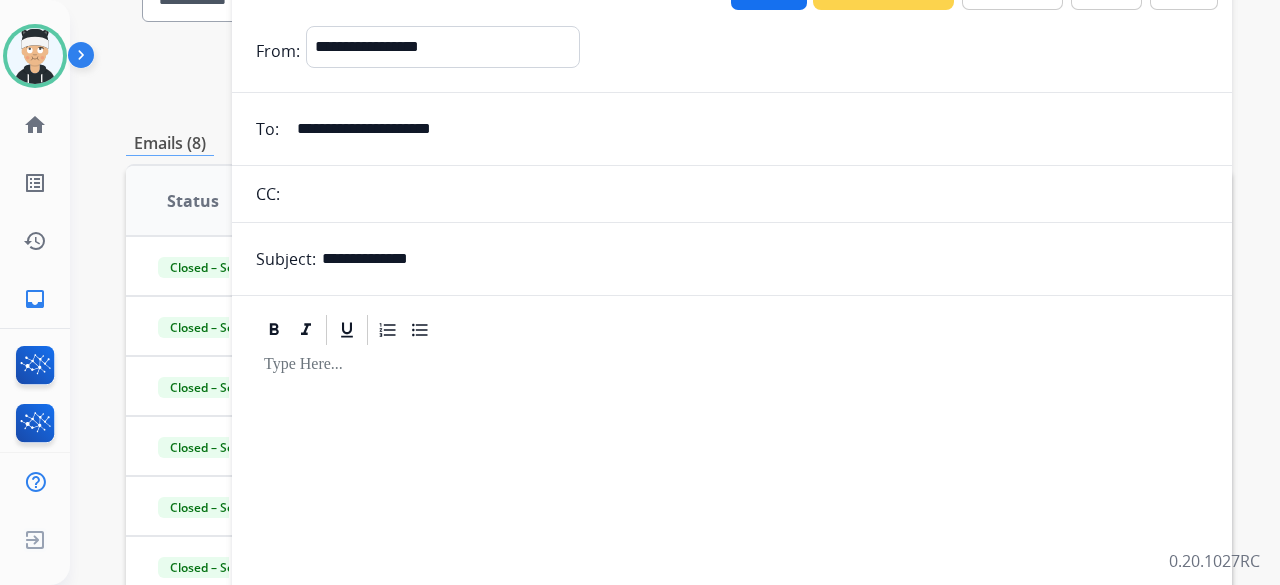 type on "**********" 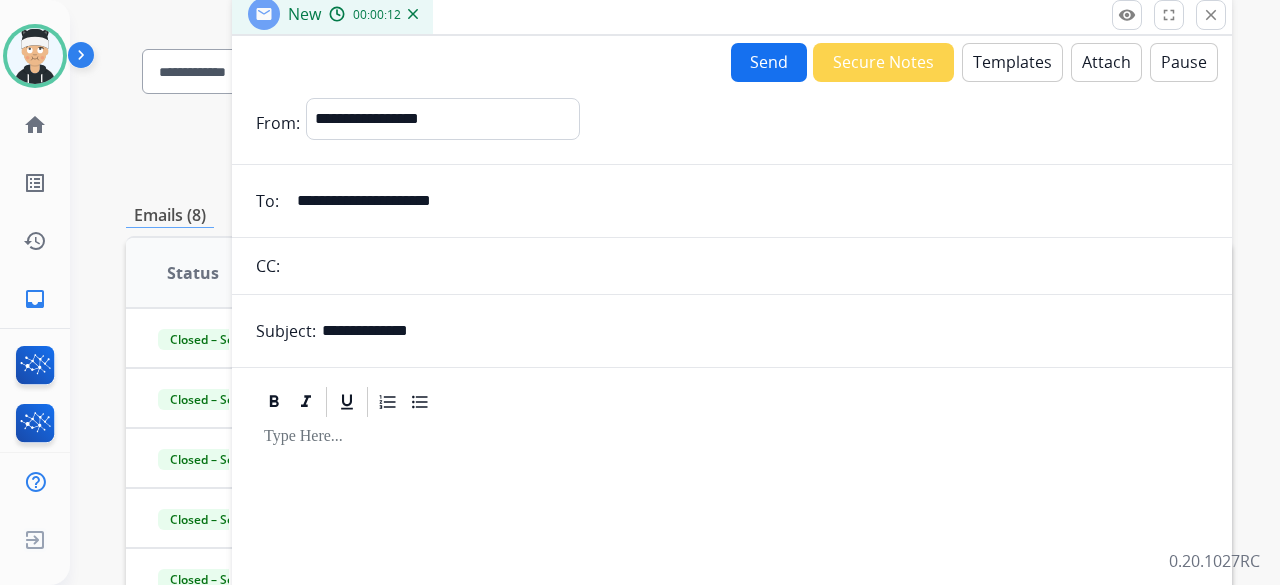 scroll, scrollTop: 100, scrollLeft: 0, axis: vertical 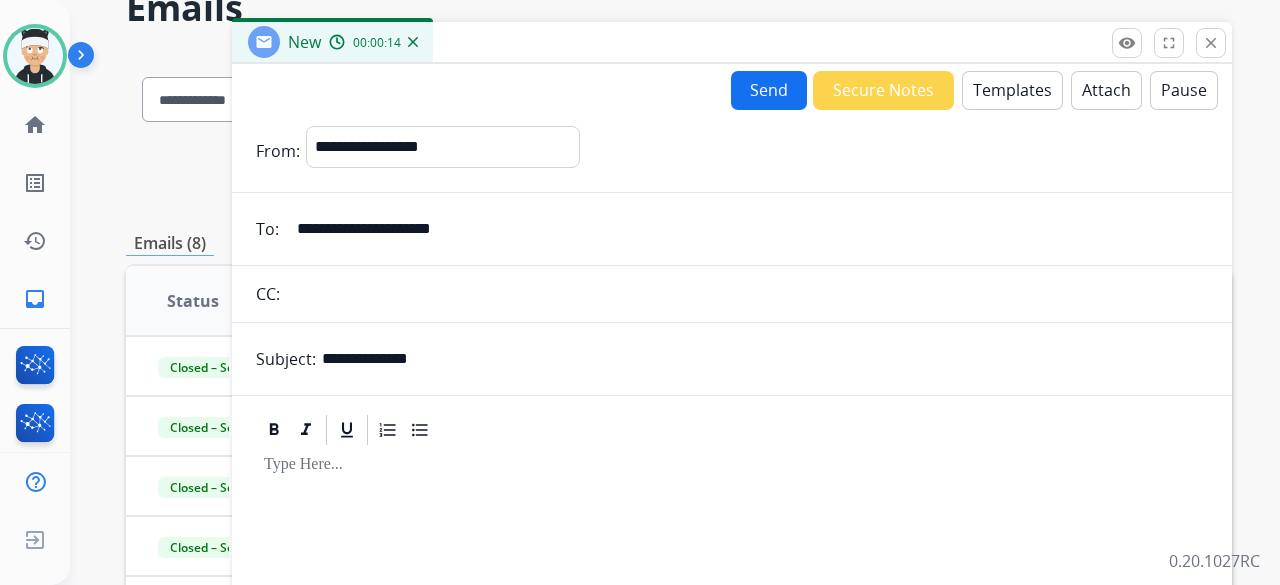 click on "Templates" at bounding box center [1012, 90] 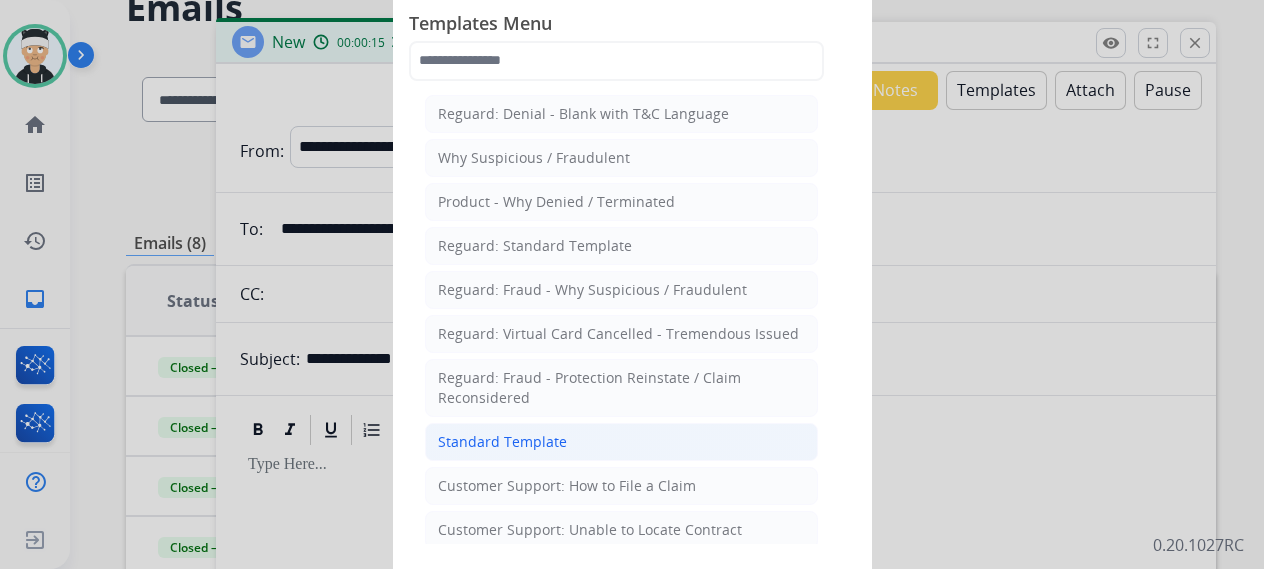 click on "Standard Template" 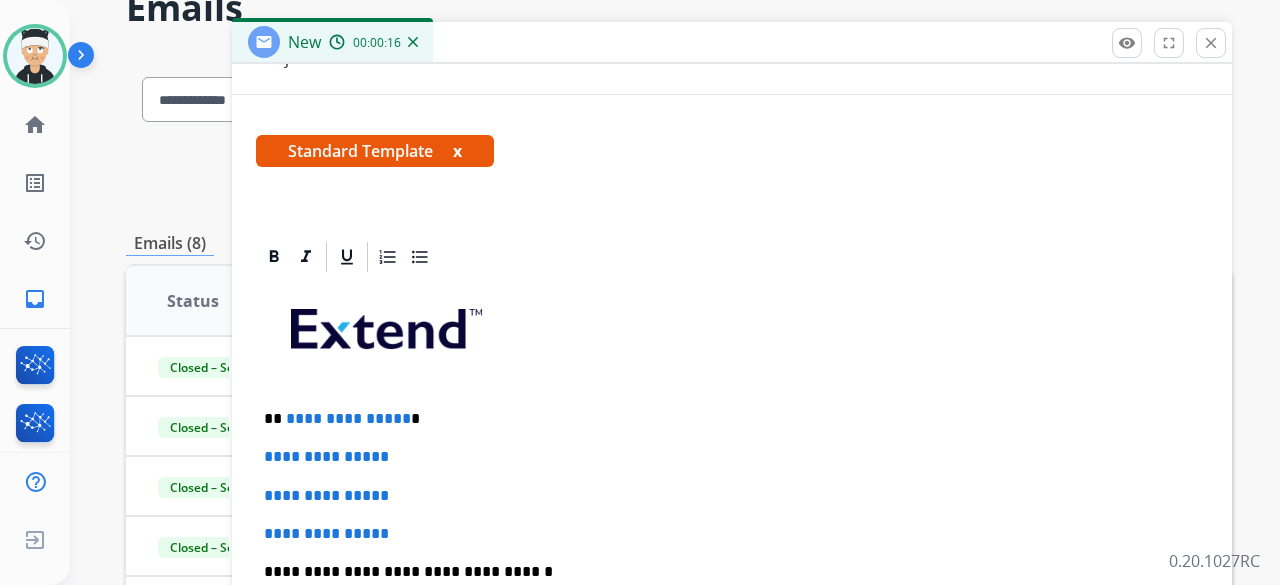 scroll, scrollTop: 400, scrollLeft: 0, axis: vertical 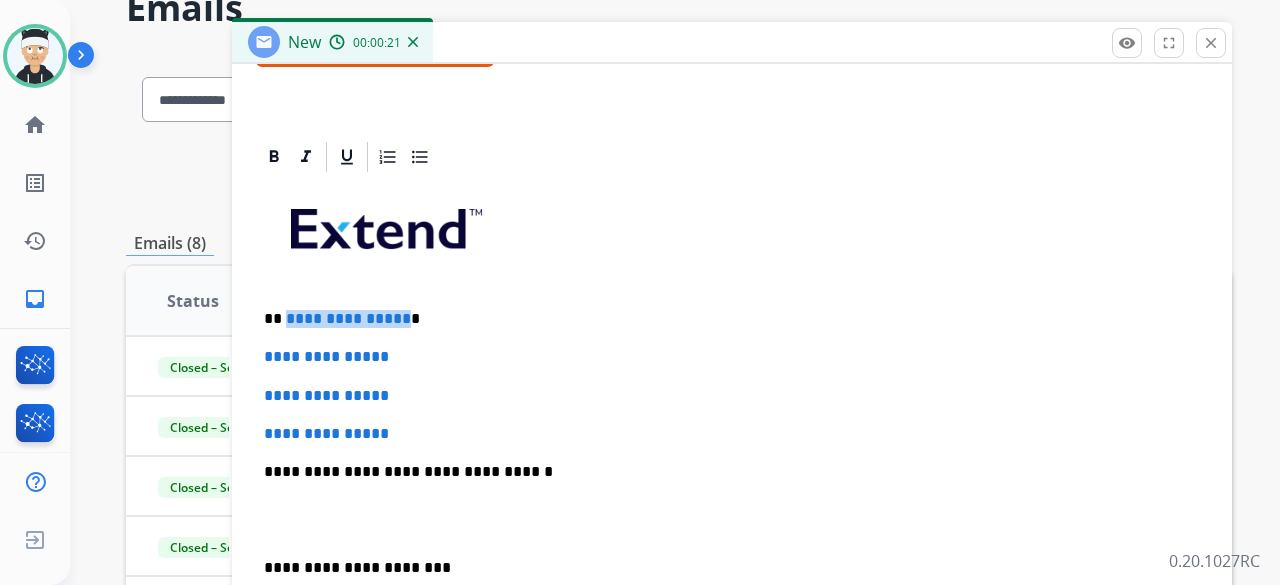 drag, startPoint x: 397, startPoint y: 322, endPoint x: 284, endPoint y: 322, distance: 113 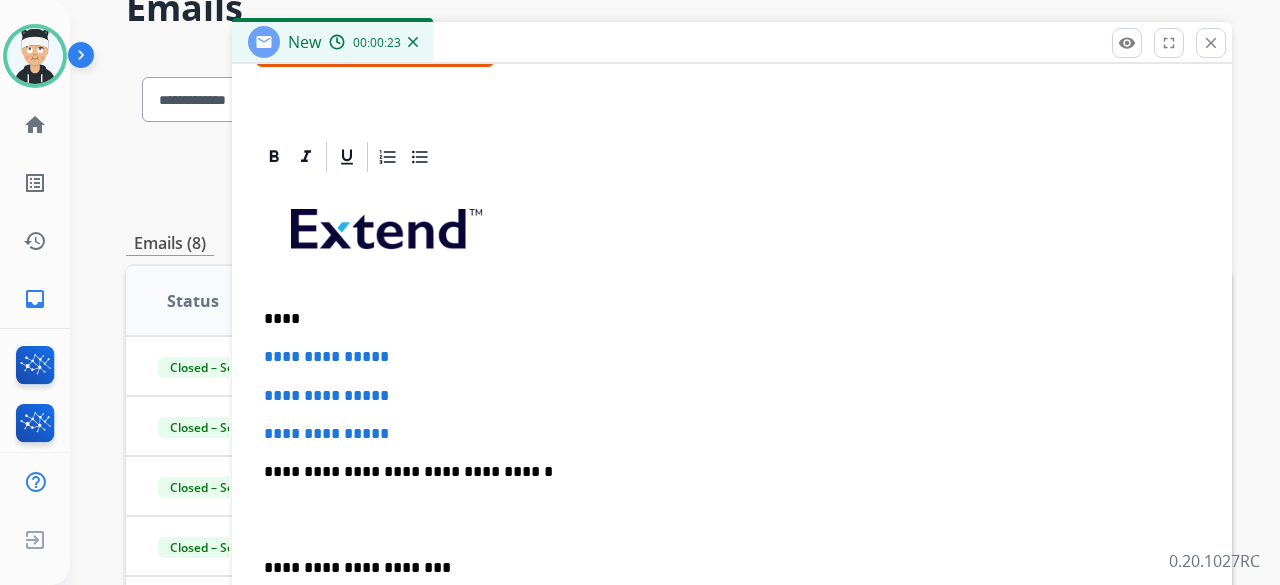 type 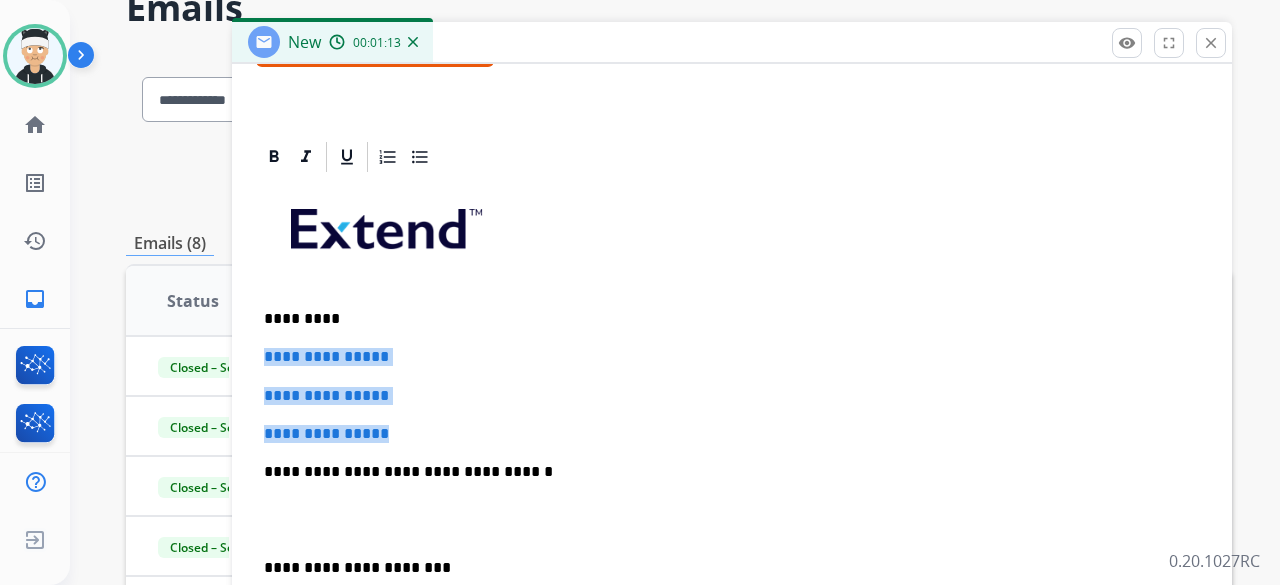 drag, startPoint x: 404, startPoint y: 431, endPoint x: 254, endPoint y: 361, distance: 165.52945 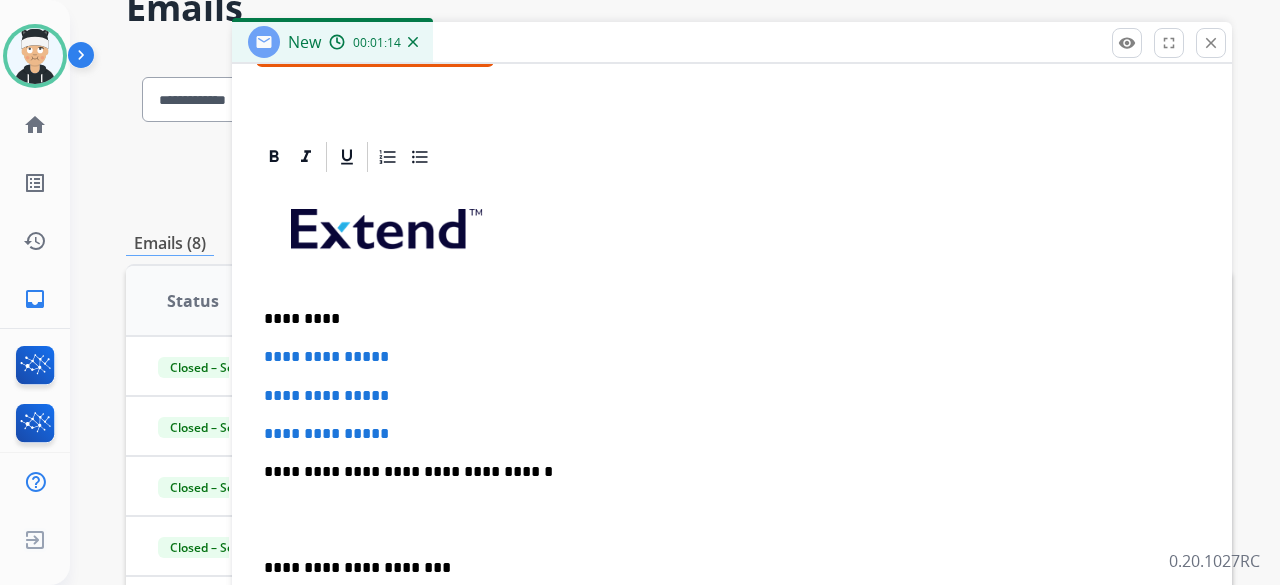 scroll, scrollTop: 383, scrollLeft: 0, axis: vertical 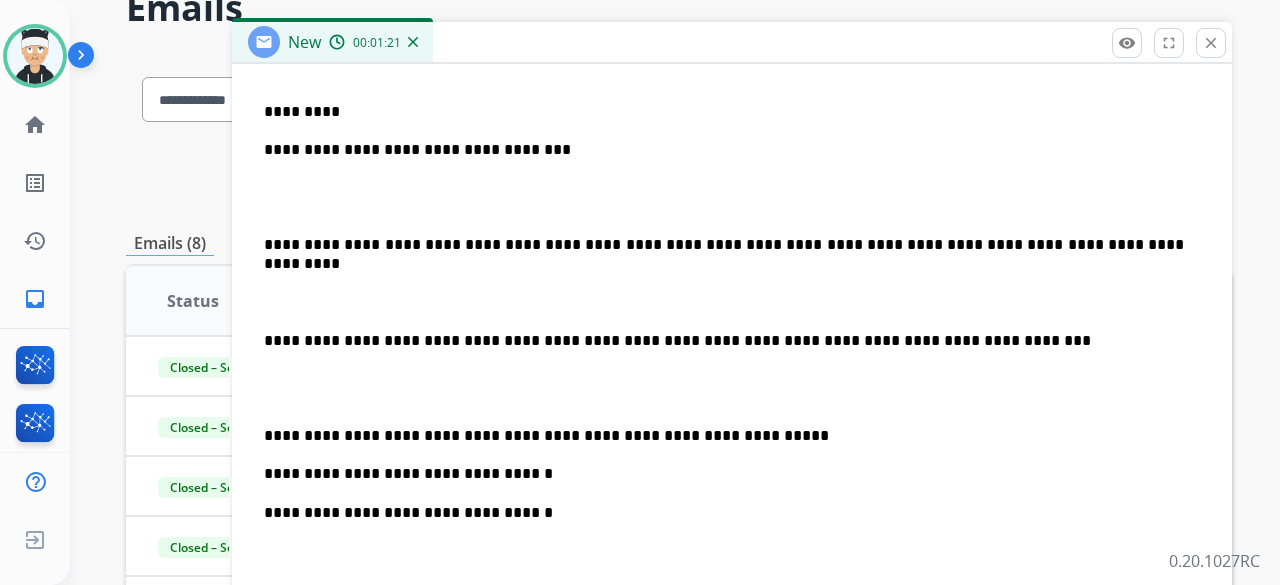 click on "**********" at bounding box center (732, 435) 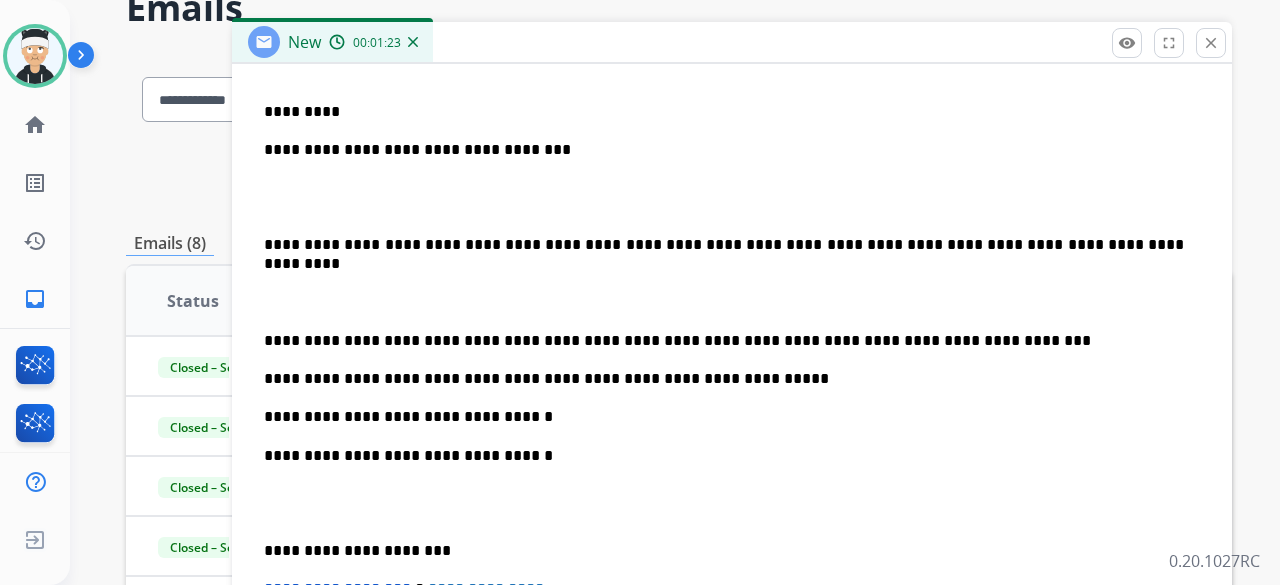 click on "**********" at bounding box center [724, 341] 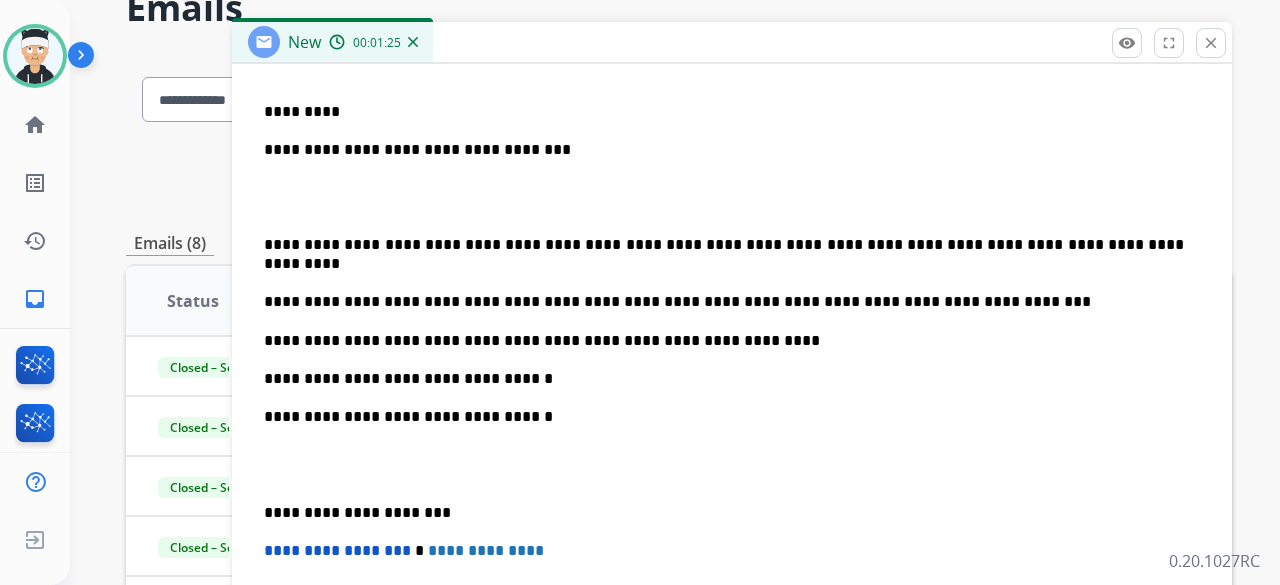 drag, startPoint x: 267, startPoint y: 335, endPoint x: 265, endPoint y: 302, distance: 33.06055 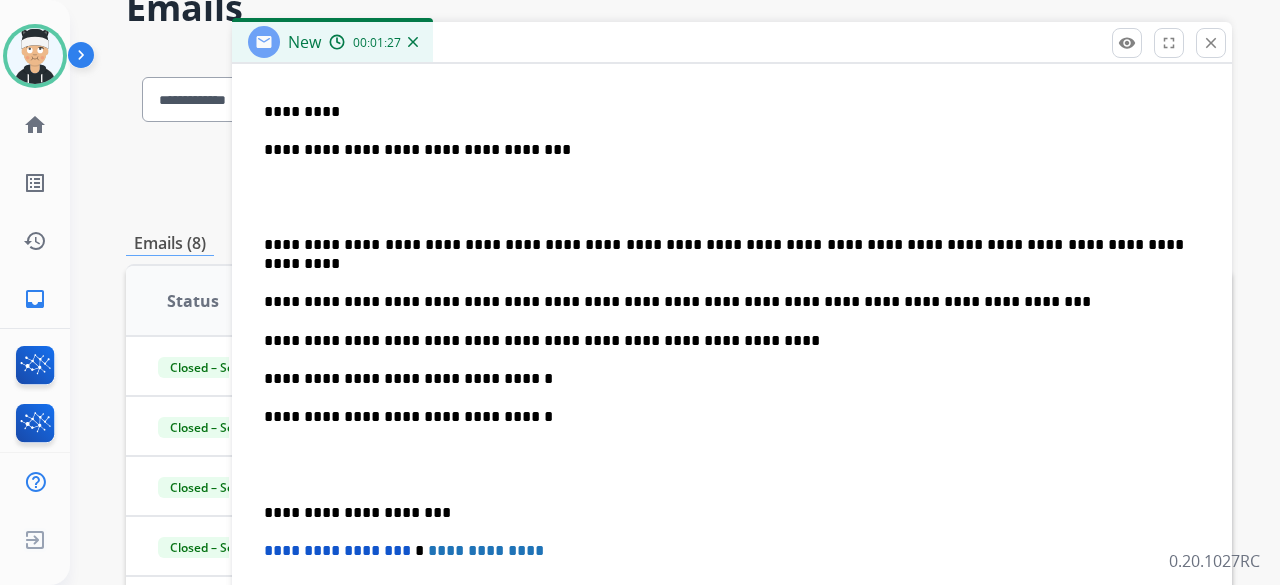 click on "**********" at bounding box center [724, 379] 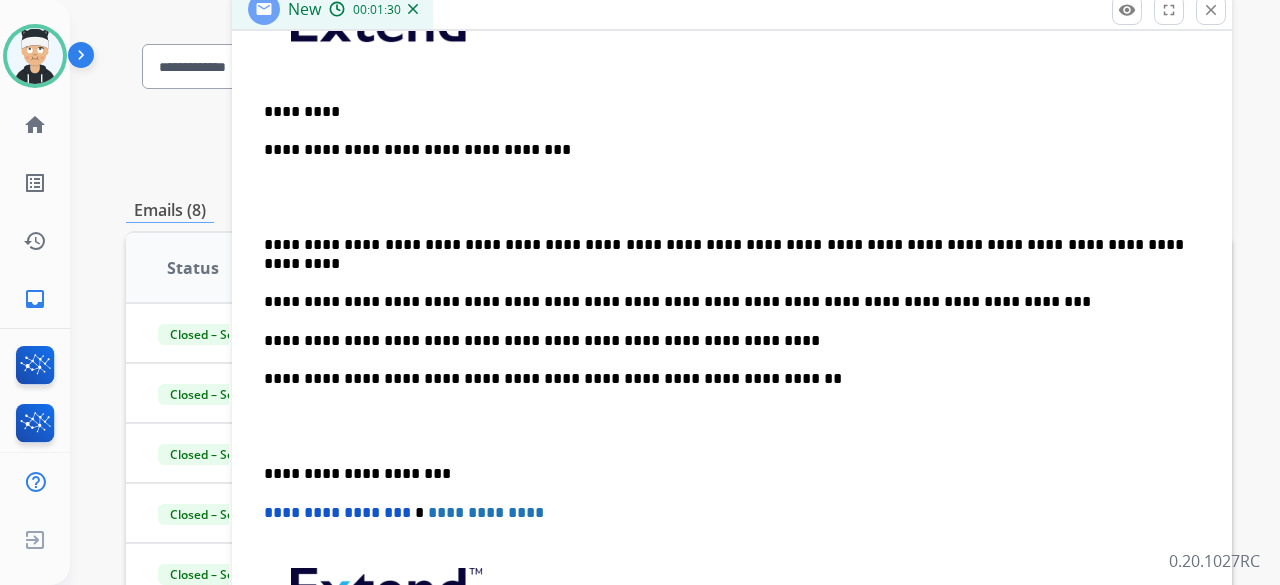 click on "**********" at bounding box center (732, 369) 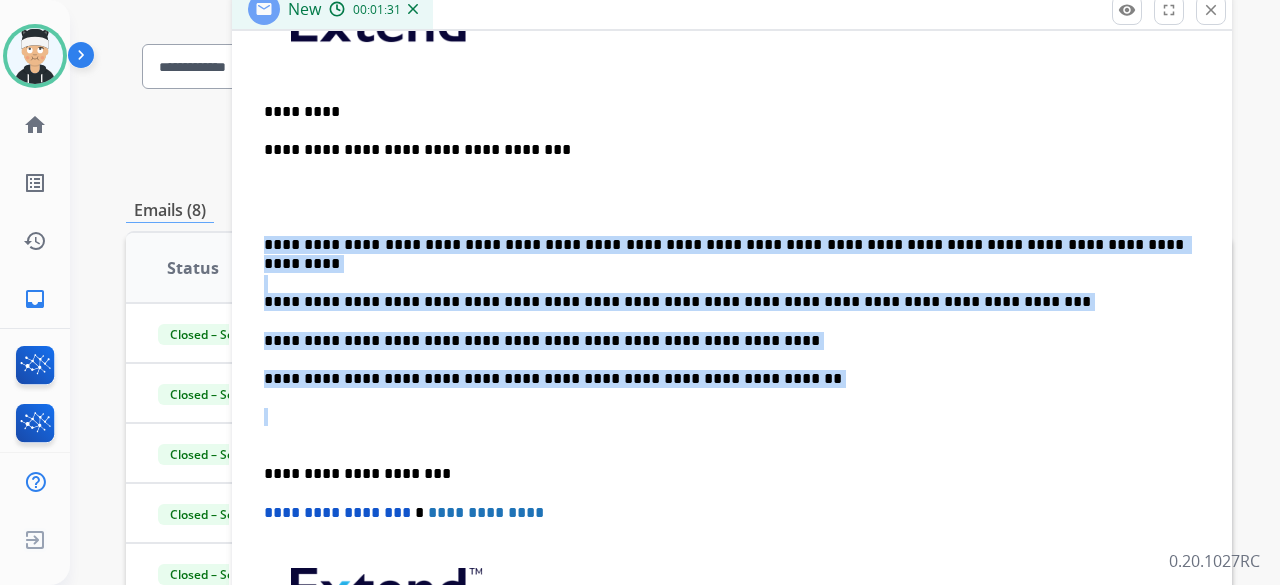 drag, startPoint x: 792, startPoint y: 391, endPoint x: 254, endPoint y: 227, distance: 562.4411 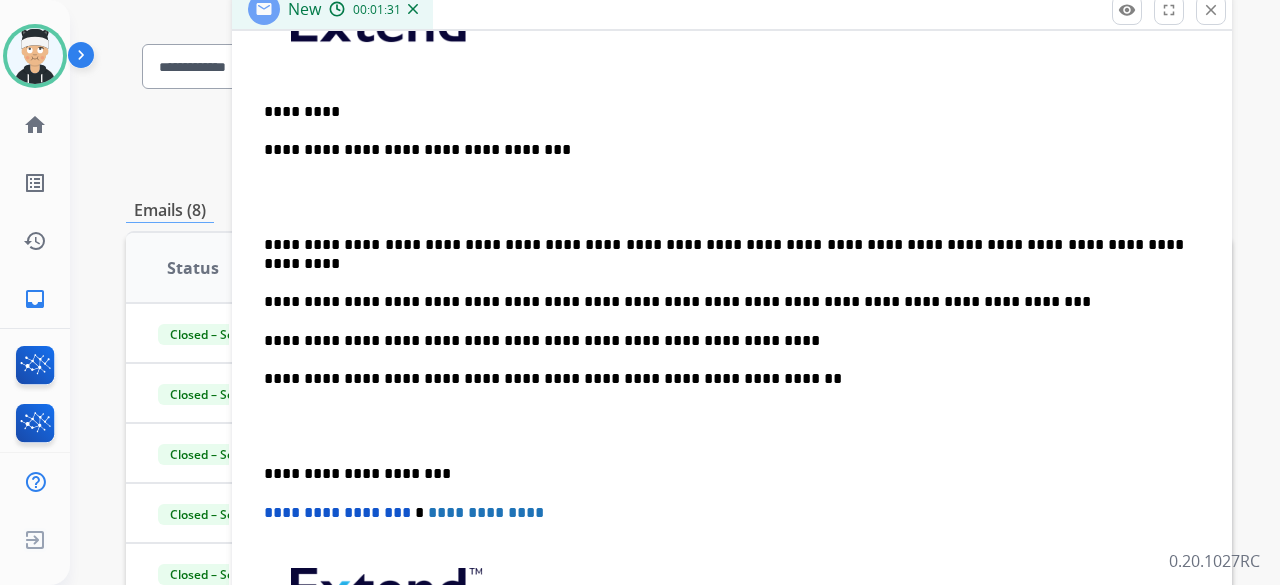 scroll, scrollTop: 383, scrollLeft: 0, axis: vertical 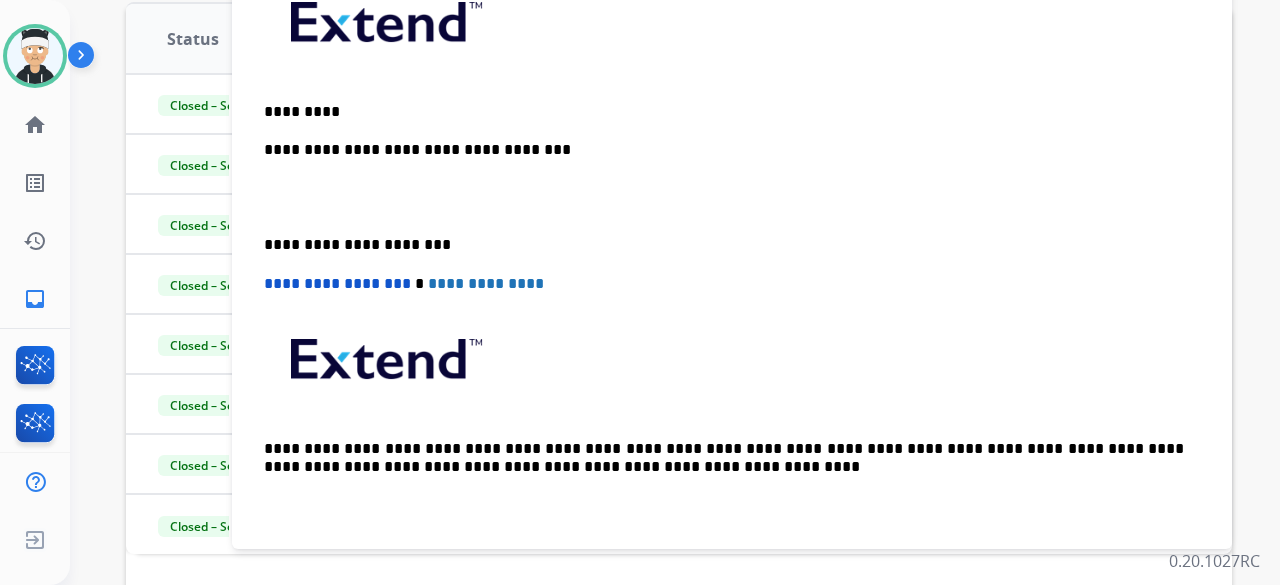 click at bounding box center (732, 198) 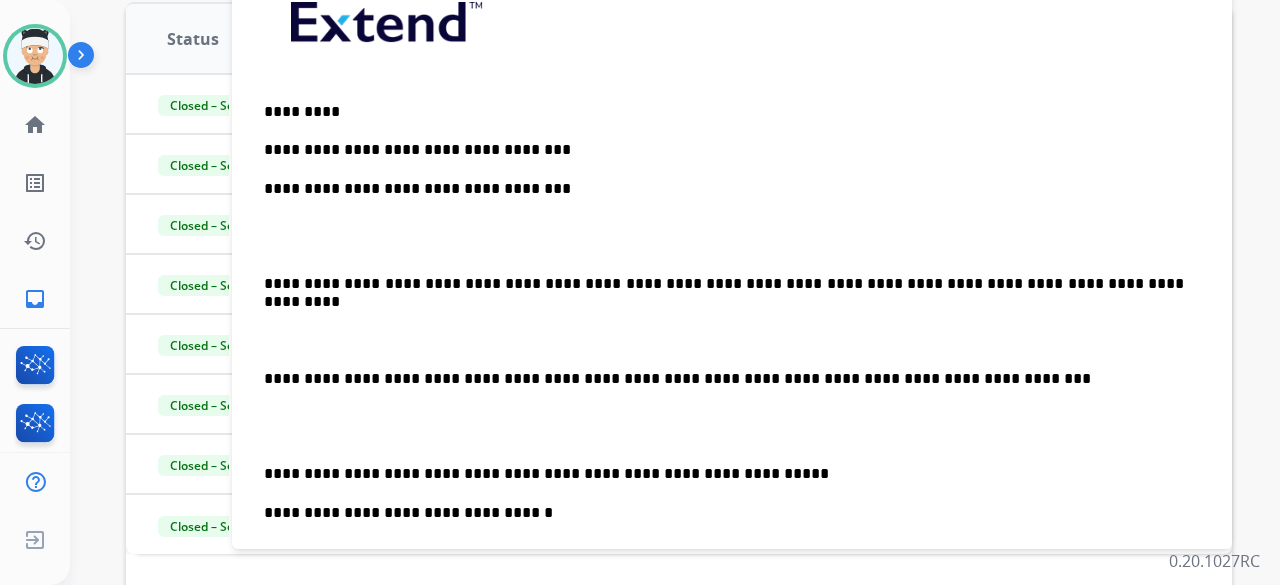 scroll, scrollTop: 607, scrollLeft: 0, axis: vertical 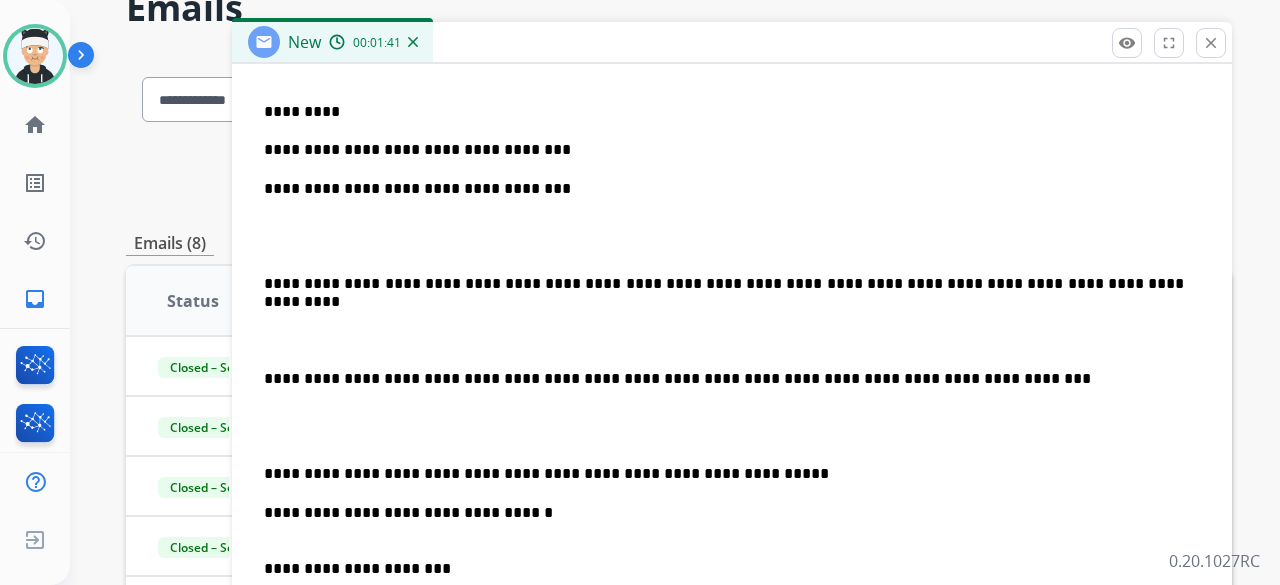 click on "**********" at bounding box center (732, 416) 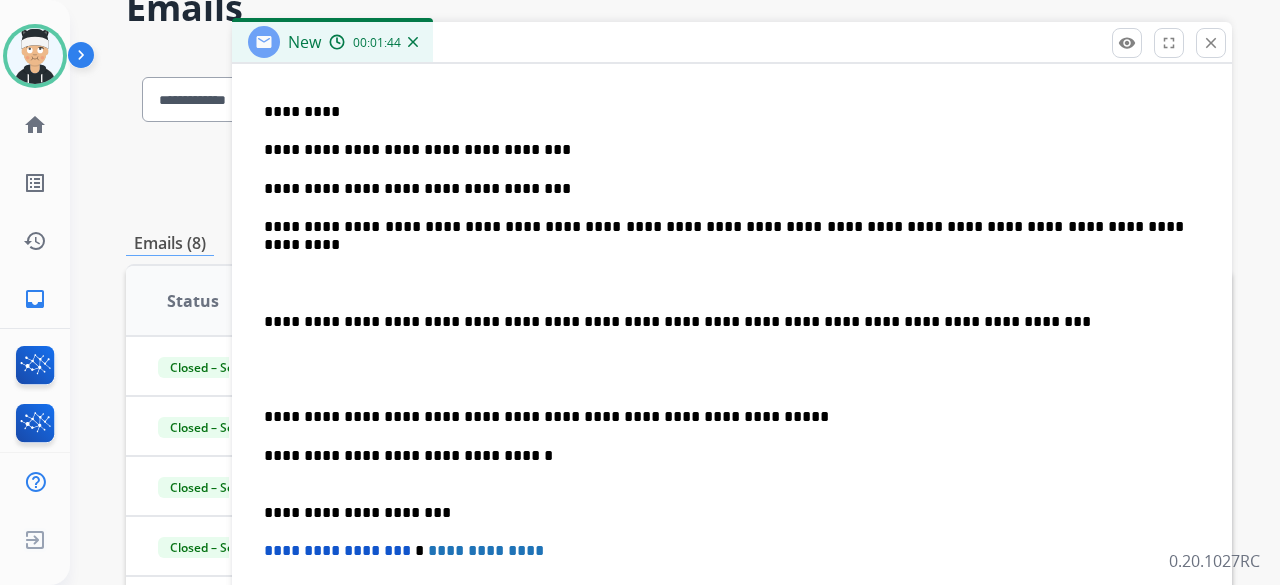 scroll, scrollTop: 592, scrollLeft: 0, axis: vertical 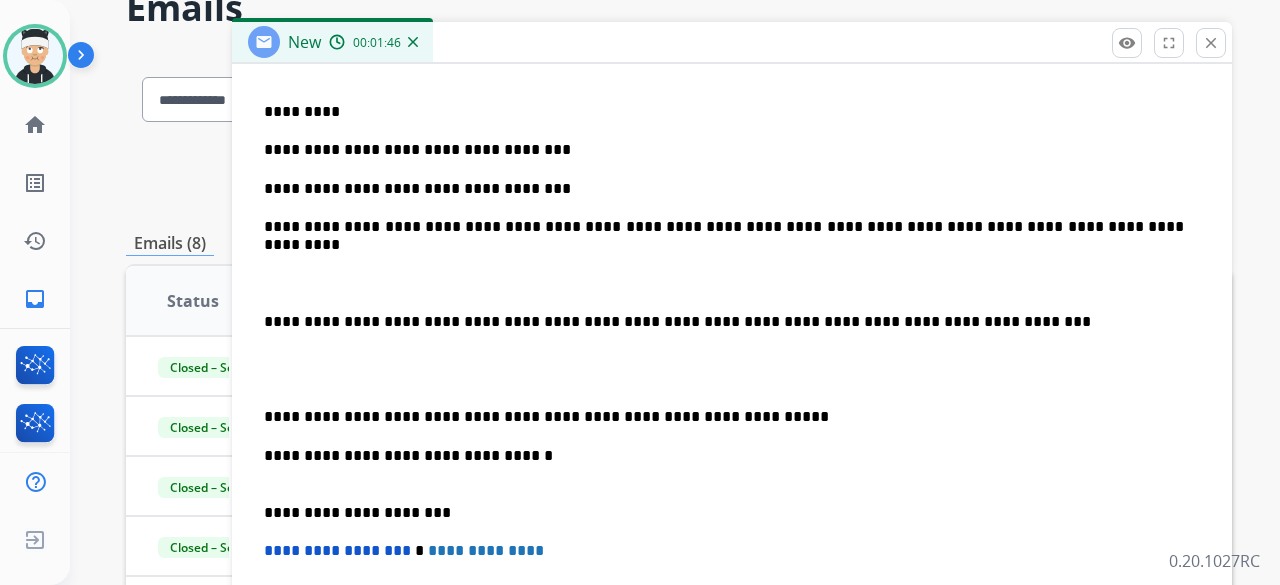 click on "**********" at bounding box center (724, 322) 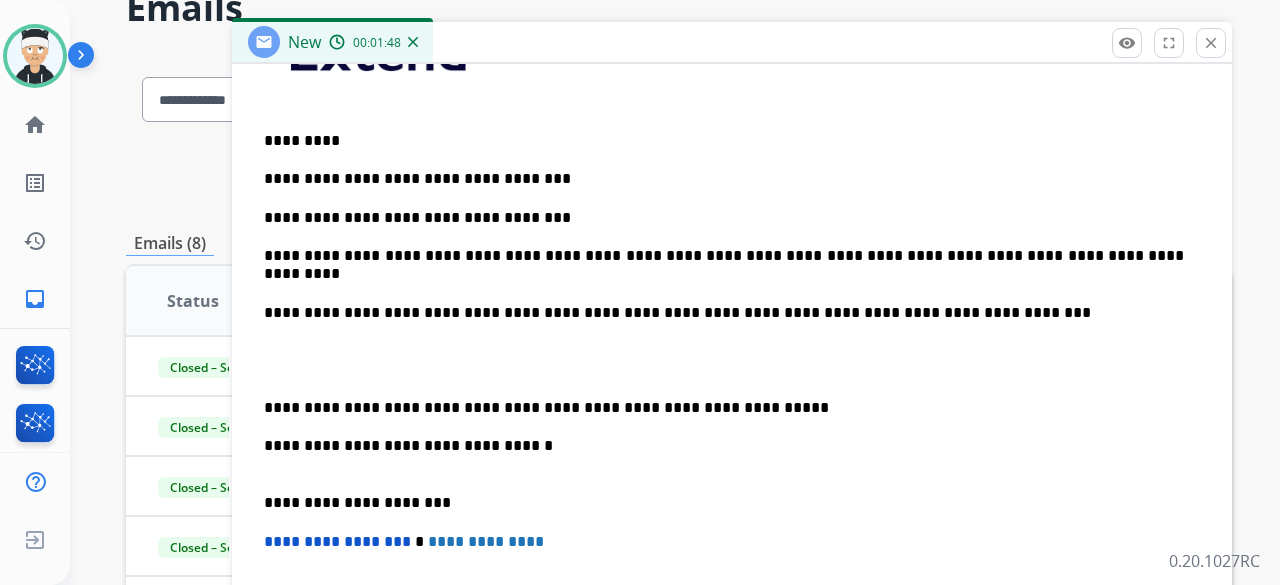 scroll, scrollTop: 574, scrollLeft: 0, axis: vertical 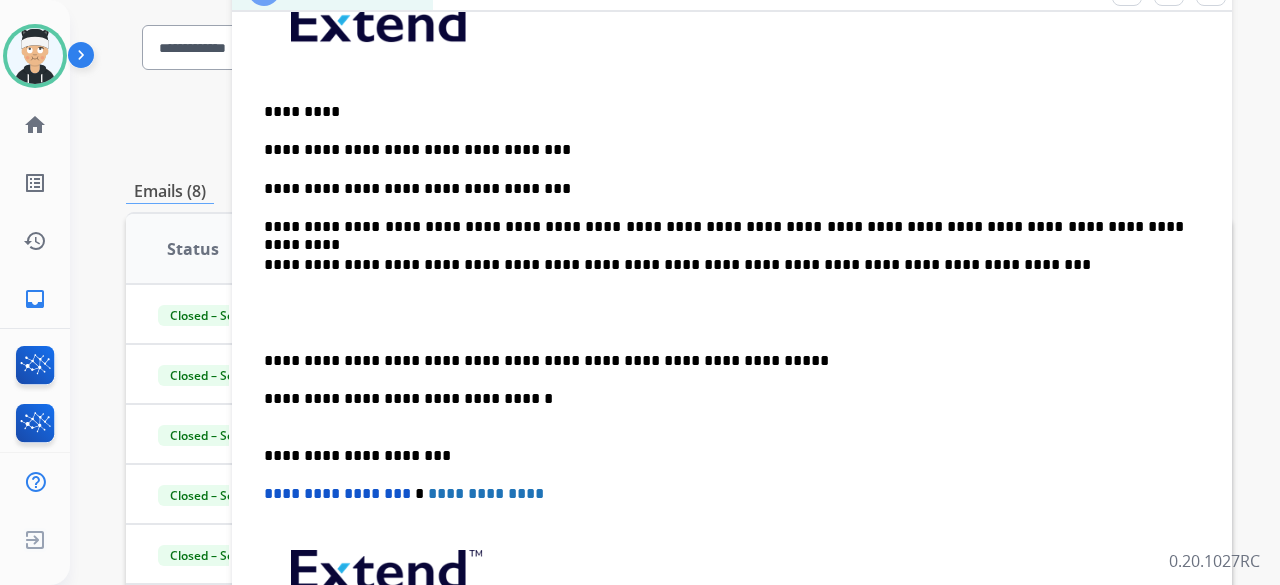 click on "**********" at bounding box center (732, 359) 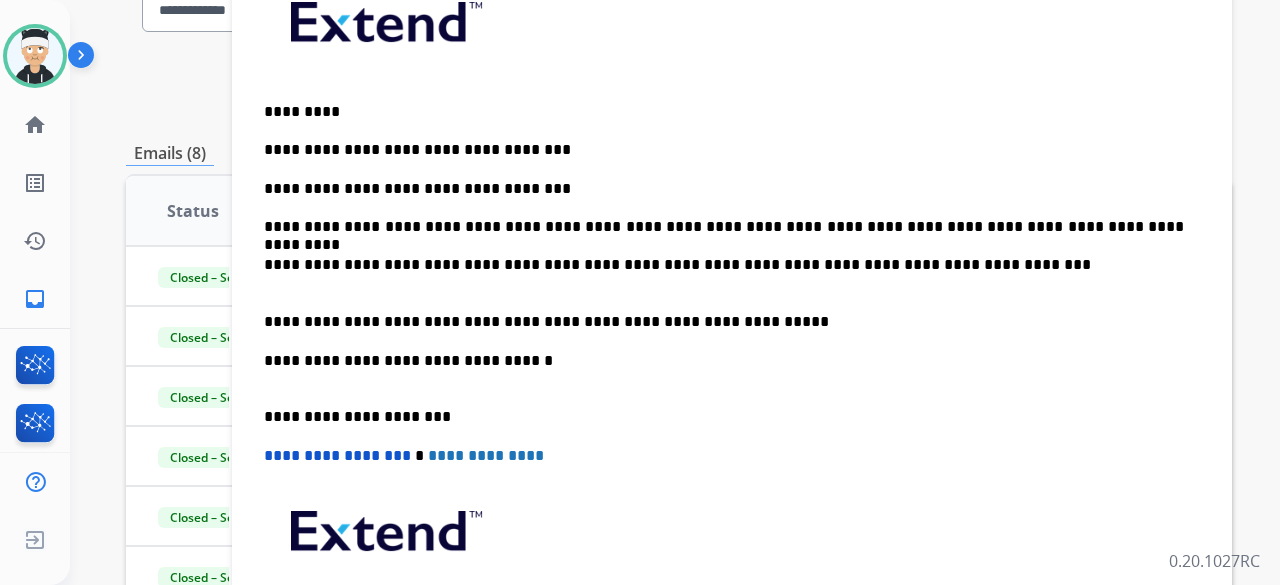 scroll, scrollTop: 498, scrollLeft: 0, axis: vertical 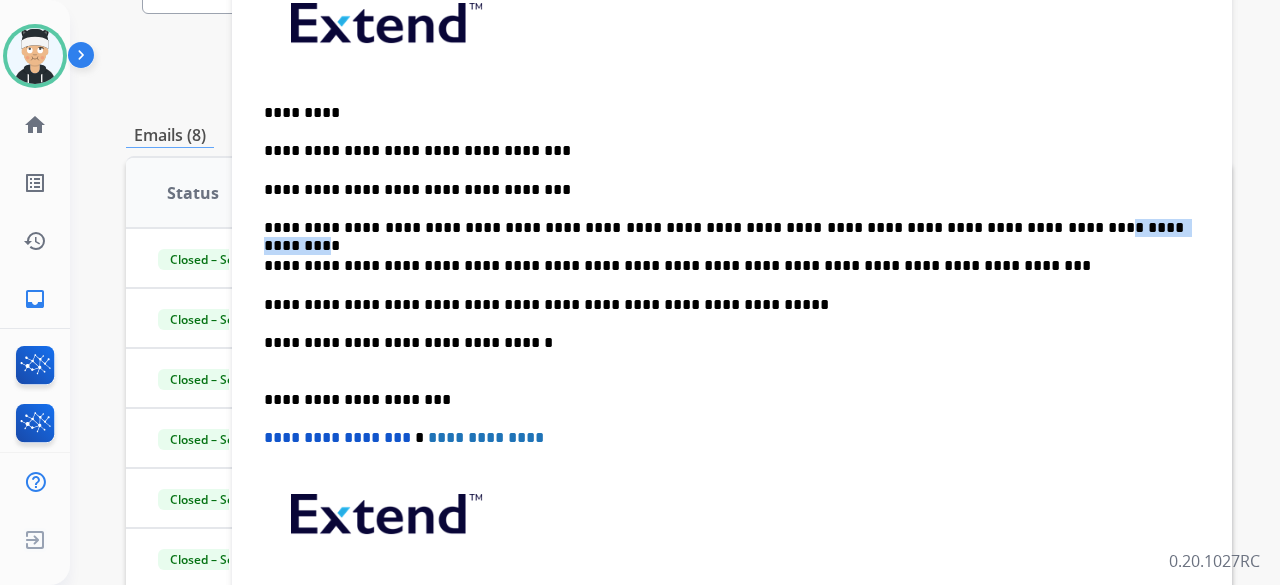 drag, startPoint x: 1102, startPoint y: 225, endPoint x: 996, endPoint y: 225, distance: 106 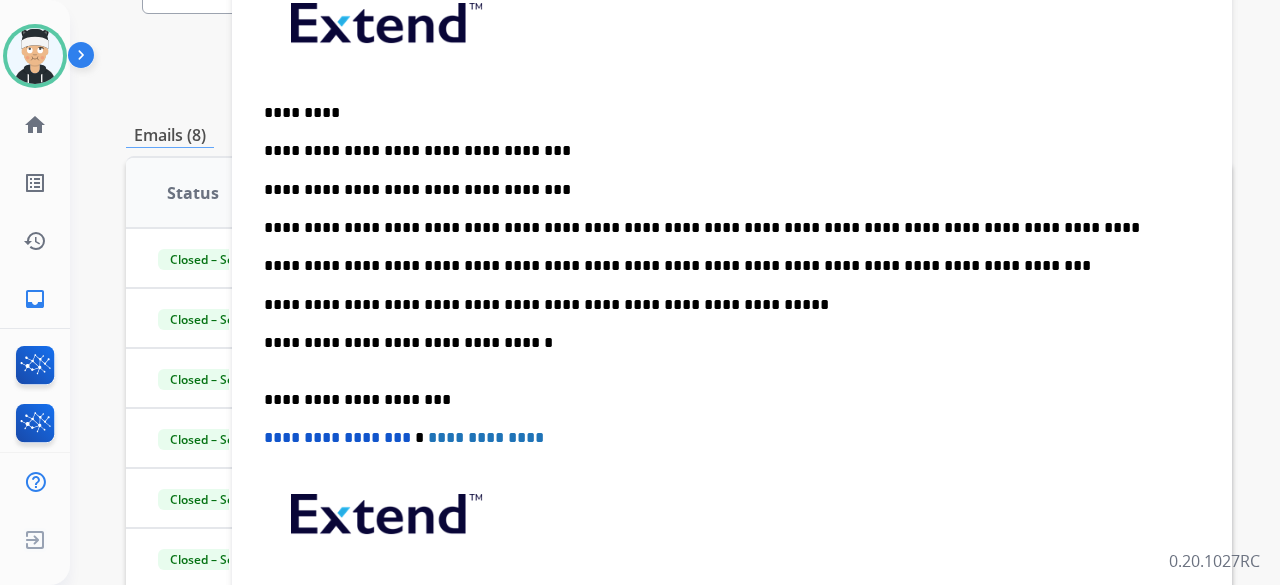 scroll, scrollTop: 517, scrollLeft: 0, axis: vertical 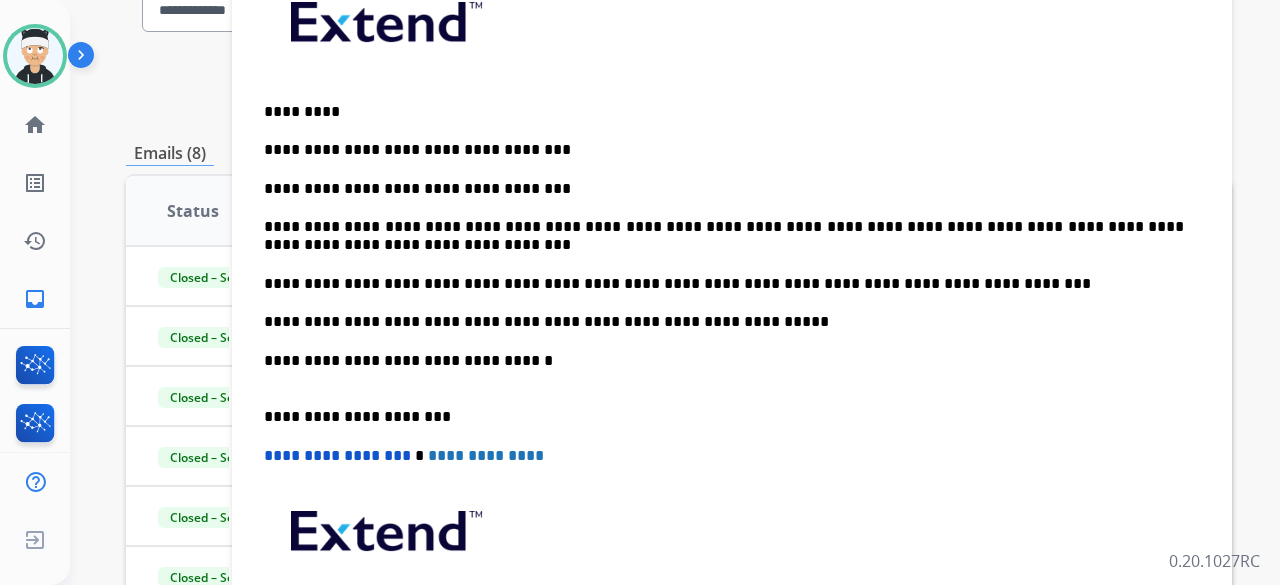 click on "**********" at bounding box center [724, 189] 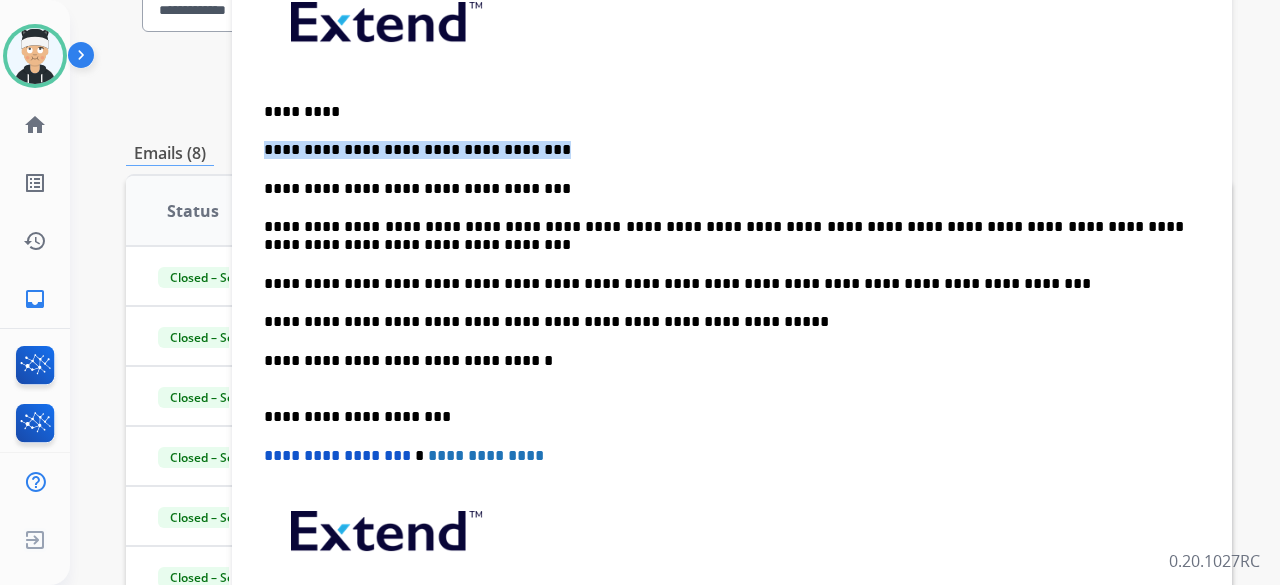 drag, startPoint x: 522, startPoint y: 149, endPoint x: 252, endPoint y: 143, distance: 270.06665 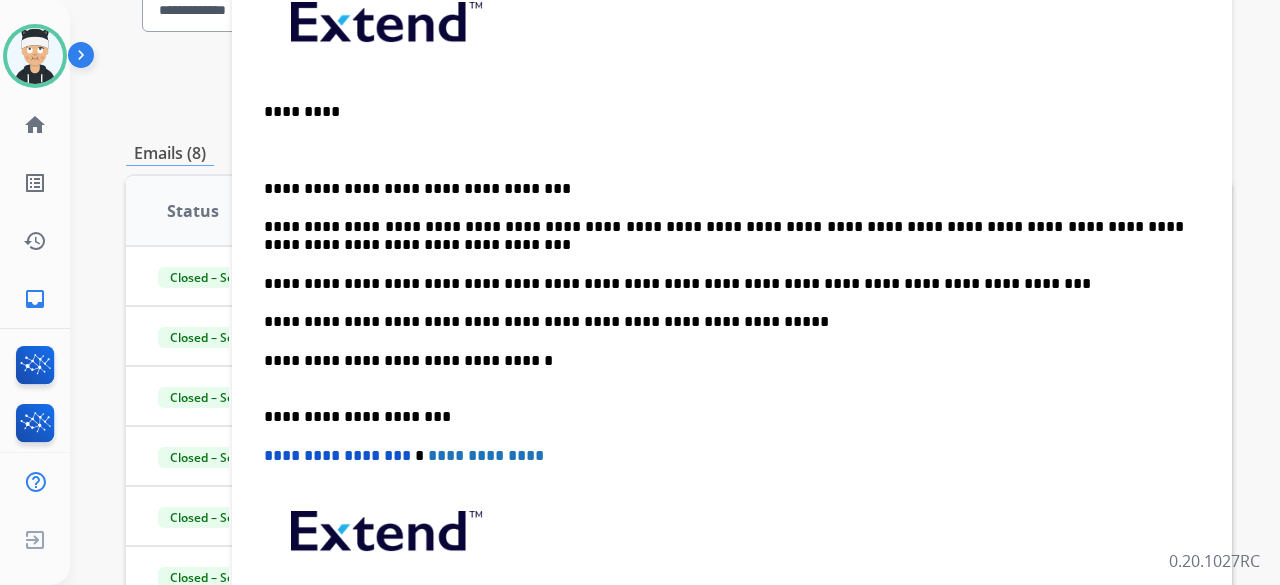 click on "**********" at bounding box center [732, 340] 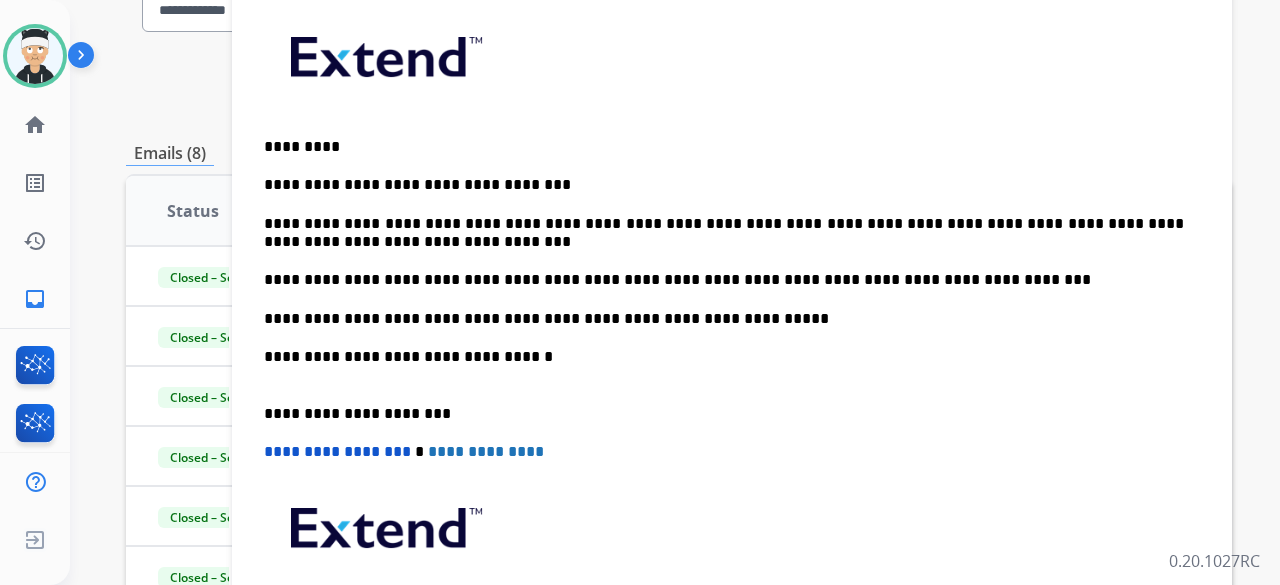 scroll, scrollTop: 478, scrollLeft: 0, axis: vertical 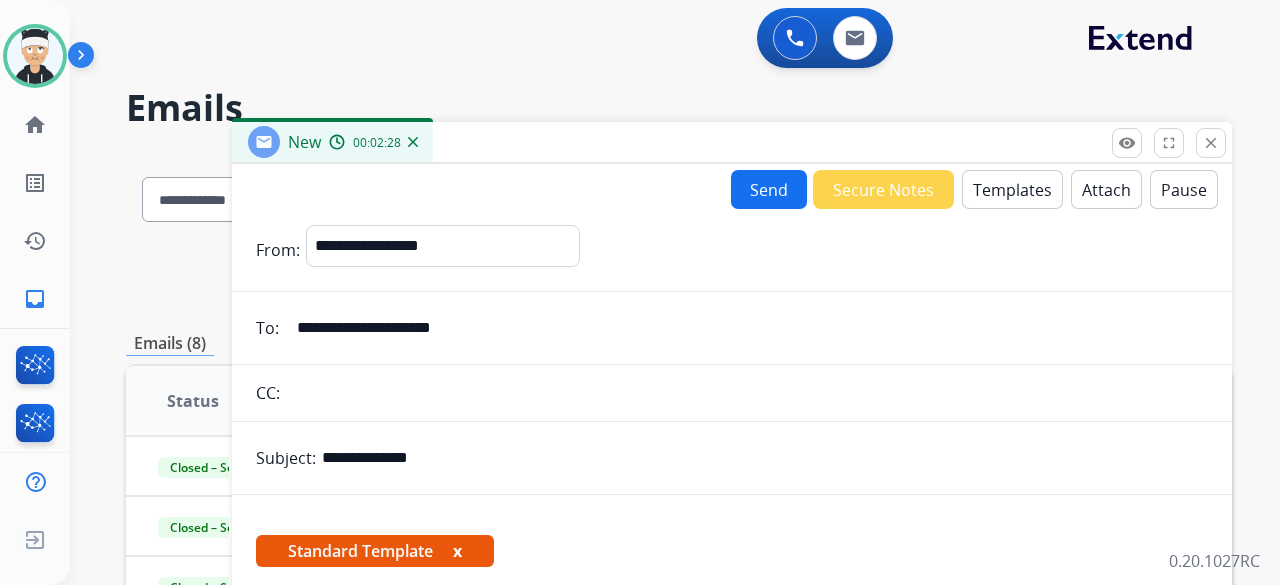 click on "Send" at bounding box center [769, 189] 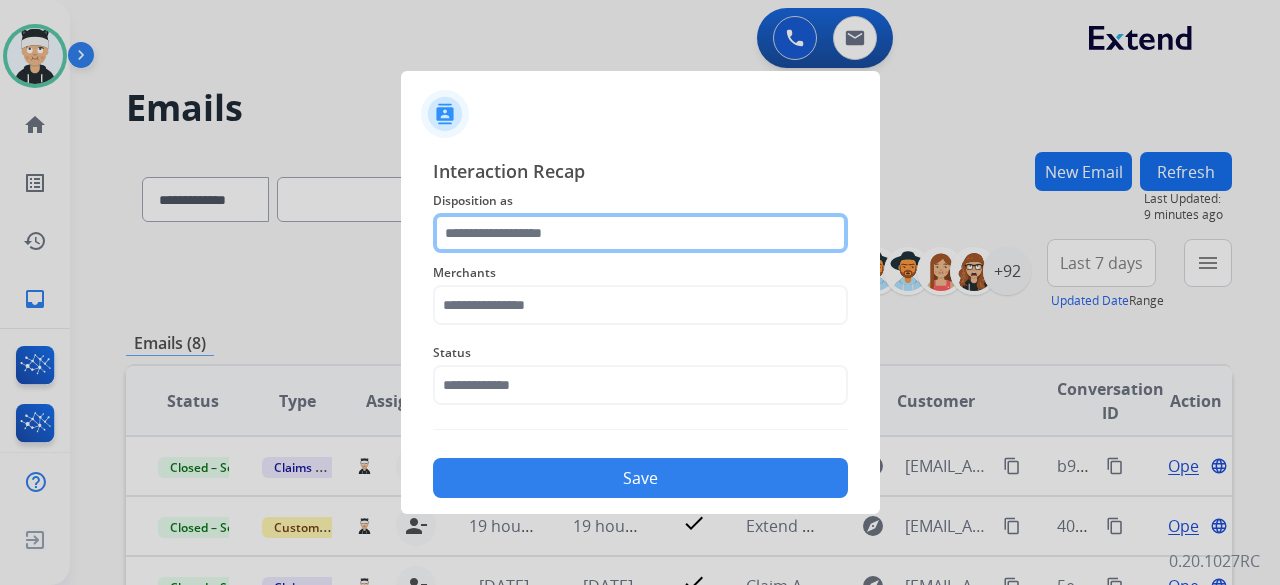 click 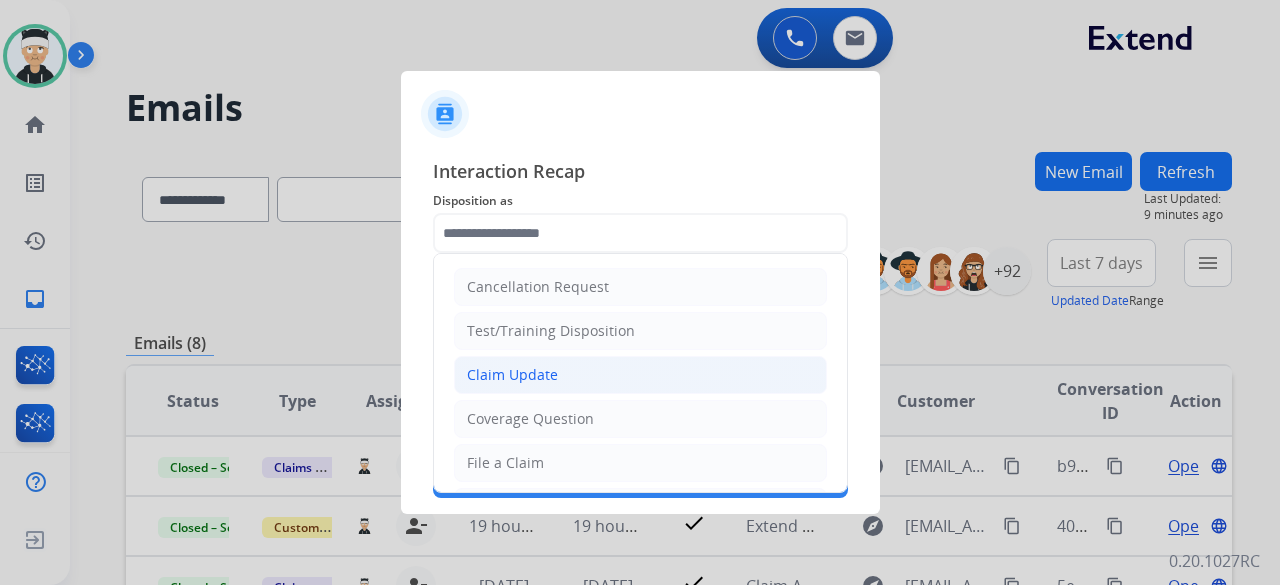 click on "Claim Update" 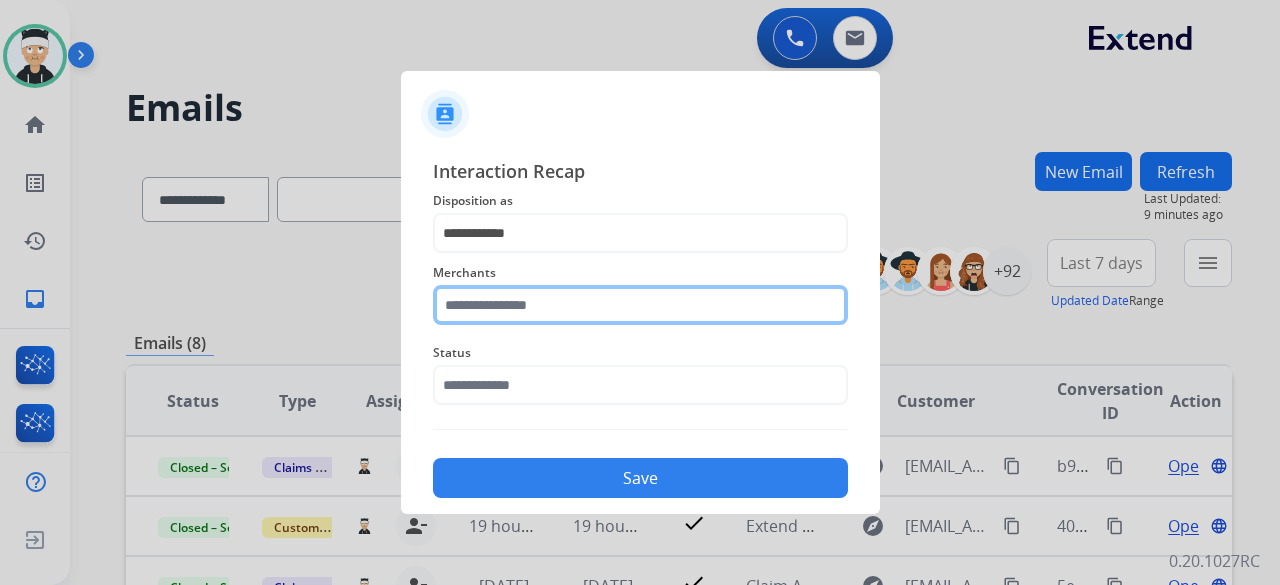 click 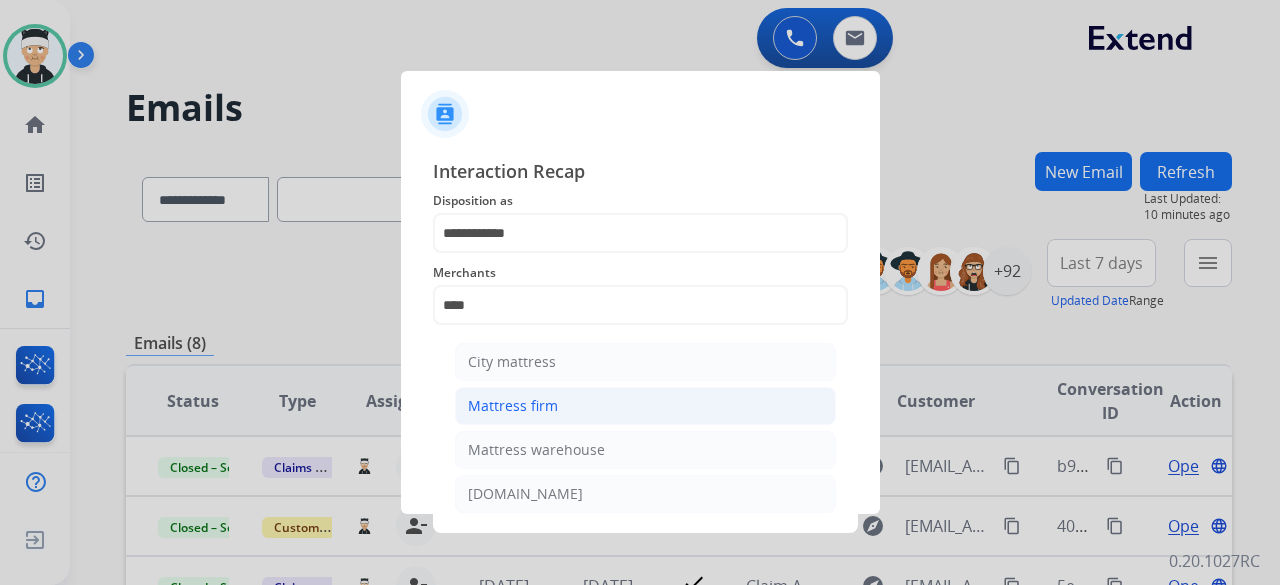 click on "Mattress firm" 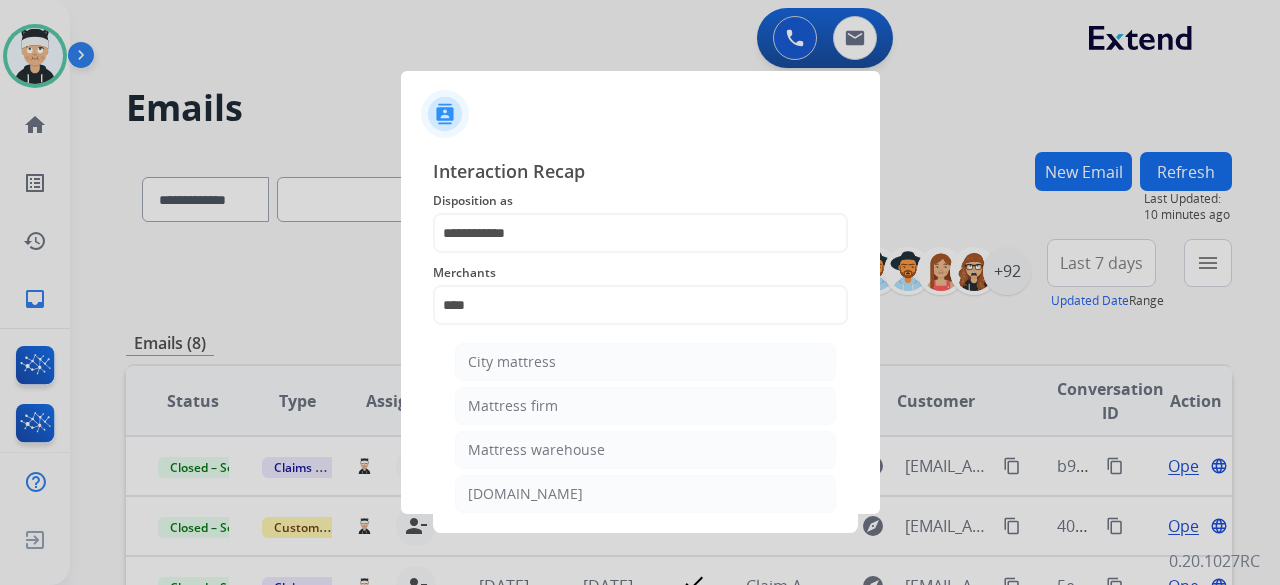type on "**********" 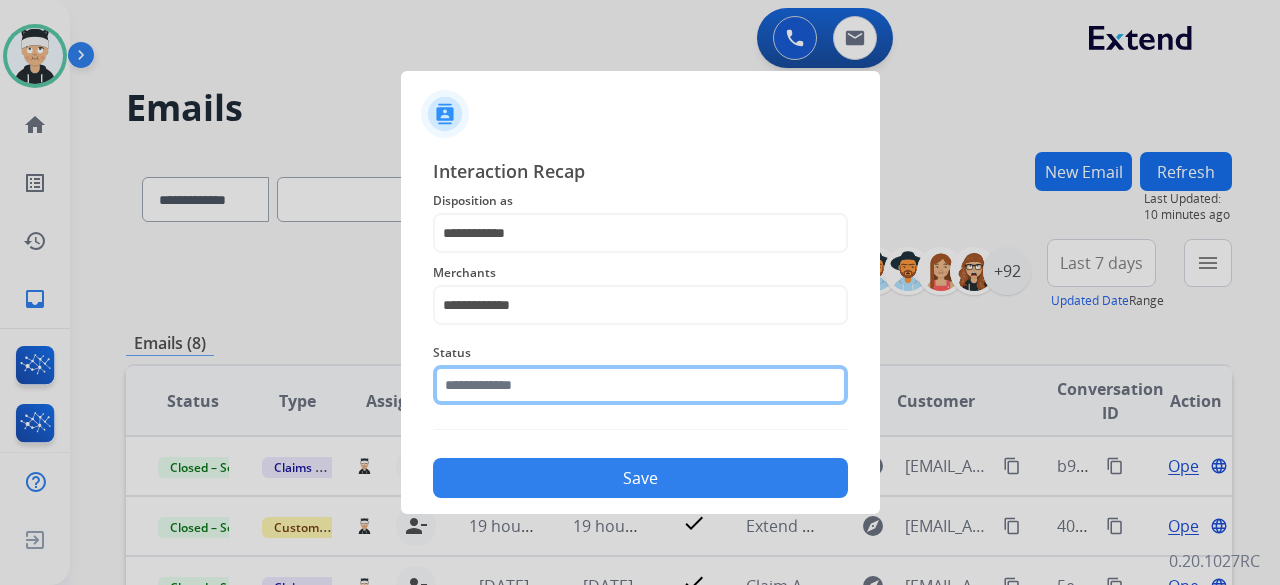 click 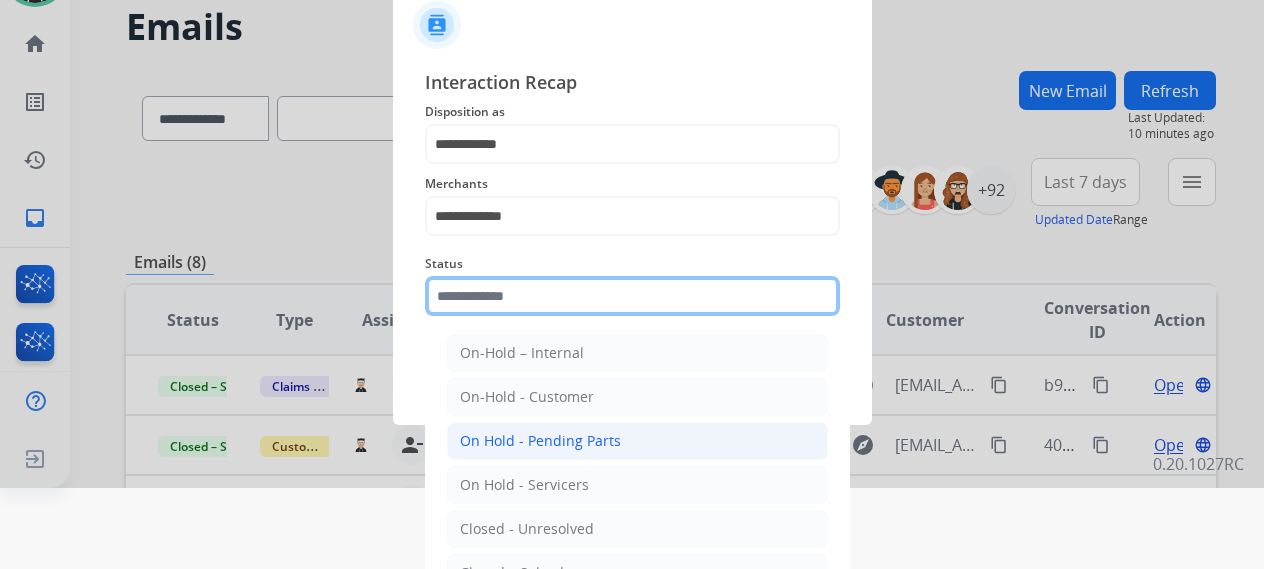 scroll, scrollTop: 100, scrollLeft: 0, axis: vertical 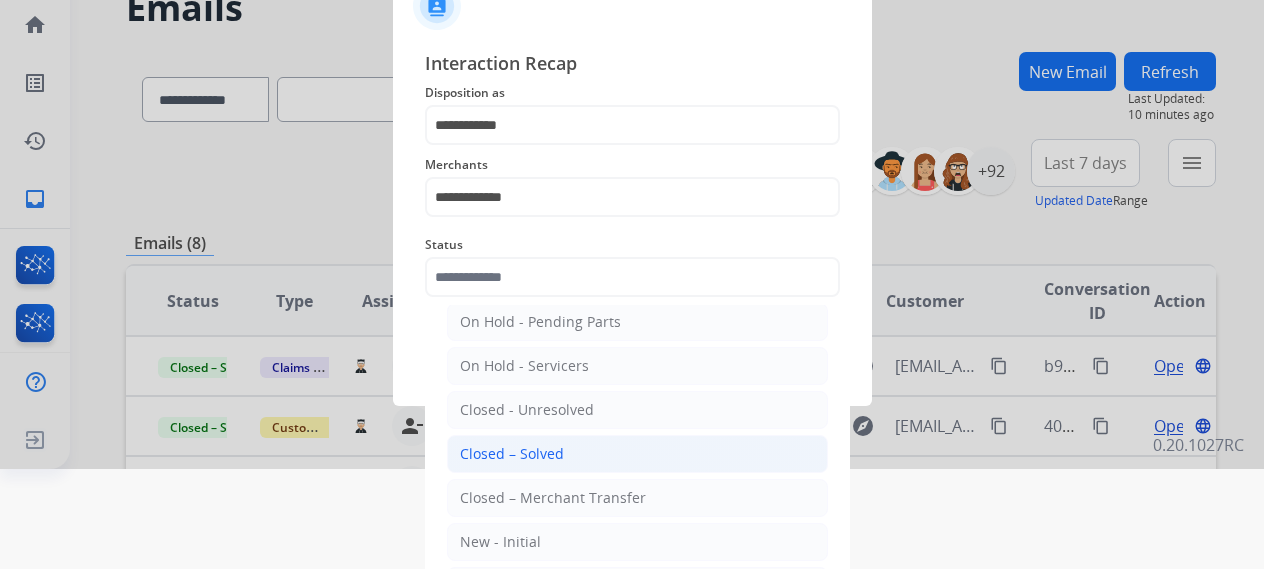 click on "Closed – Solved" 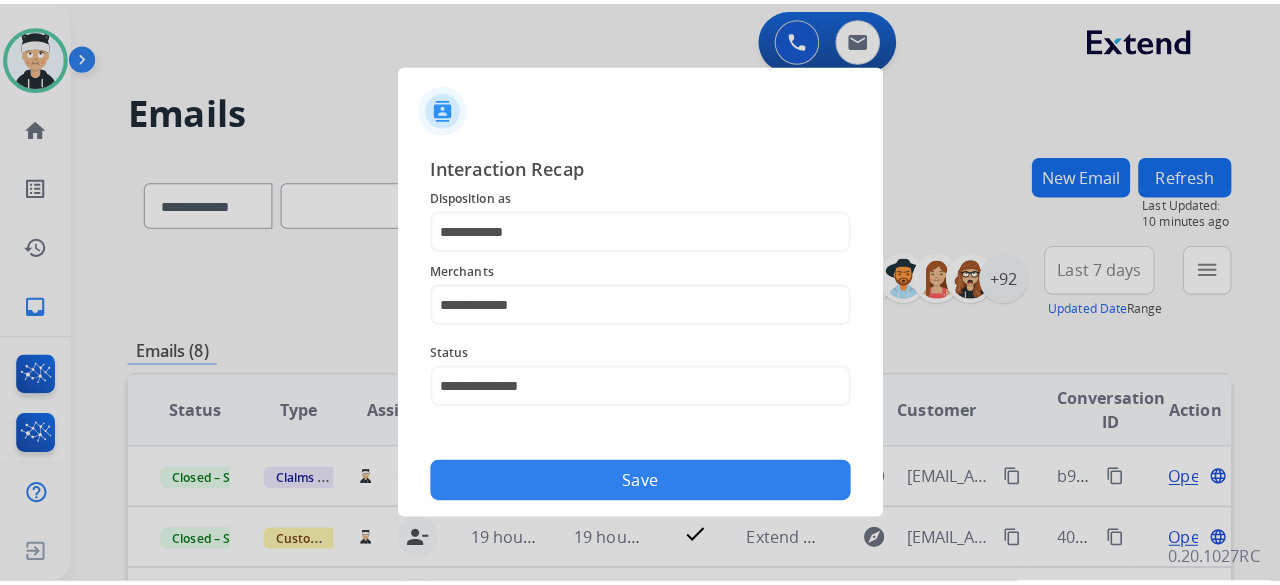 scroll, scrollTop: 0, scrollLeft: 0, axis: both 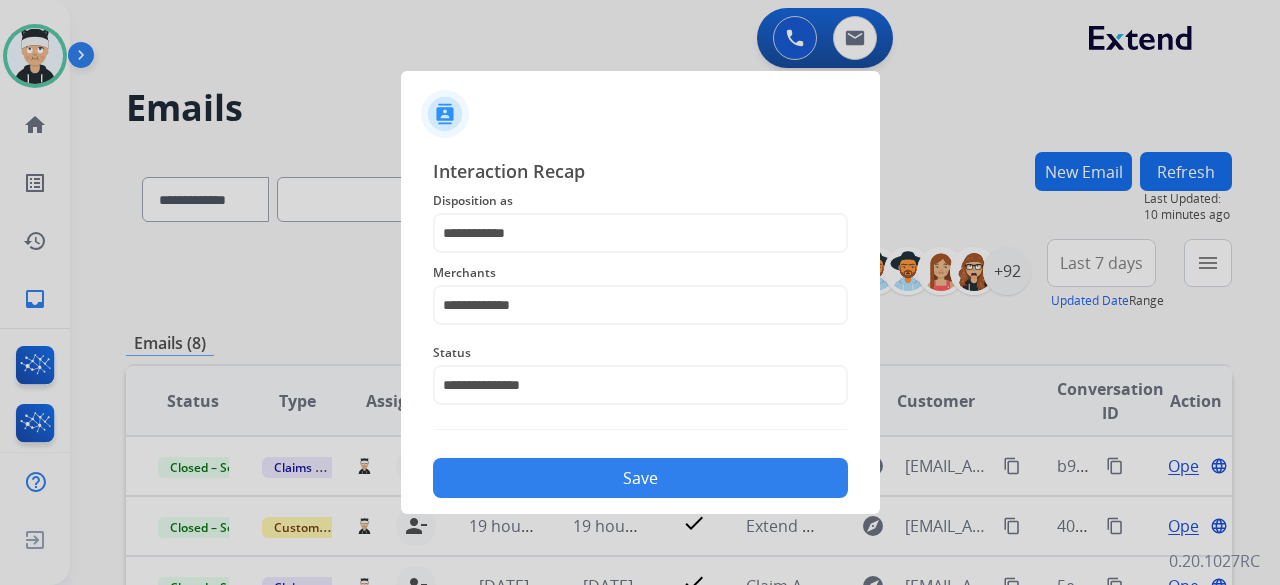 click on "Save" 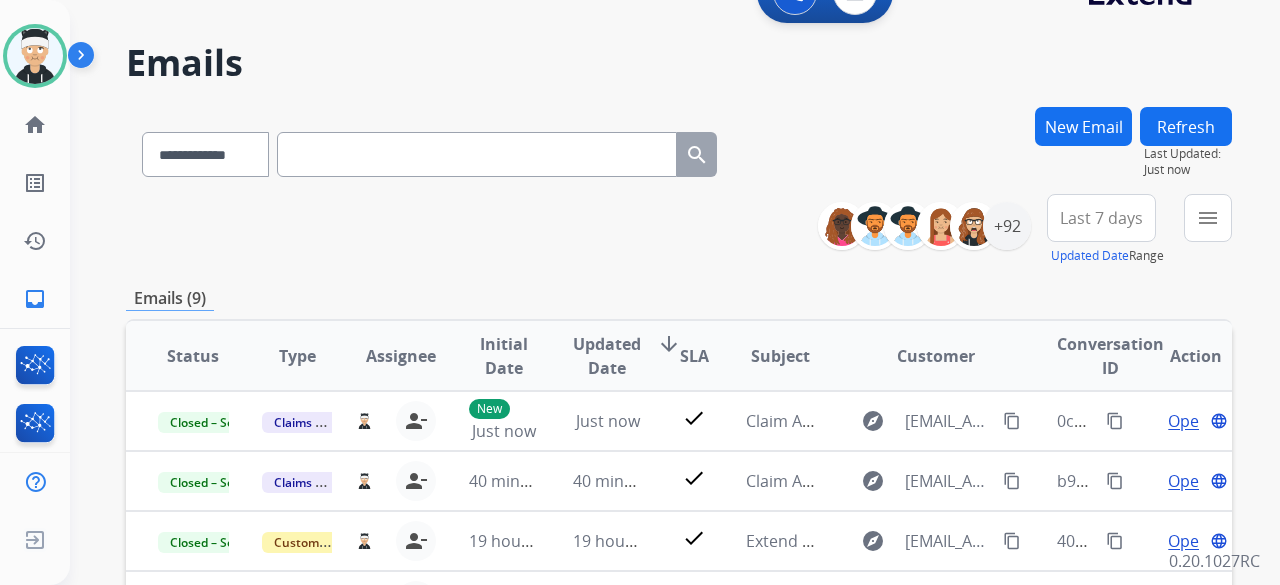 scroll, scrollTop: 0, scrollLeft: 0, axis: both 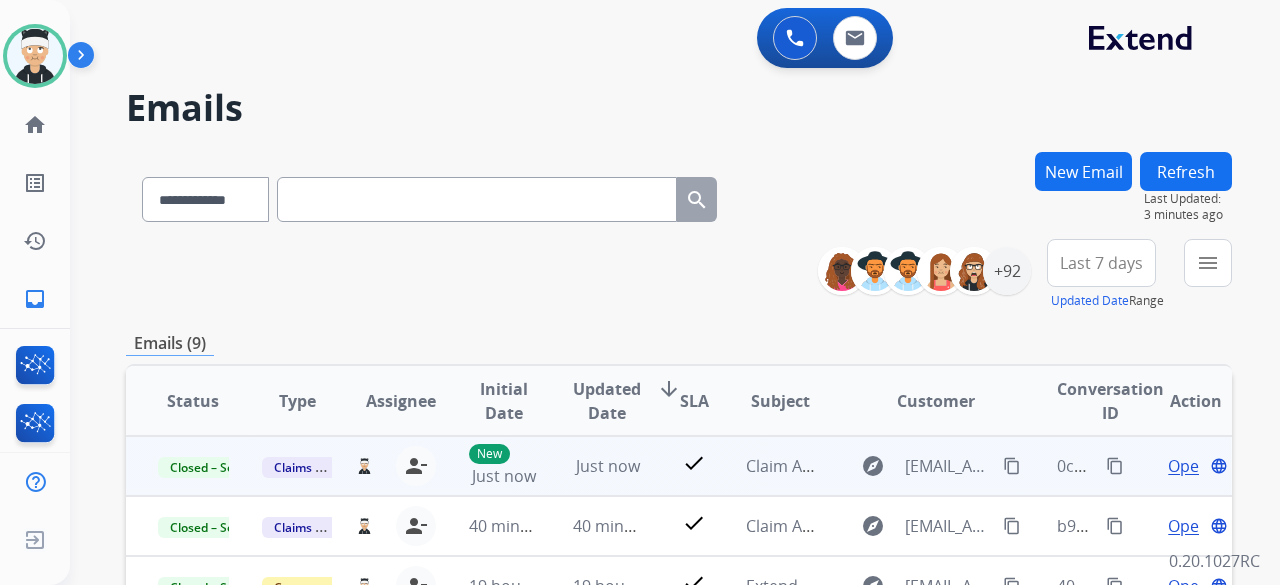 click on "content_copy" at bounding box center [1115, 466] 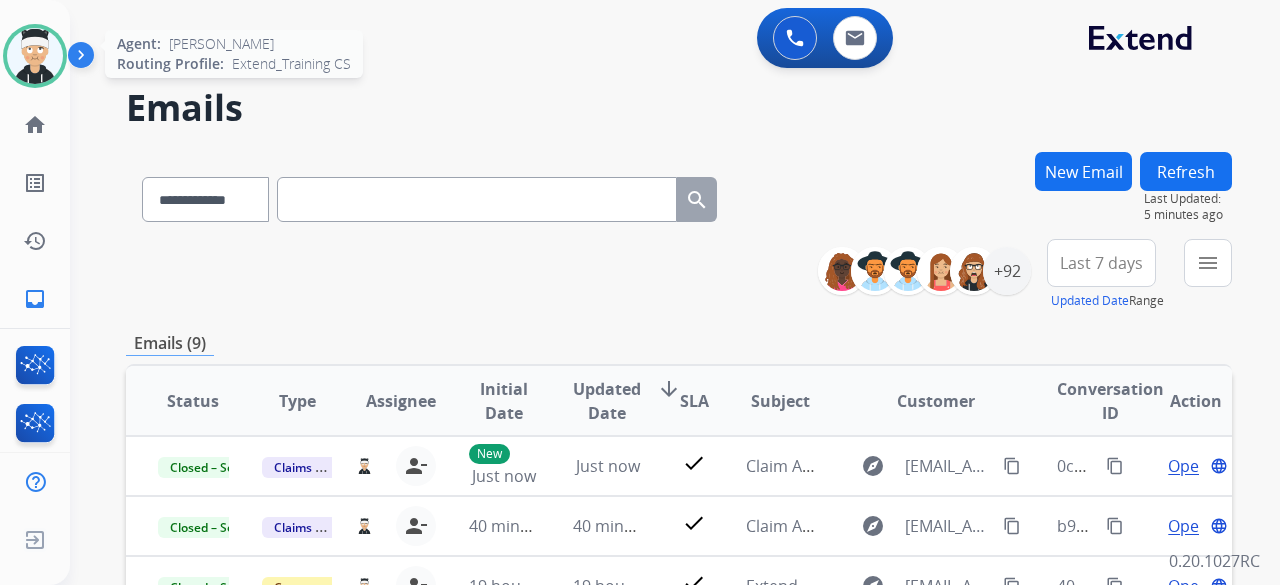 click at bounding box center (35, 56) 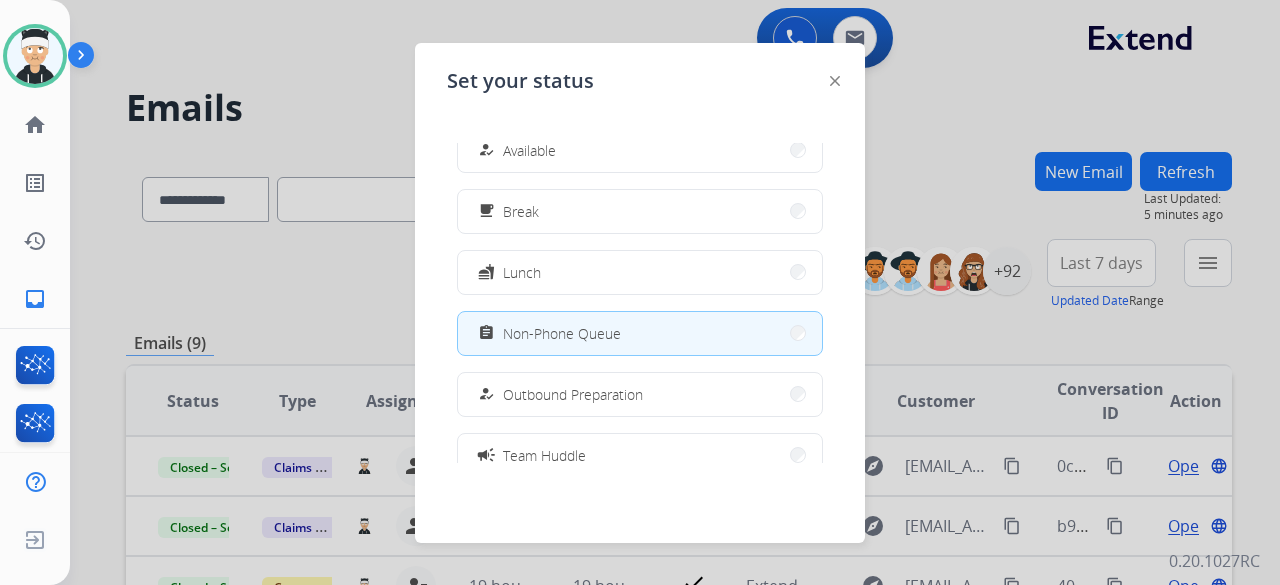 scroll, scrollTop: 0, scrollLeft: 0, axis: both 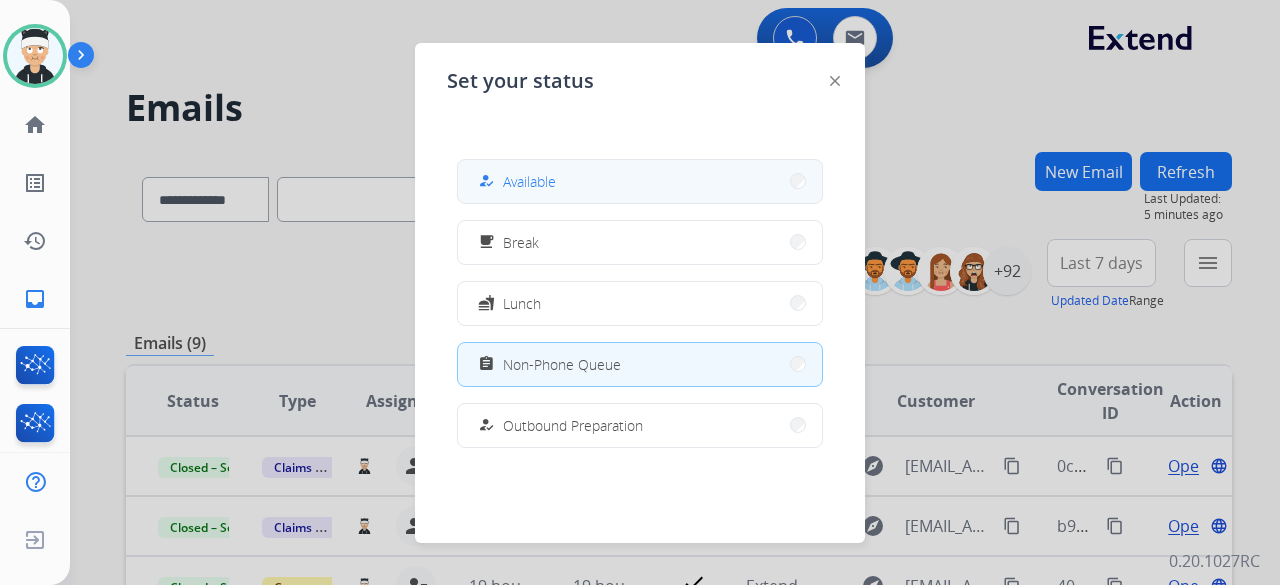 click on "how_to_reg Available" at bounding box center (640, 181) 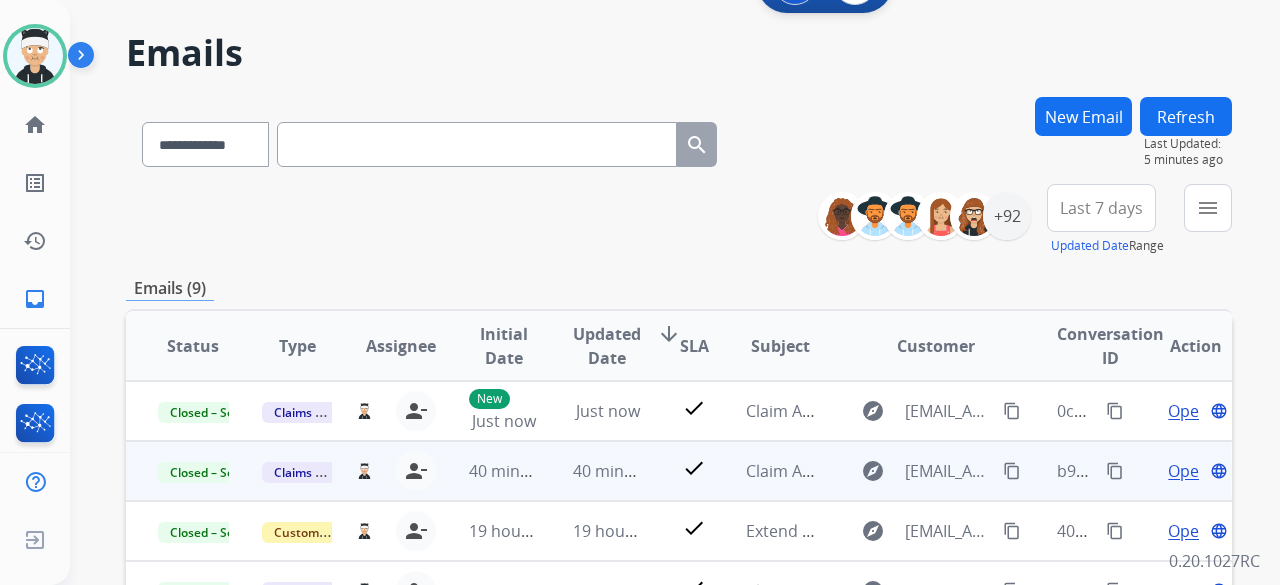 scroll, scrollTop: 100, scrollLeft: 0, axis: vertical 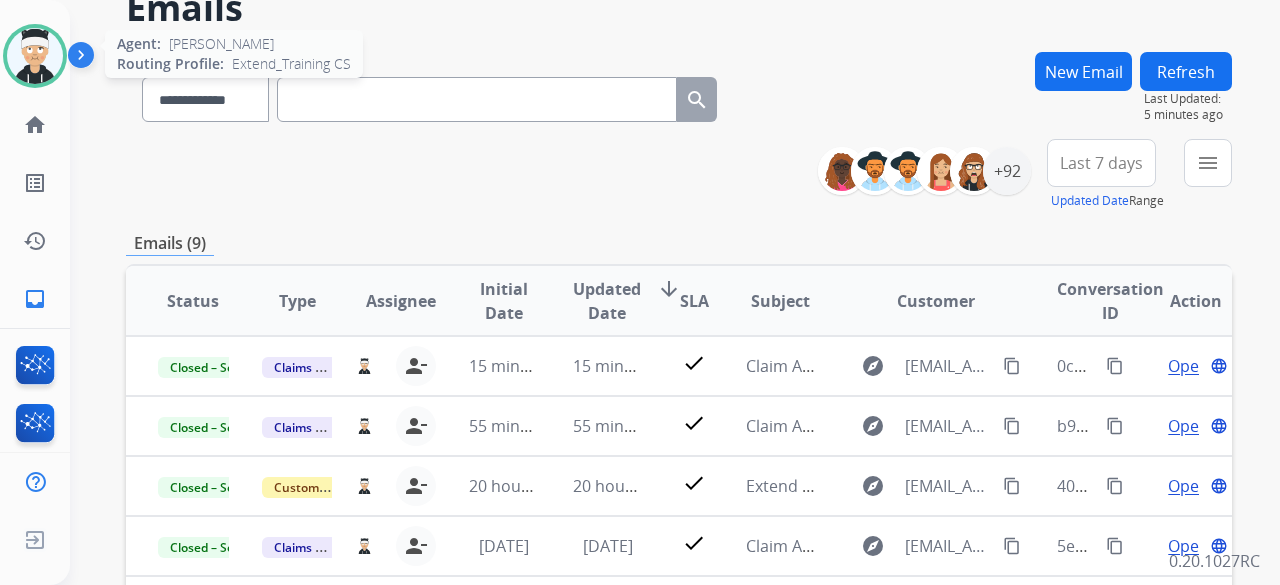 click at bounding box center [35, 56] 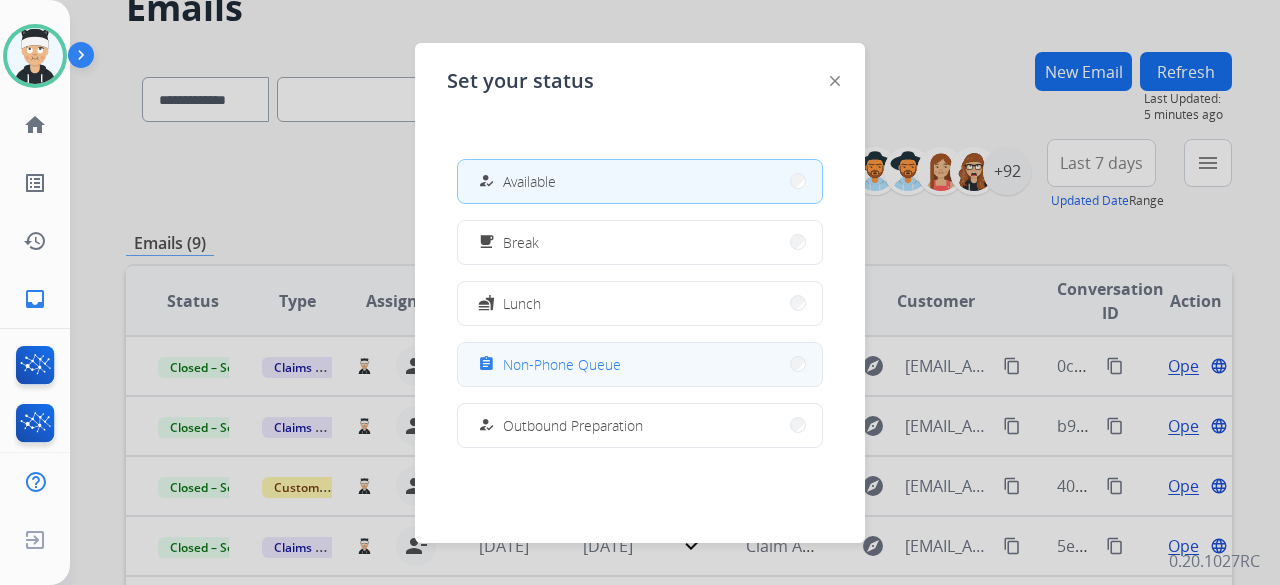 click on "assignment Non-Phone Queue" at bounding box center (640, 364) 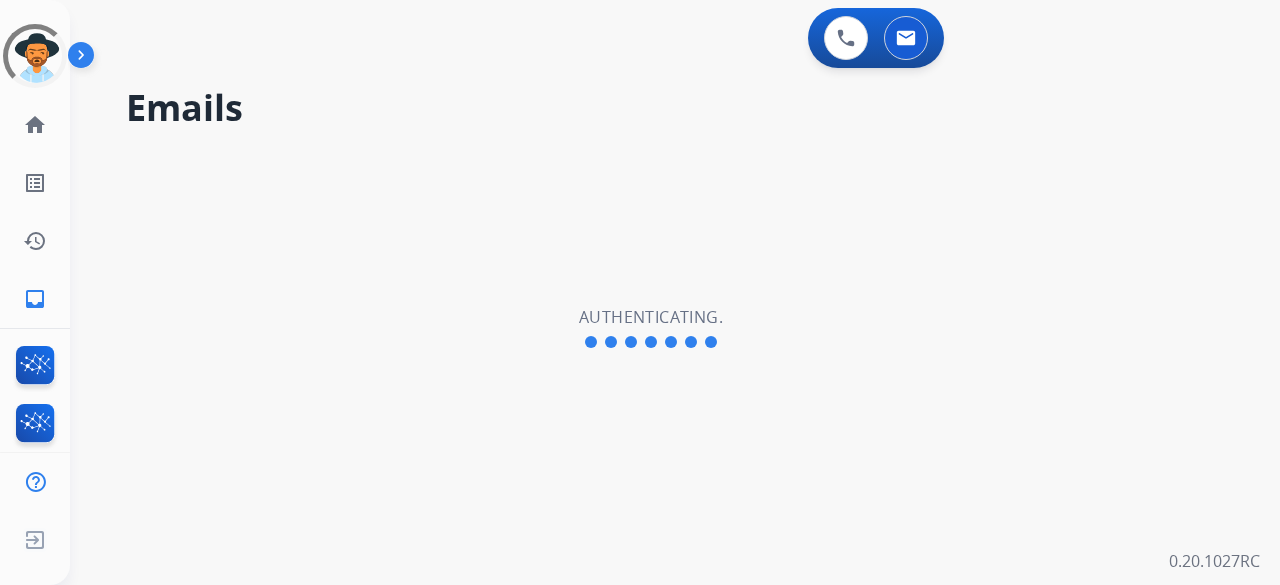 scroll, scrollTop: 0, scrollLeft: 0, axis: both 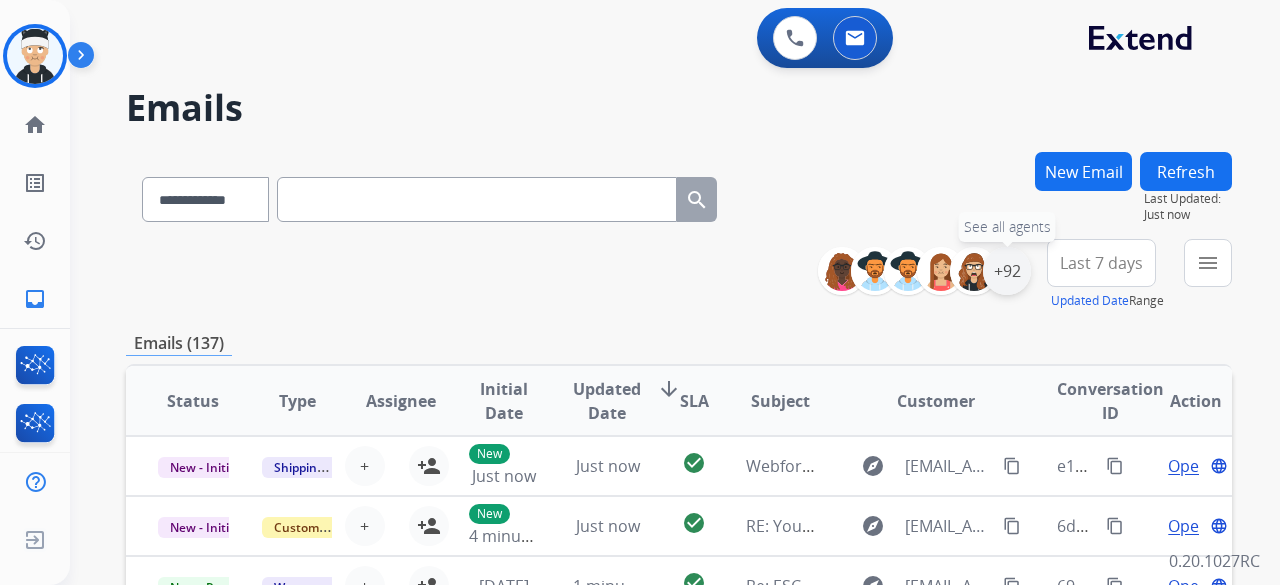 click on "+92" at bounding box center (1007, 271) 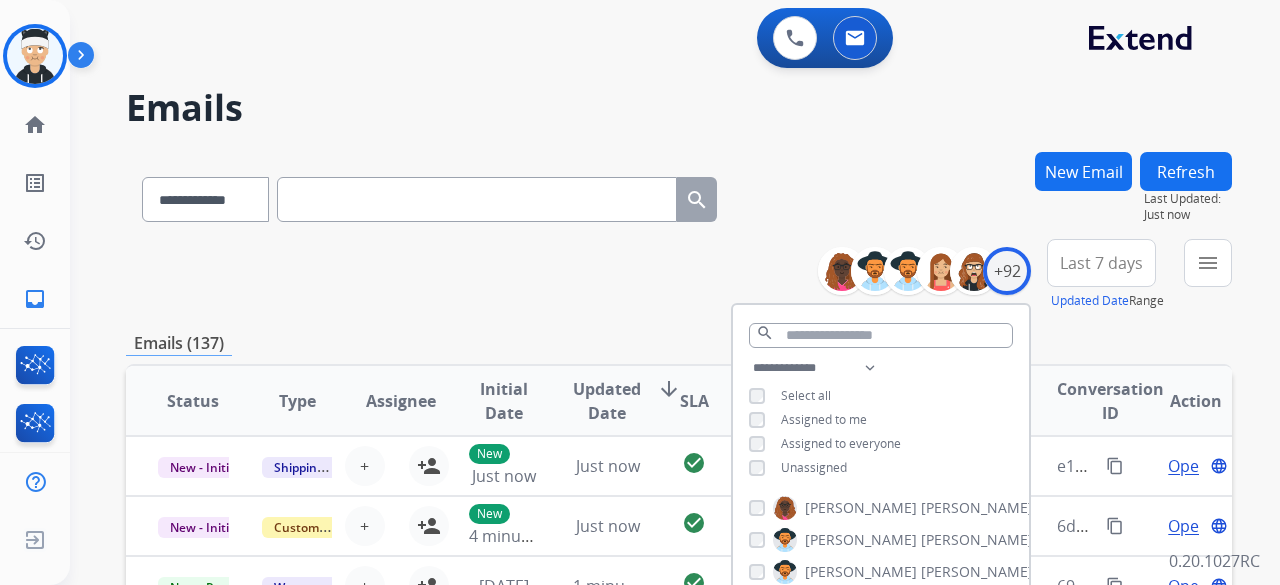 click on "Unassigned" at bounding box center [798, 468] 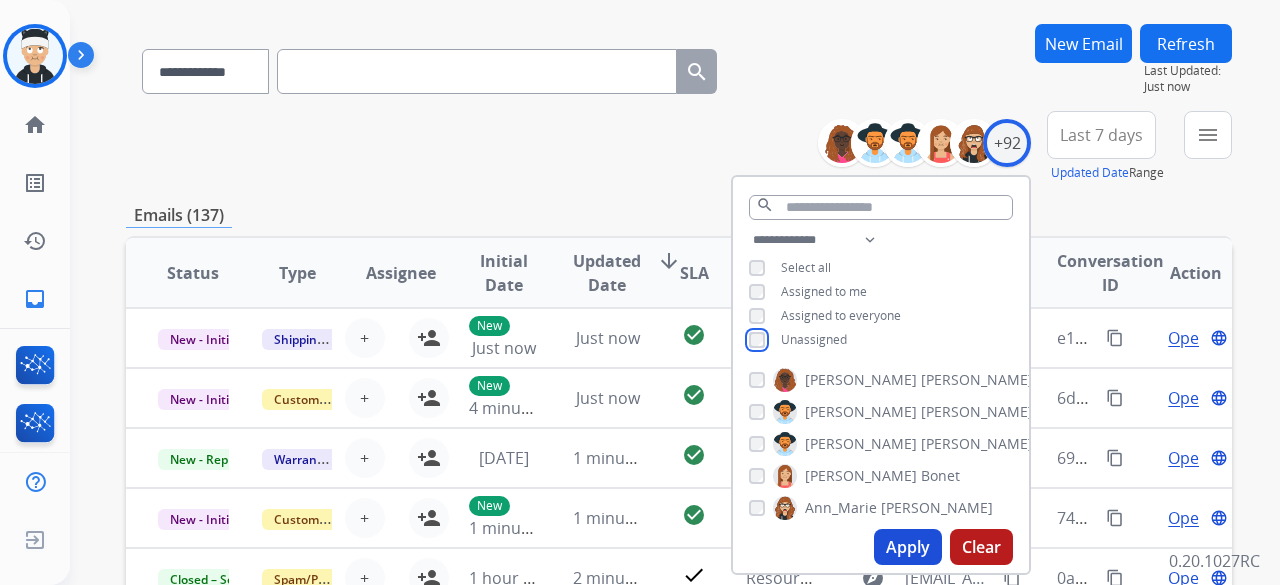 scroll, scrollTop: 200, scrollLeft: 0, axis: vertical 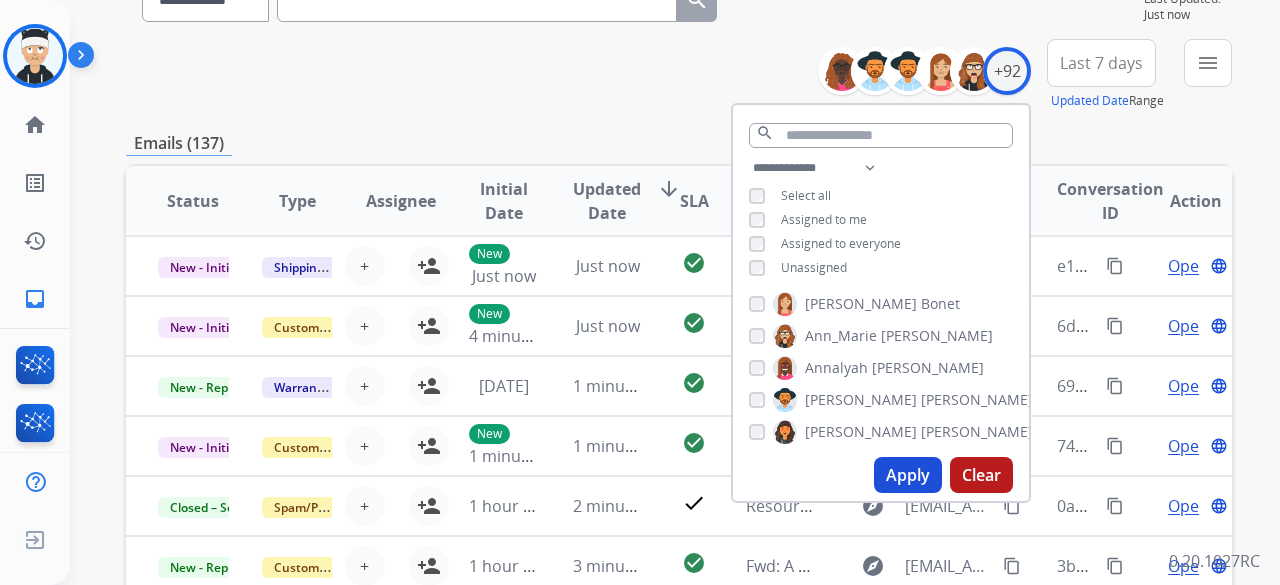 click on "Apply" at bounding box center [908, 475] 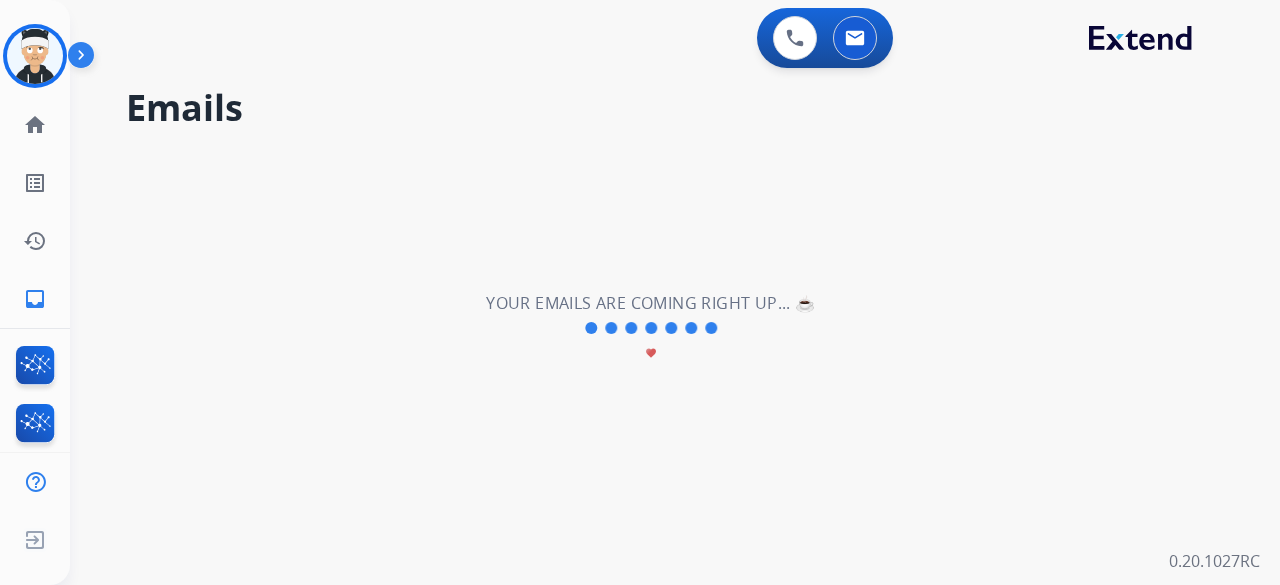 scroll, scrollTop: 0, scrollLeft: 0, axis: both 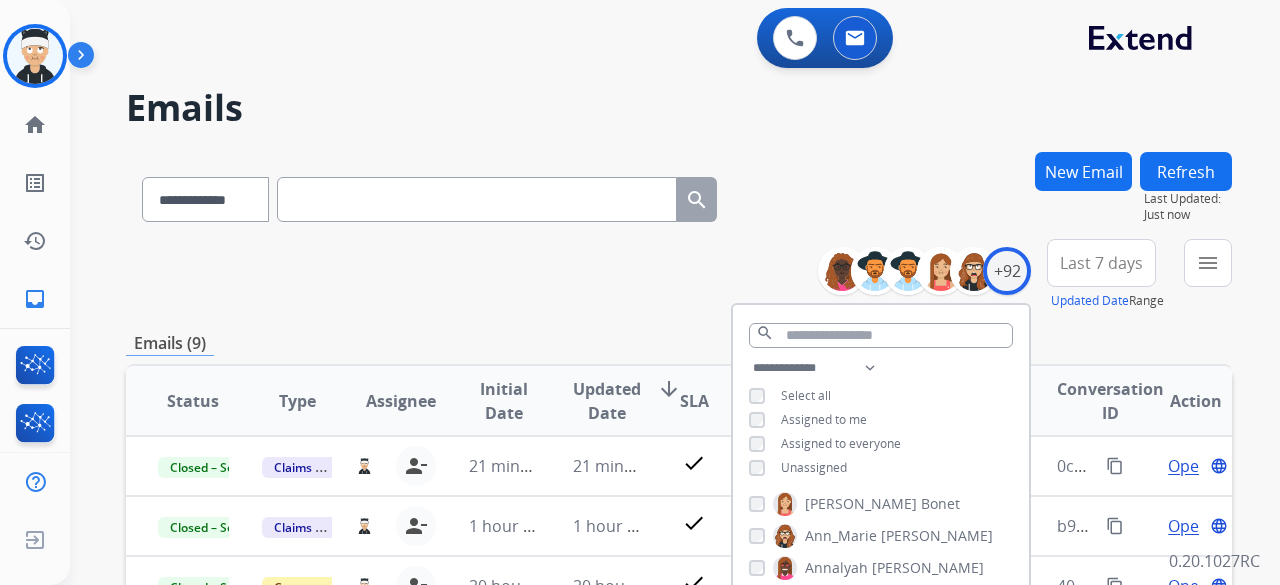 click on "**********" at bounding box center (679, 275) 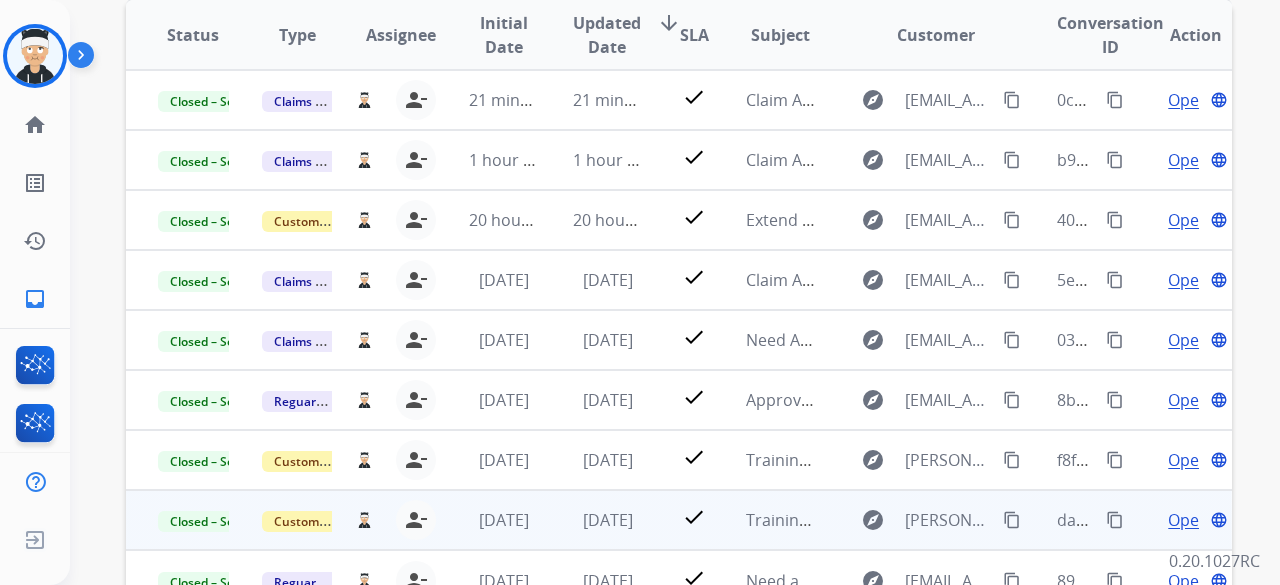 scroll, scrollTop: 0, scrollLeft: 0, axis: both 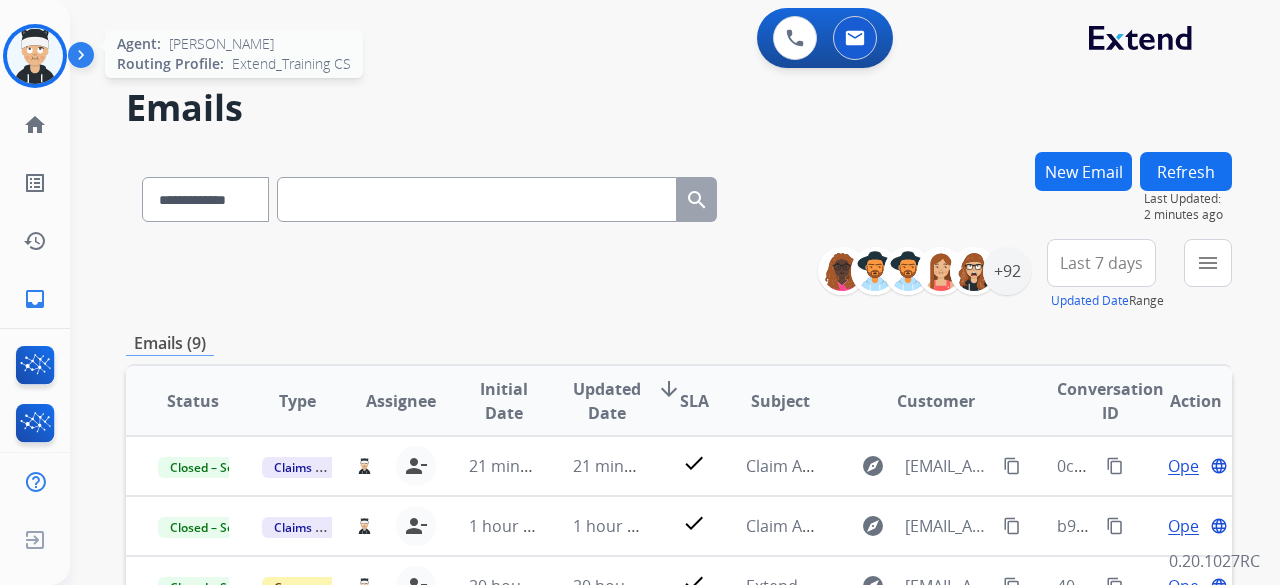 click at bounding box center [35, 56] 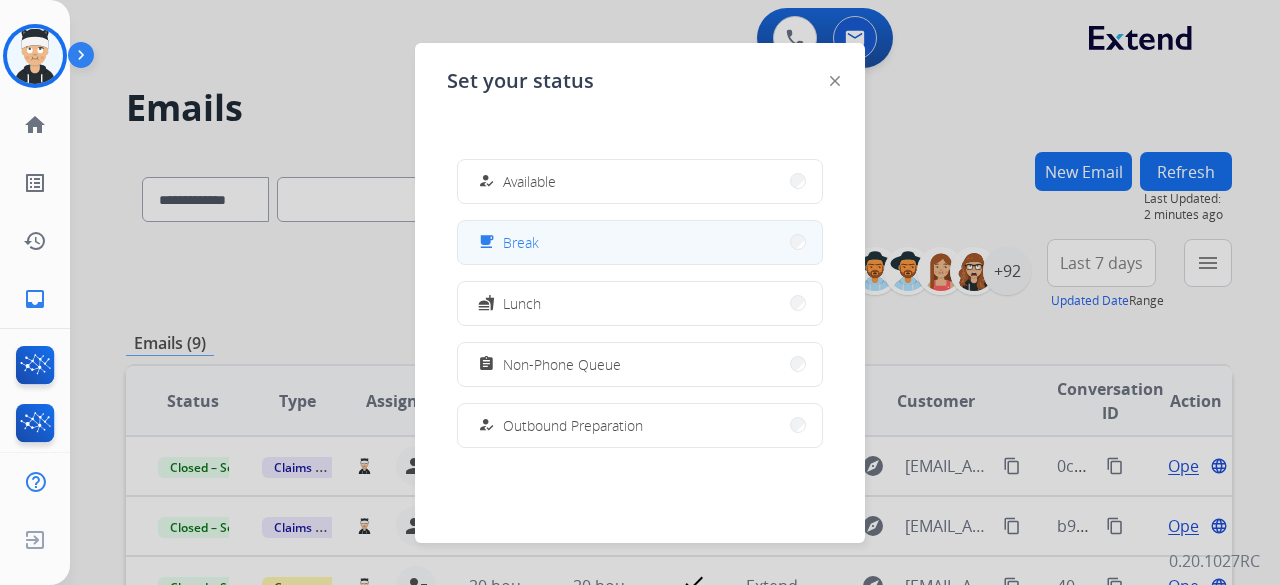 click on "free_breakfast Break" at bounding box center [640, 242] 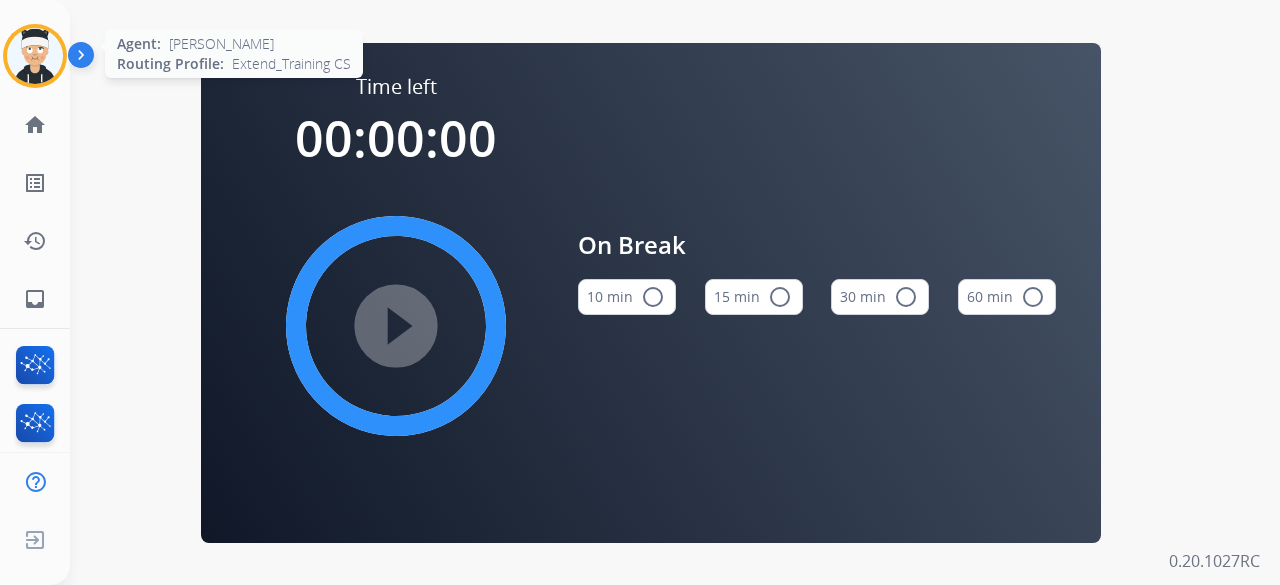 click at bounding box center [35, 56] 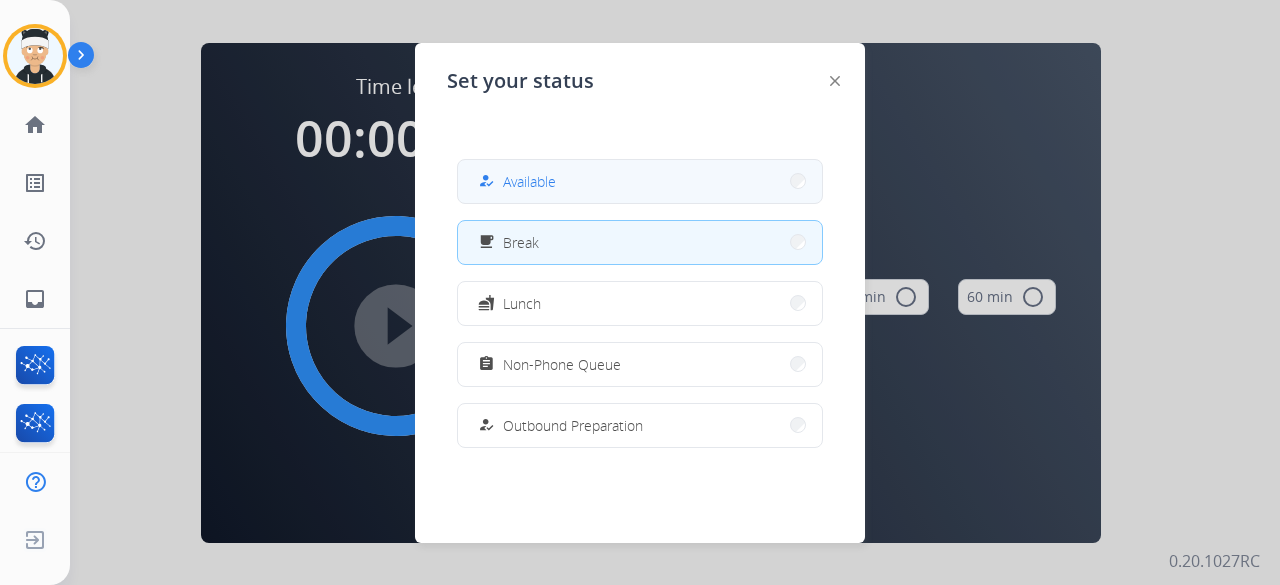 click on "how_to_reg Available" at bounding box center (640, 181) 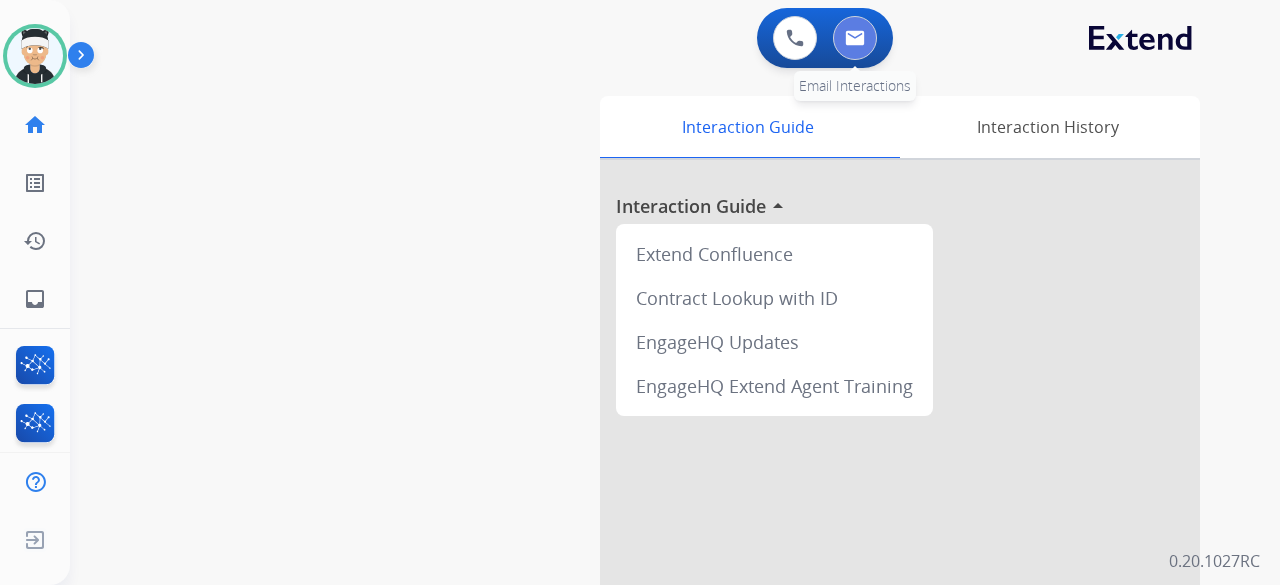 click at bounding box center [855, 38] 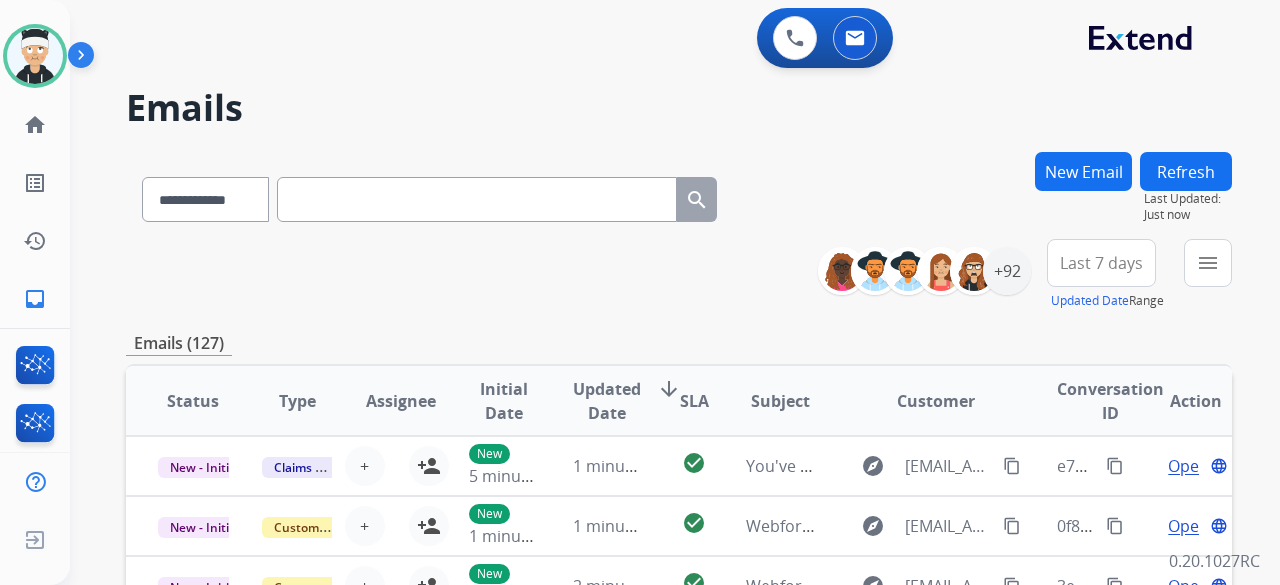 click on "New Email" at bounding box center (1083, 171) 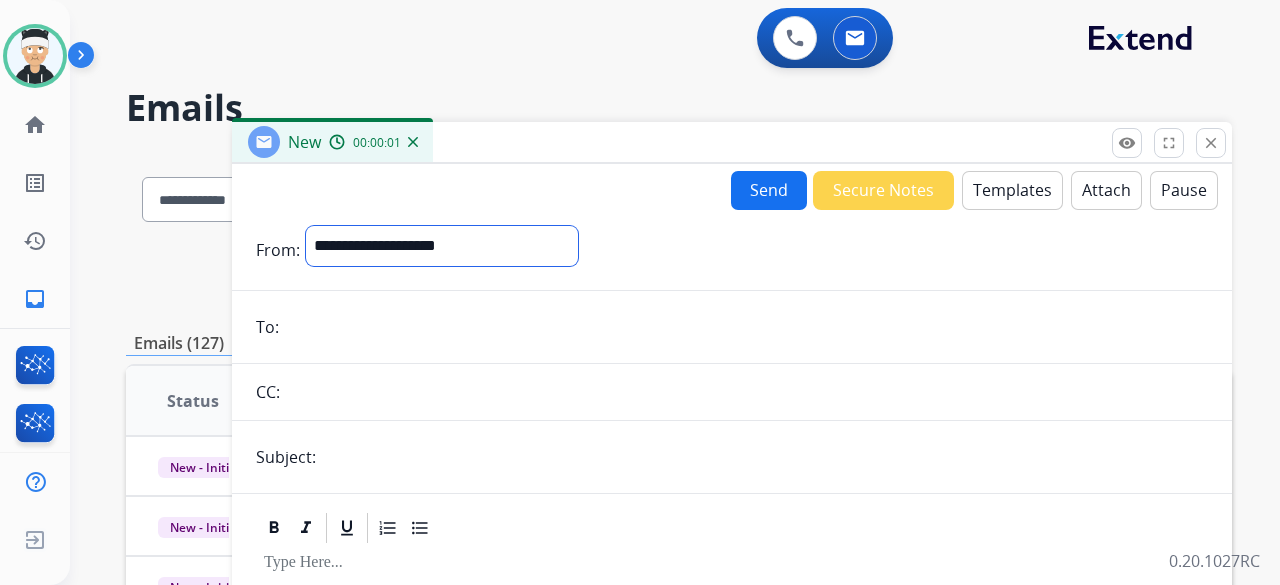 click on "**********" at bounding box center (442, 246) 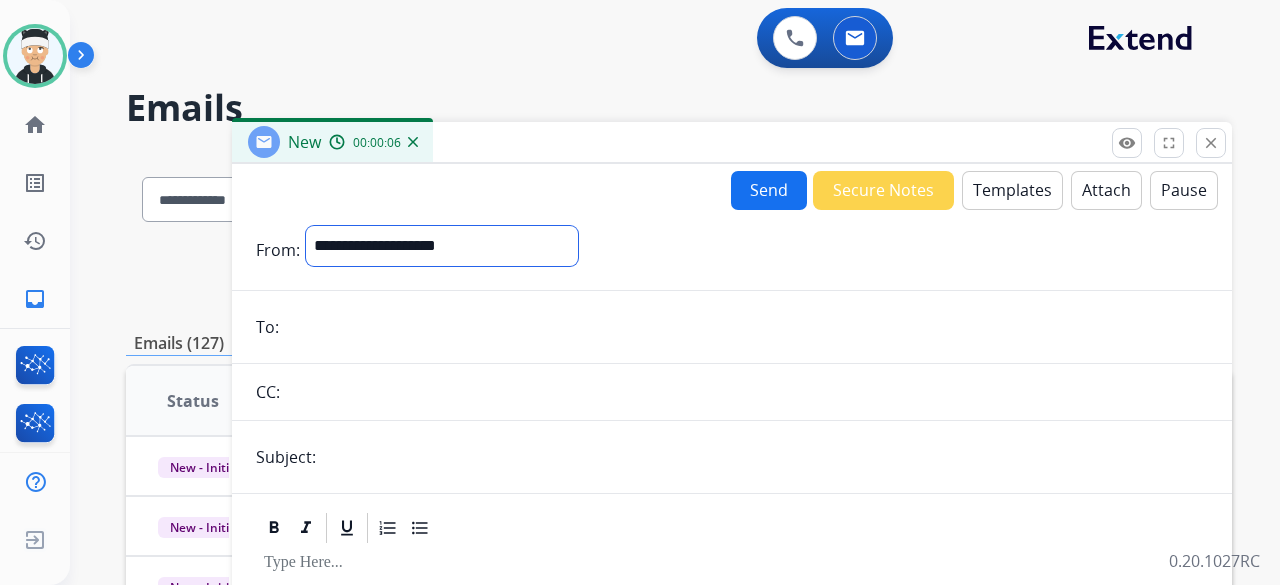 select on "**********" 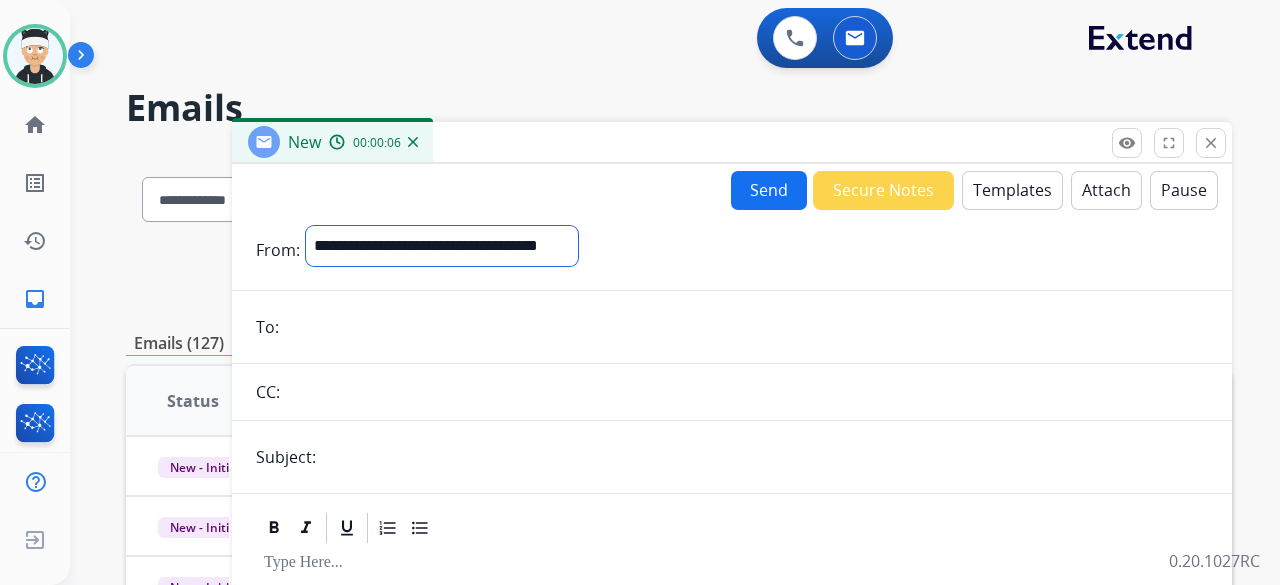 click on "**********" at bounding box center (442, 246) 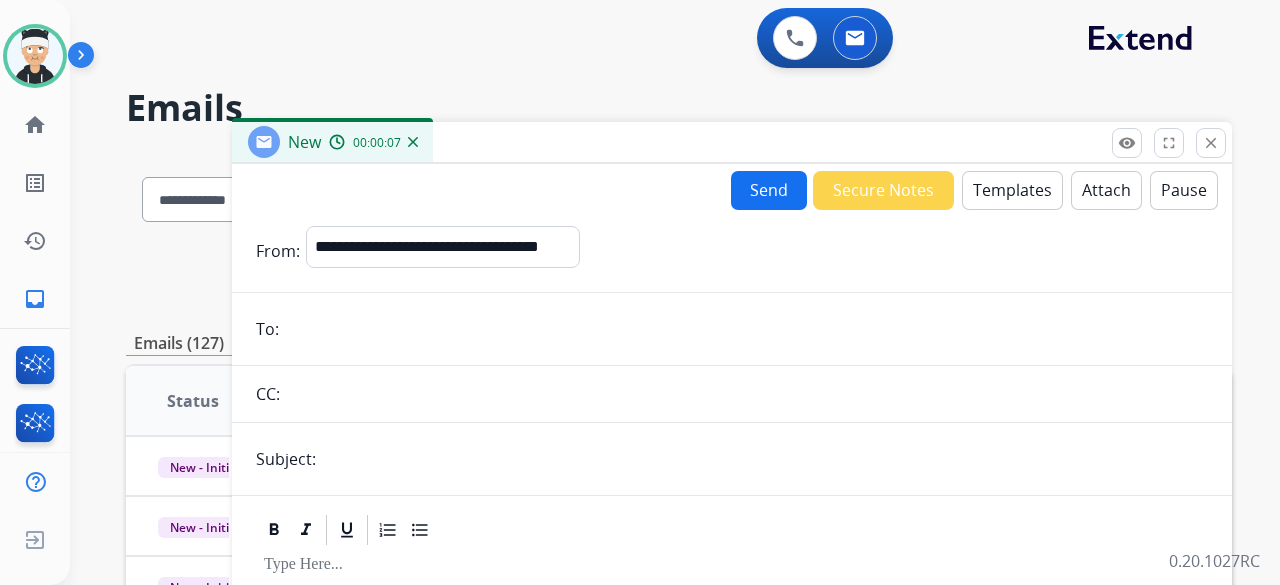 click at bounding box center (746, 329) 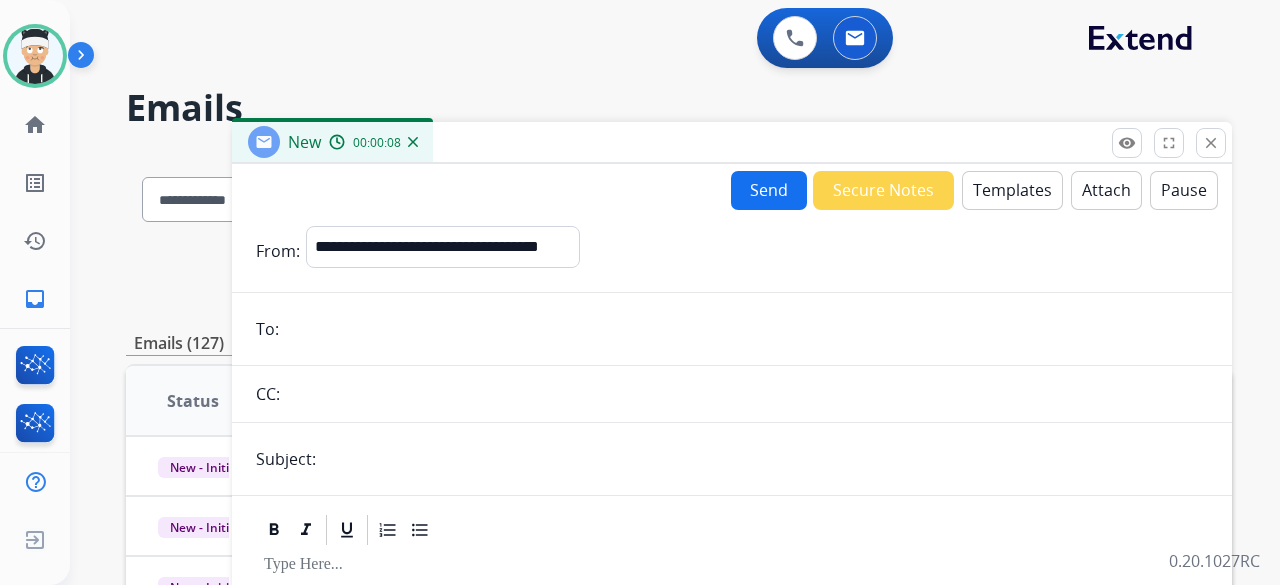 paste on "**********" 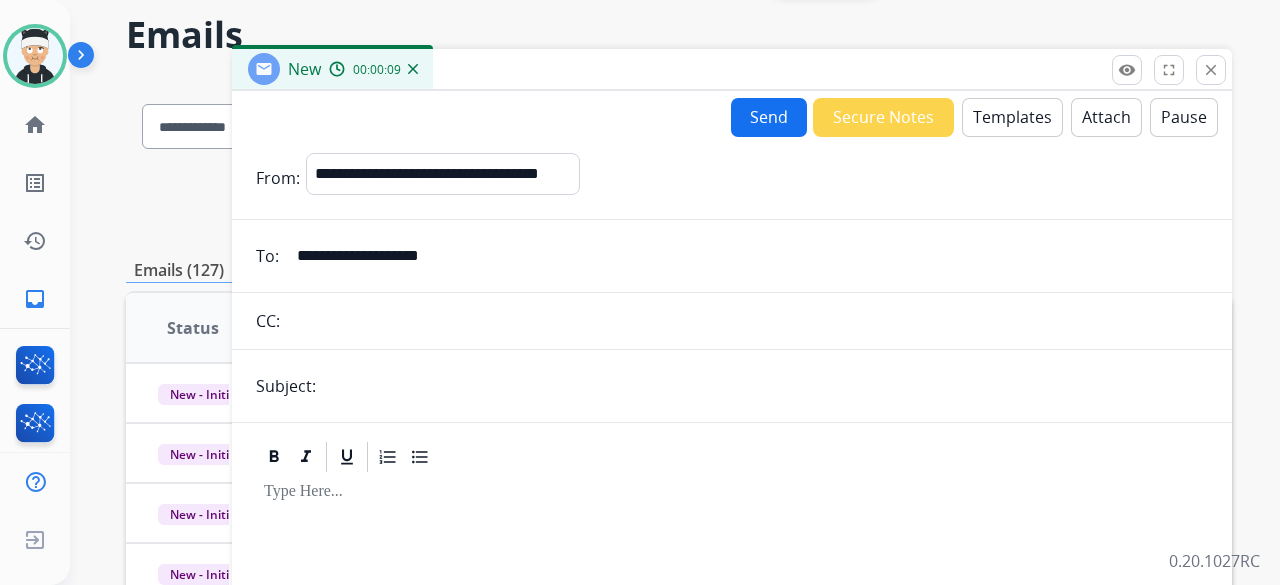 scroll, scrollTop: 100, scrollLeft: 0, axis: vertical 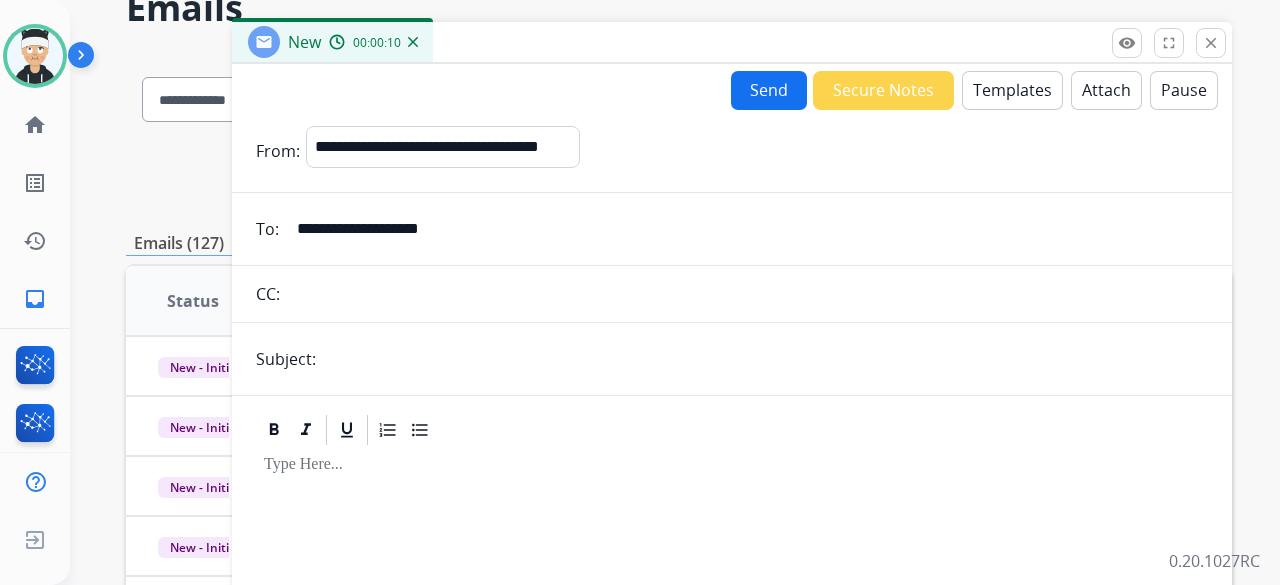 type on "**********" 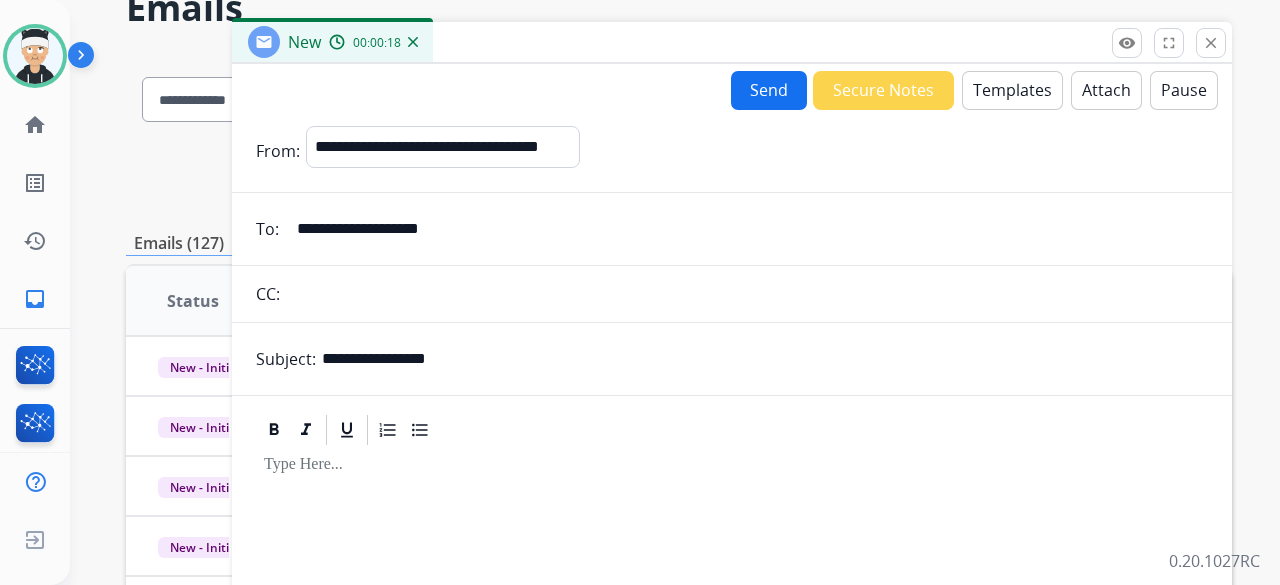 type on "**********" 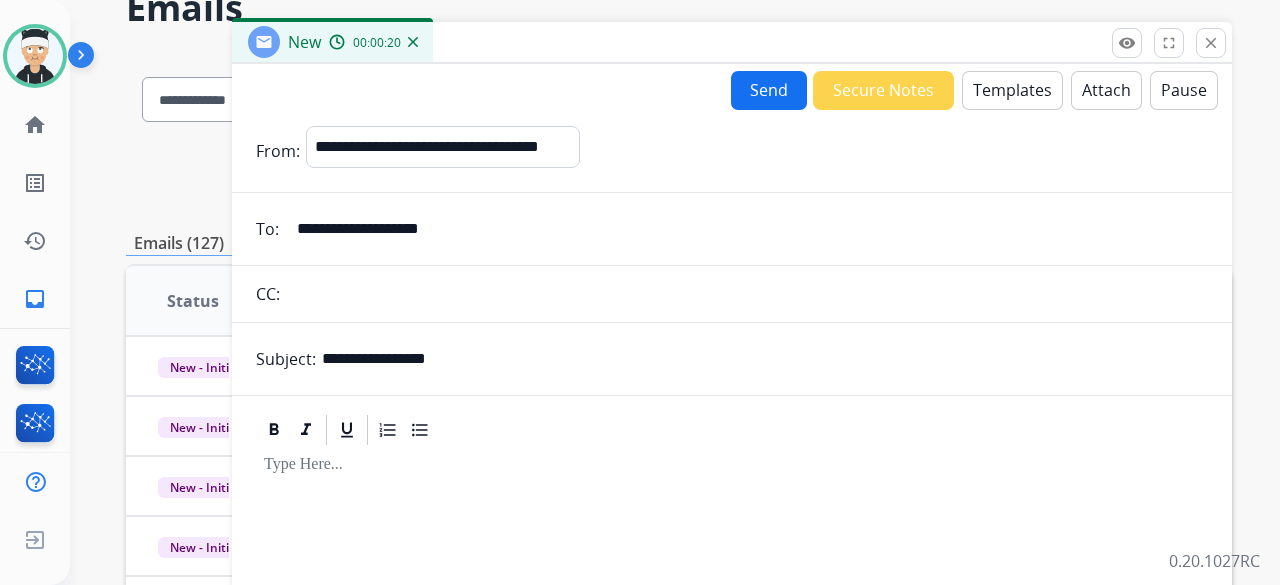 click on "Templates" at bounding box center [1012, 90] 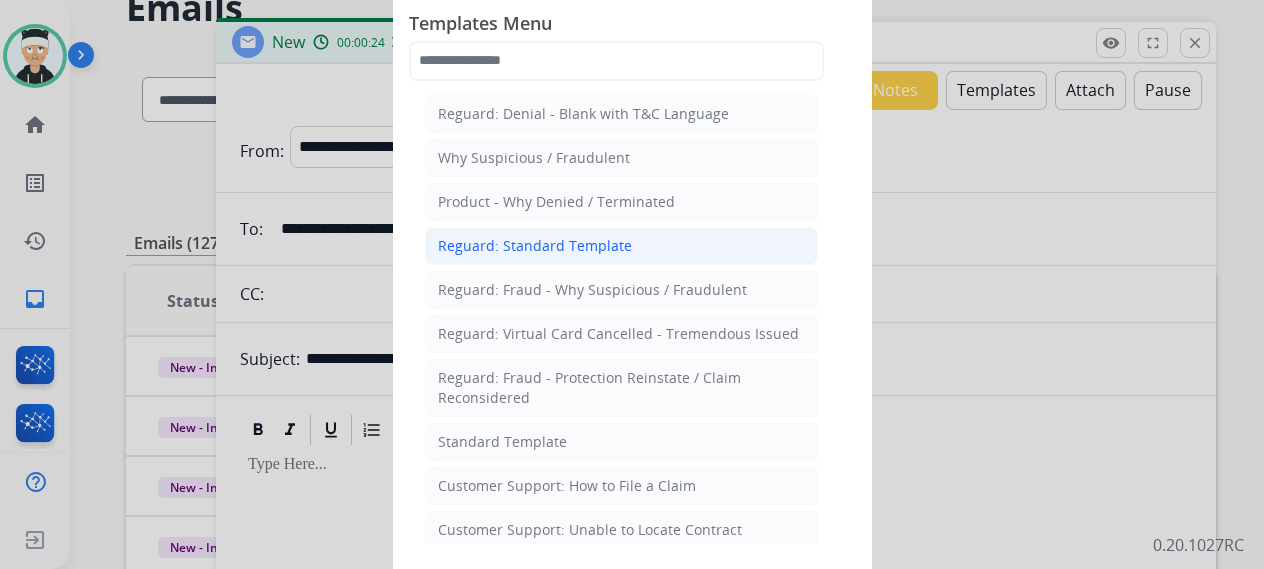 click on "Reguard: Standard Template" 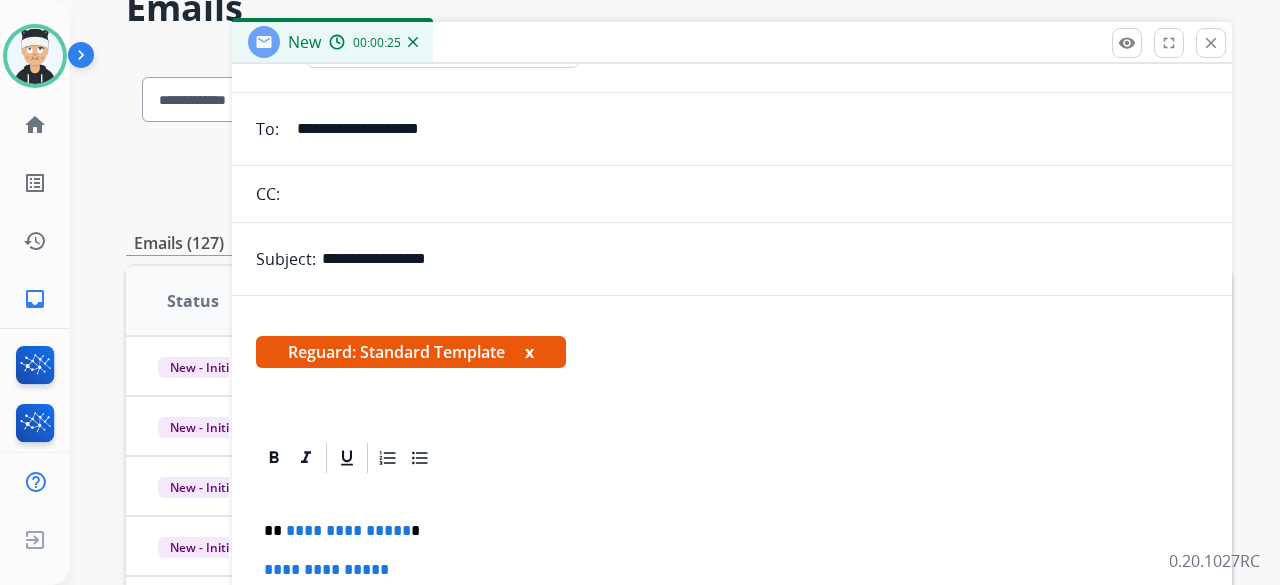 scroll, scrollTop: 168, scrollLeft: 0, axis: vertical 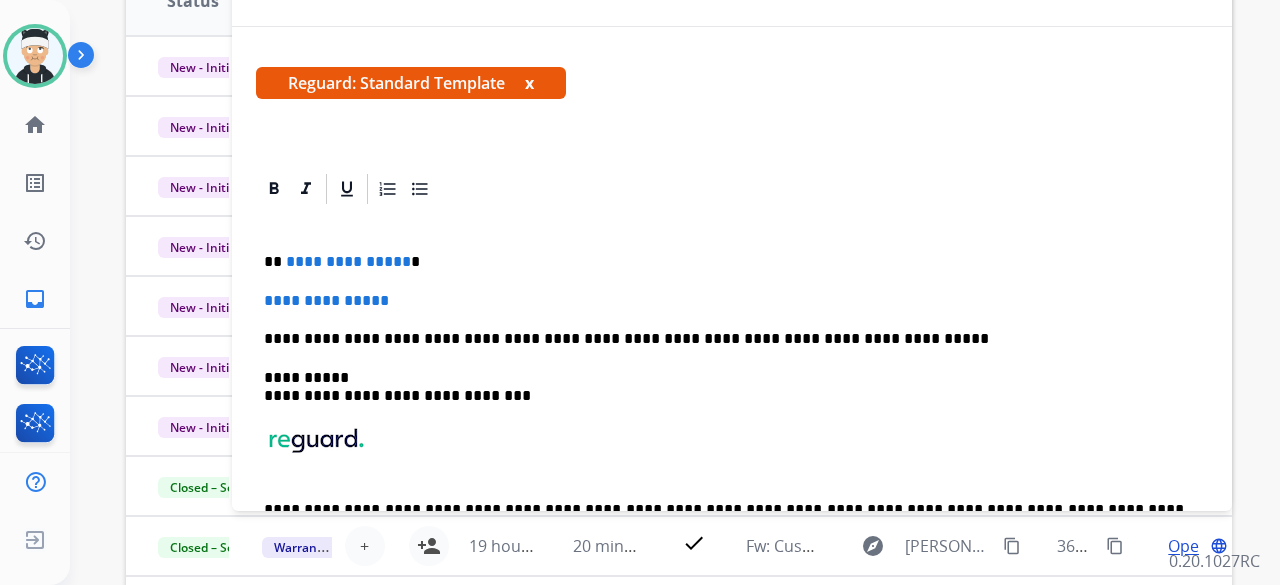 click on "**********" at bounding box center (348, 261) 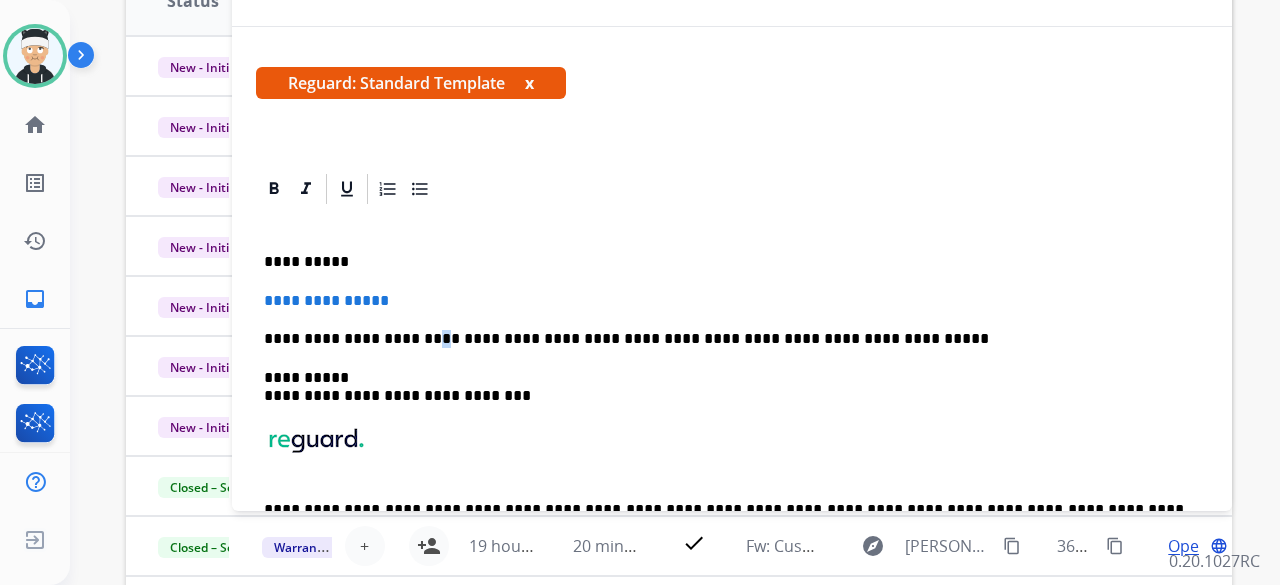 drag, startPoint x: 404, startPoint y: 309, endPoint x: 379, endPoint y: 309, distance: 25 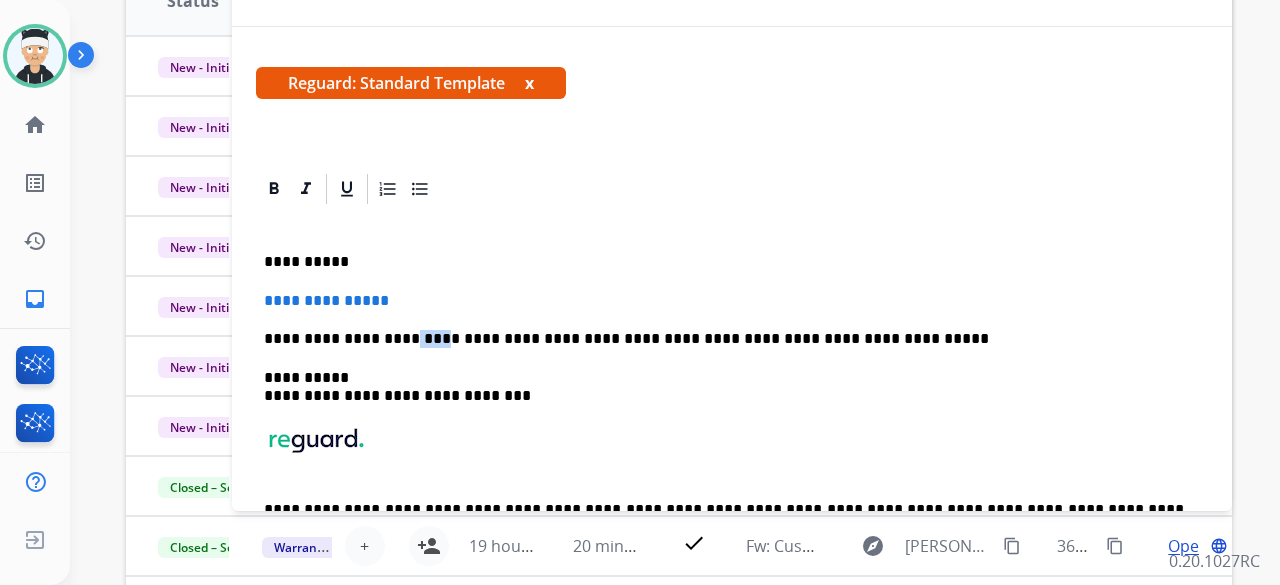 click on "**********" at bounding box center [732, 404] 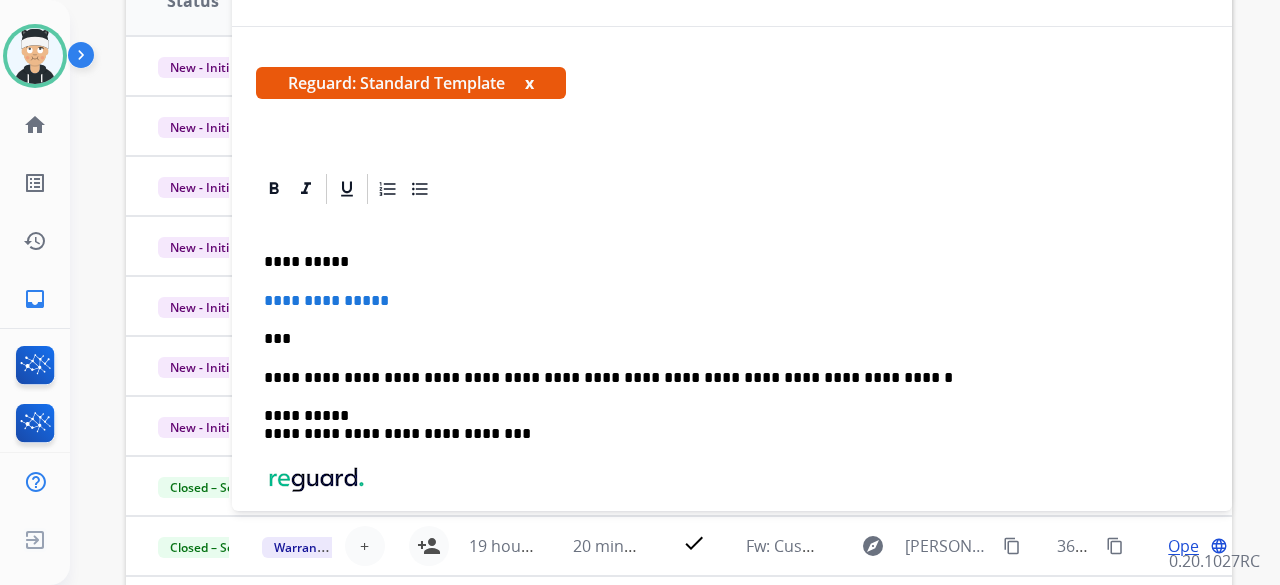 click on "**********" at bounding box center (724, 378) 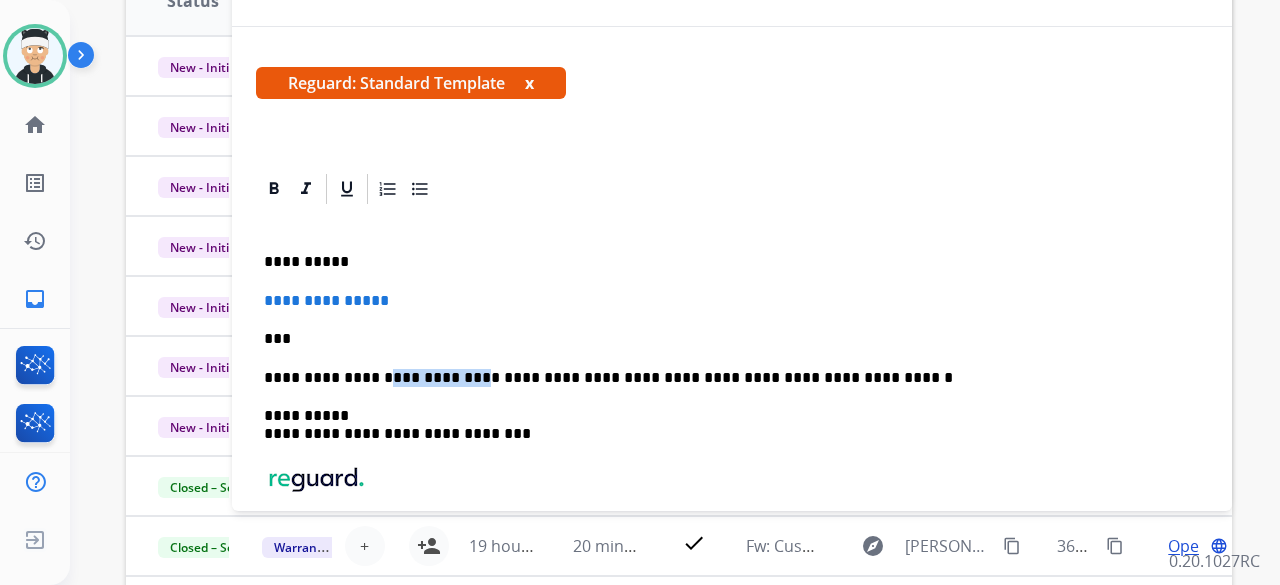 click on "**********" at bounding box center (724, 378) 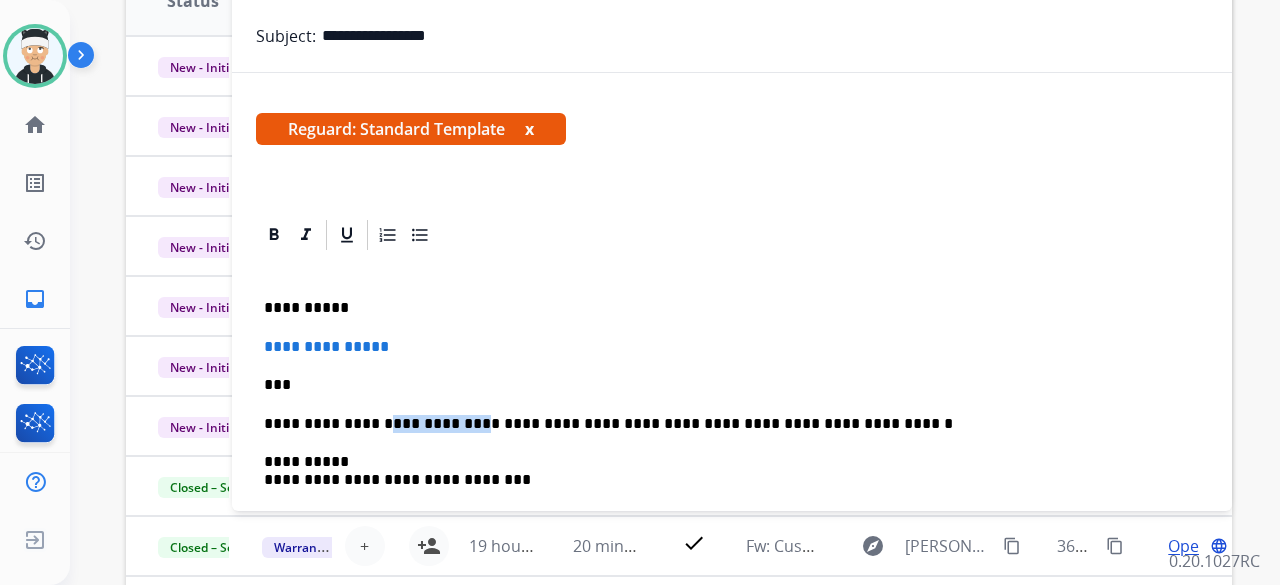 scroll, scrollTop: 0, scrollLeft: 0, axis: both 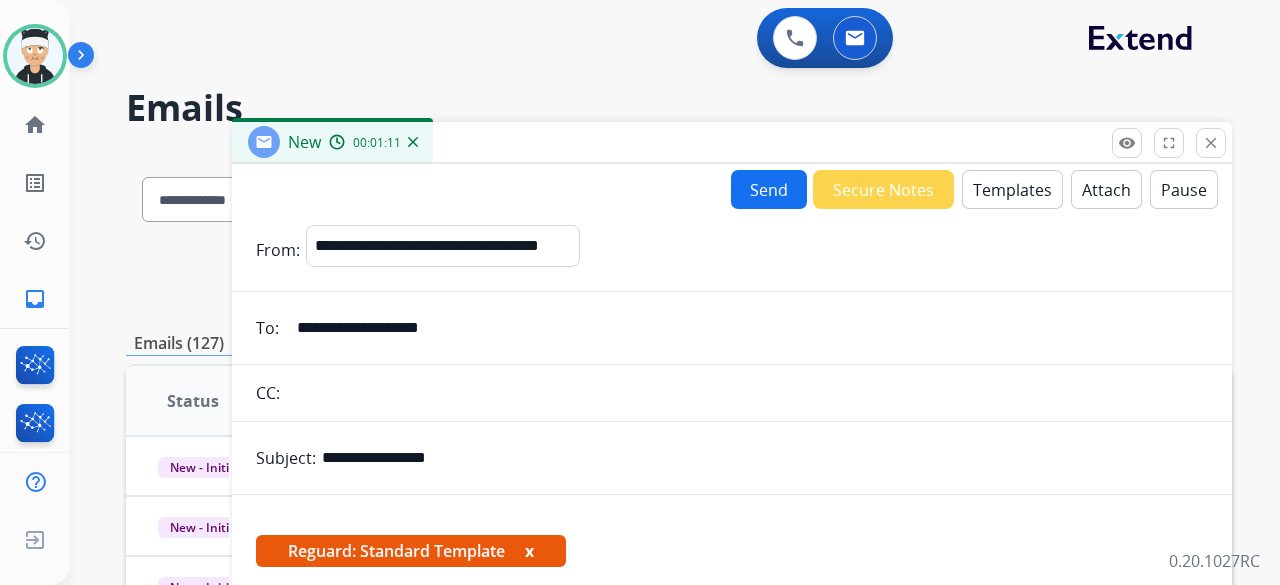 click on "Templates" at bounding box center (1012, 189) 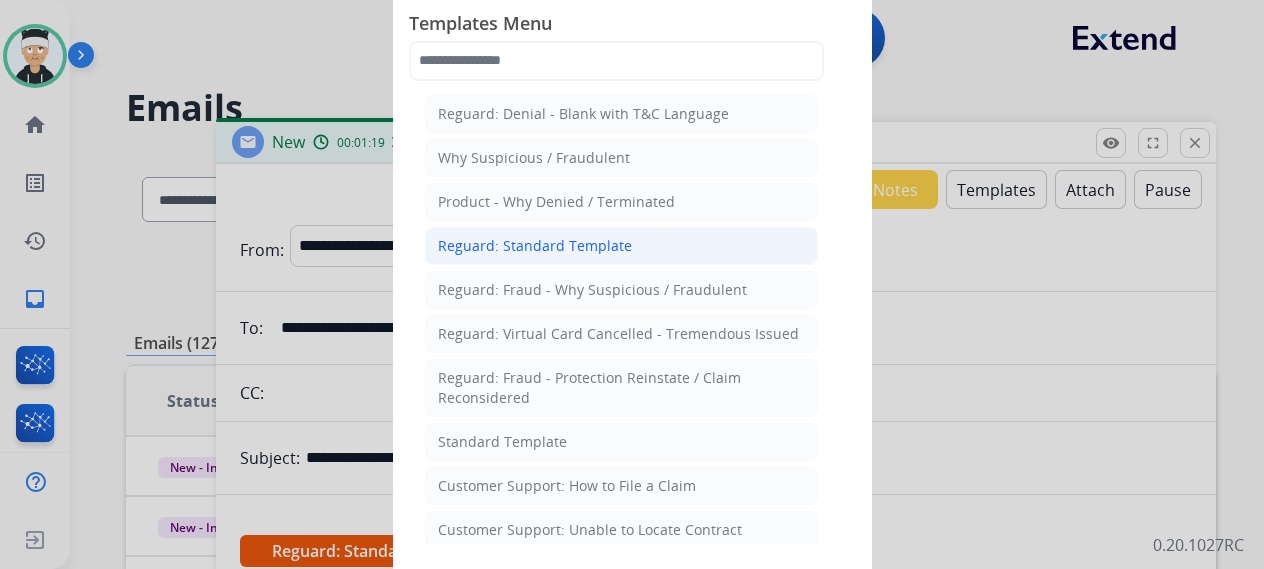 click on "Reguard: Standard Template" 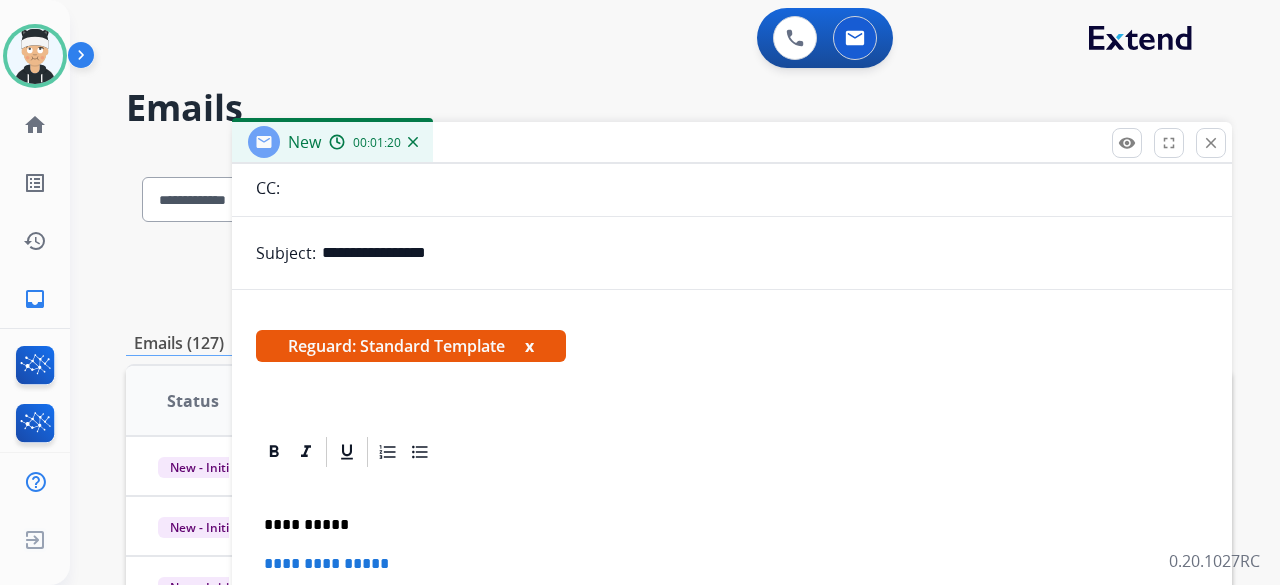 scroll, scrollTop: 206, scrollLeft: 0, axis: vertical 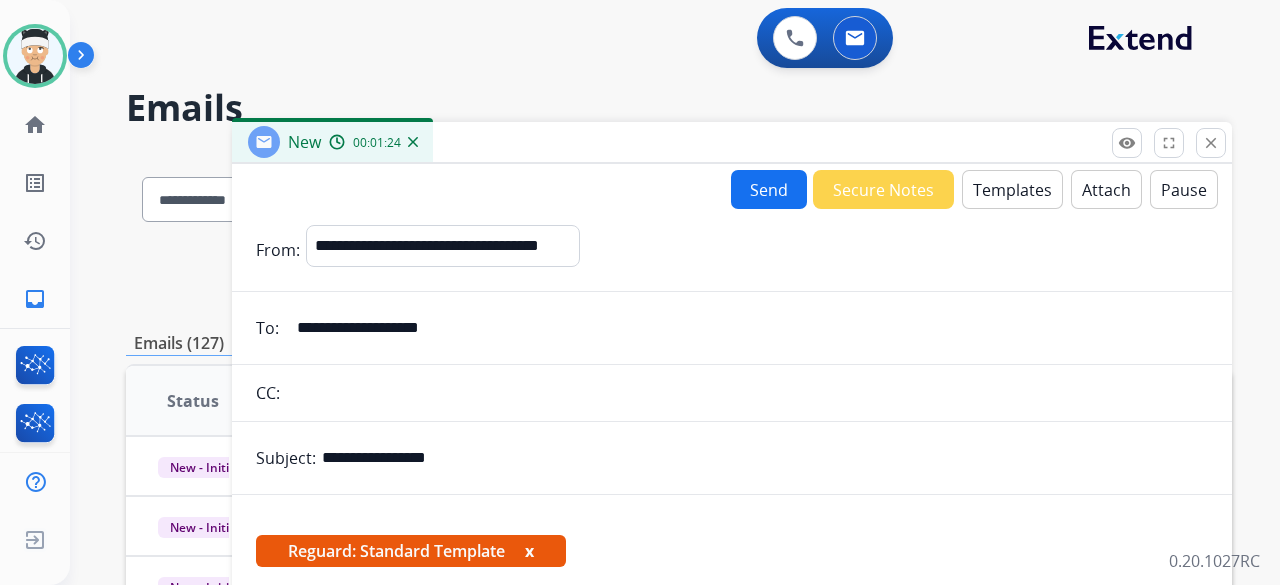 click on "Templates" at bounding box center (1012, 189) 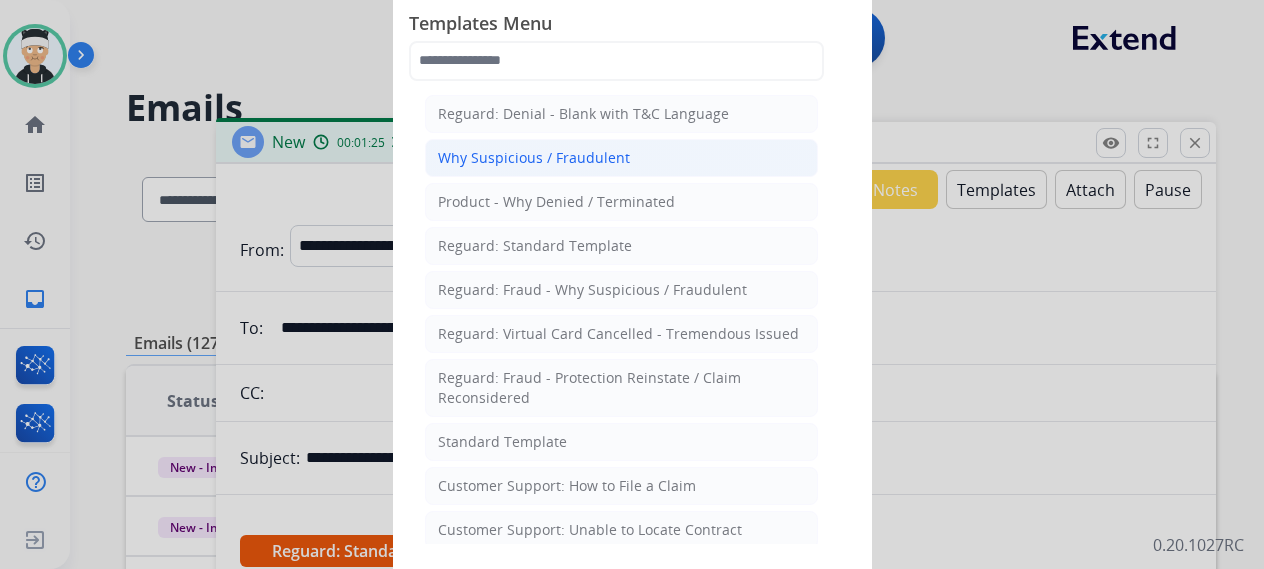 click on "Why Suspicious / Fraudulent" 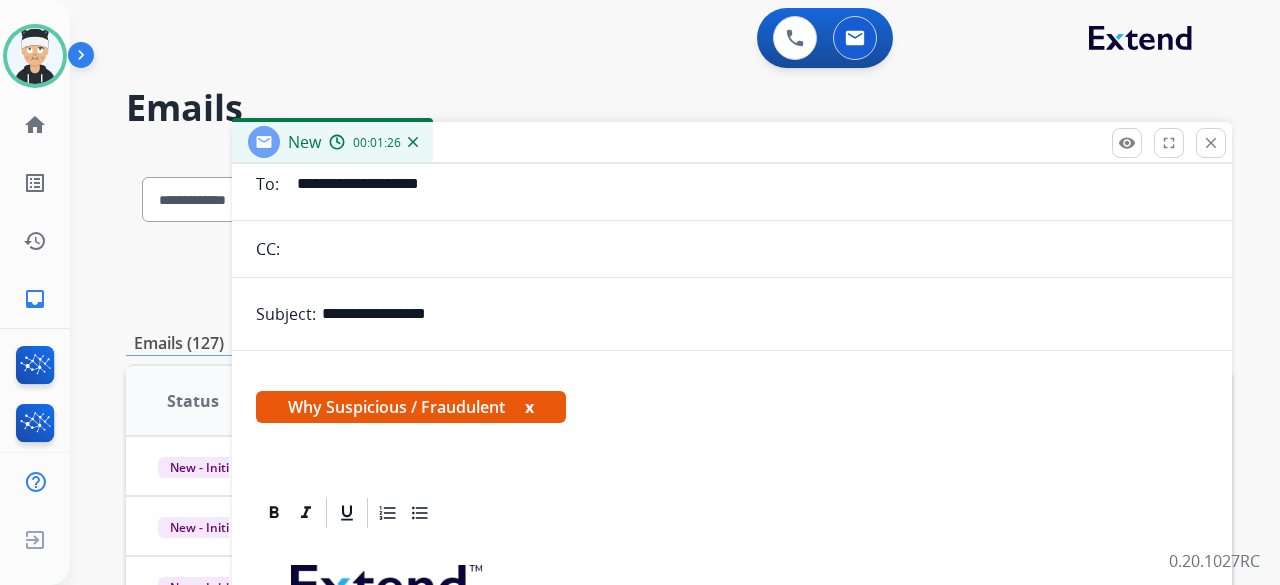 scroll, scrollTop: 325, scrollLeft: 0, axis: vertical 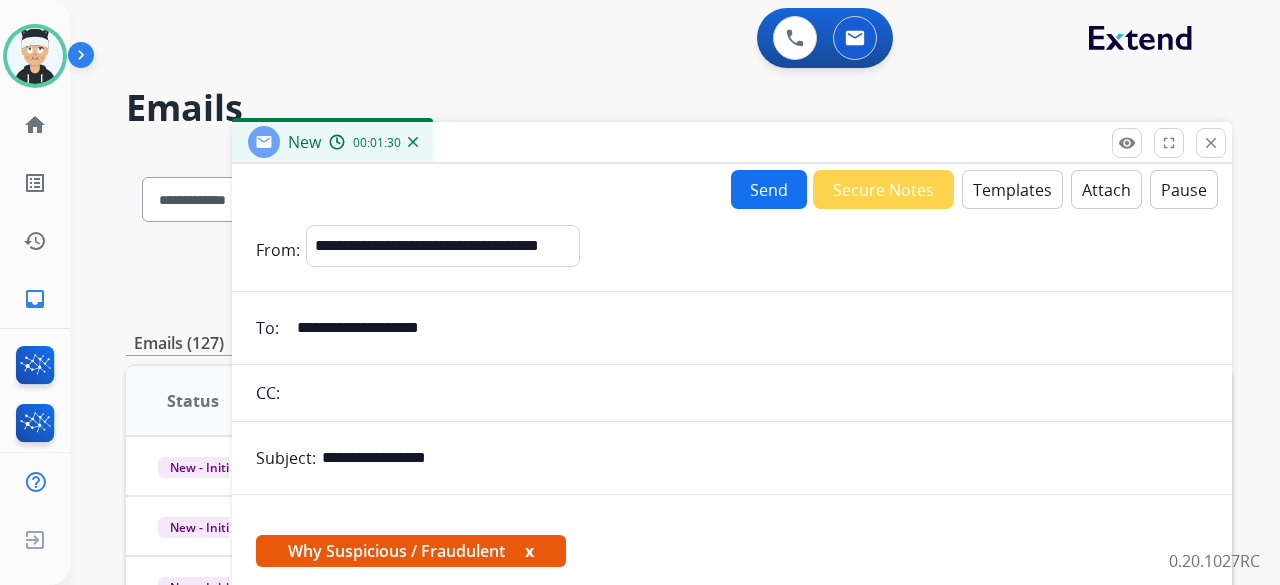 click on "Templates" at bounding box center [1012, 189] 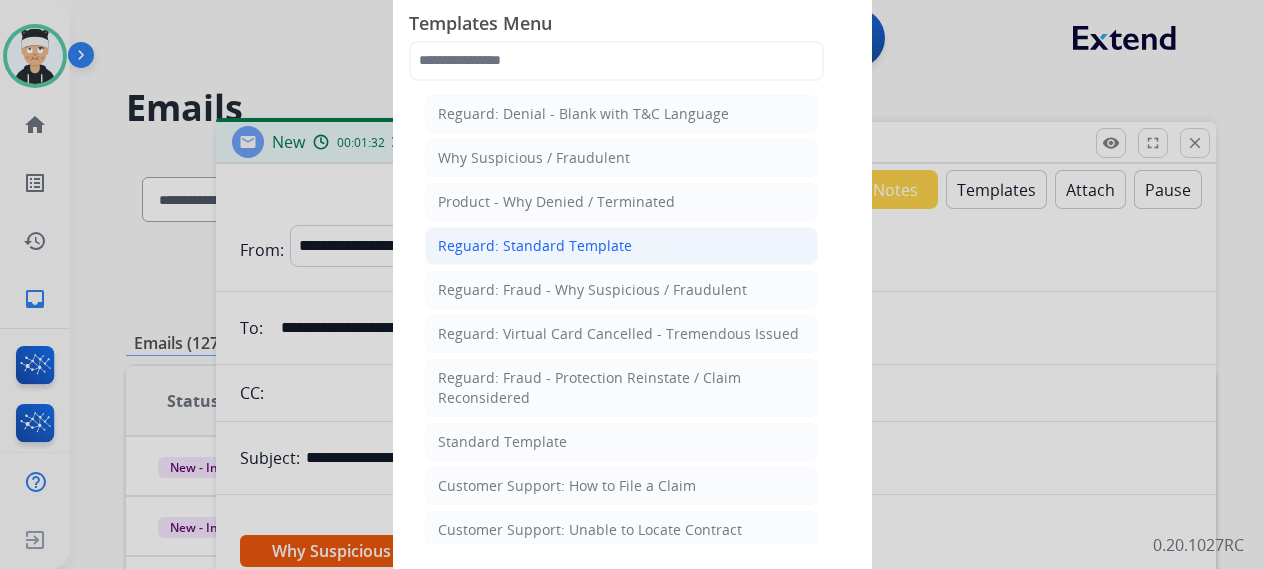 click on "Reguard: Standard Template" 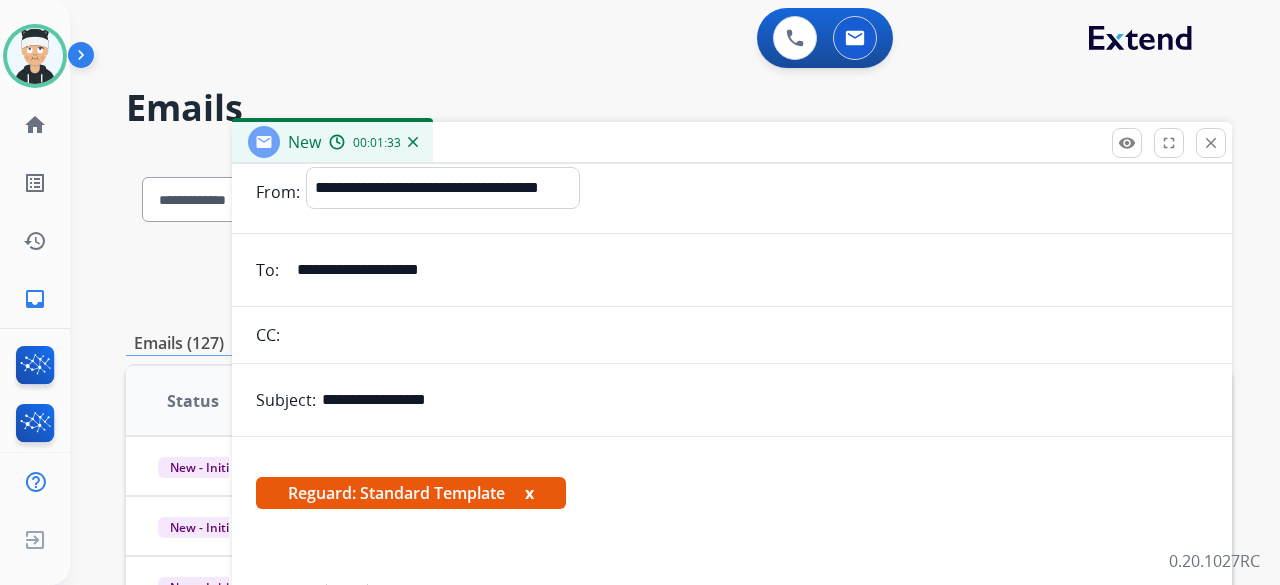 scroll, scrollTop: 168, scrollLeft: 0, axis: vertical 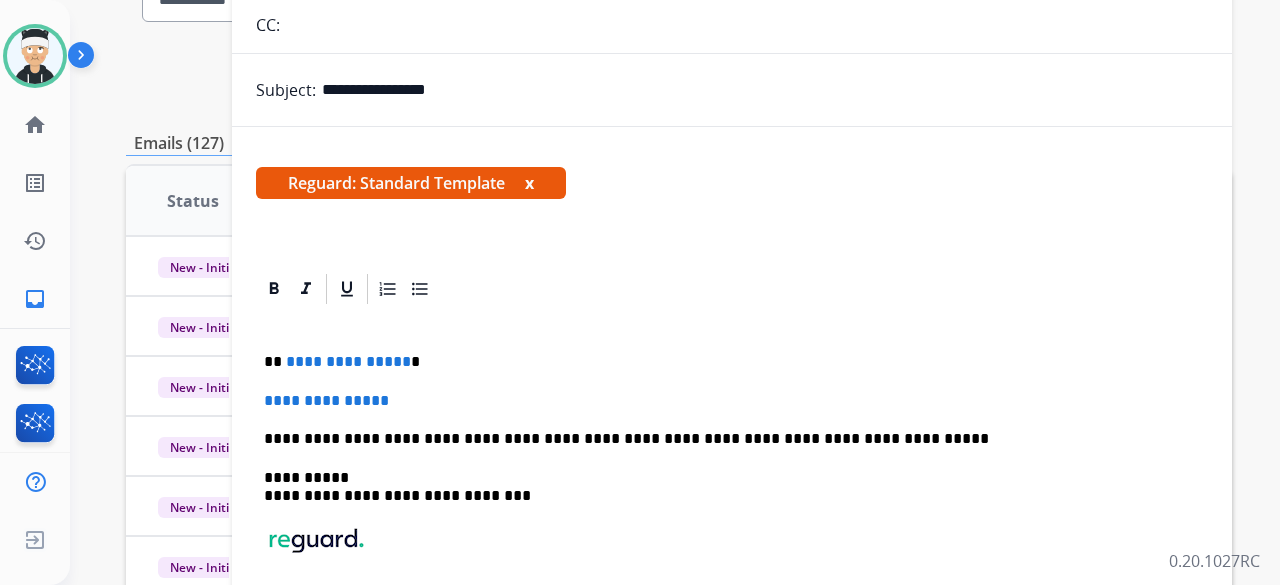 click on "**********" at bounding box center (724, 362) 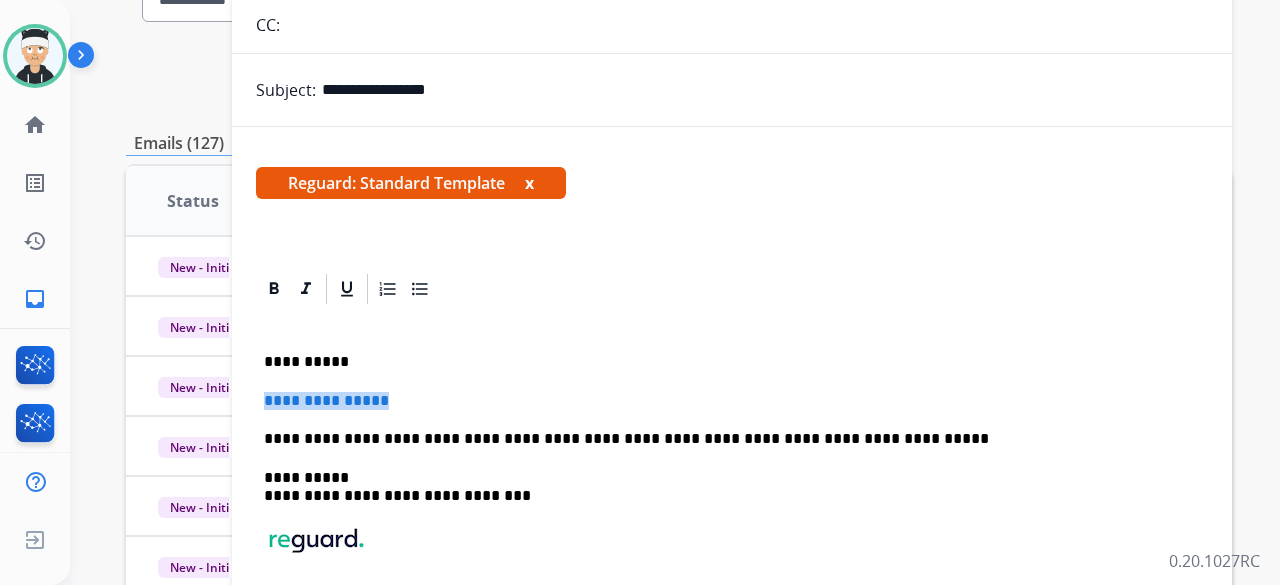 drag, startPoint x: 402, startPoint y: 399, endPoint x: 252, endPoint y: 400, distance: 150.00333 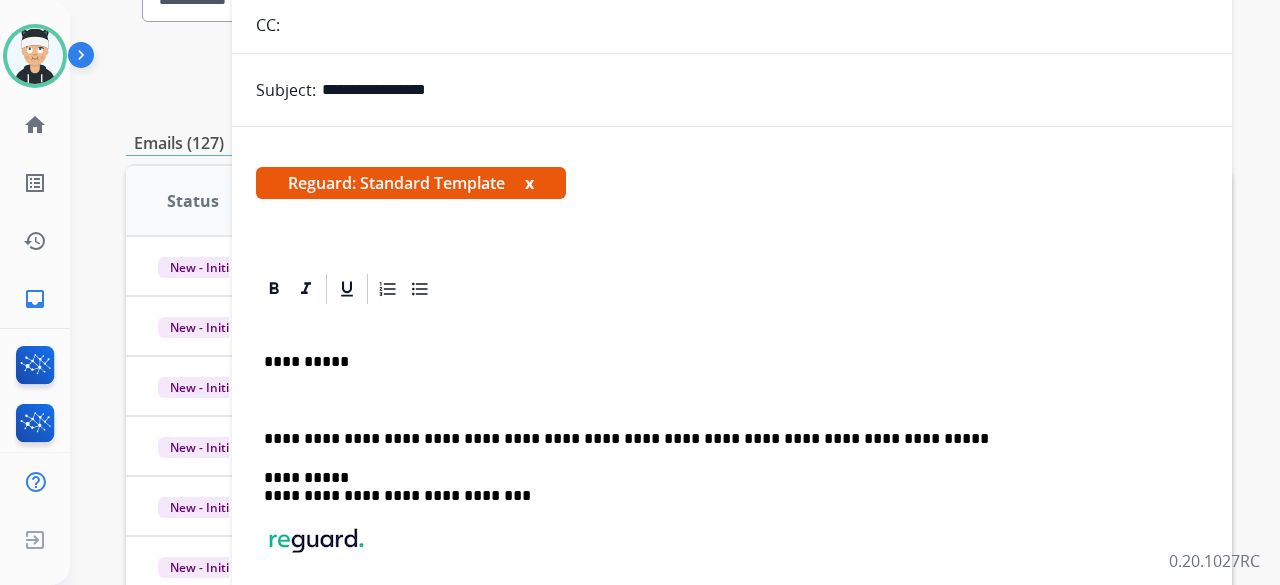 click at bounding box center [724, 401] 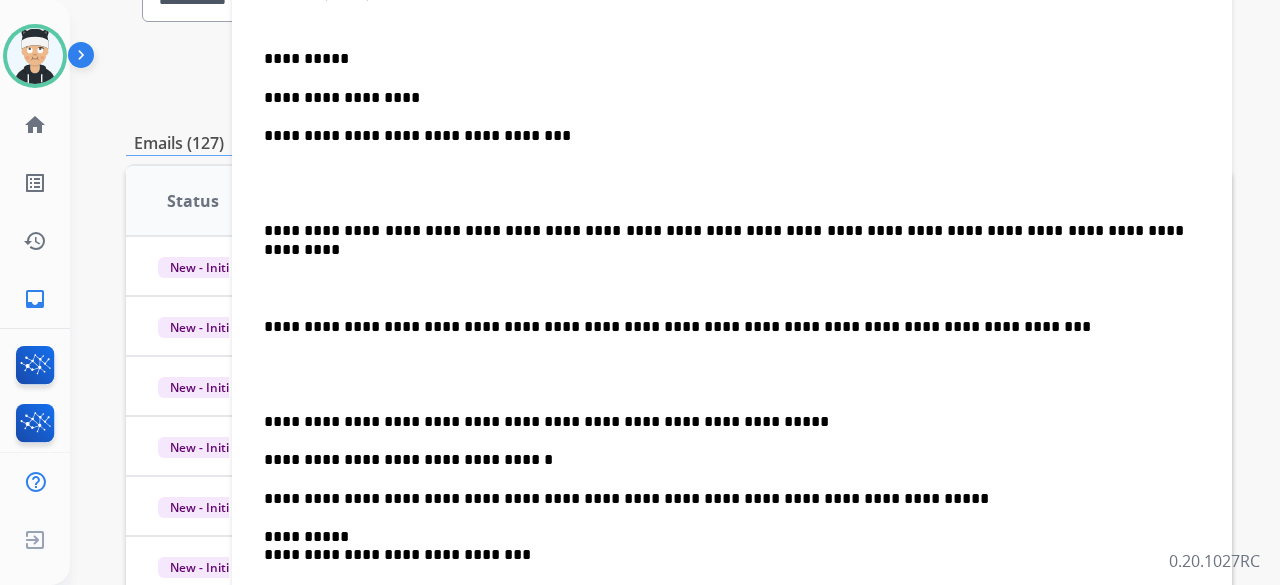 scroll, scrollTop: 330, scrollLeft: 0, axis: vertical 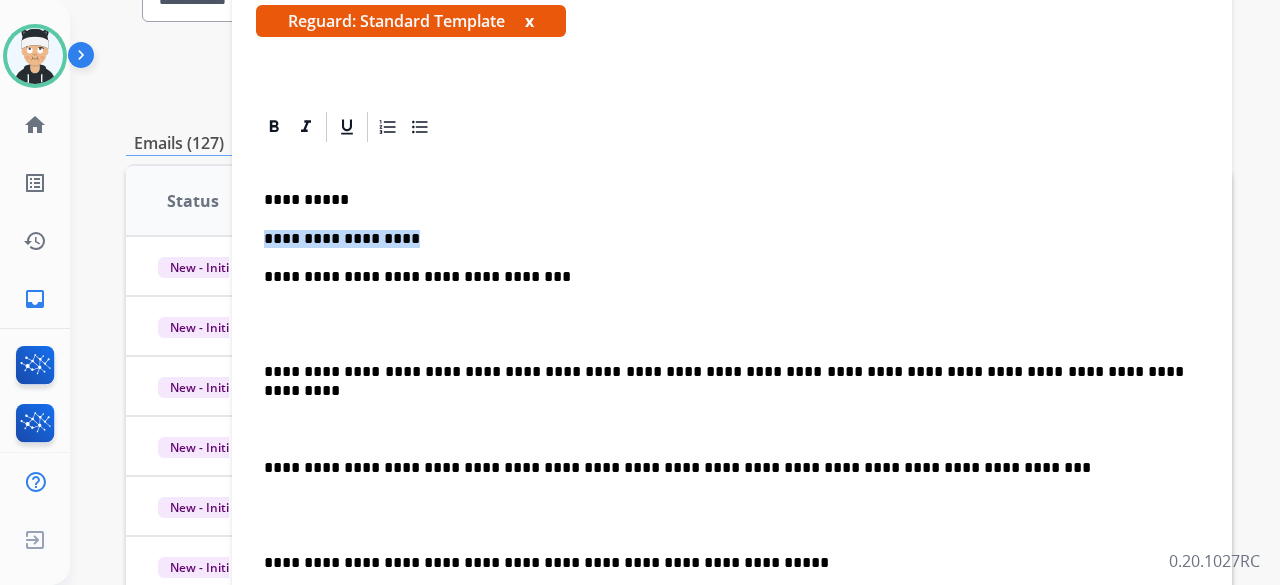 drag, startPoint x: 418, startPoint y: 239, endPoint x: 268, endPoint y: 239, distance: 150 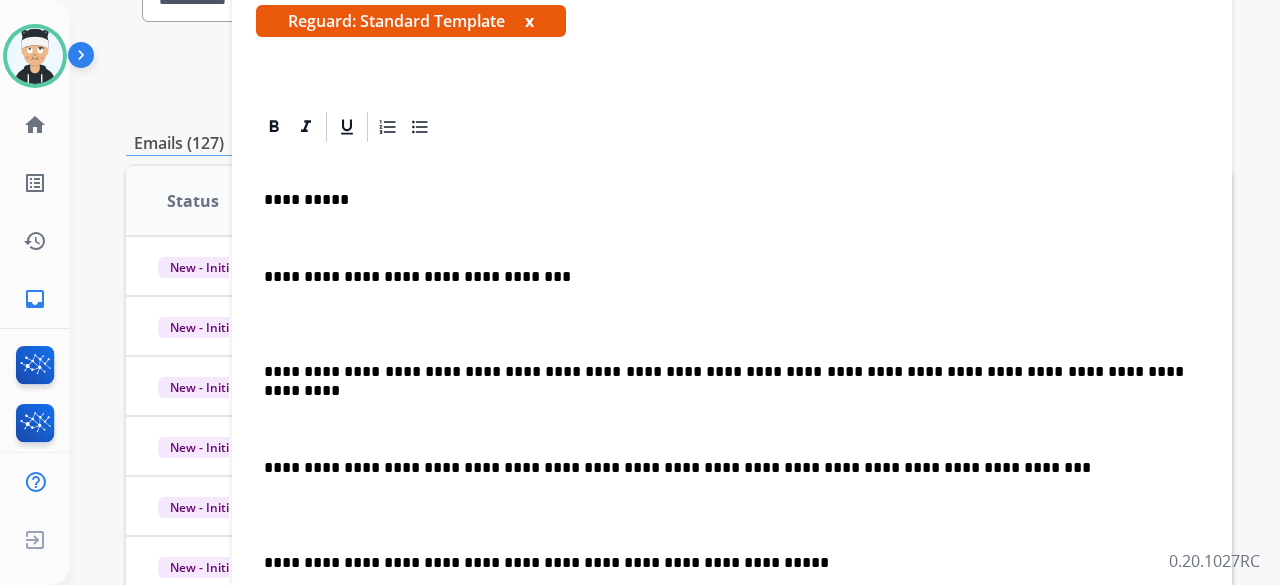 click on "**********" at bounding box center (724, 277) 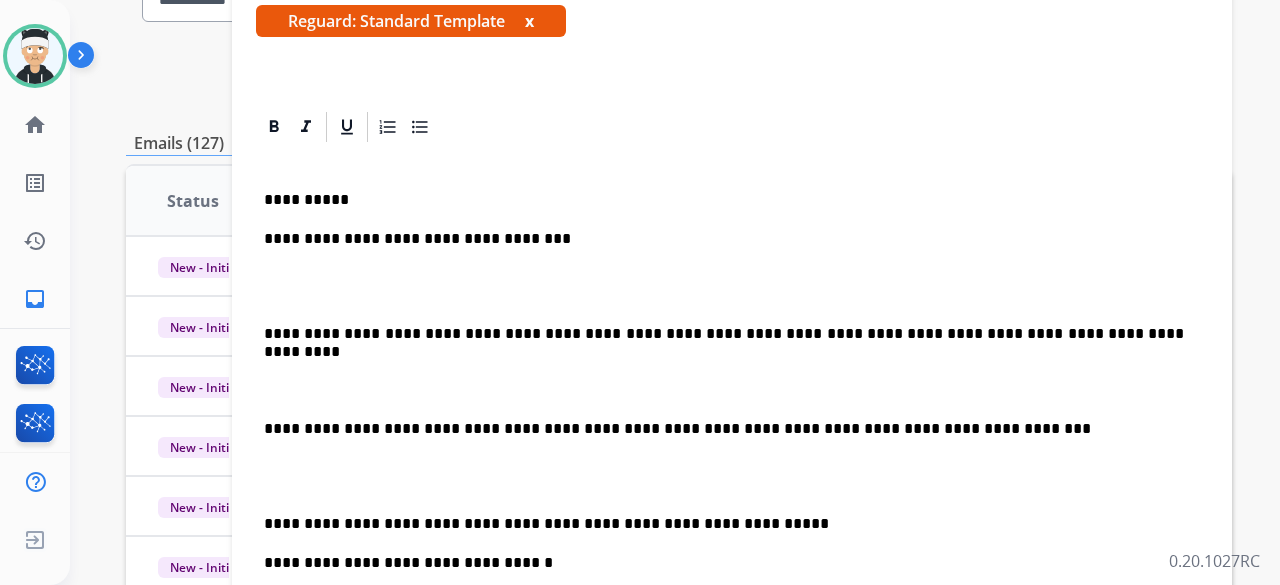 click on "**********" at bounding box center (724, 239) 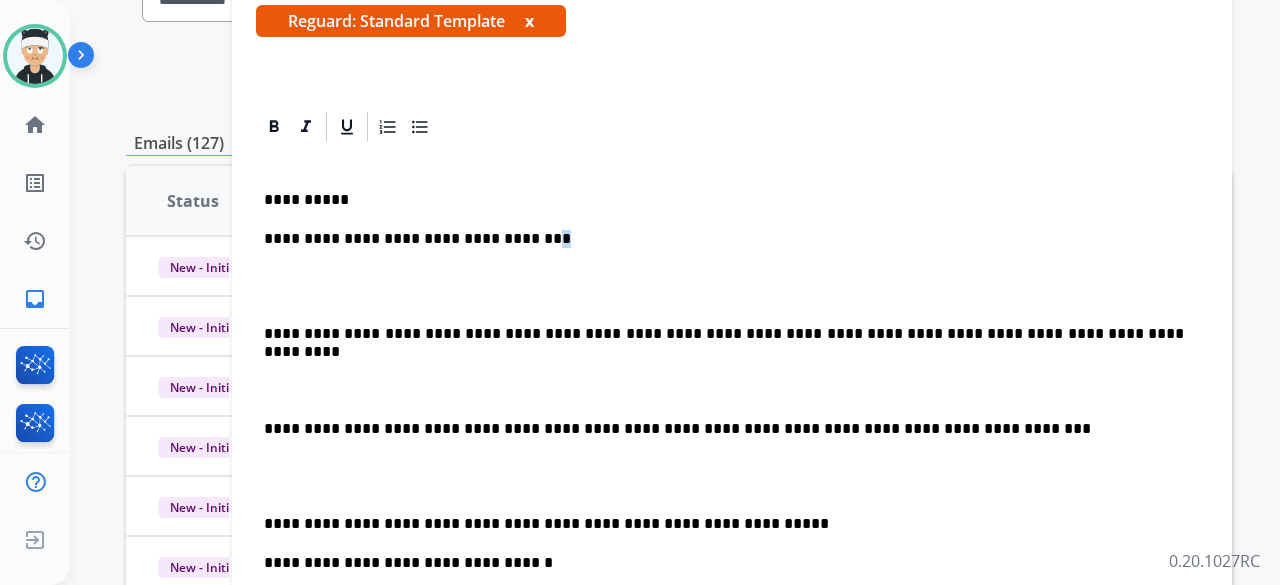 click on "**********" at bounding box center [724, 239] 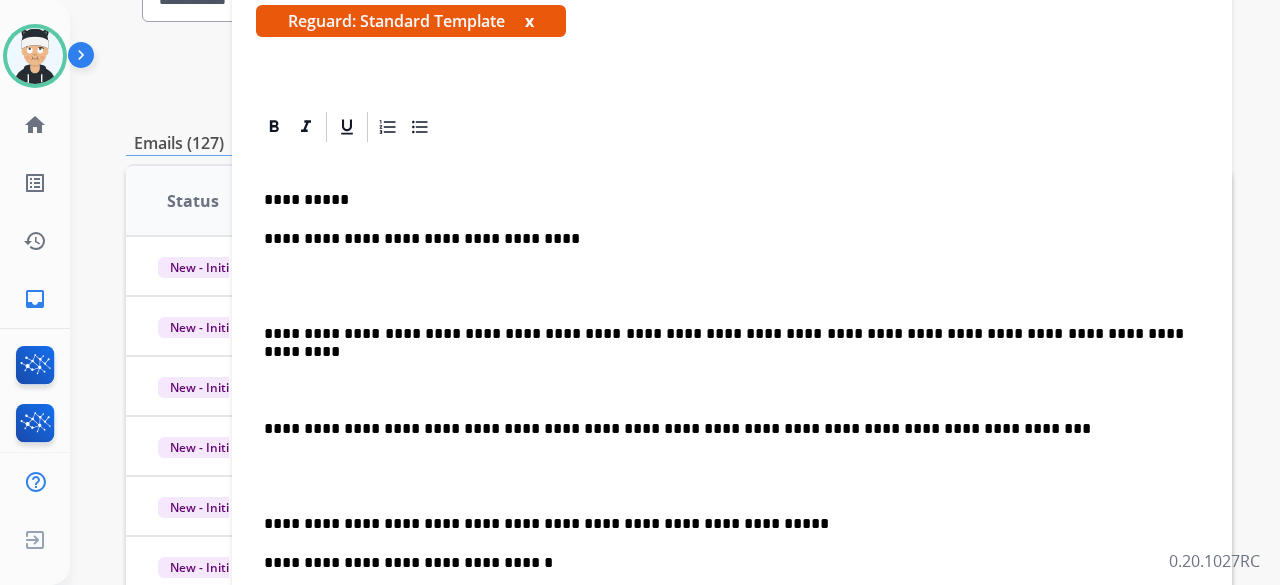 click on "**********" at bounding box center [724, 334] 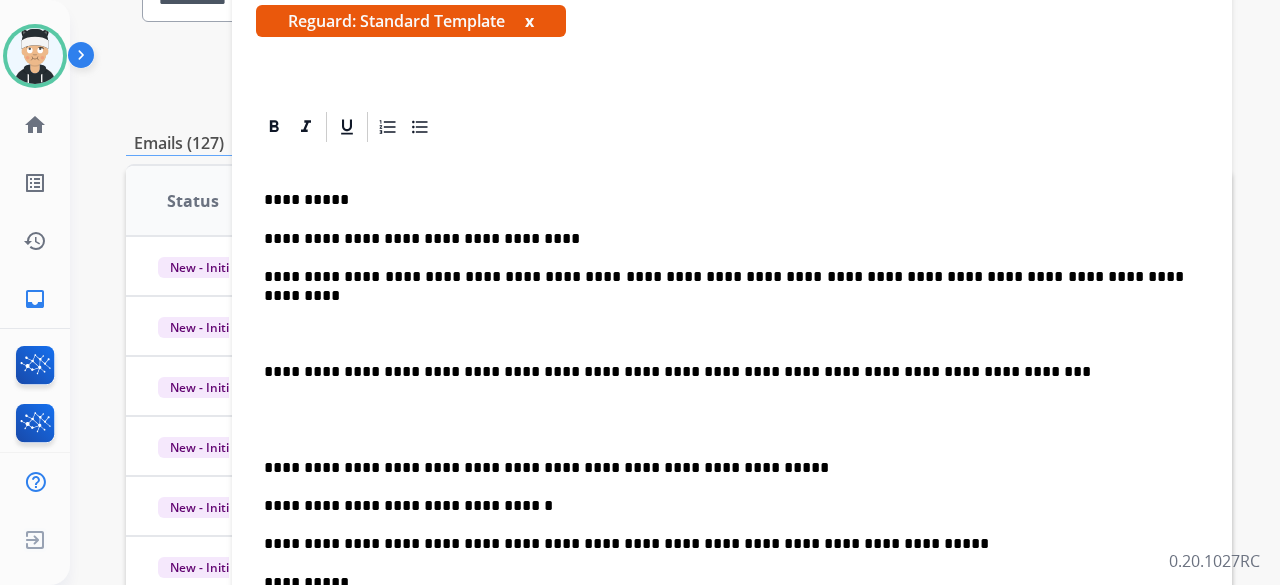 click on "**********" at bounding box center [724, 372] 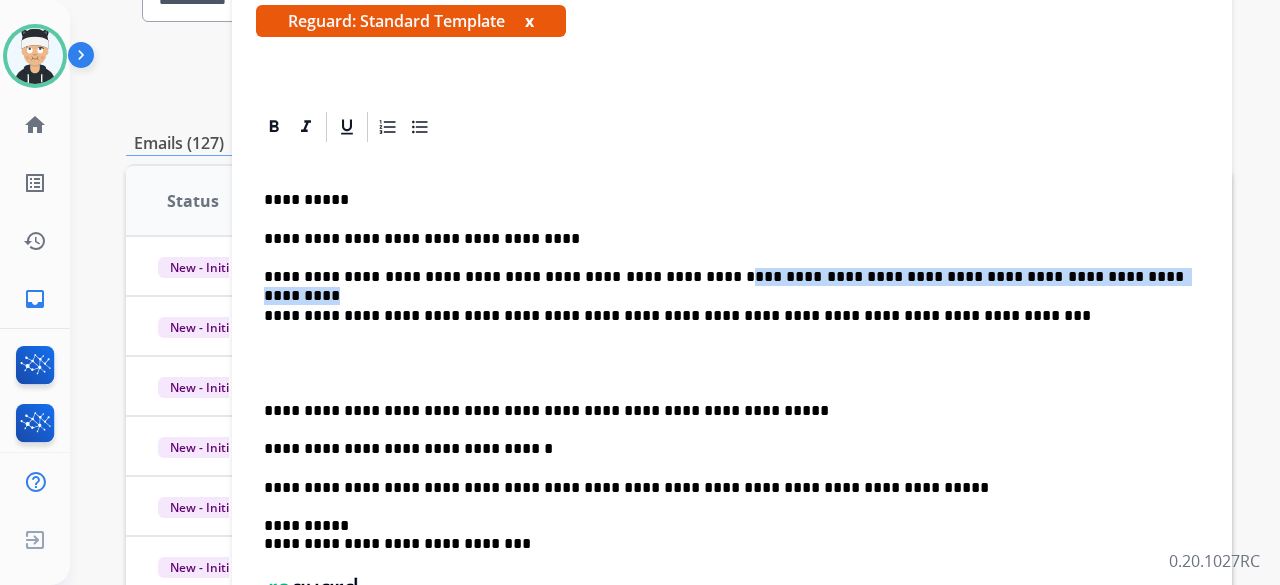 drag, startPoint x: 1118, startPoint y: 283, endPoint x: 680, endPoint y: 283, distance: 438 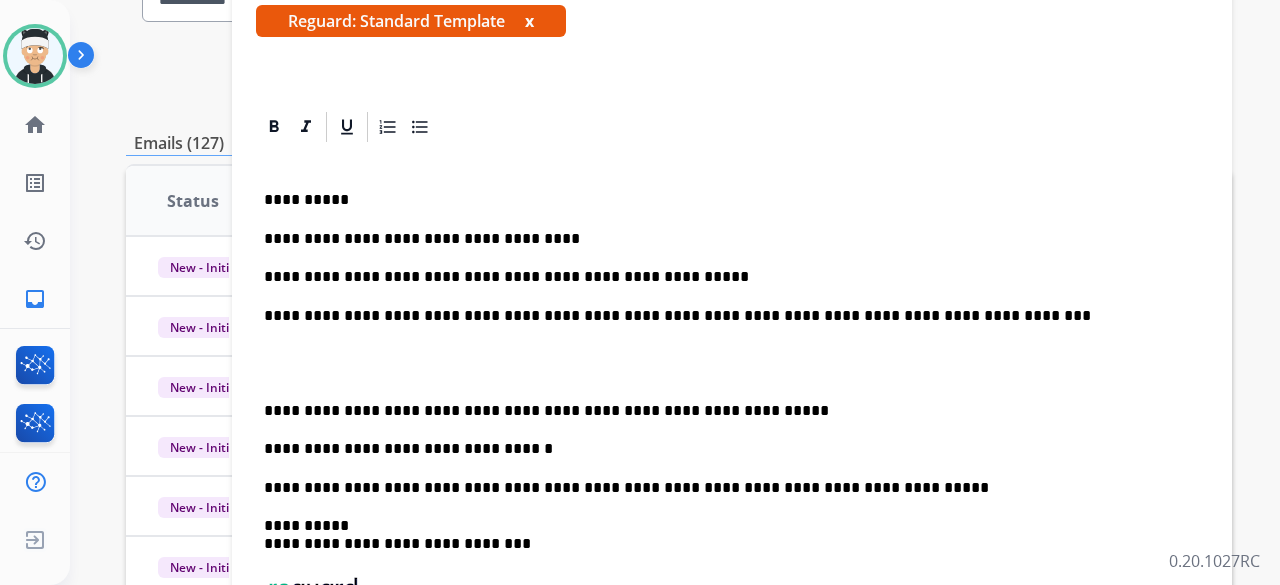 click on "**********" at bounding box center [724, 411] 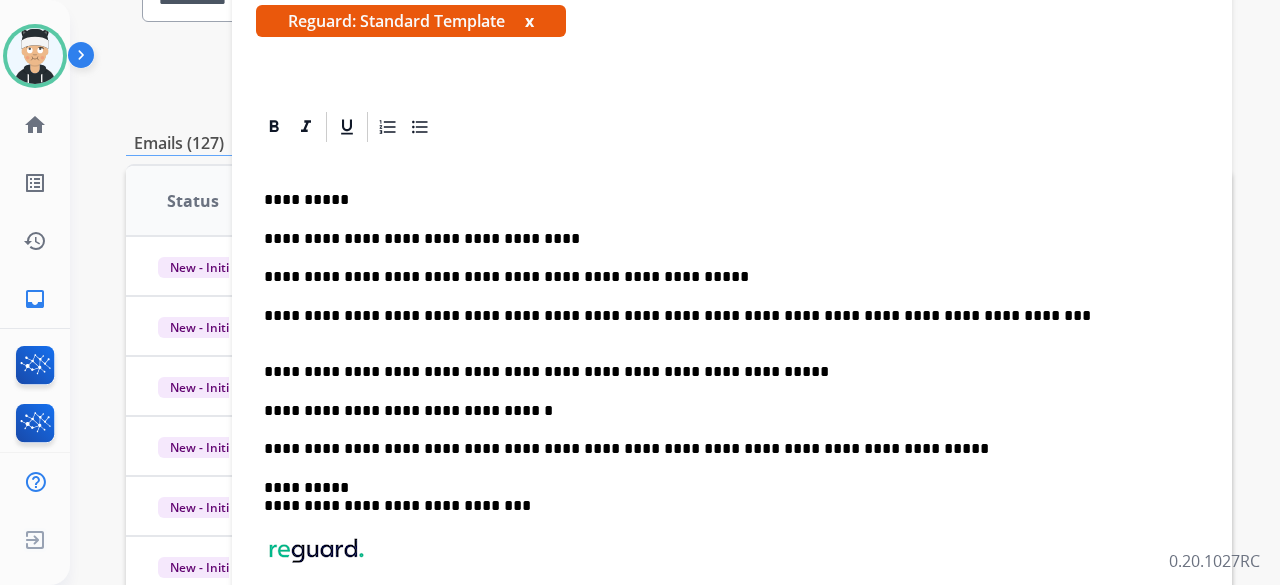 scroll, scrollTop: 322, scrollLeft: 0, axis: vertical 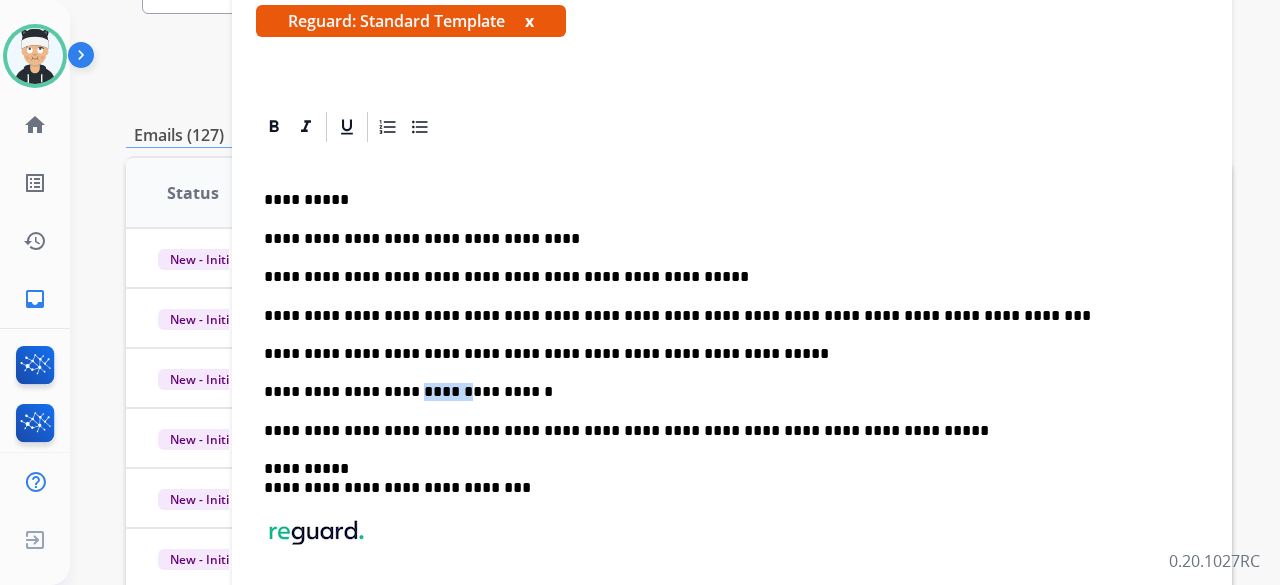 drag, startPoint x: 442, startPoint y: 391, endPoint x: 395, endPoint y: 389, distance: 47.042534 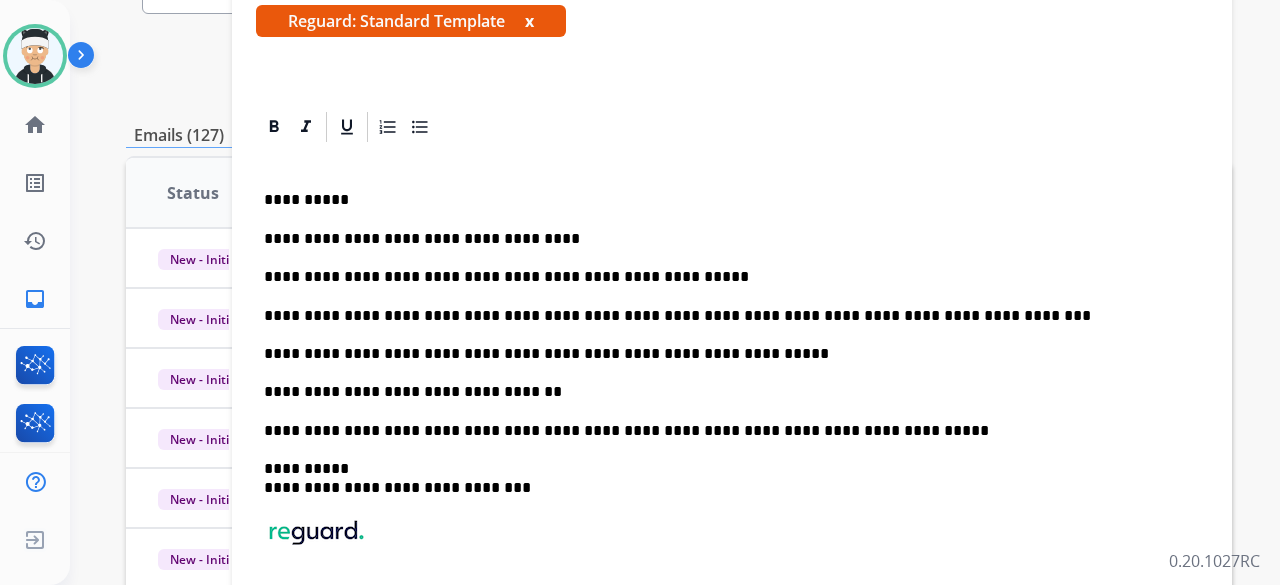 drag, startPoint x: 845, startPoint y: 433, endPoint x: 688, endPoint y: 437, distance: 157.05095 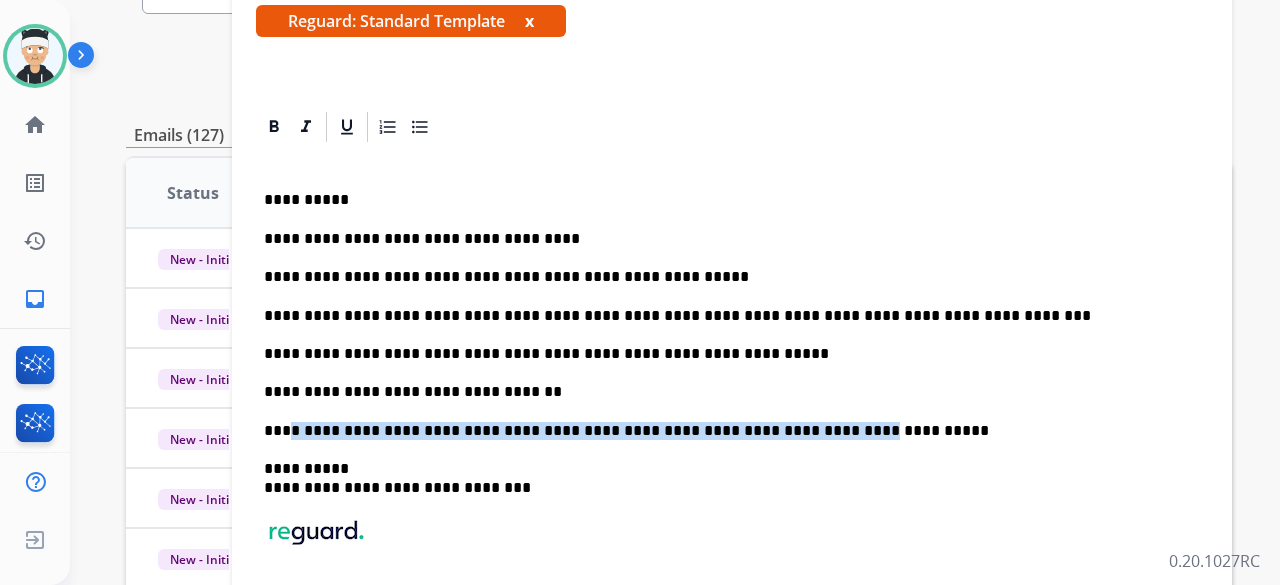 drag, startPoint x: 688, startPoint y: 437, endPoint x: 281, endPoint y: 435, distance: 407.0049 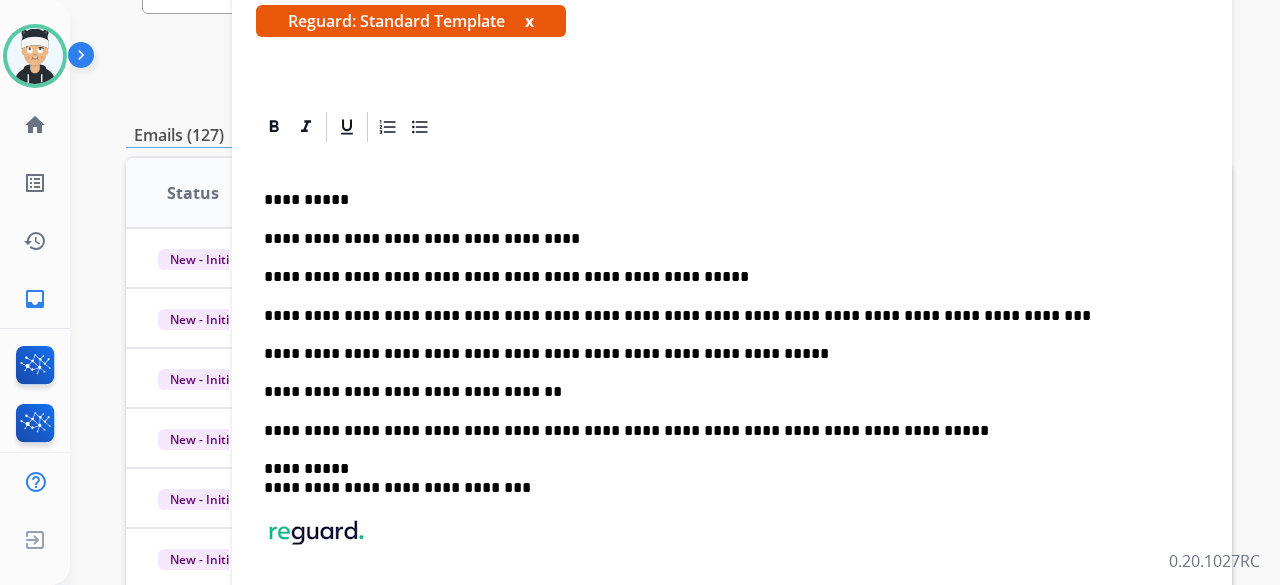click on "**********" at bounding box center (732, 418) 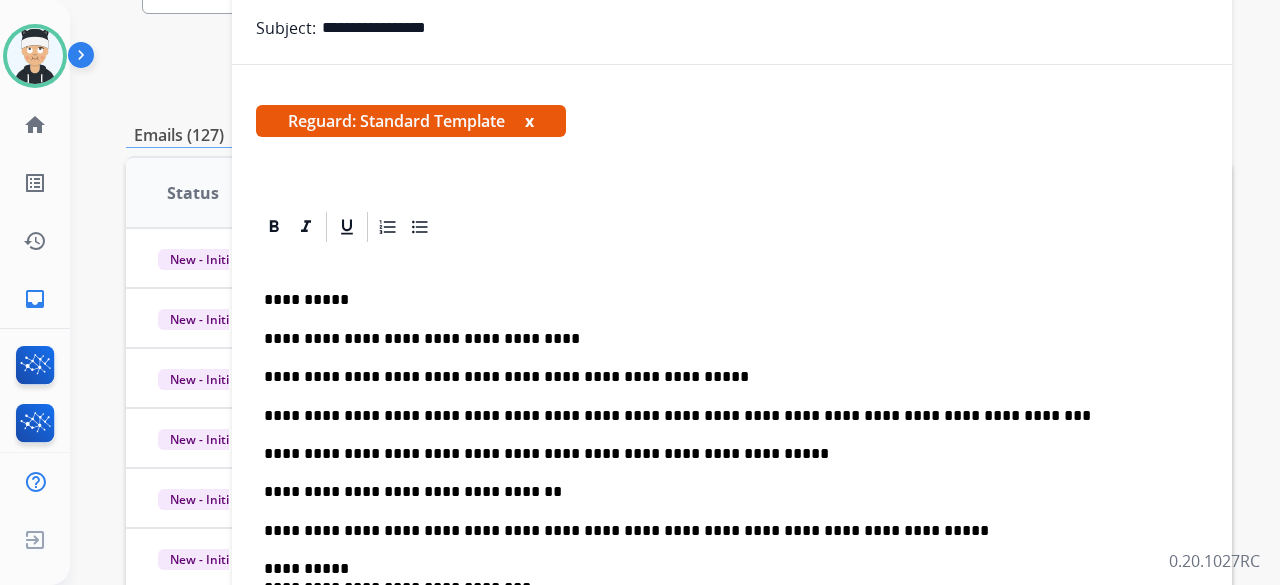 scroll, scrollTop: 322, scrollLeft: 0, axis: vertical 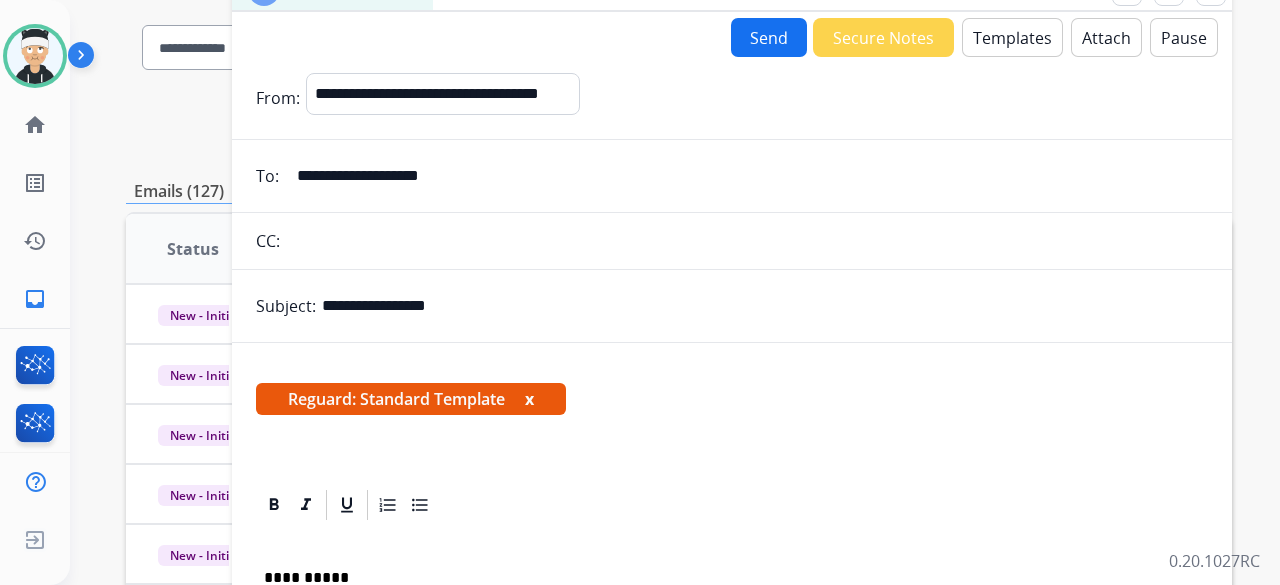 click on "Send" at bounding box center [769, 37] 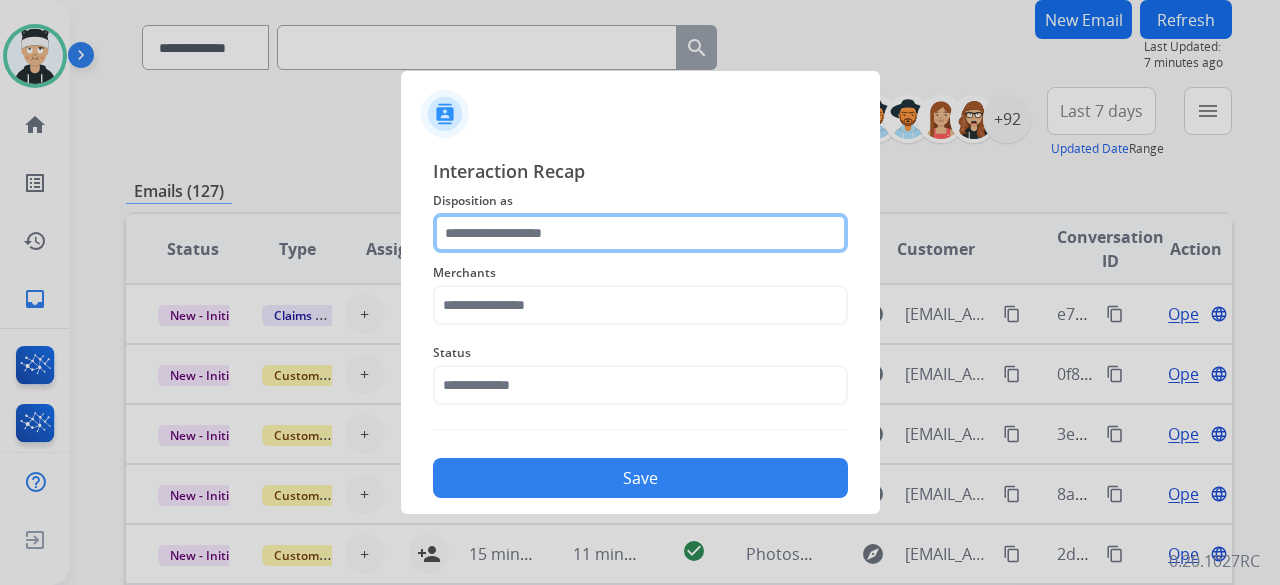 click 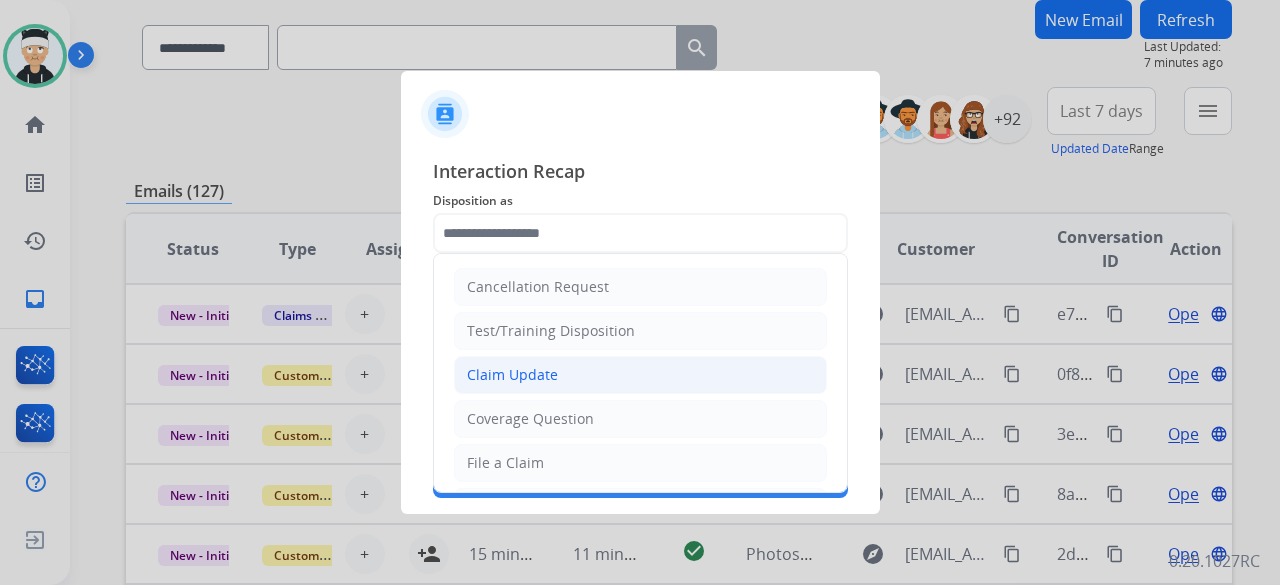 click on "Claim Update" 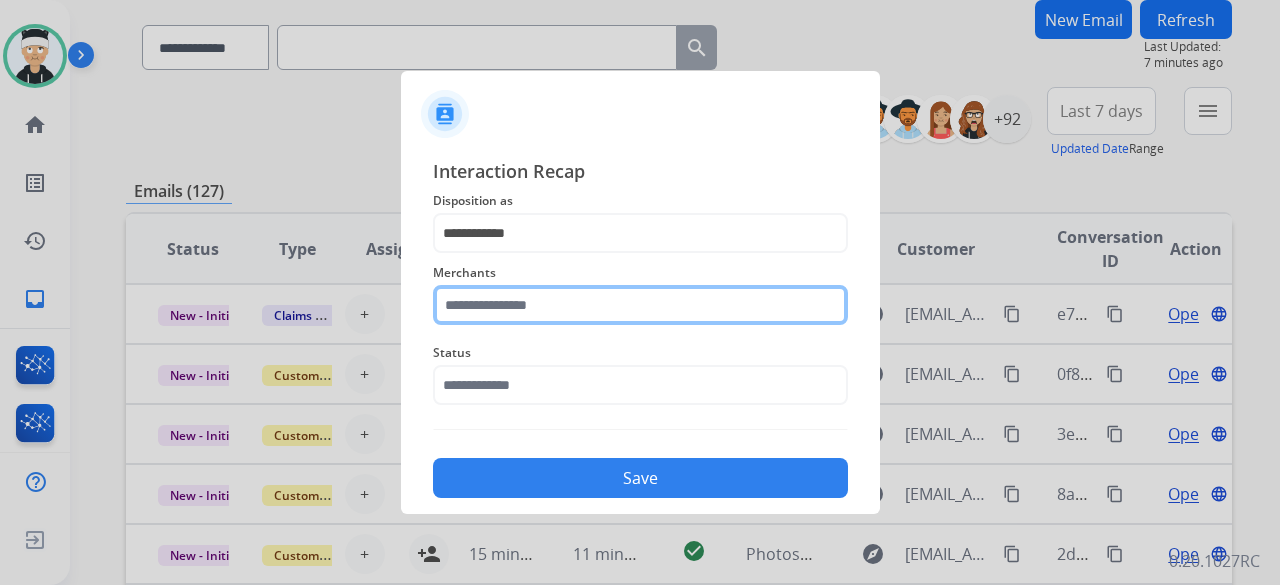 click 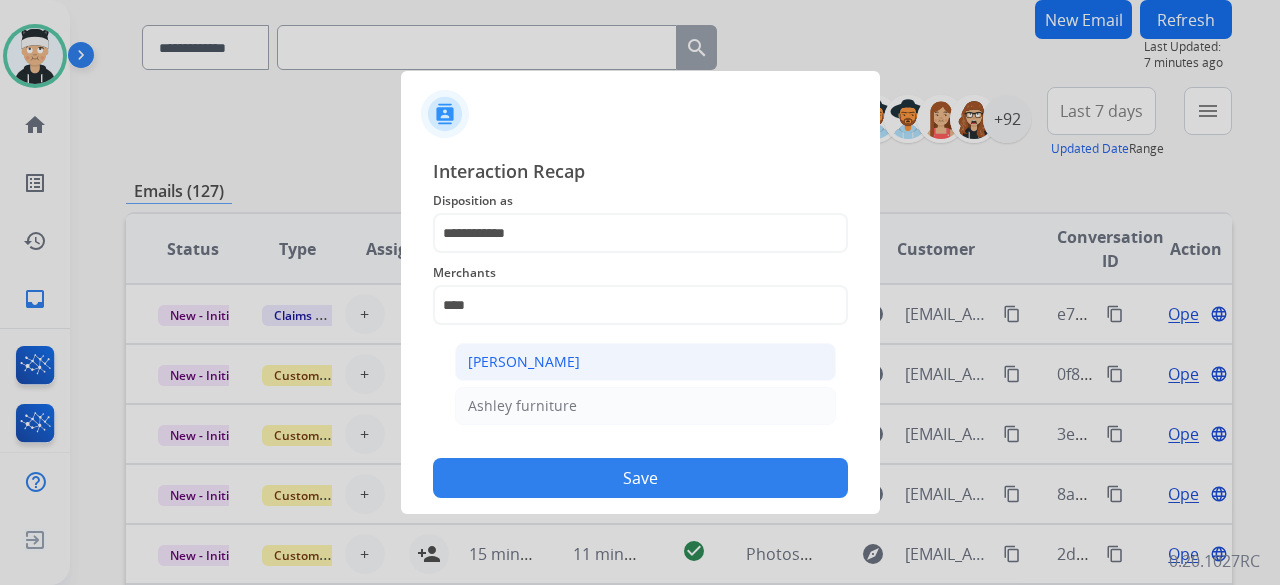 click on "[PERSON_NAME]" 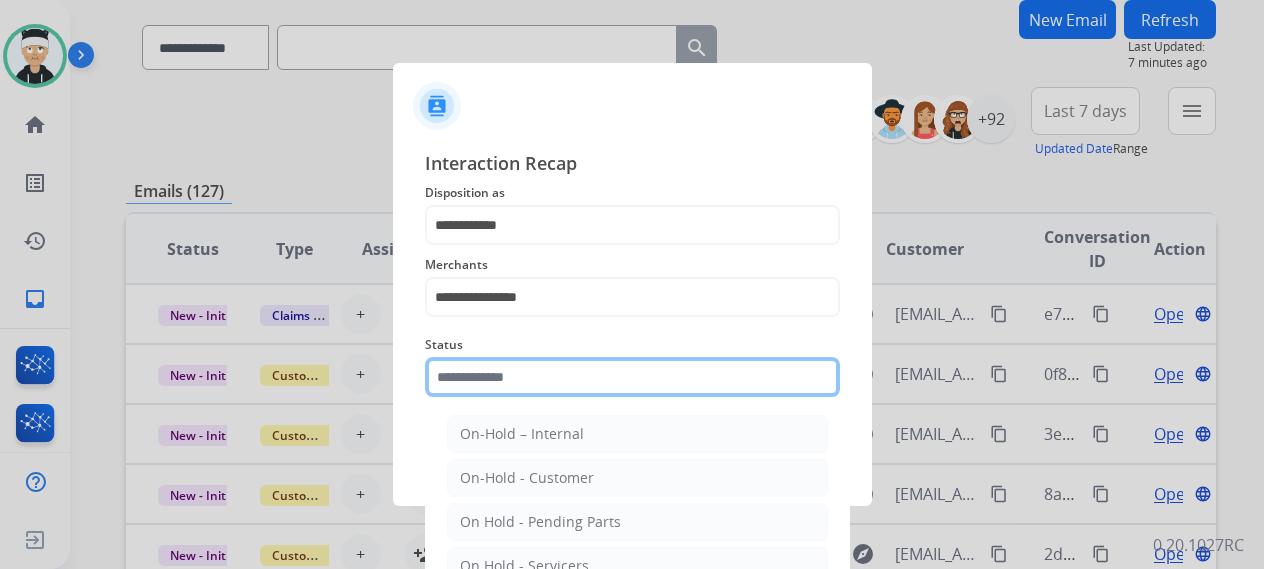 click 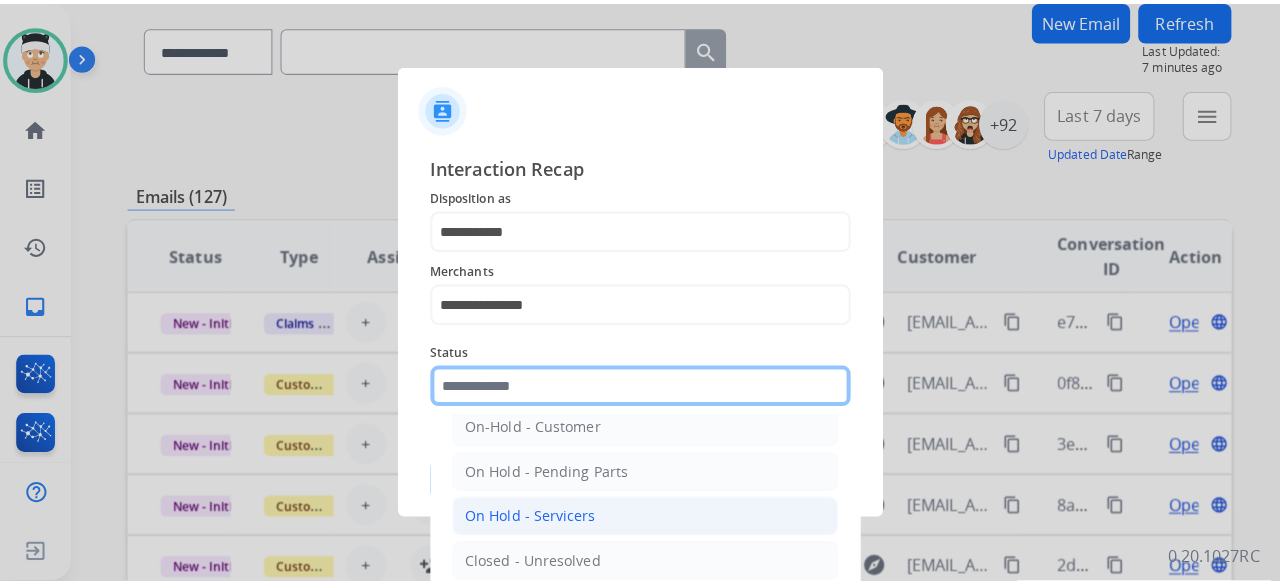 scroll, scrollTop: 114, scrollLeft: 0, axis: vertical 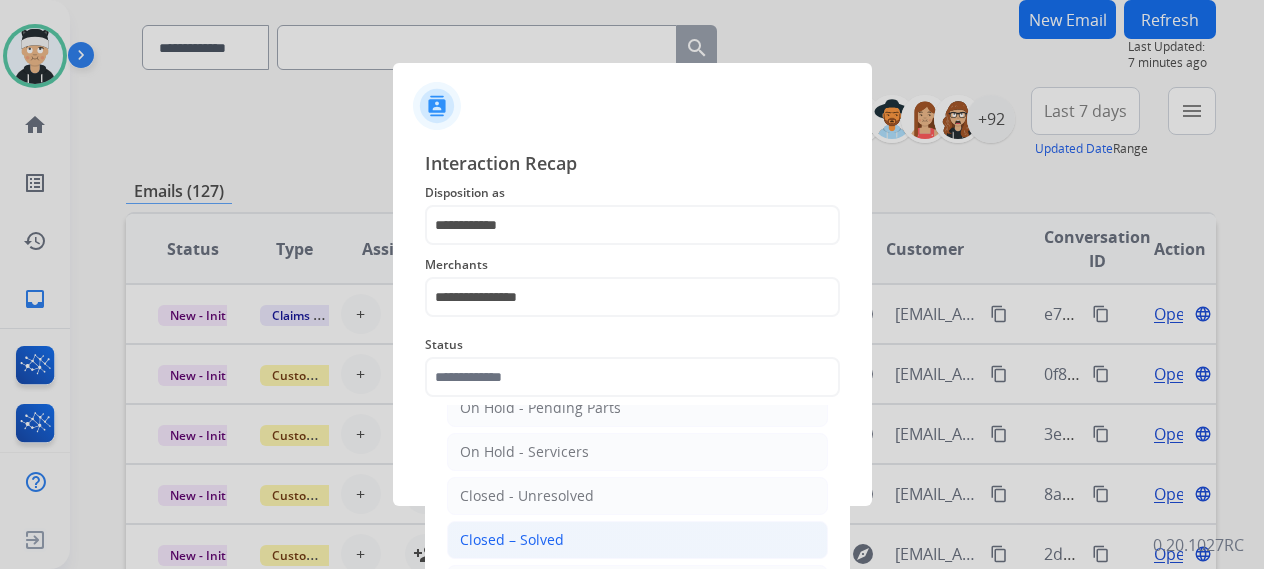 click on "Closed – Solved" 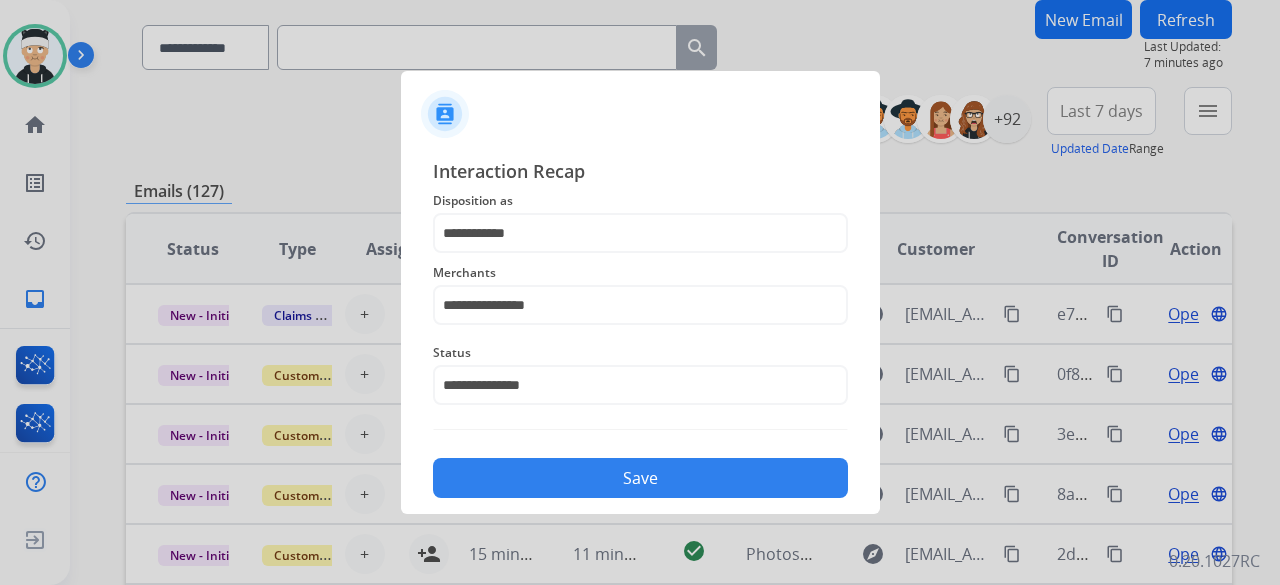 click on "Save" 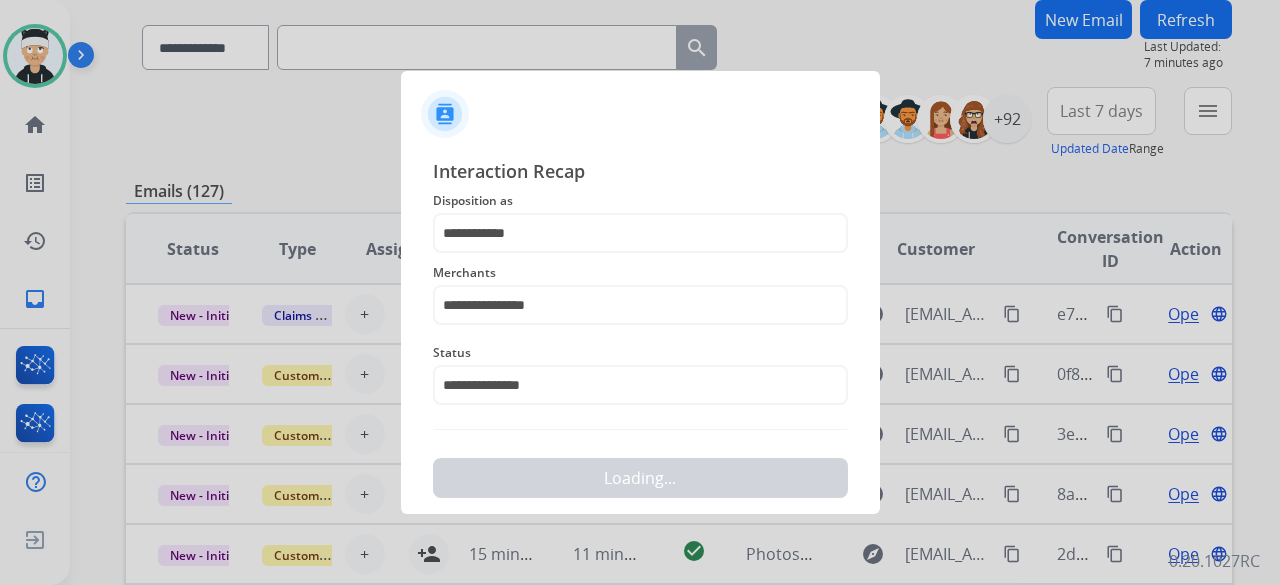 scroll, scrollTop: 0, scrollLeft: 0, axis: both 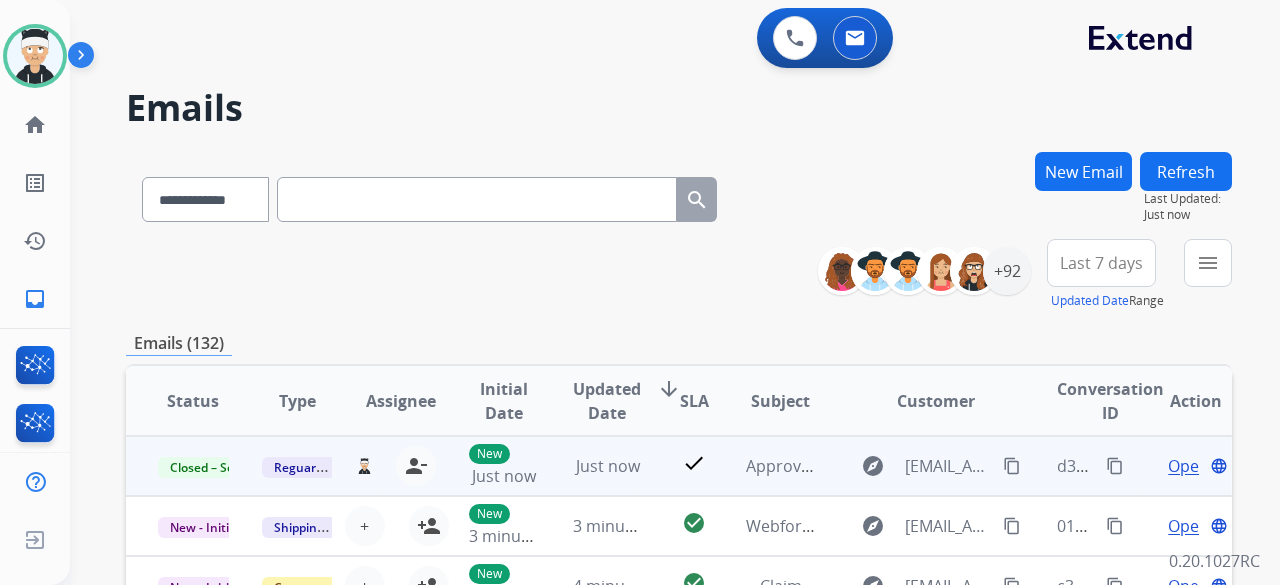 click on "content_copy" at bounding box center [1115, 466] 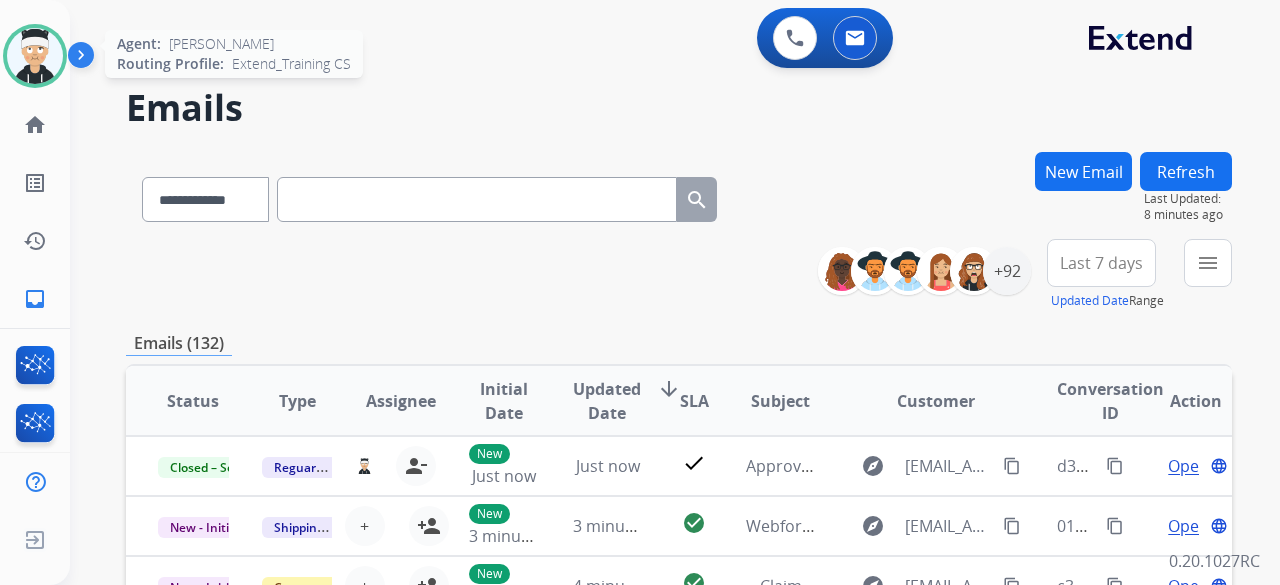 click at bounding box center (35, 56) 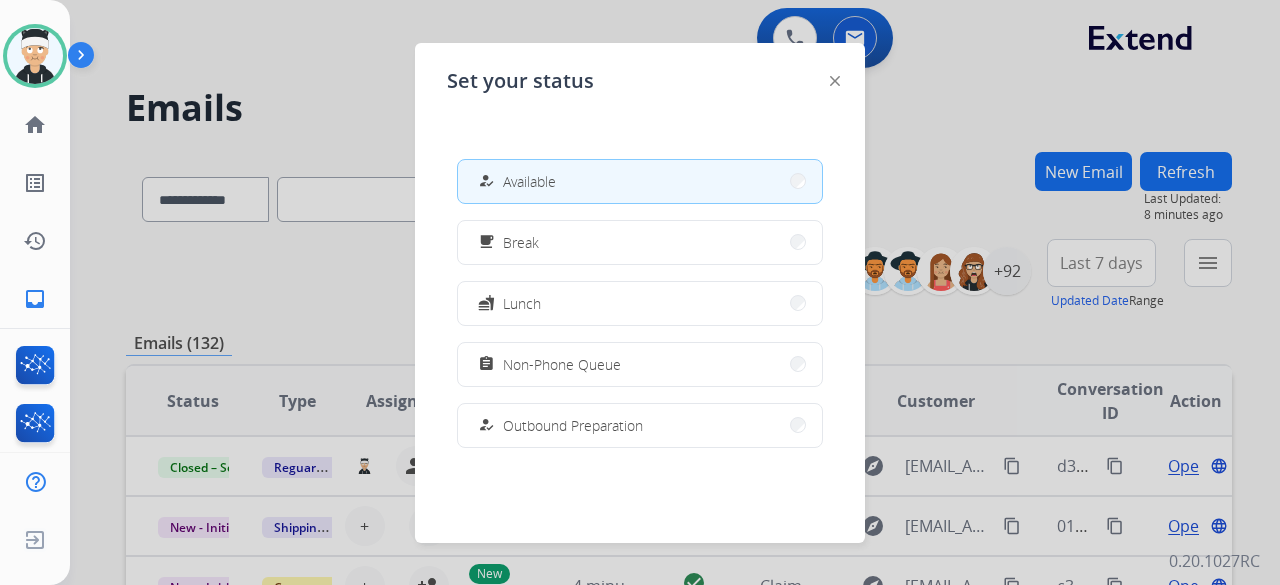 click at bounding box center (640, 292) 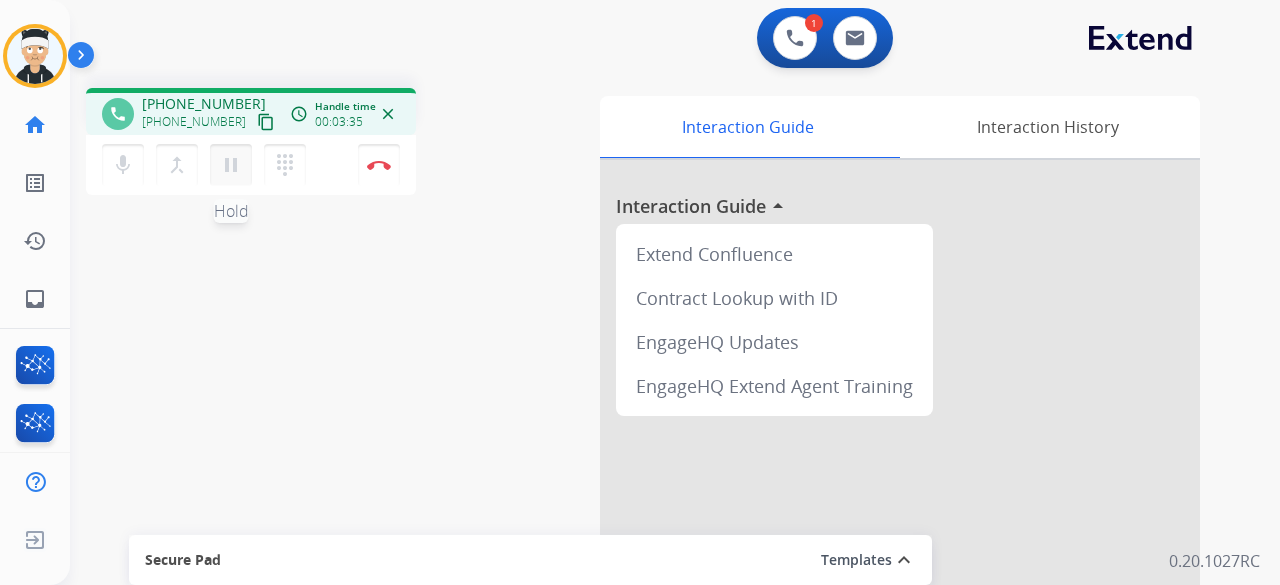 click on "pause Hold" at bounding box center (231, 165) 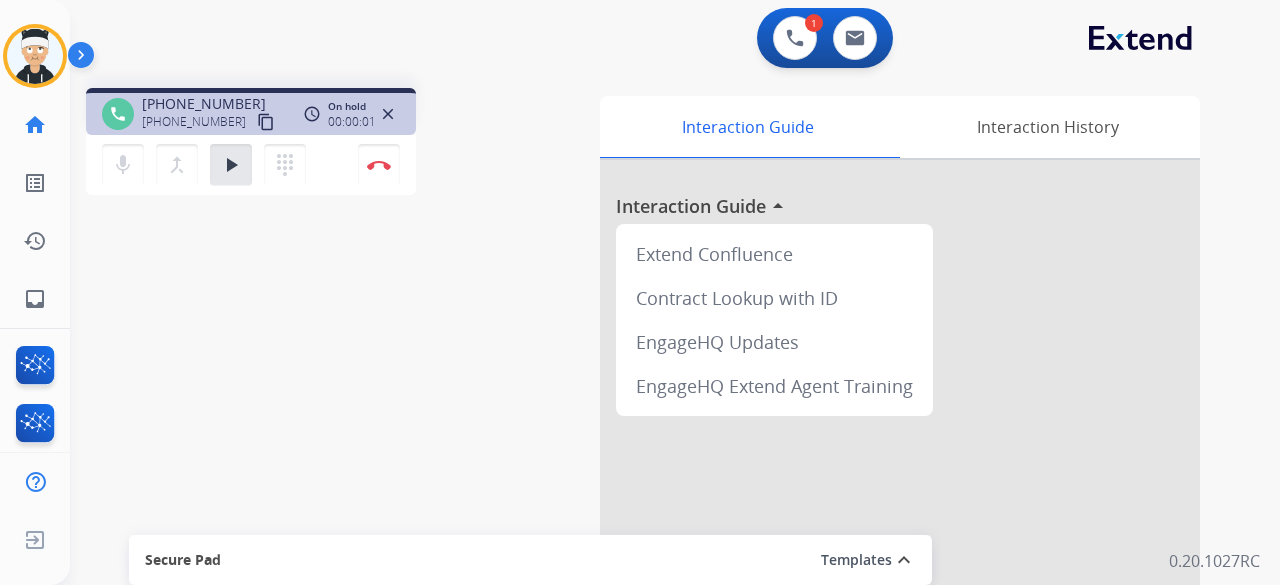 drag, startPoint x: 235, startPoint y: 179, endPoint x: 134, endPoint y: 211, distance: 105.9481 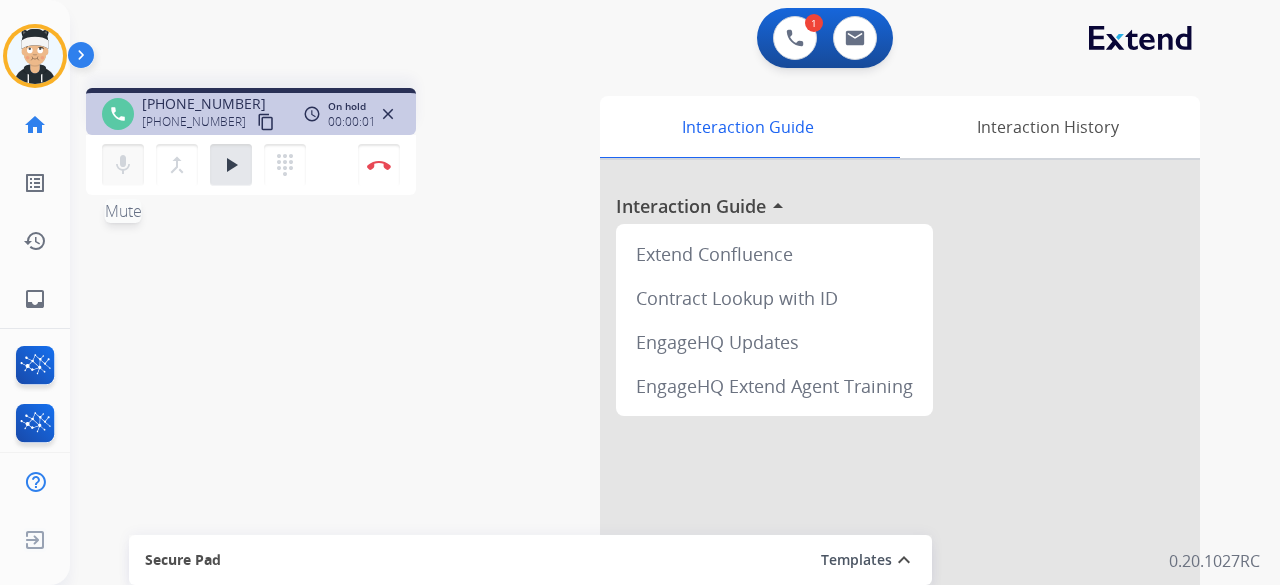 click on "mic Mute" at bounding box center [123, 165] 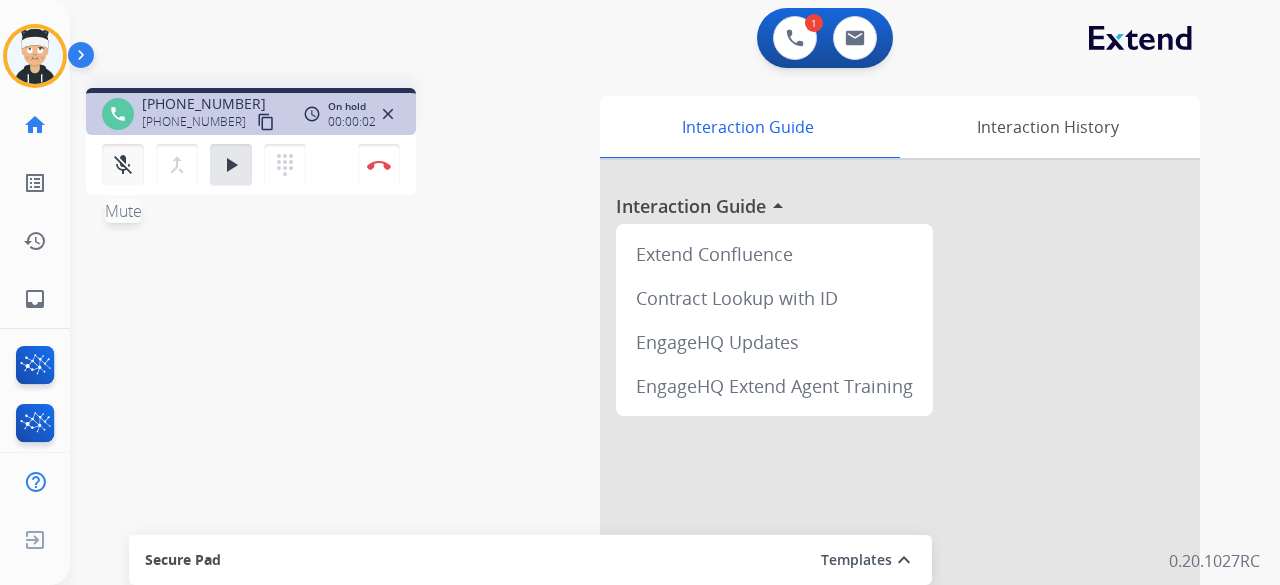 click on "mic_off Mute" at bounding box center (123, 165) 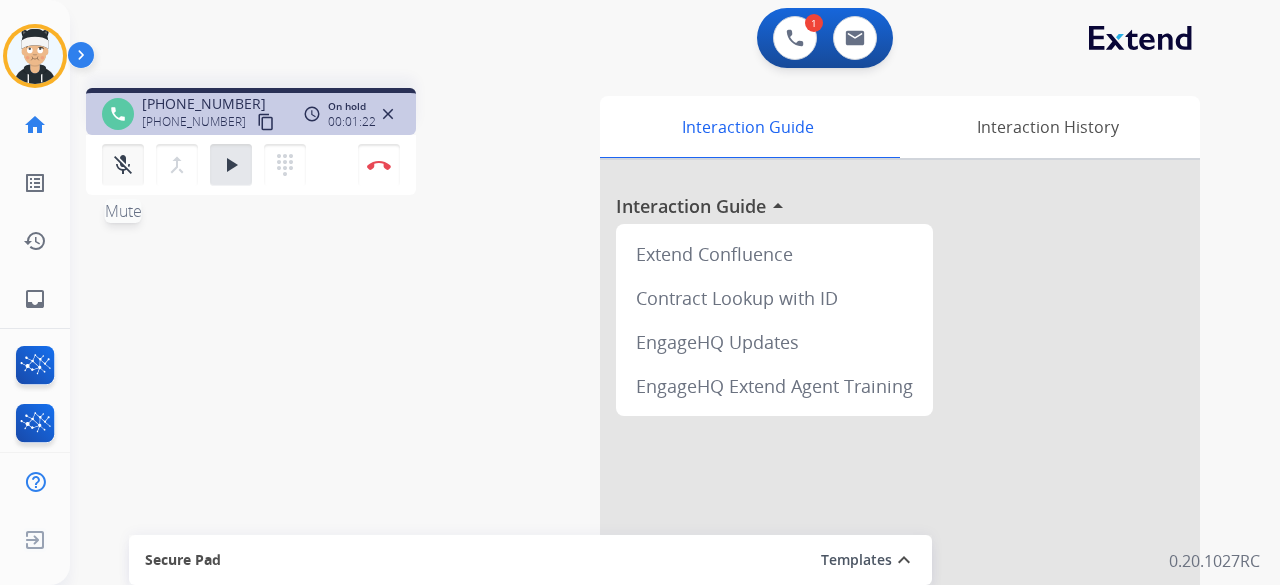 click on "mic_off" at bounding box center (123, 165) 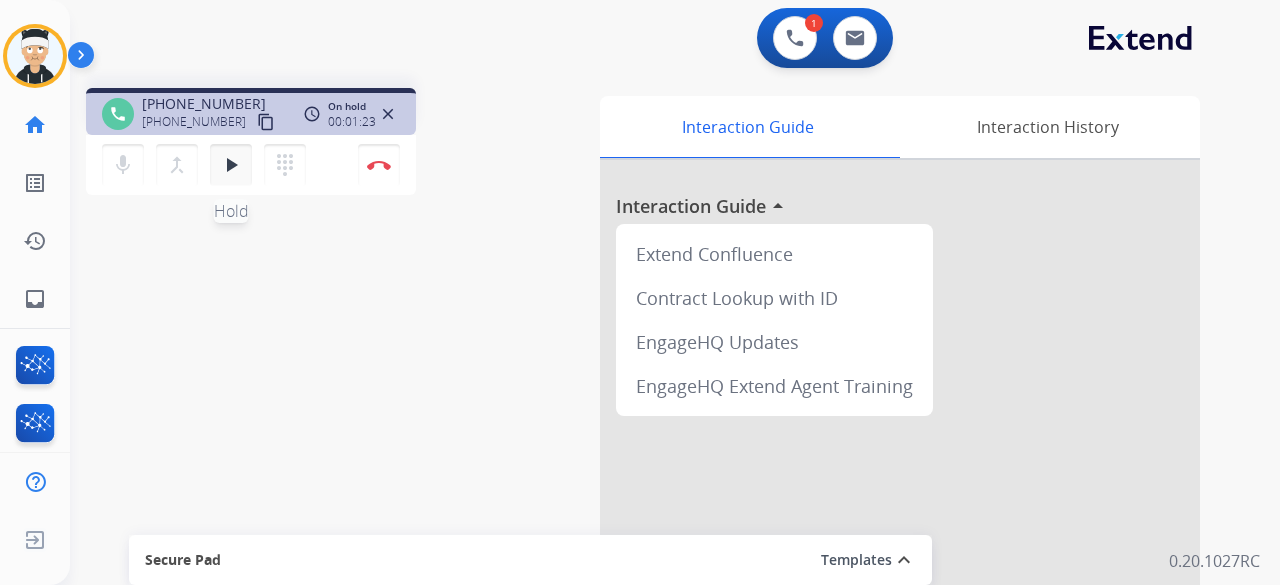 click on "play_arrow Hold" at bounding box center [231, 165] 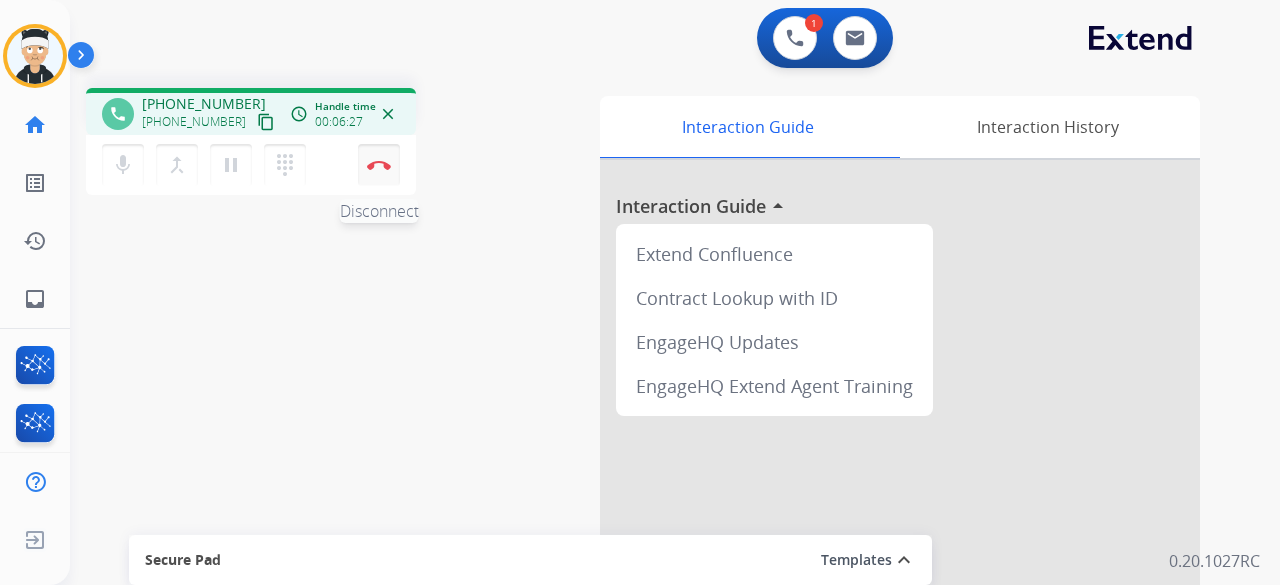 click at bounding box center [379, 165] 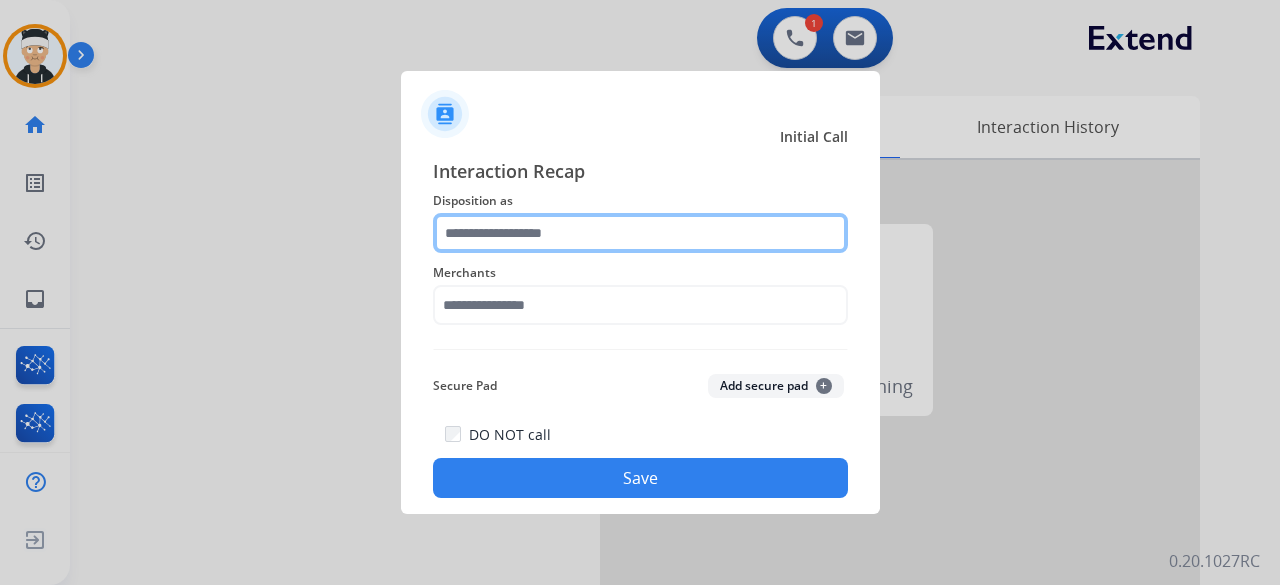 click 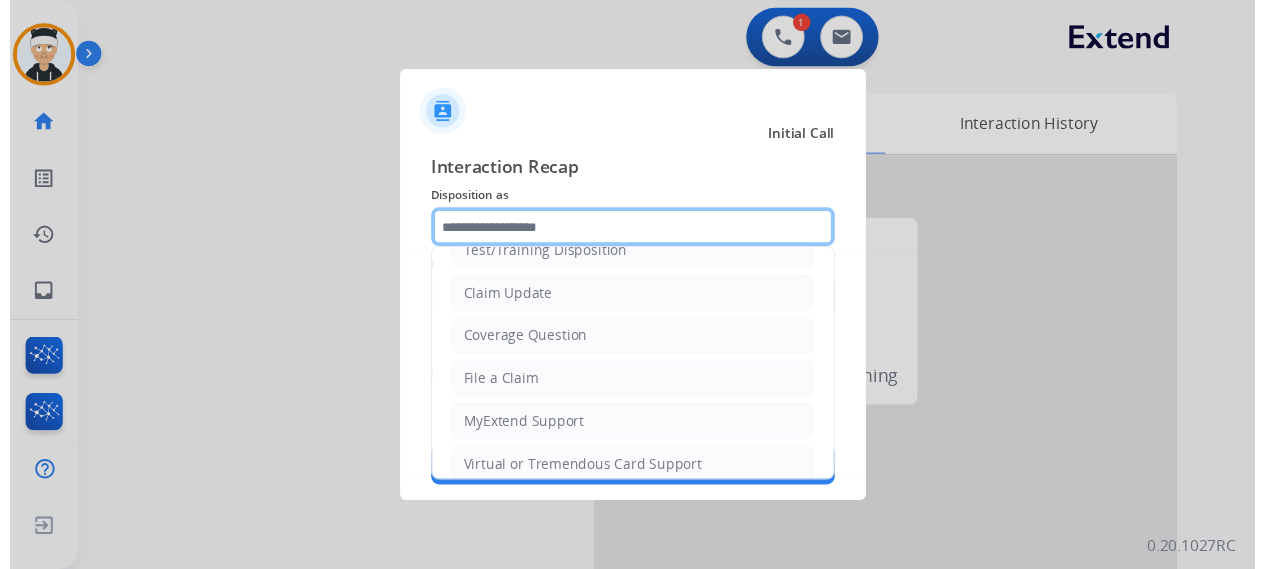 scroll, scrollTop: 100, scrollLeft: 0, axis: vertical 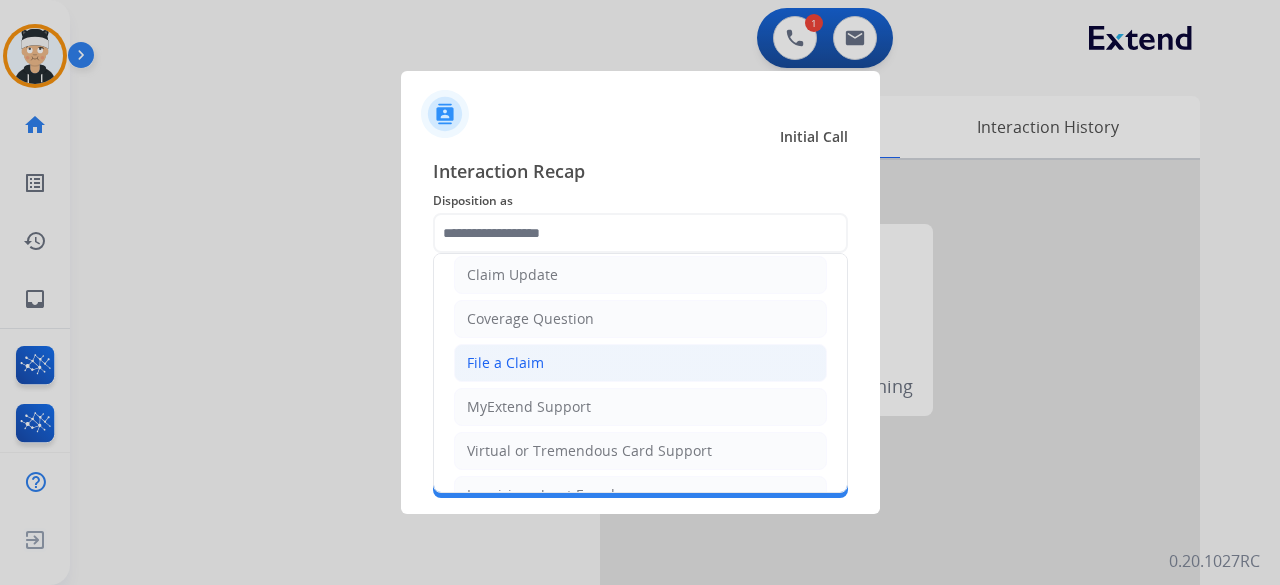 click on "File a Claim" 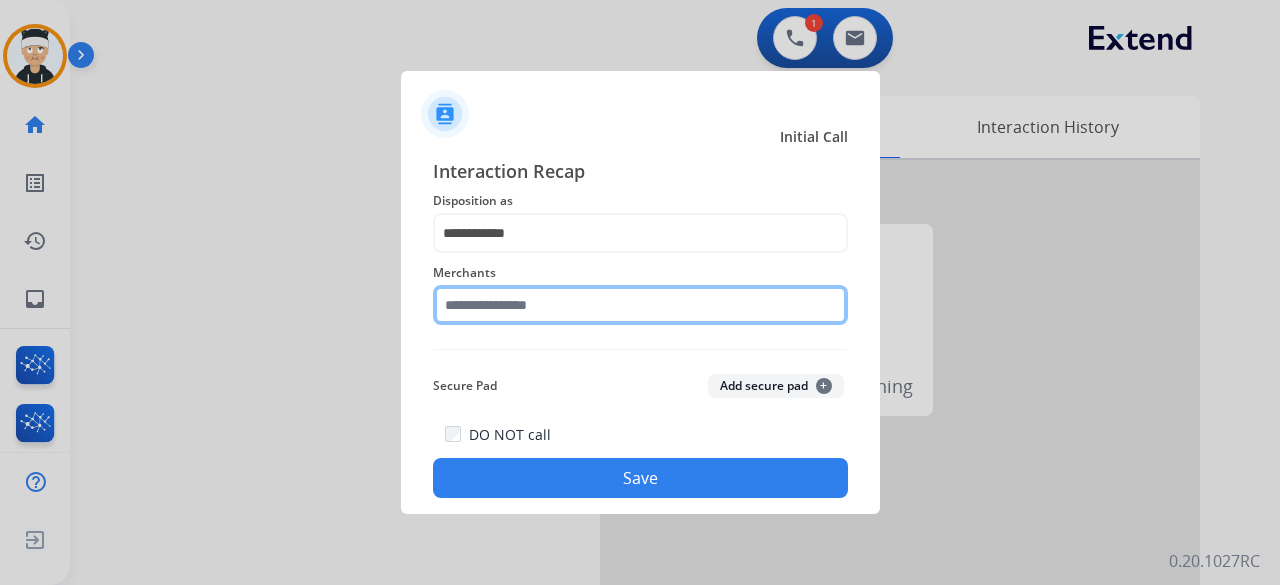 click 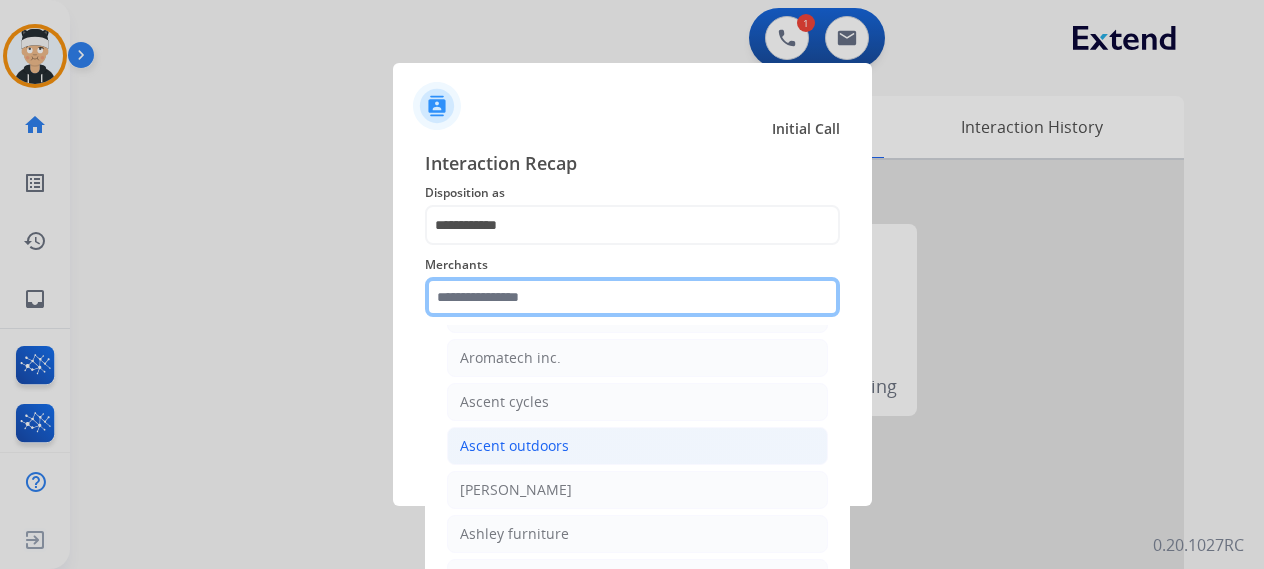 scroll, scrollTop: 2800, scrollLeft: 0, axis: vertical 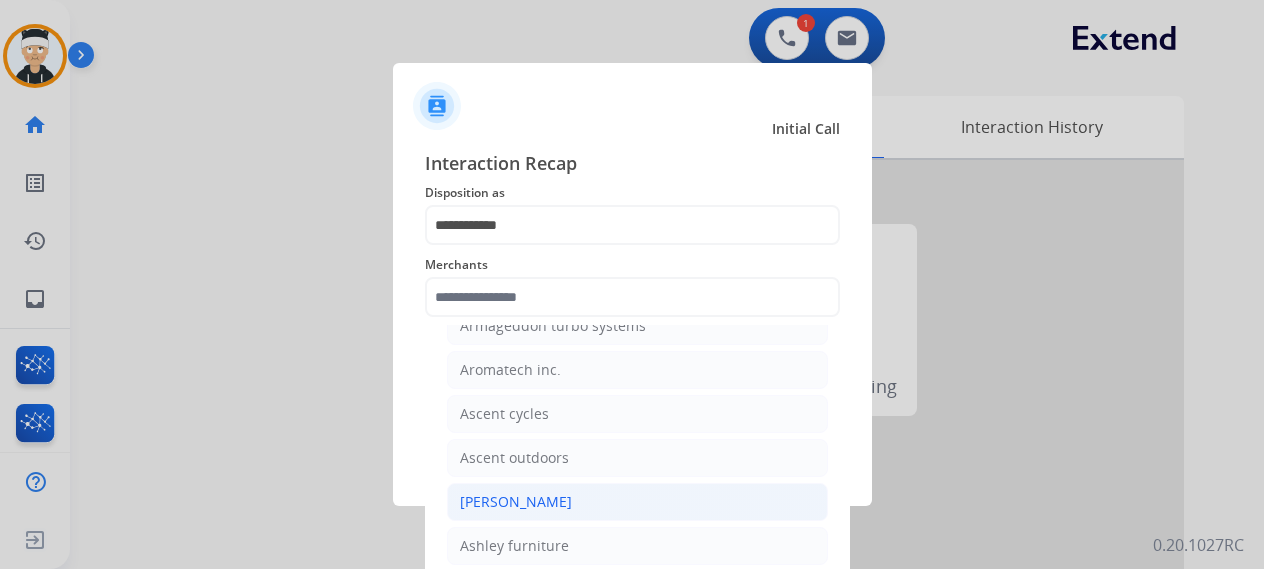 click on "[PERSON_NAME]" 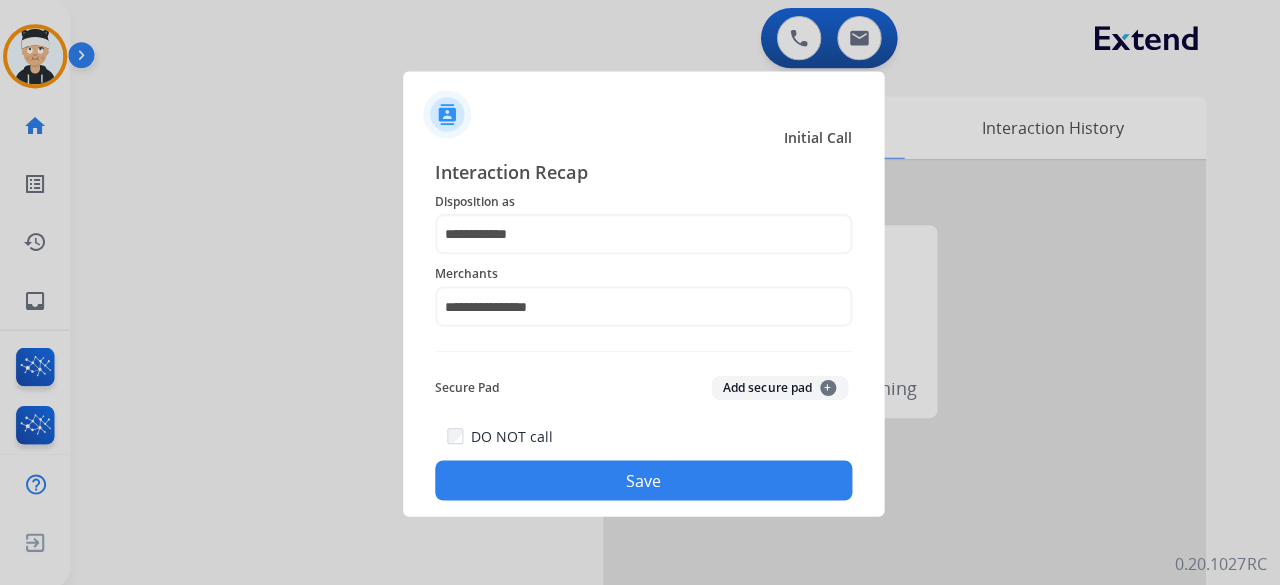 click on "Save" 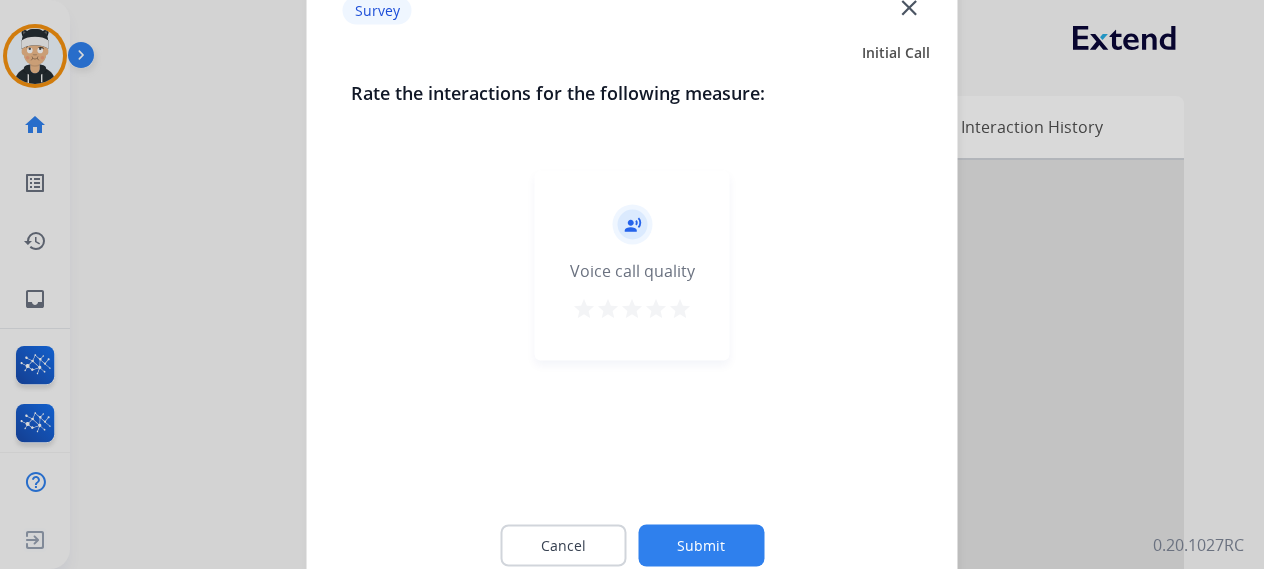 scroll, scrollTop: 32, scrollLeft: 0, axis: vertical 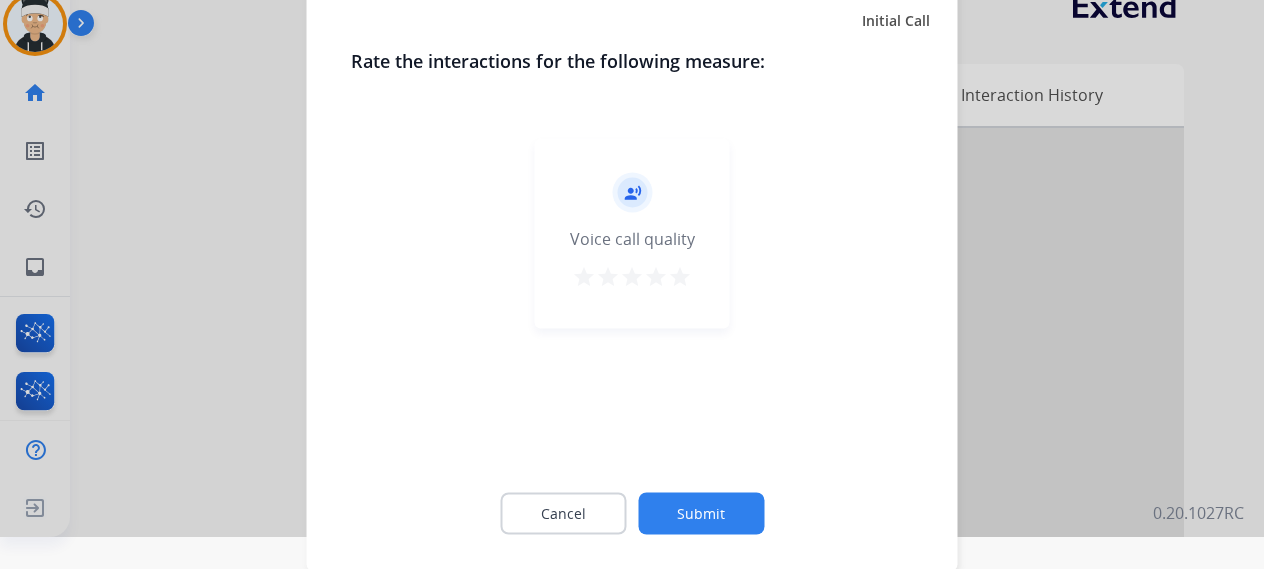 click on "Submit" 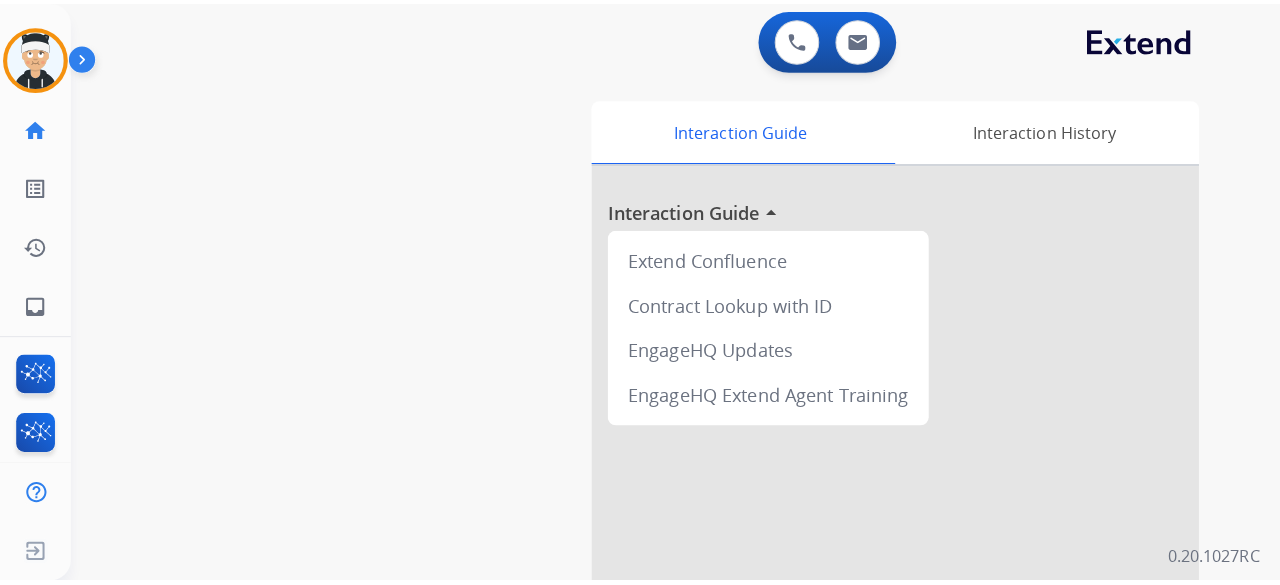 scroll, scrollTop: 0, scrollLeft: 0, axis: both 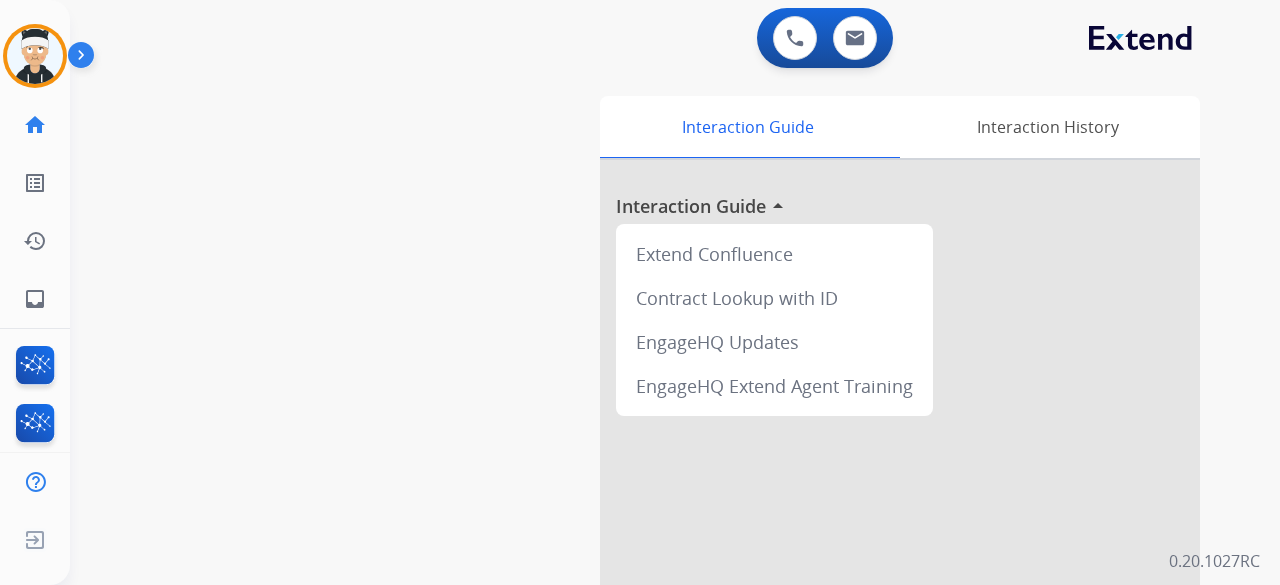 click at bounding box center [900, 533] 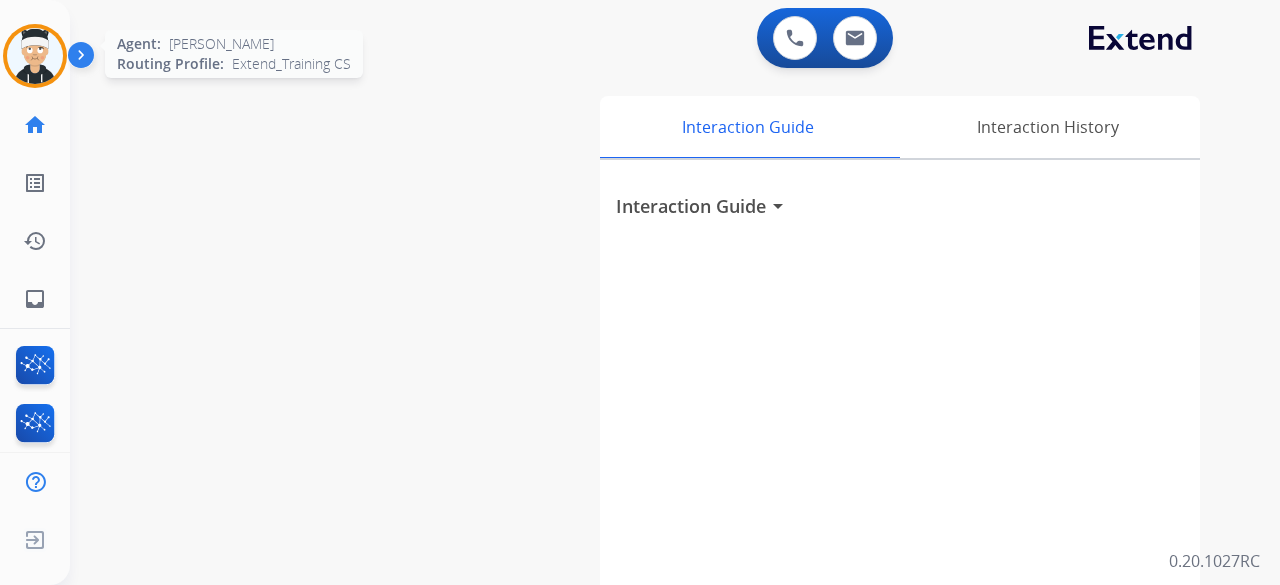 click at bounding box center [35, 56] 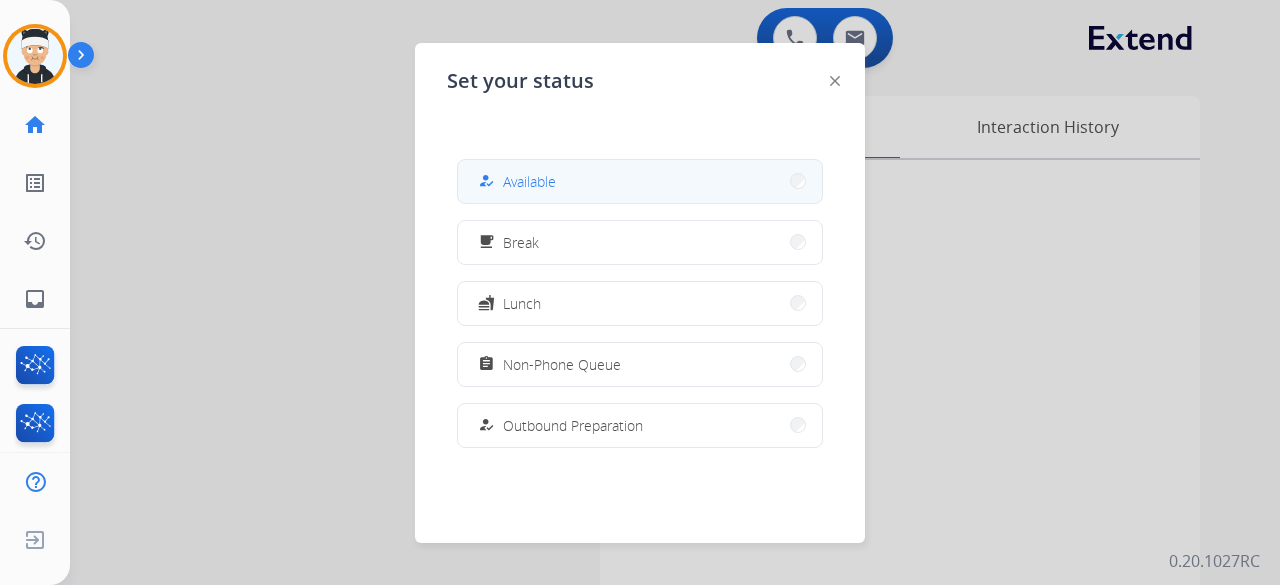 click on "Available" at bounding box center (529, 181) 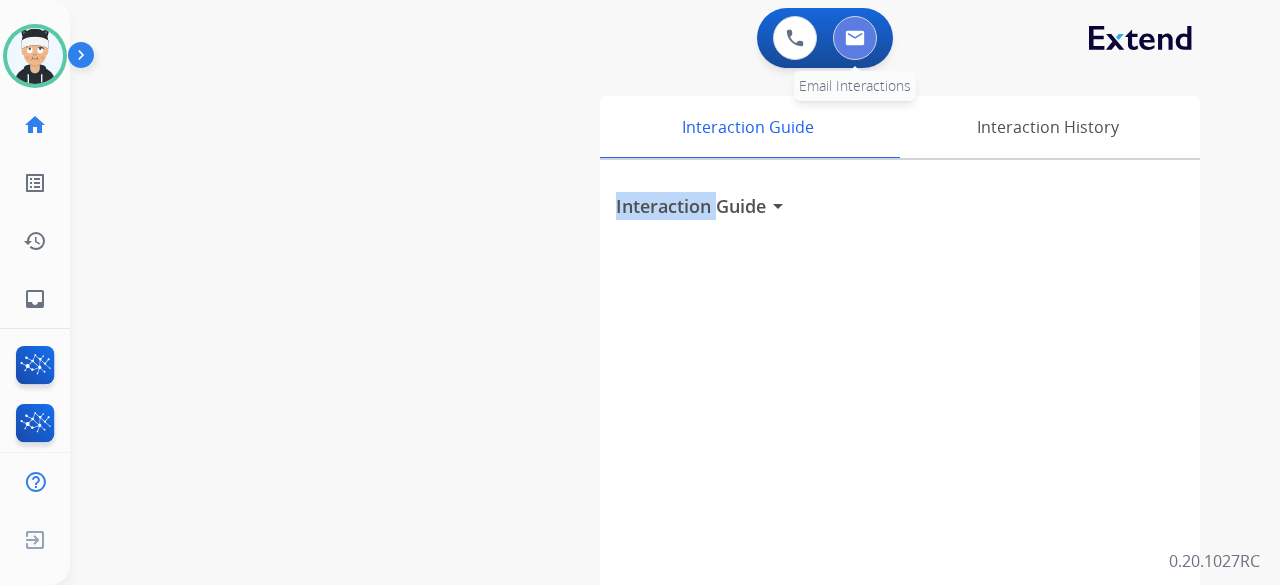click at bounding box center (855, 38) 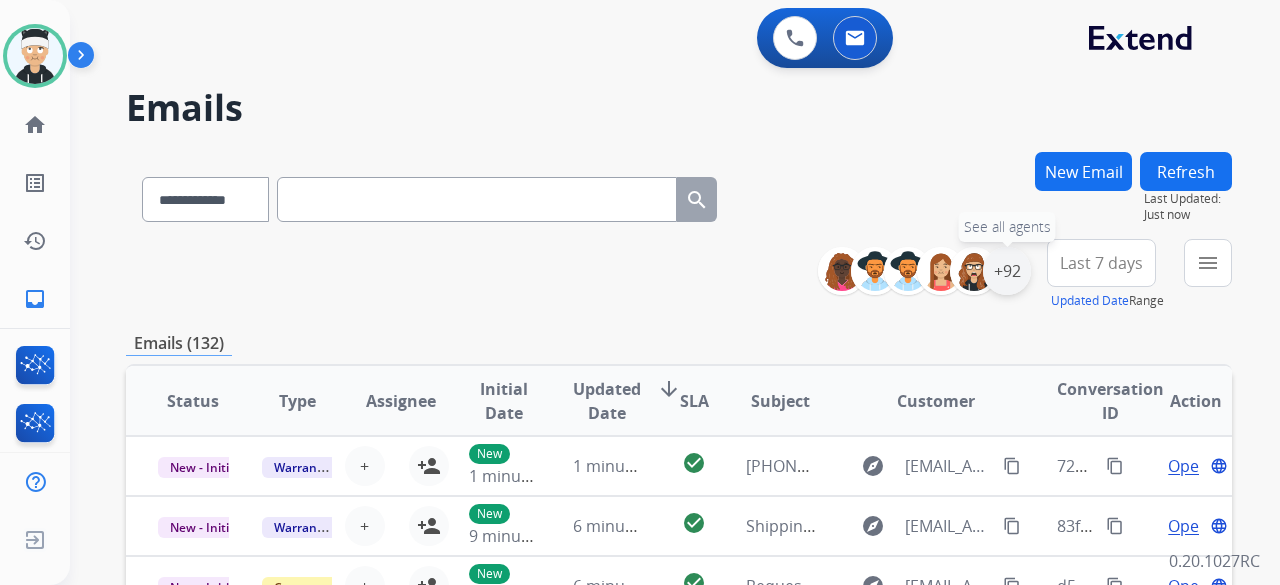 click on "+92" at bounding box center [1007, 271] 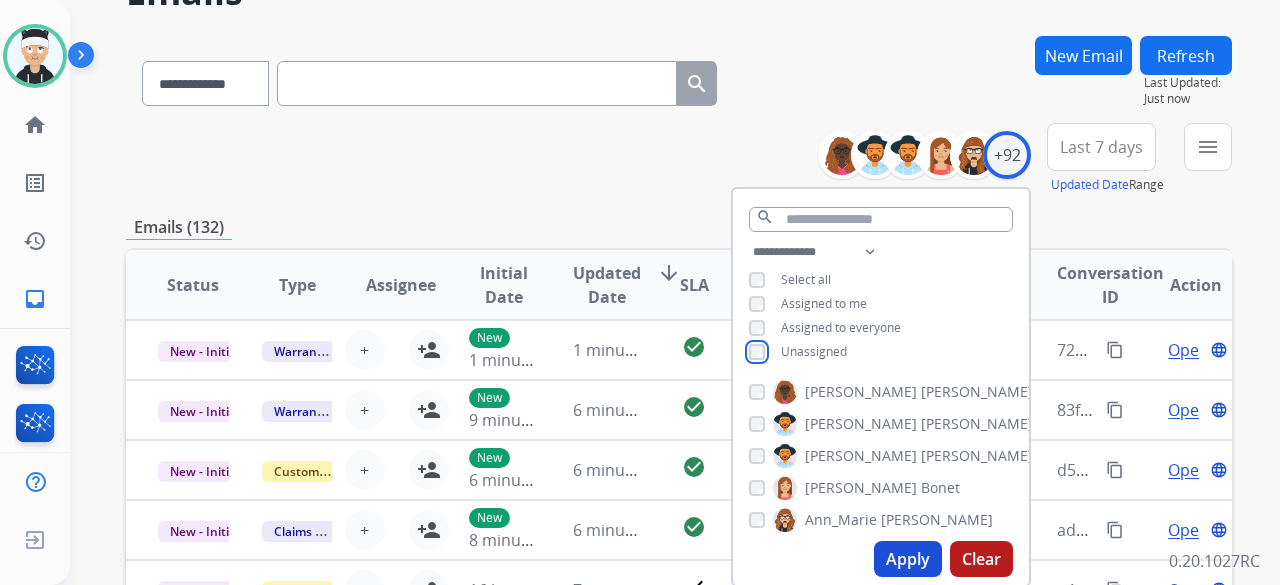 scroll, scrollTop: 300, scrollLeft: 0, axis: vertical 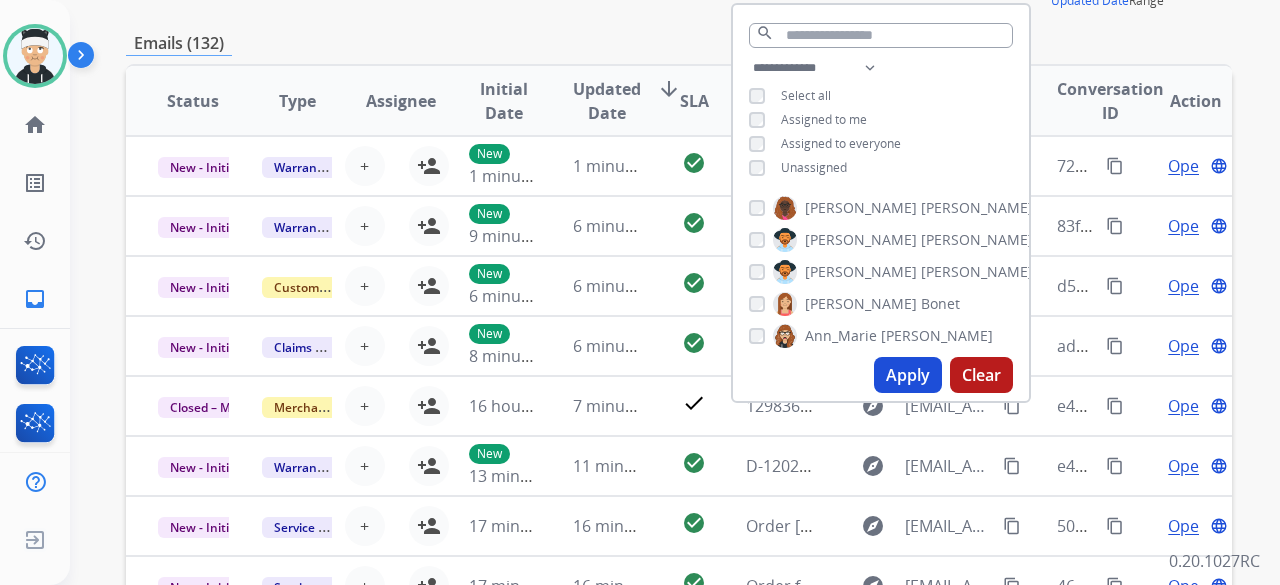 click on "Apply Clear" at bounding box center [881, 375] 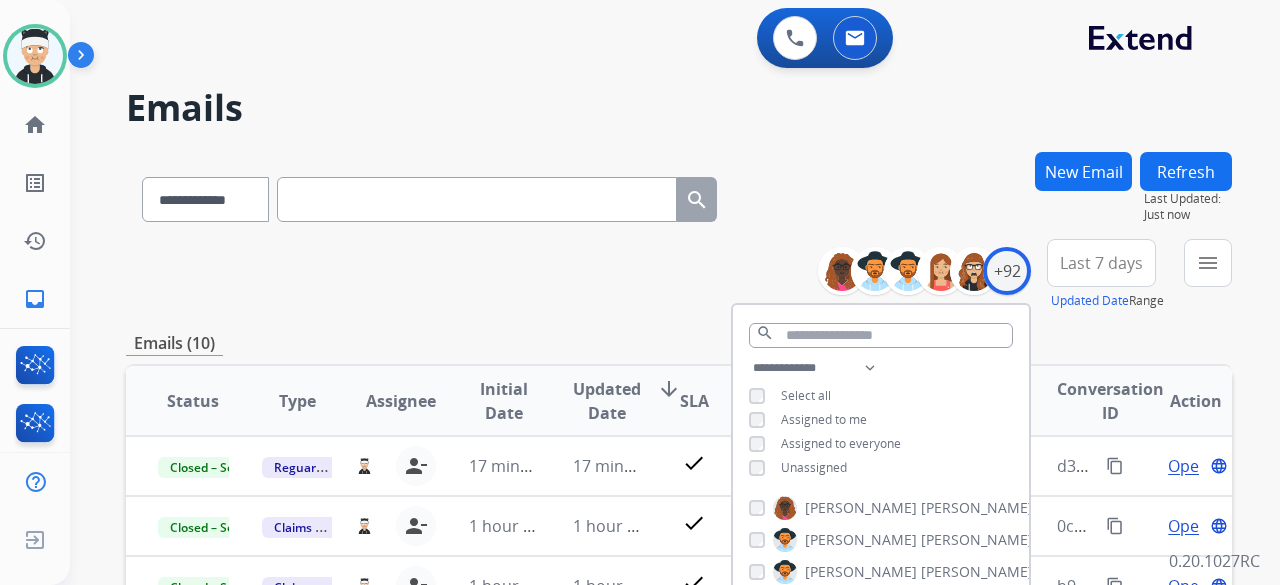 click on "**********" at bounding box center [679, 275] 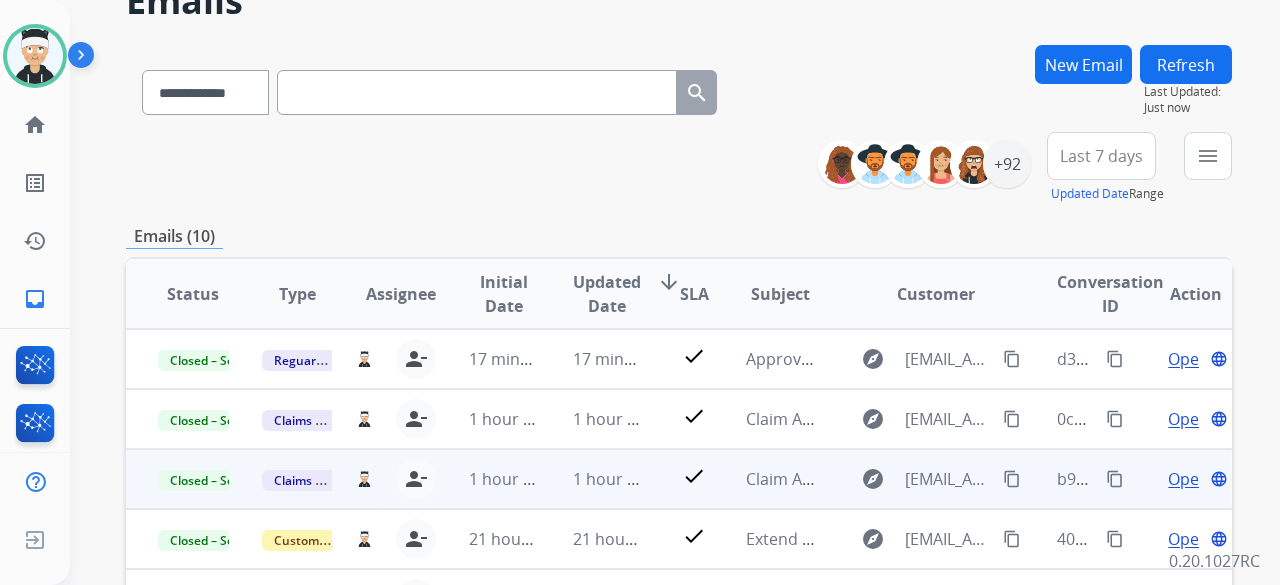 scroll, scrollTop: 300, scrollLeft: 0, axis: vertical 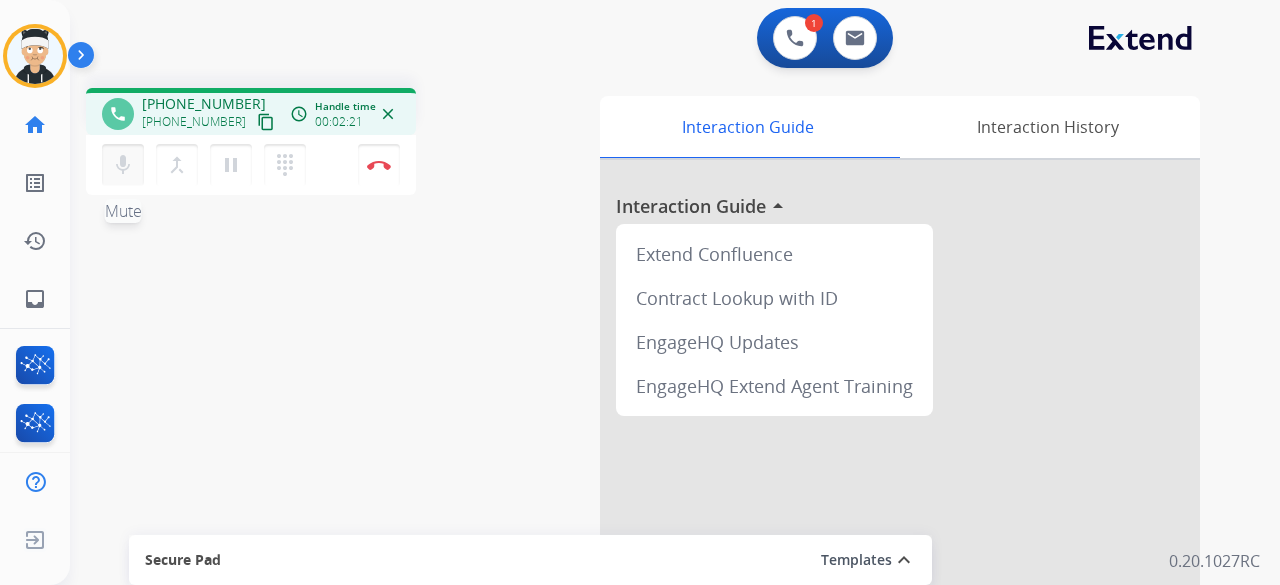 click on "mic" at bounding box center (123, 165) 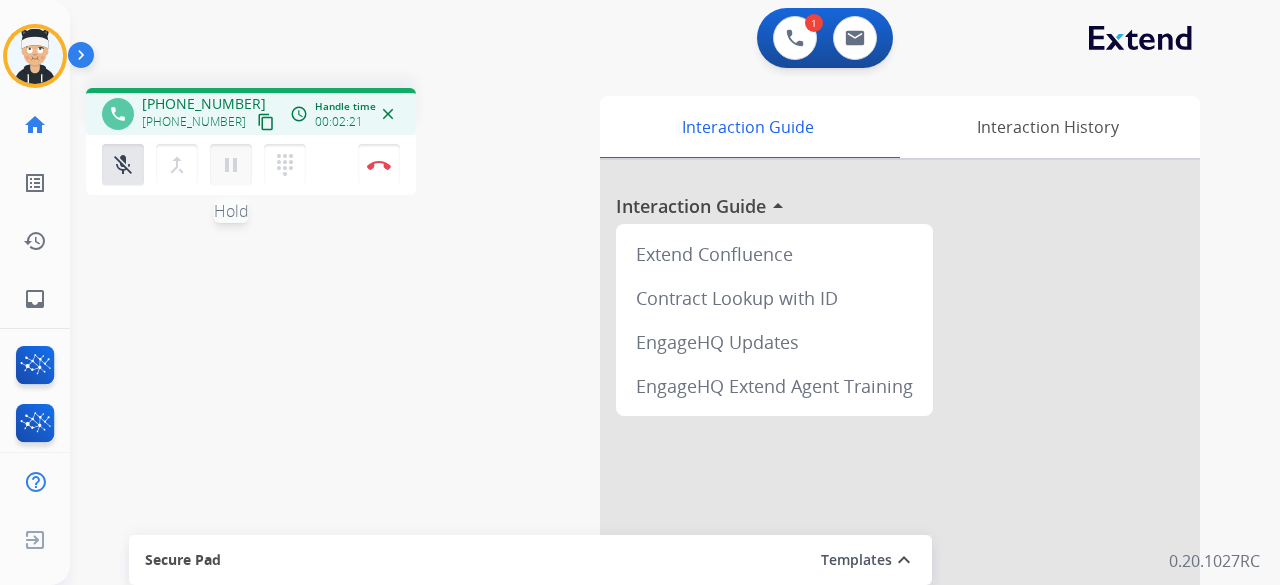 click on "pause" at bounding box center (231, 165) 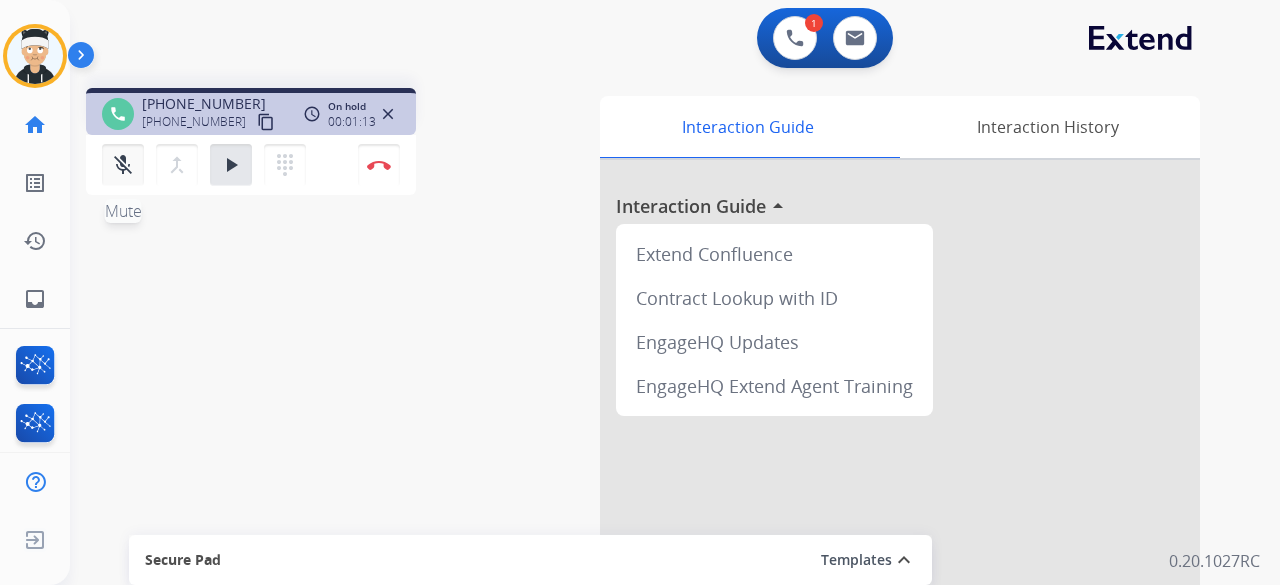 click on "mic_off" at bounding box center (123, 165) 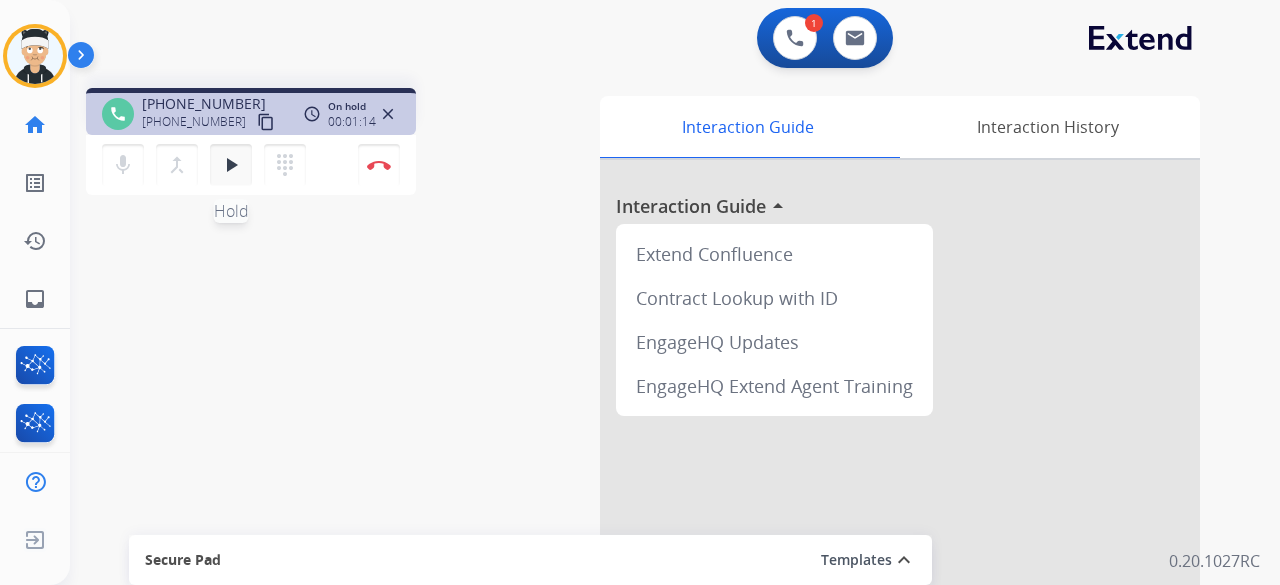 click on "play_arrow" at bounding box center [231, 165] 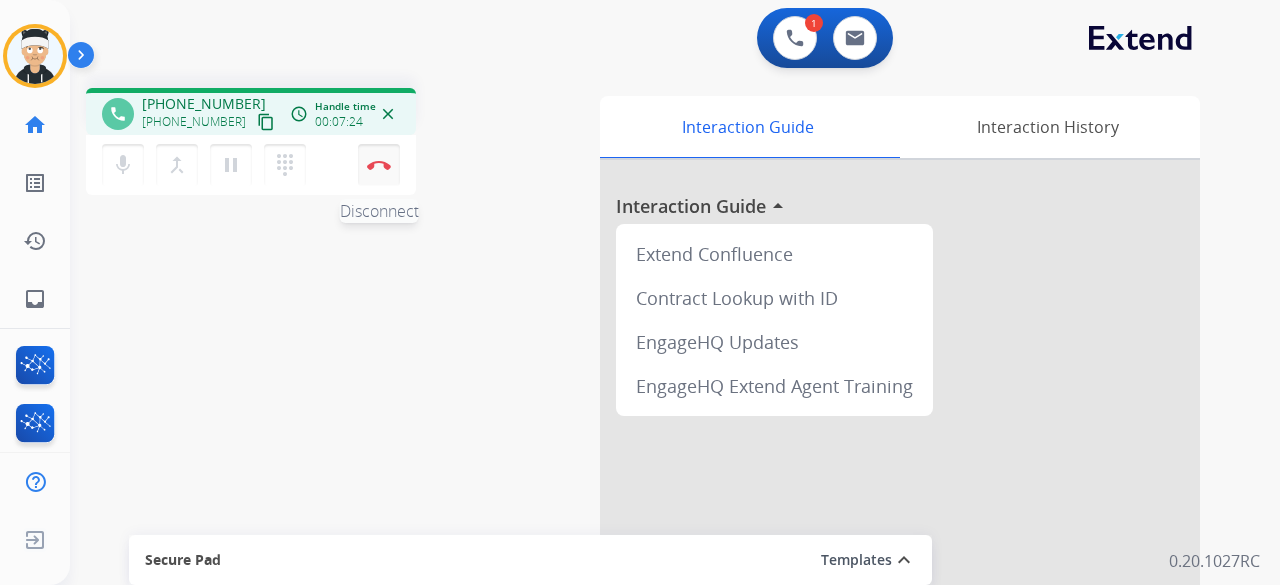 click at bounding box center (379, 165) 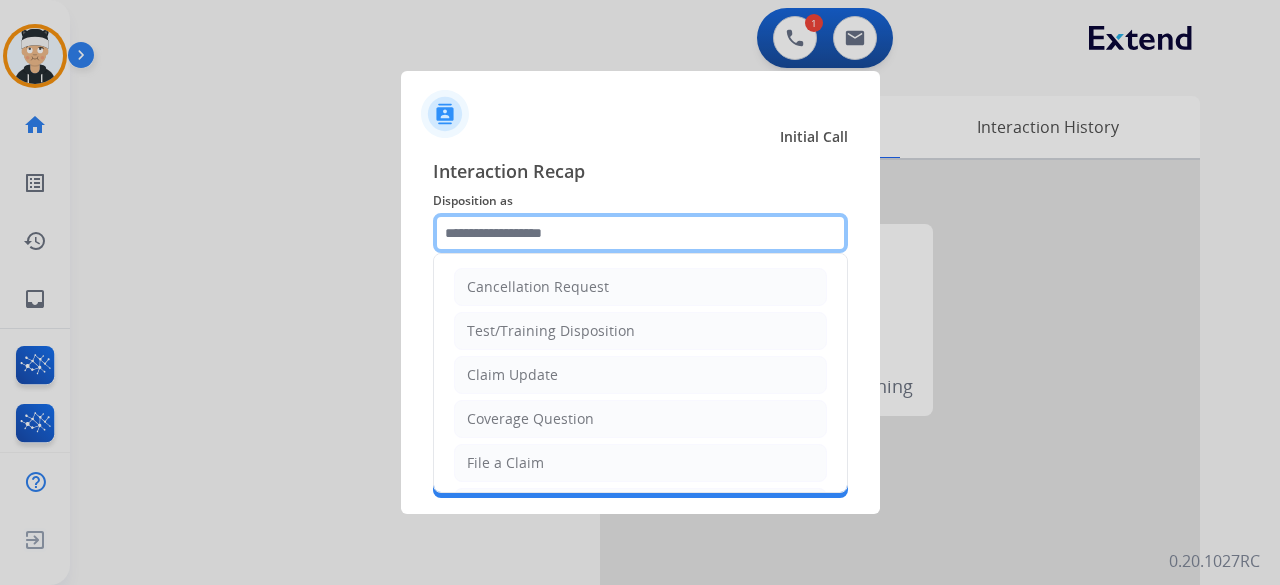 click 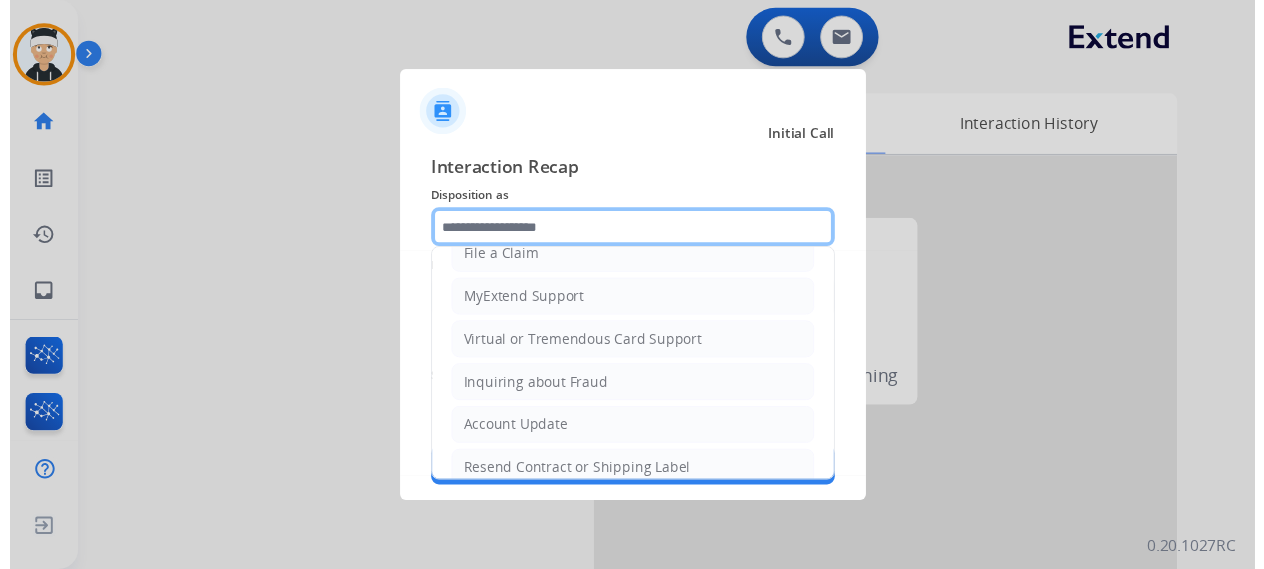 scroll, scrollTop: 303, scrollLeft: 0, axis: vertical 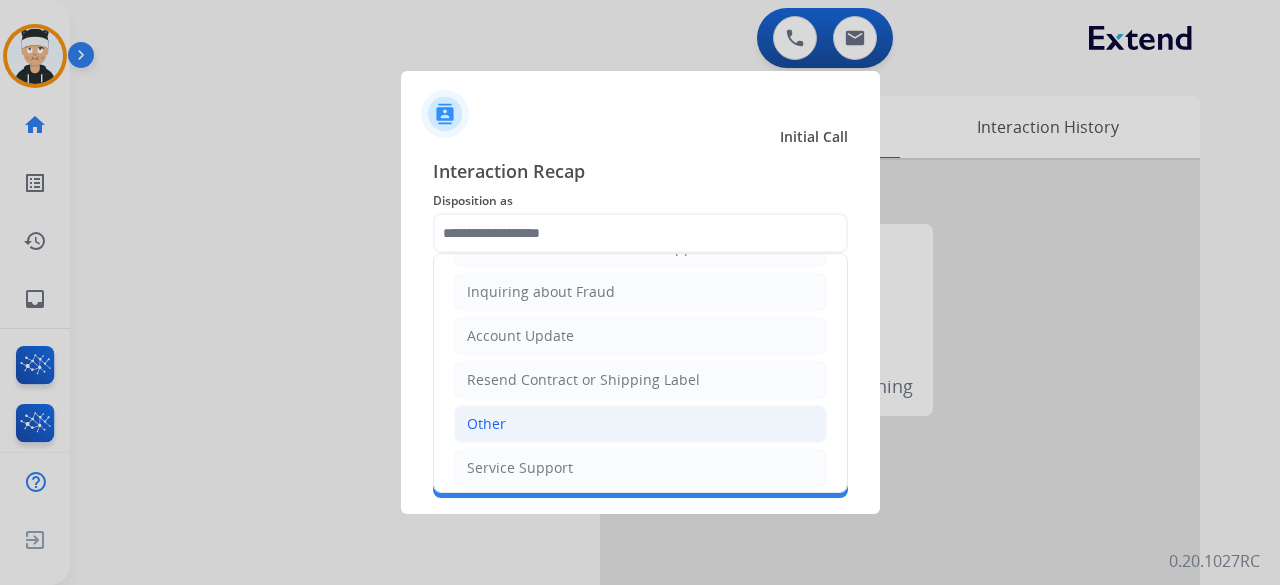 click on "Other" 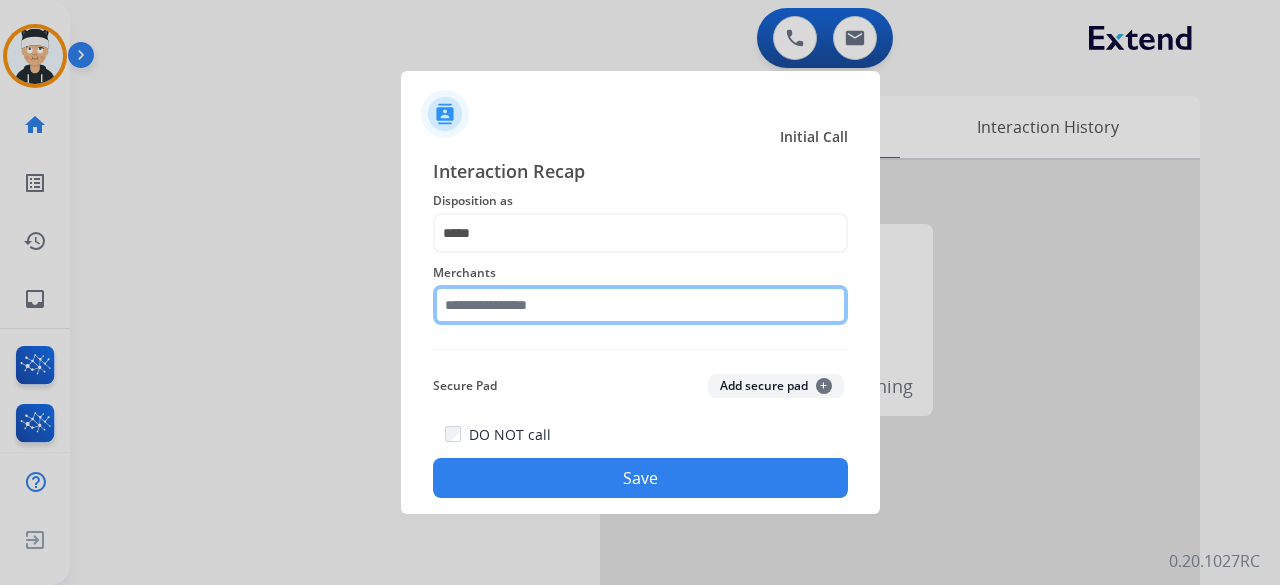 click 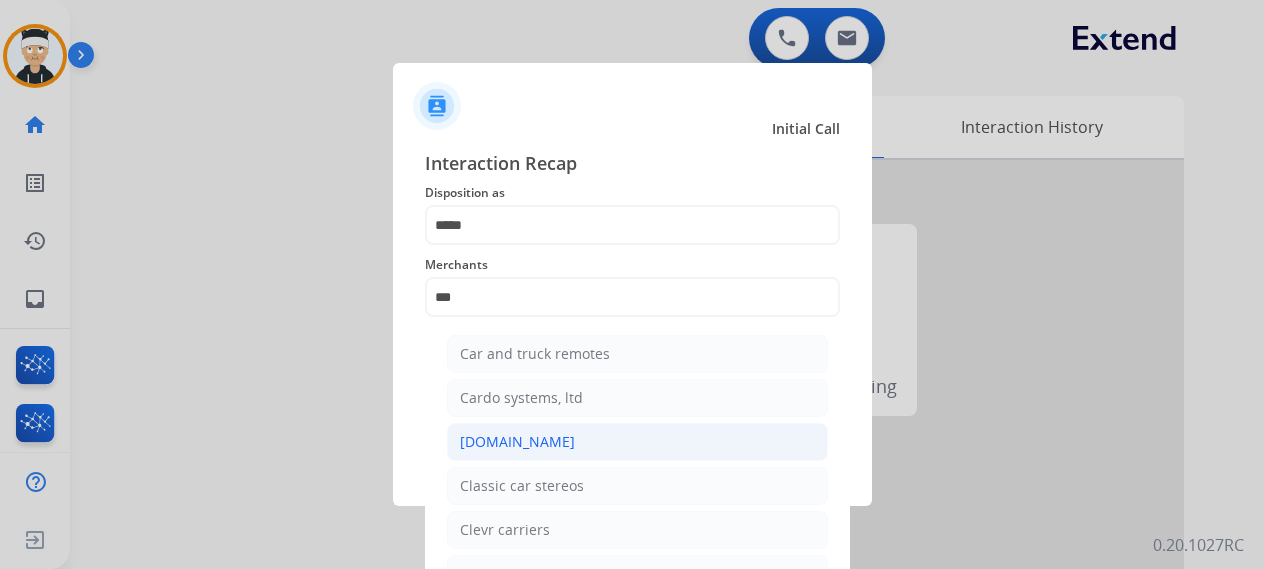 click on "[DOMAIN_NAME]" 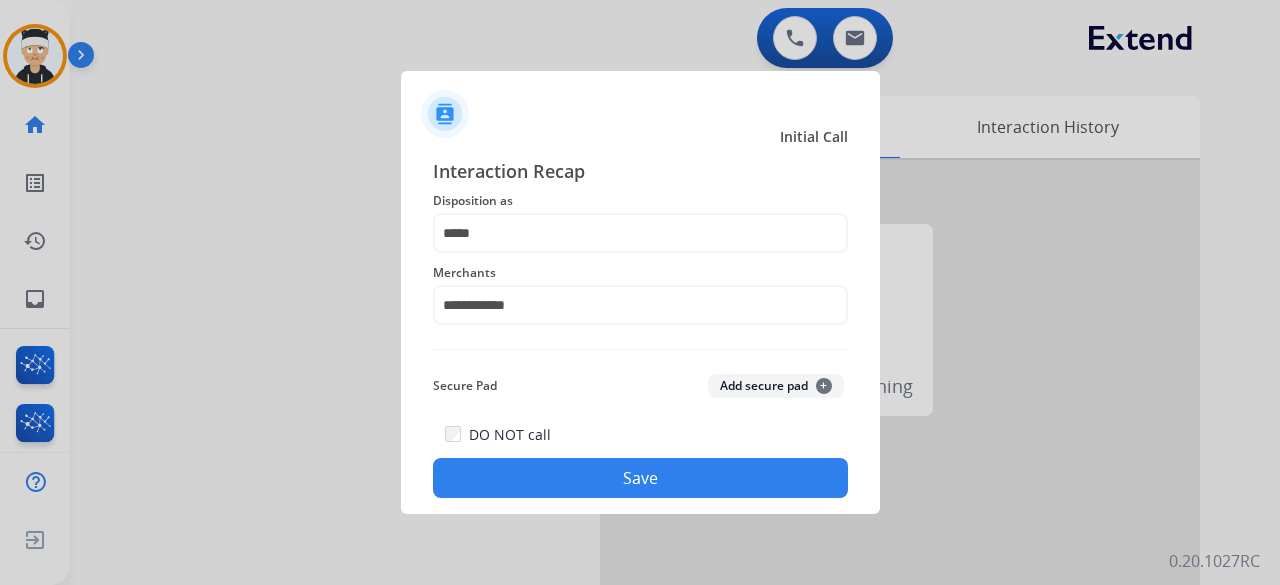 click on "Save" 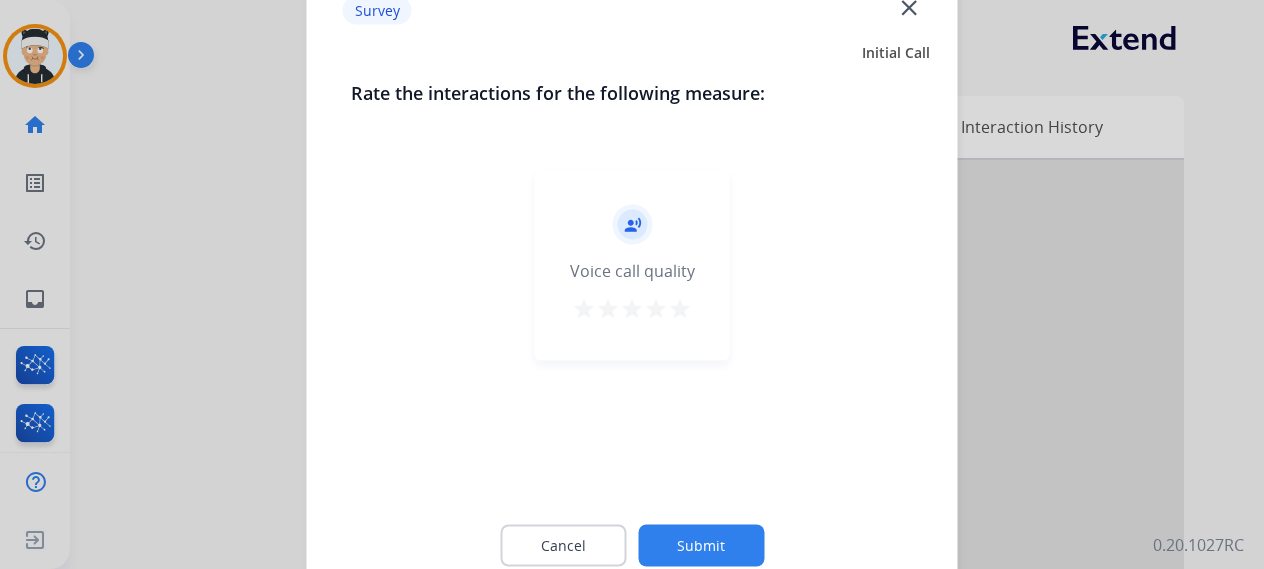 click on "Submit" 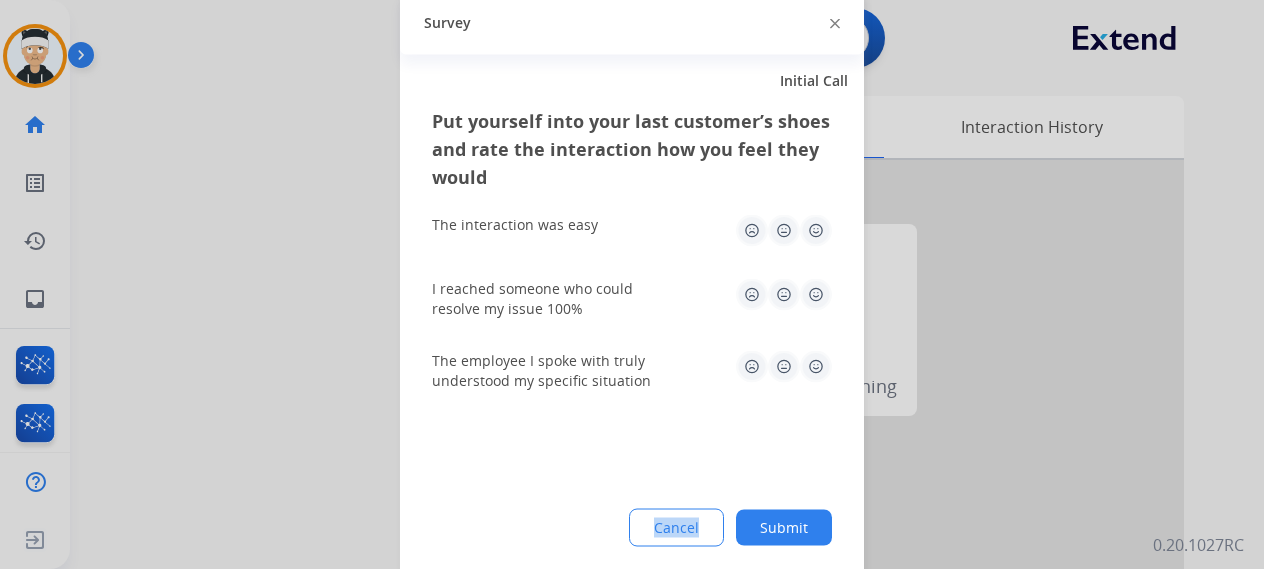 click on "Put yourself into your last customer’s shoes and rate the interaction how you feel they would  The interaction was easy   I reached someone who could resolve my issue 100%   The employee I spoke with truly understood my specific situation  Cancel Submit" 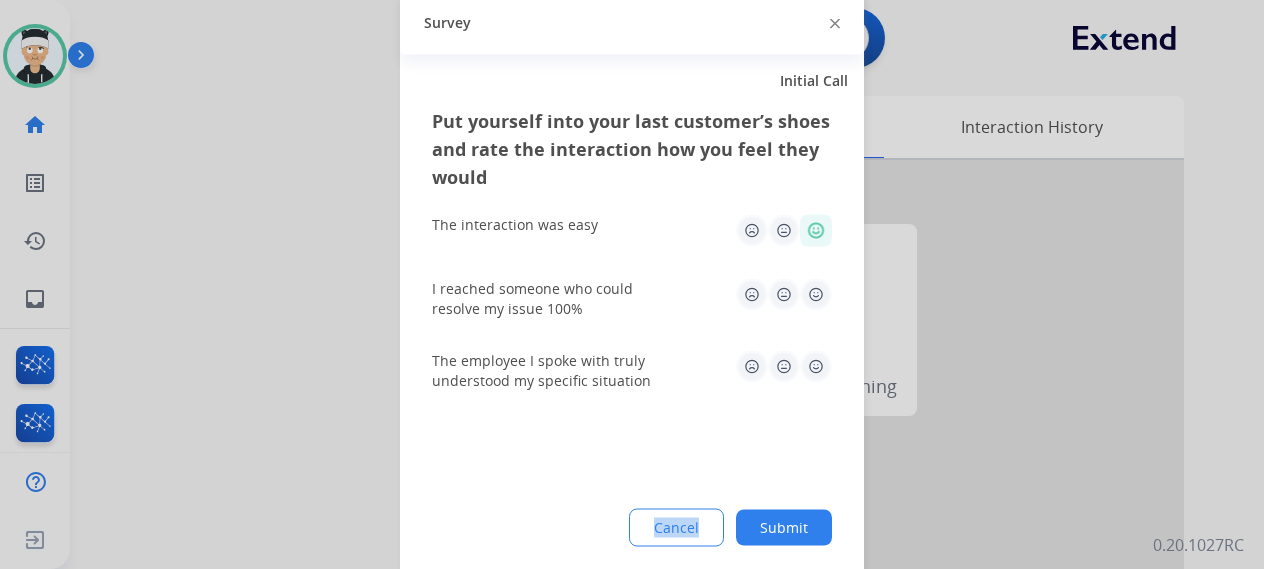 click 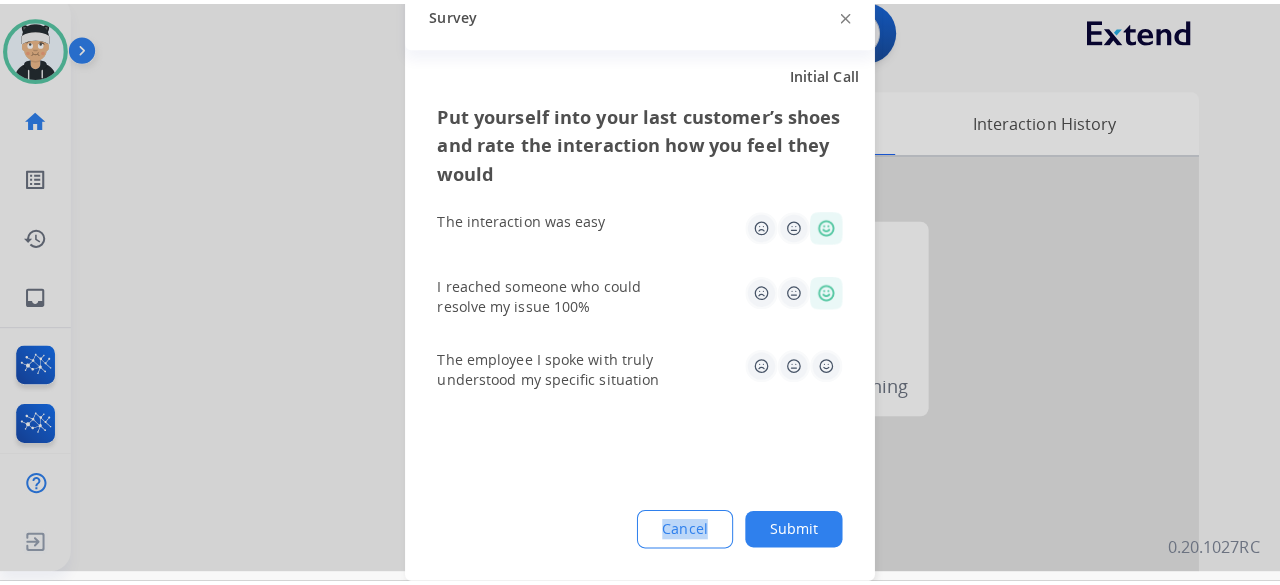 scroll, scrollTop: 0, scrollLeft: 0, axis: both 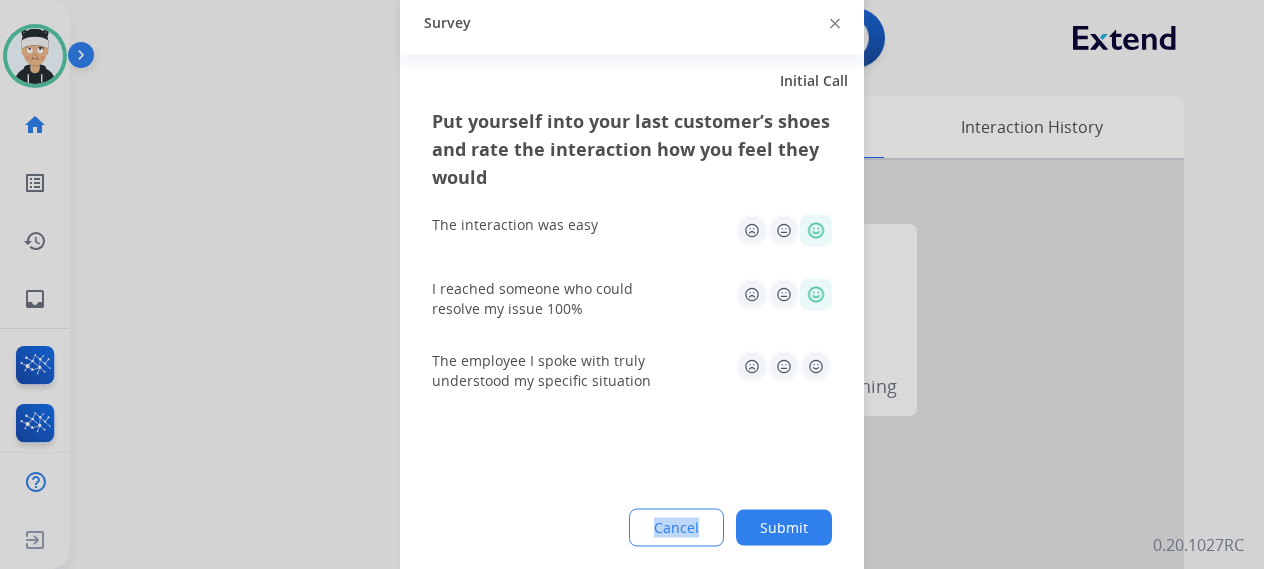click 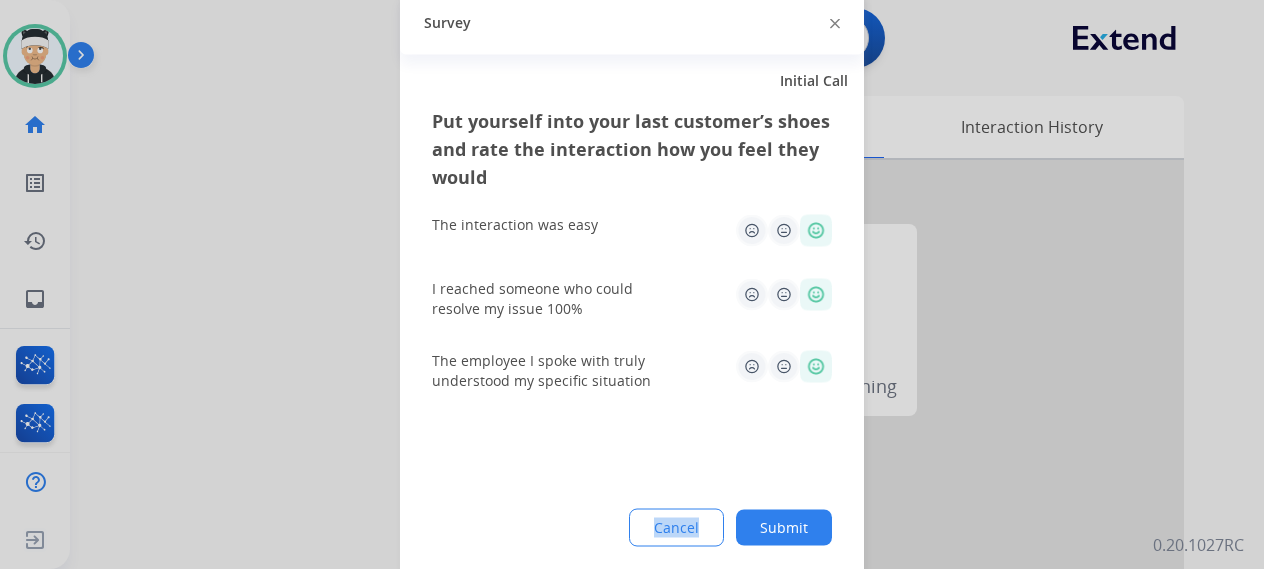 click on "Submit" 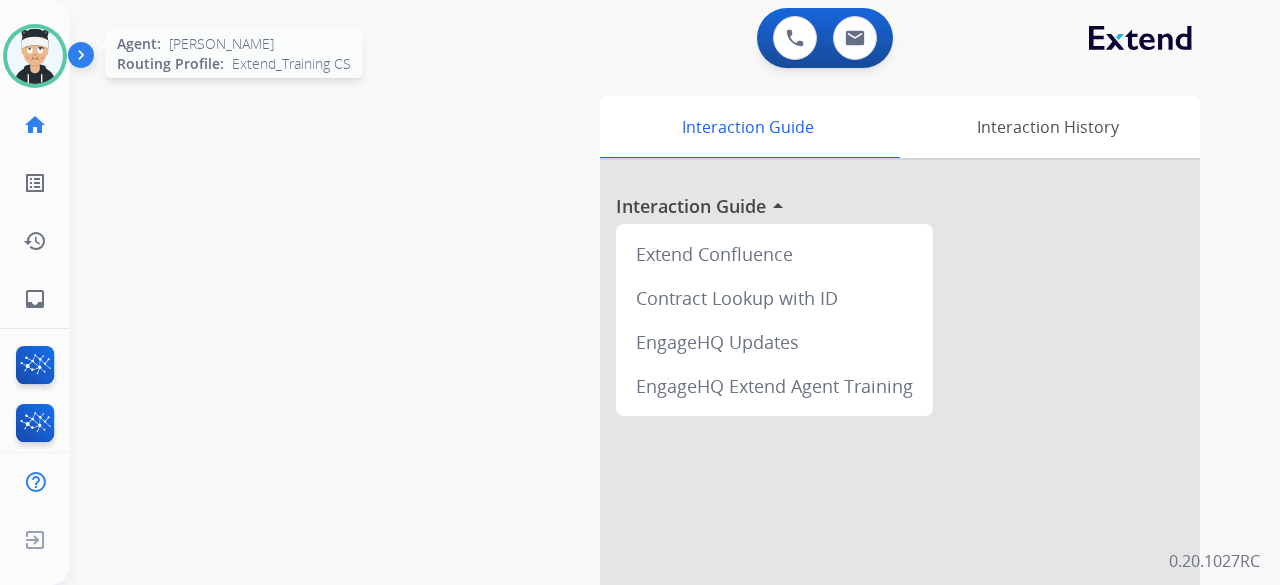 click at bounding box center (35, 56) 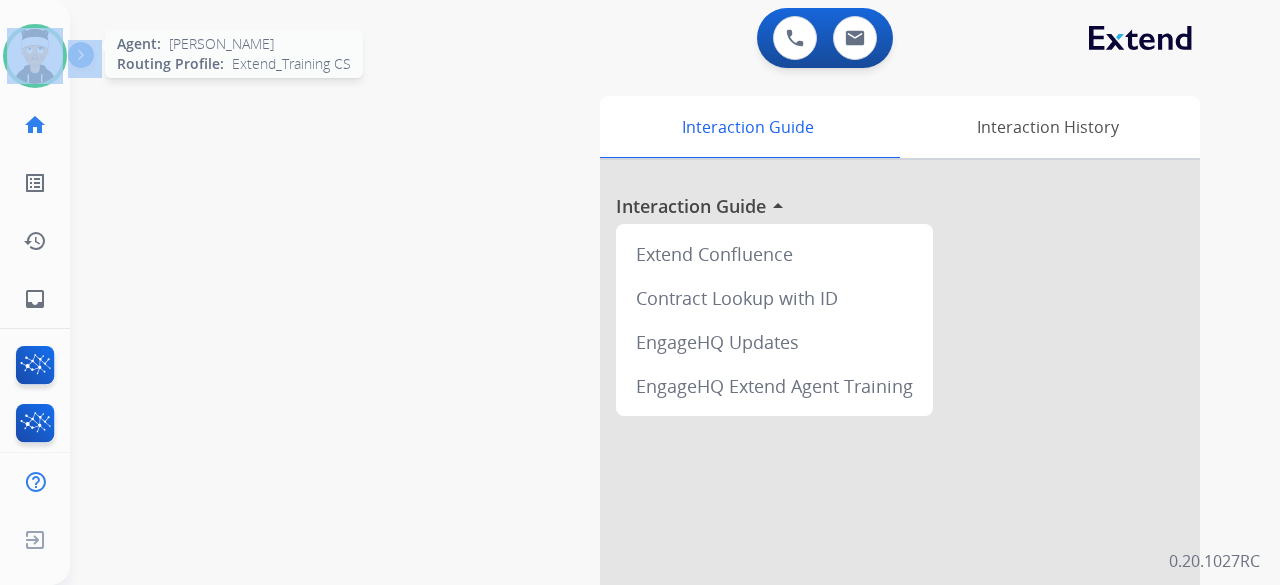 click at bounding box center (35, 56) 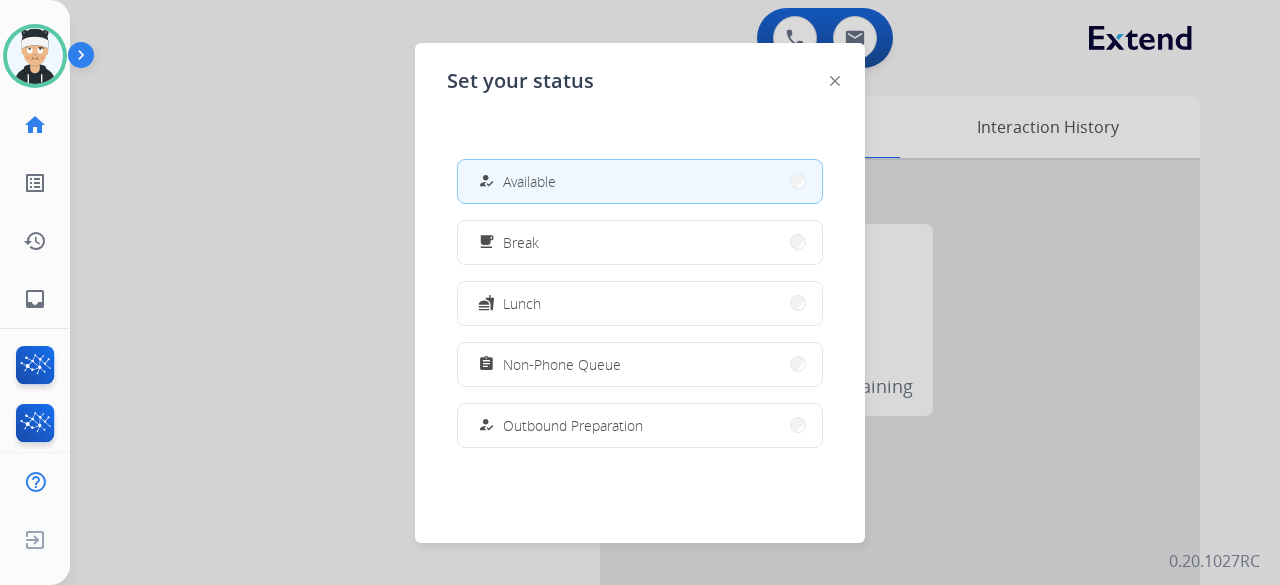click at bounding box center [640, 292] 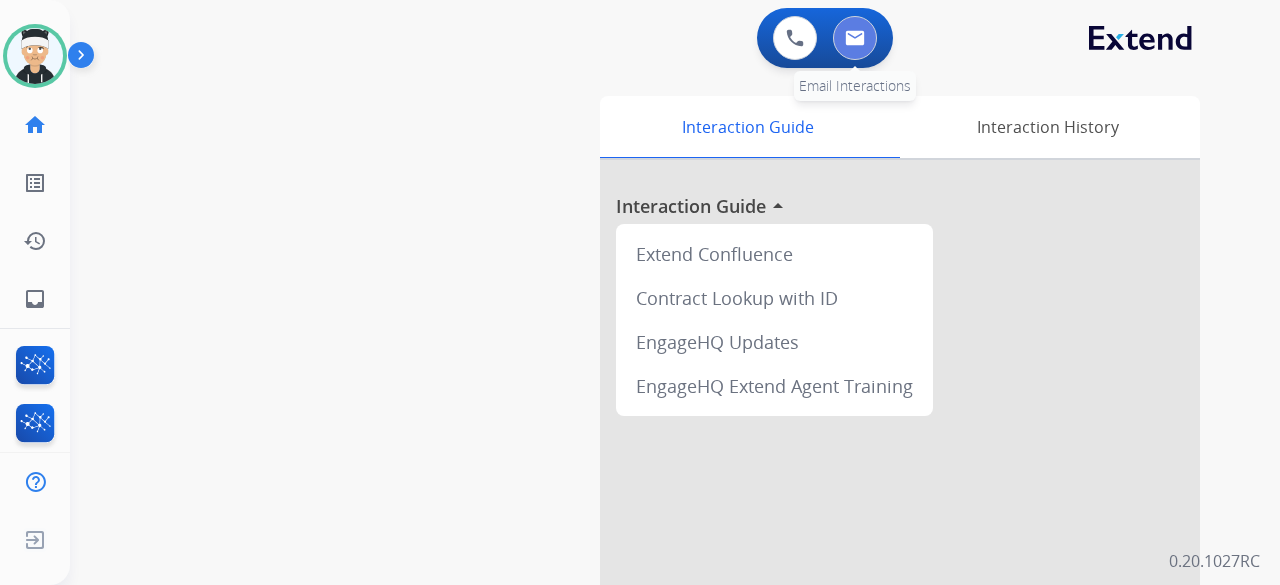 click at bounding box center [855, 38] 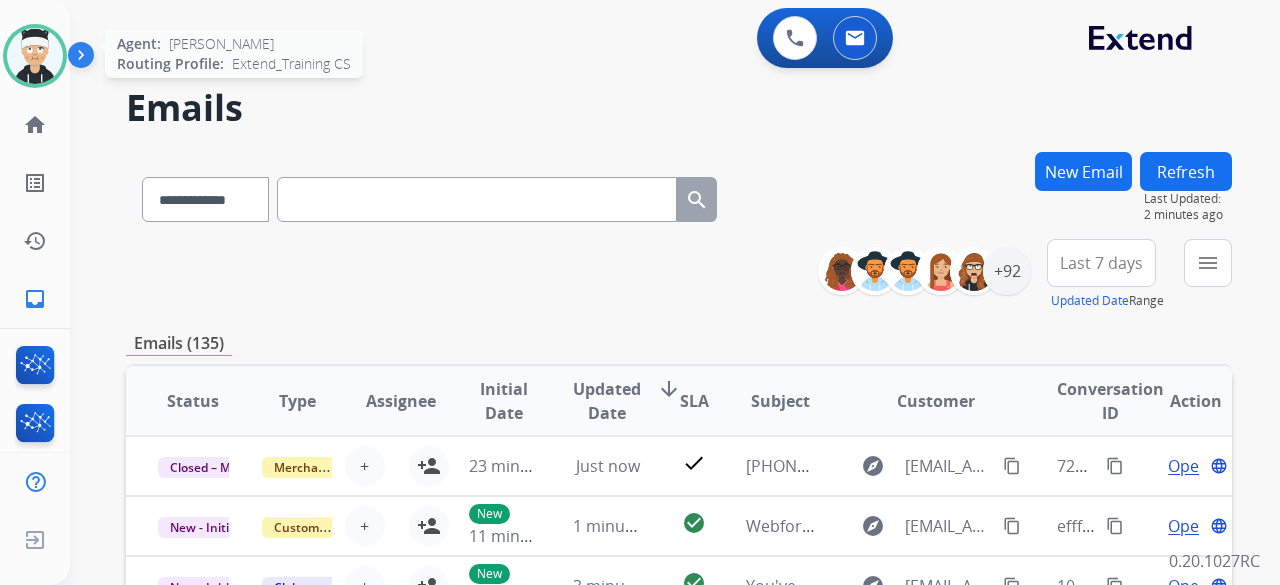 click at bounding box center (35, 56) 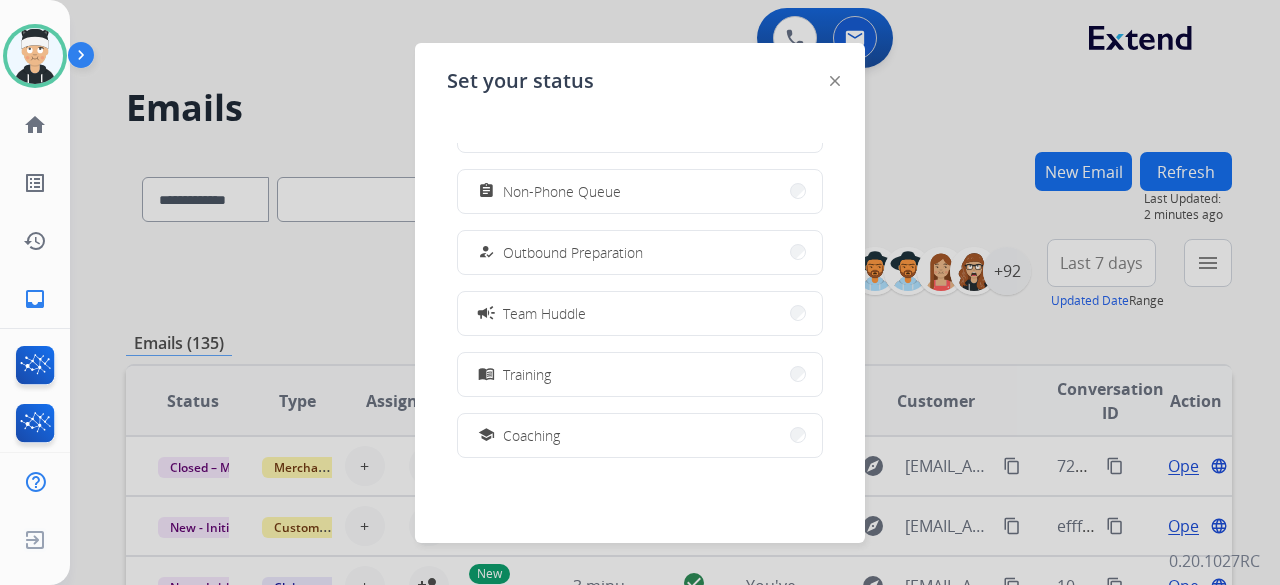 scroll, scrollTop: 0, scrollLeft: 0, axis: both 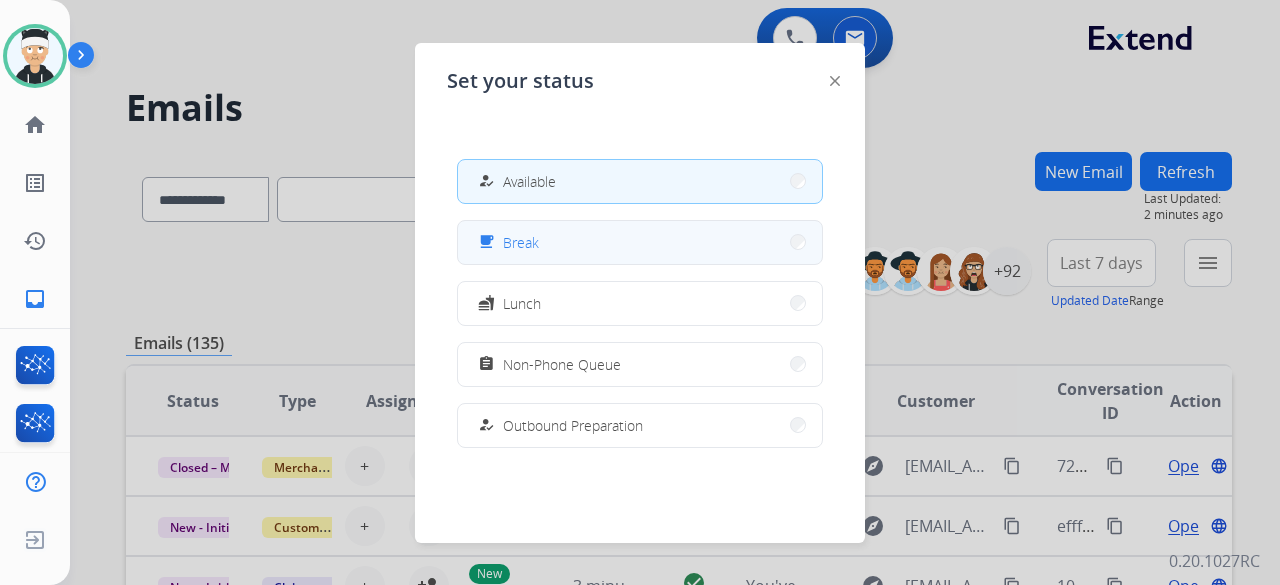 click on "free_breakfast Break" at bounding box center (640, 242) 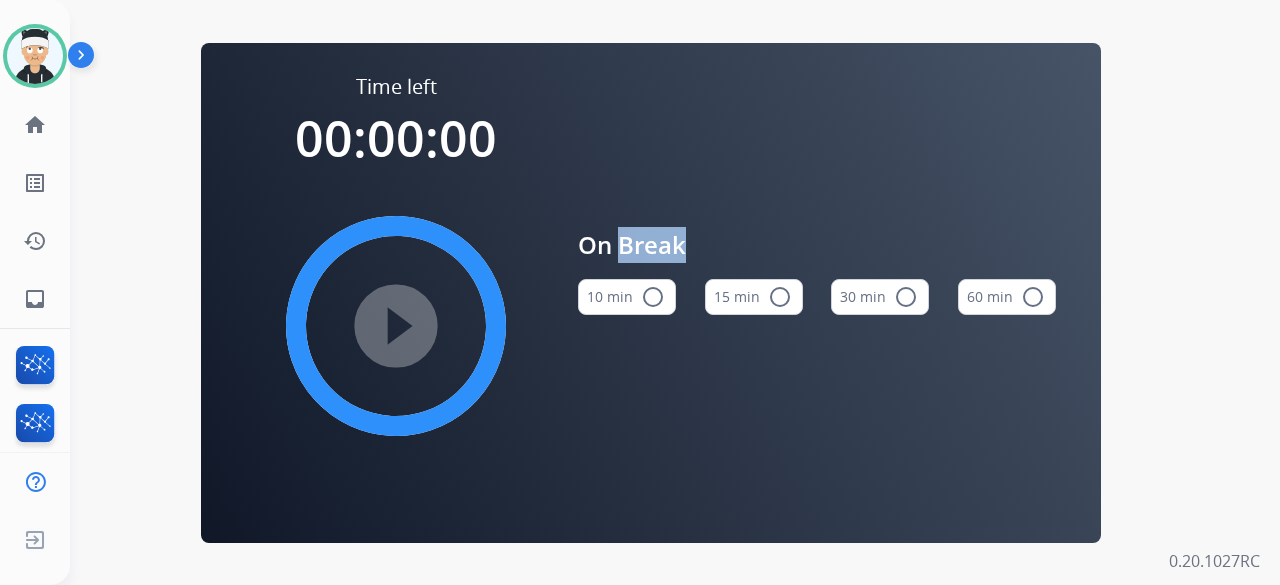 click on "On Break" at bounding box center (817, 245) 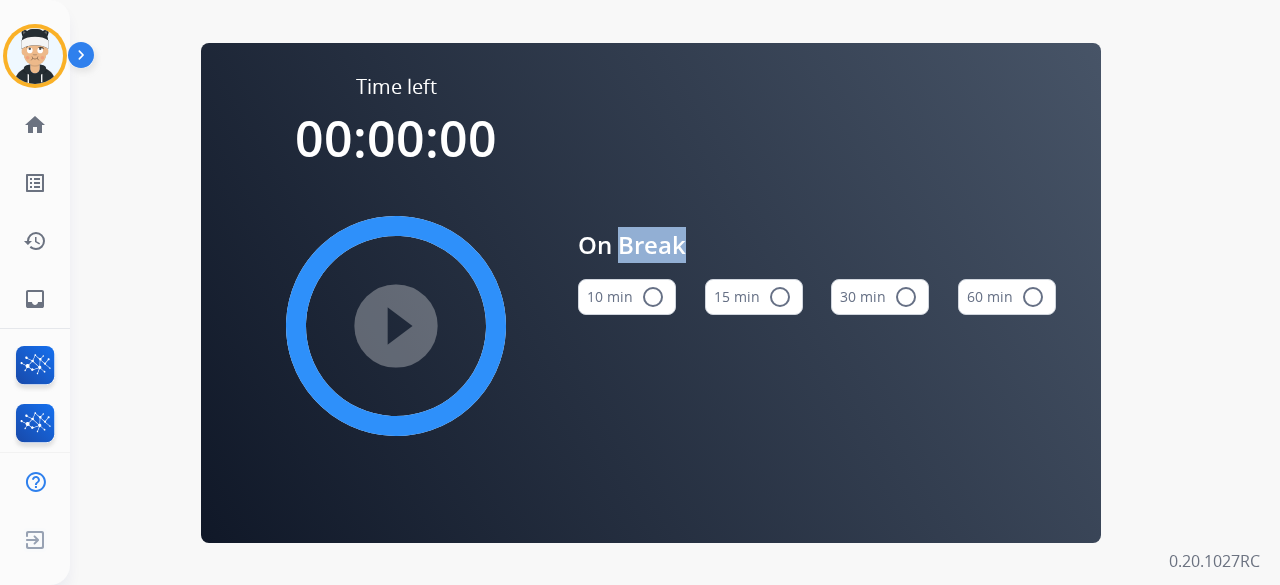 click on "10 min  radio_button_unchecked" at bounding box center (627, 297) 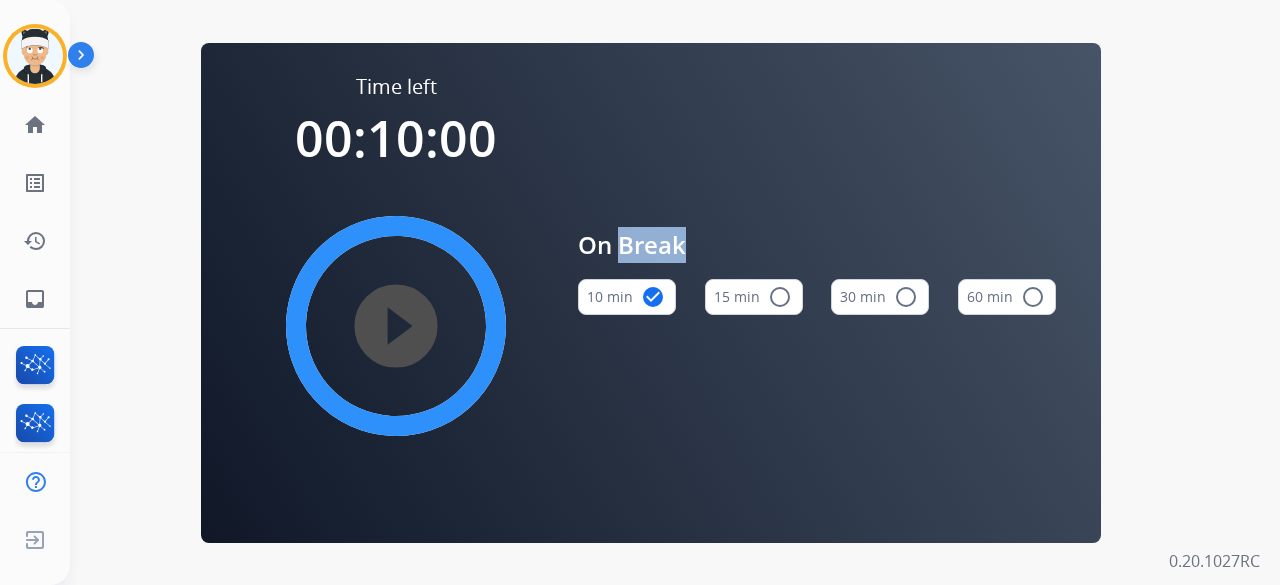 type 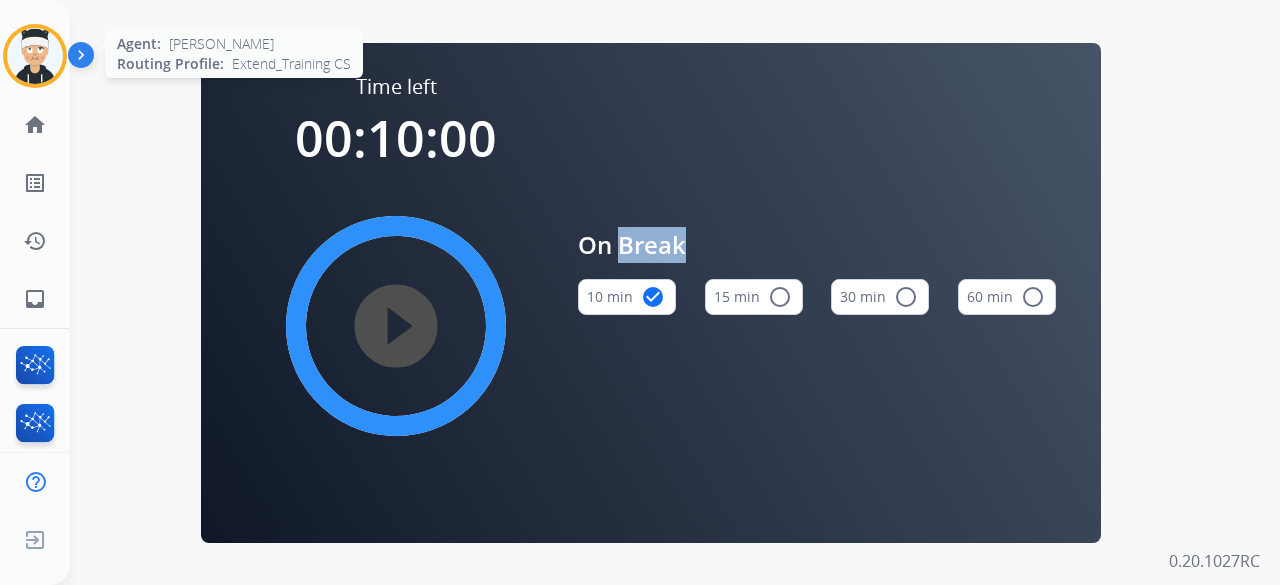click at bounding box center (35, 56) 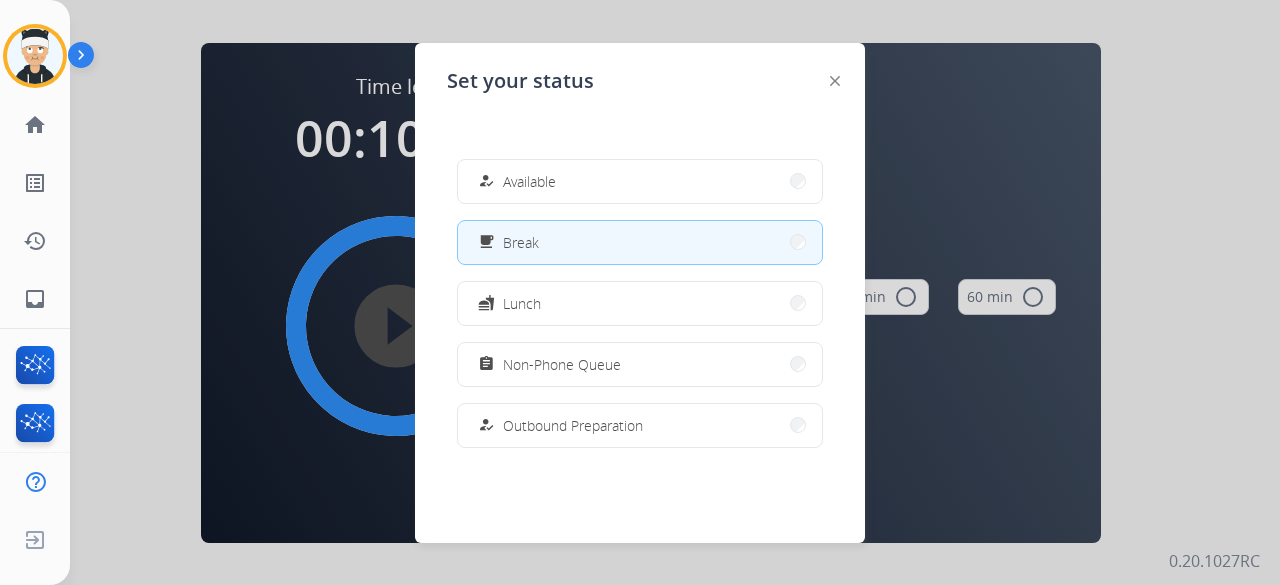 click on "how_to_reg Available free_breakfast Break fastfood Lunch assignment Non-Phone Queue how_to_reg Outbound Preparation campaign Team Huddle menu_book Training school Coaching phonelink_off System Issue login Logged In work_off Offline" at bounding box center [640, 303] 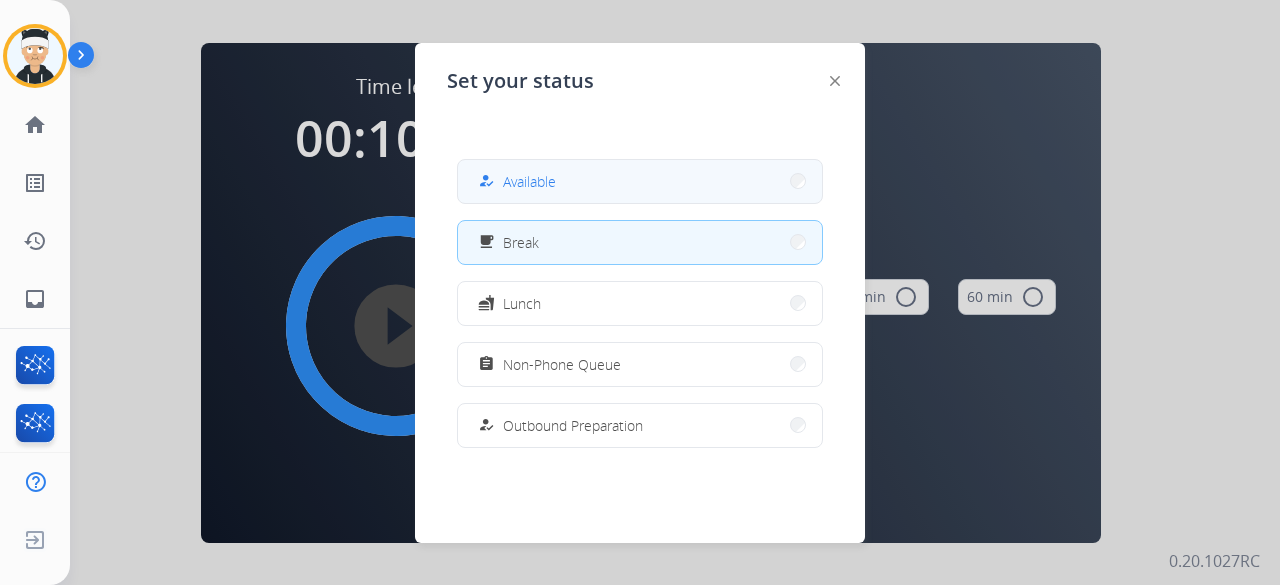 click on "how_to_reg Available" at bounding box center [640, 181] 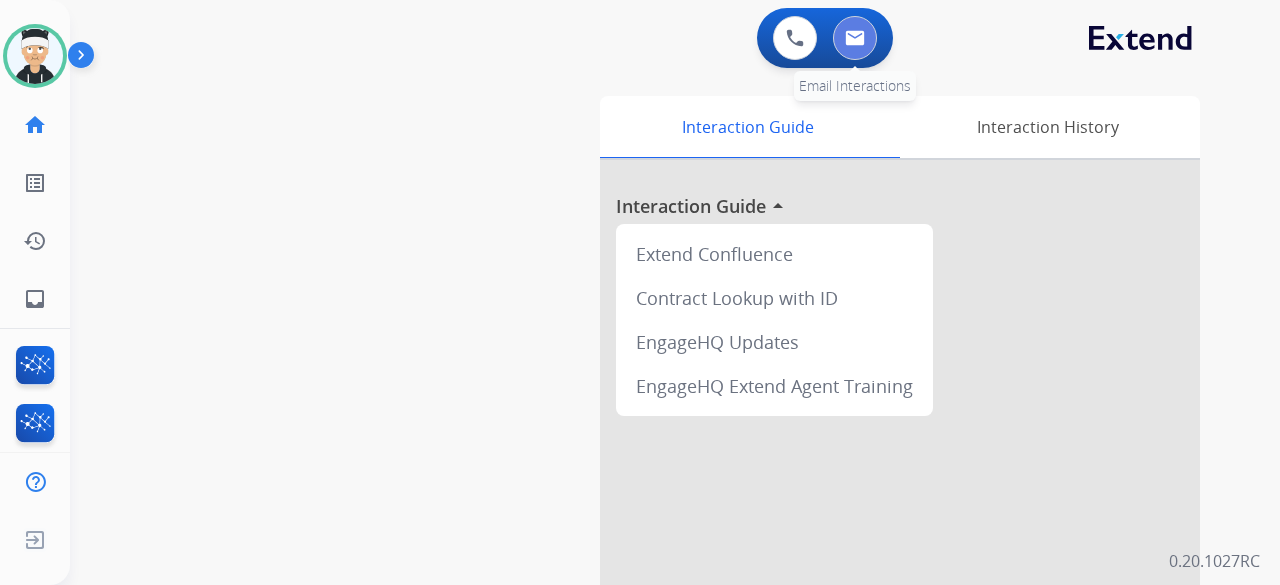 click at bounding box center [855, 38] 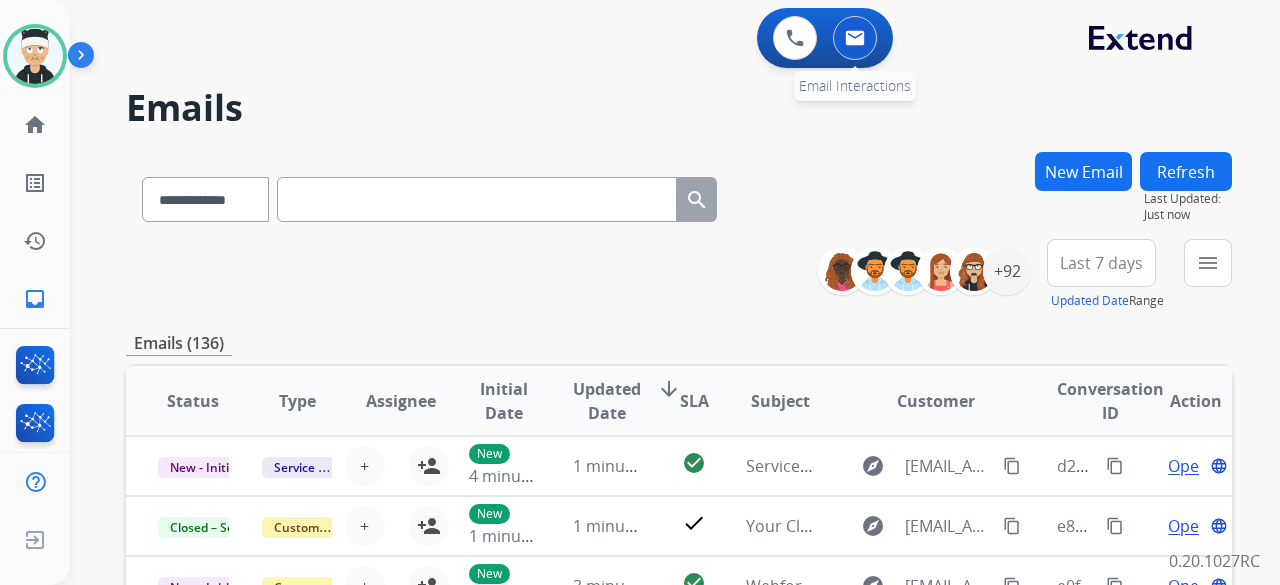 click at bounding box center (855, 38) 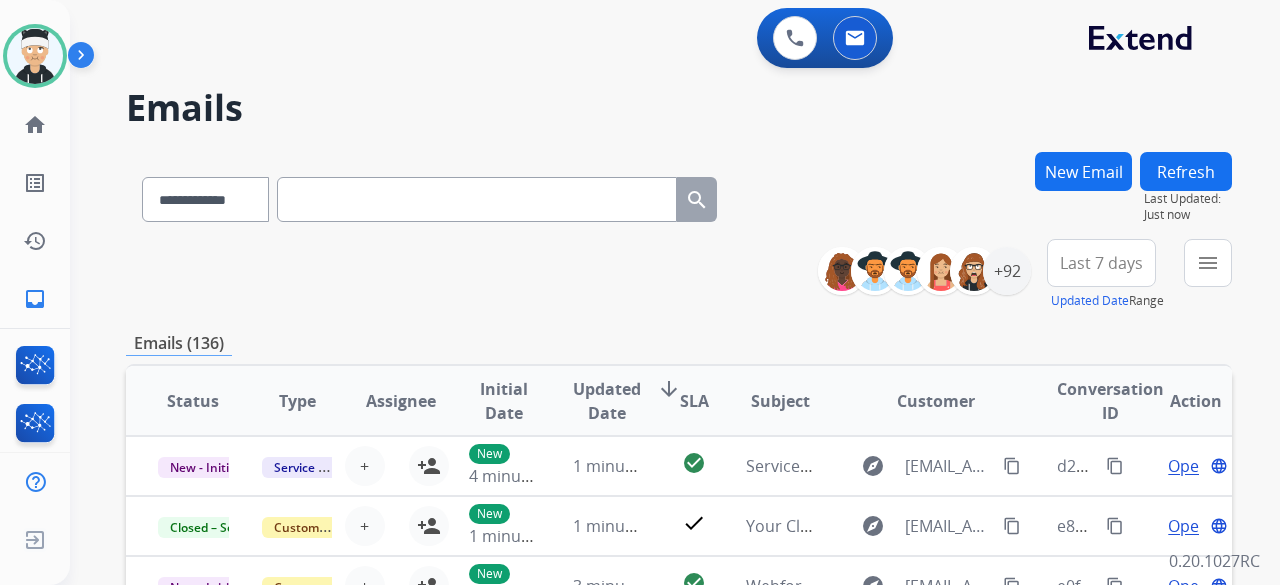 click on "New Email" at bounding box center [1083, 171] 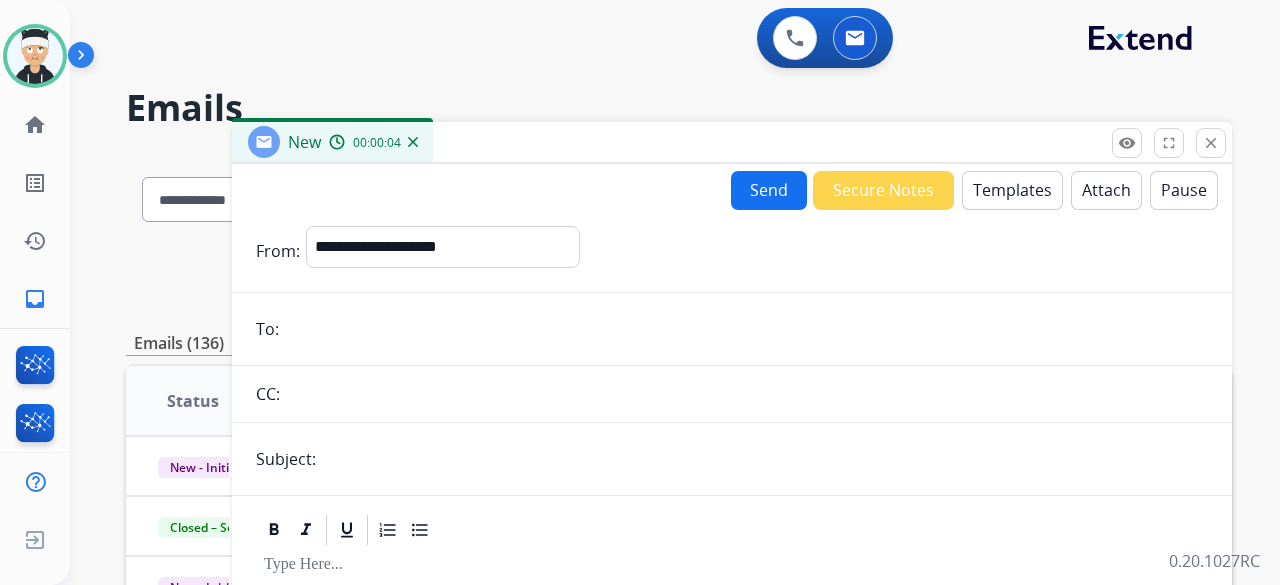 click at bounding box center (746, 329) 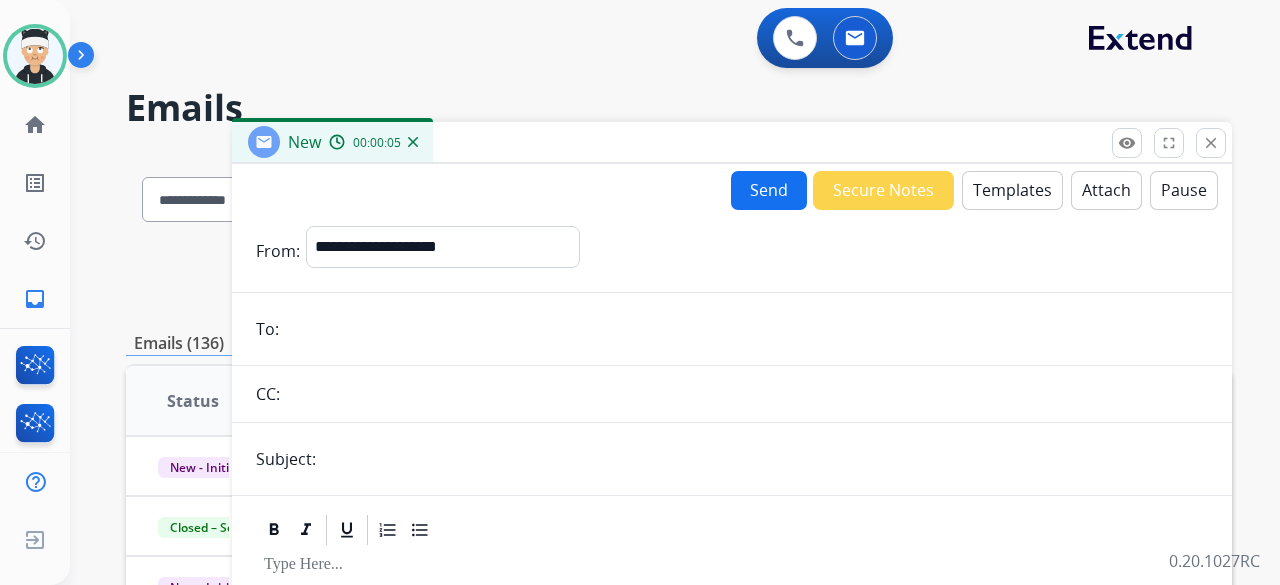 paste on "**********" 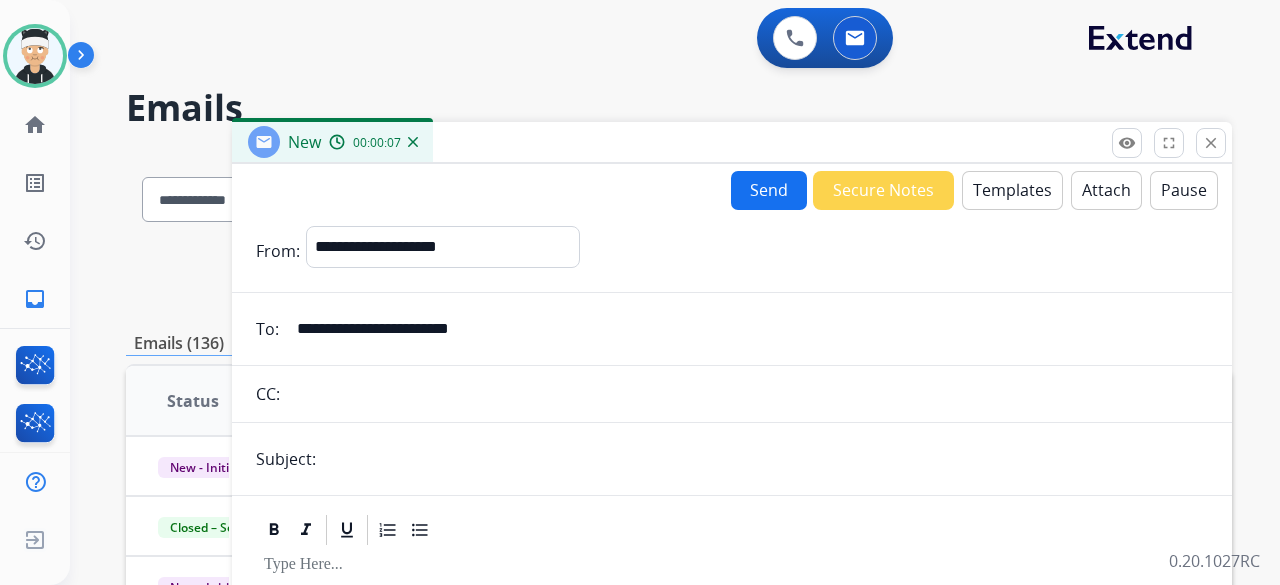 type on "**********" 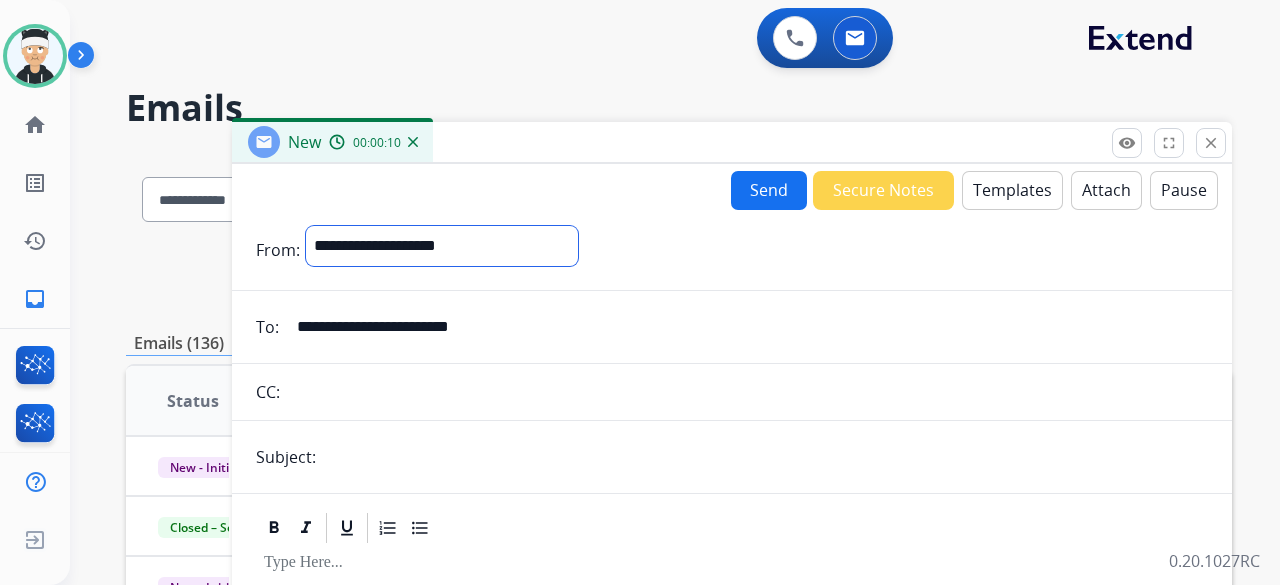 click on "**********" at bounding box center (442, 246) 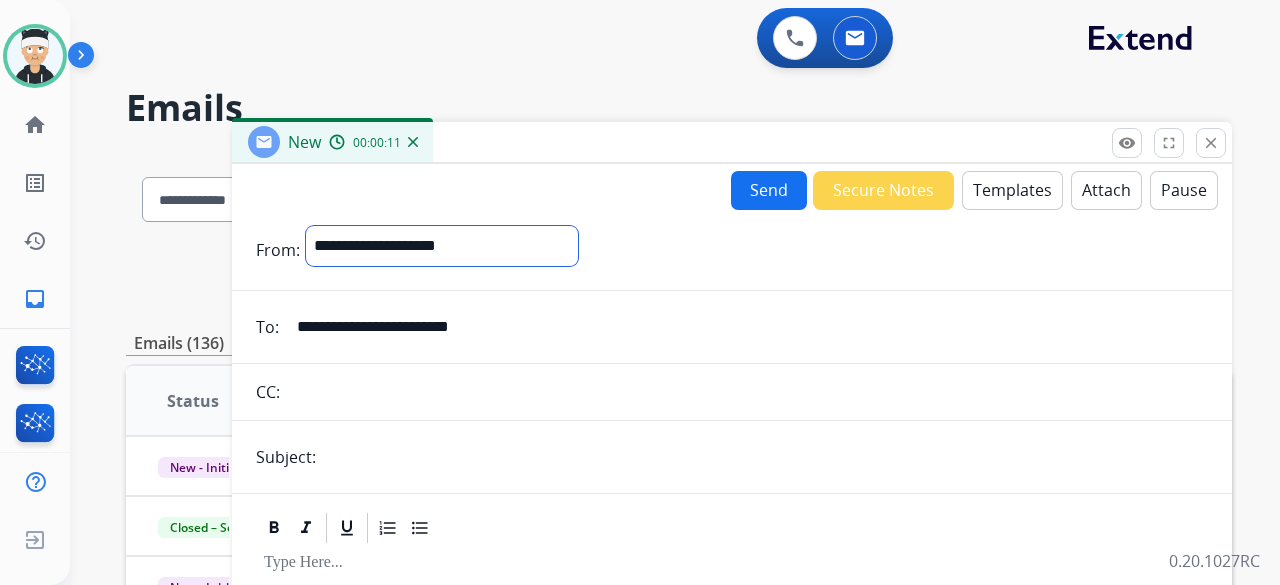 select on "**********" 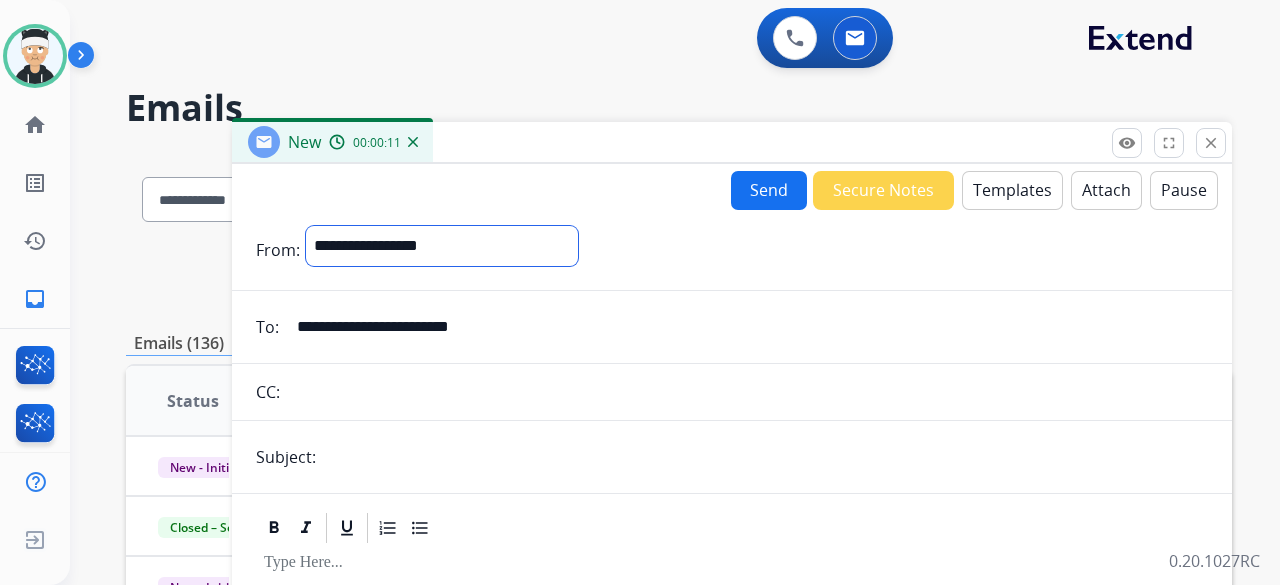 click on "**********" at bounding box center (442, 246) 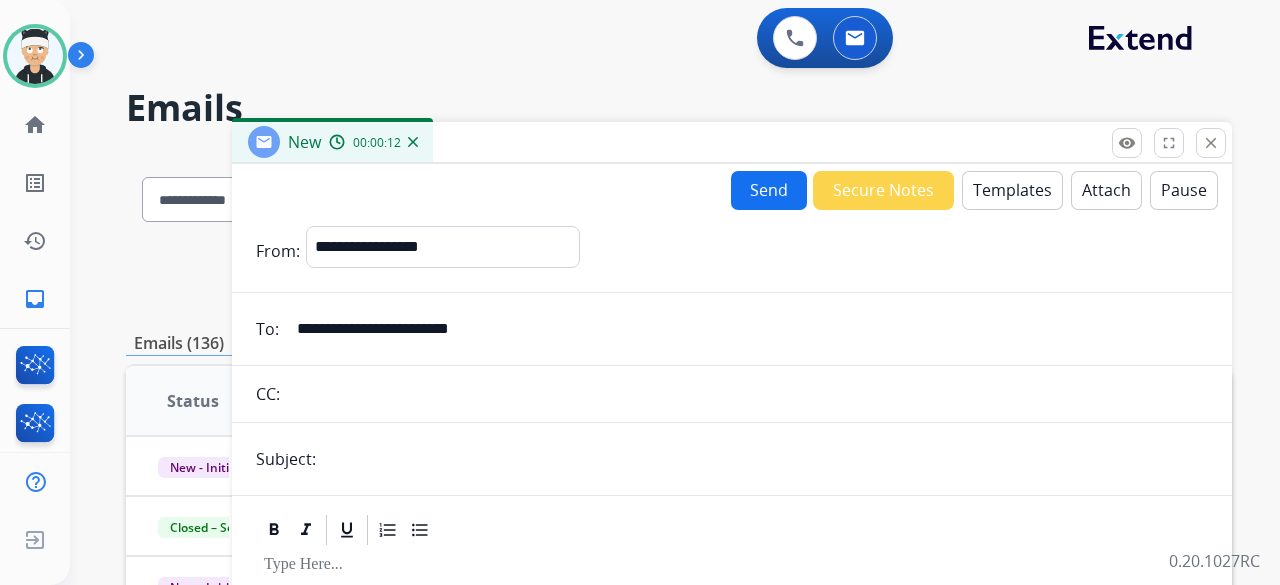 click at bounding box center (765, 459) 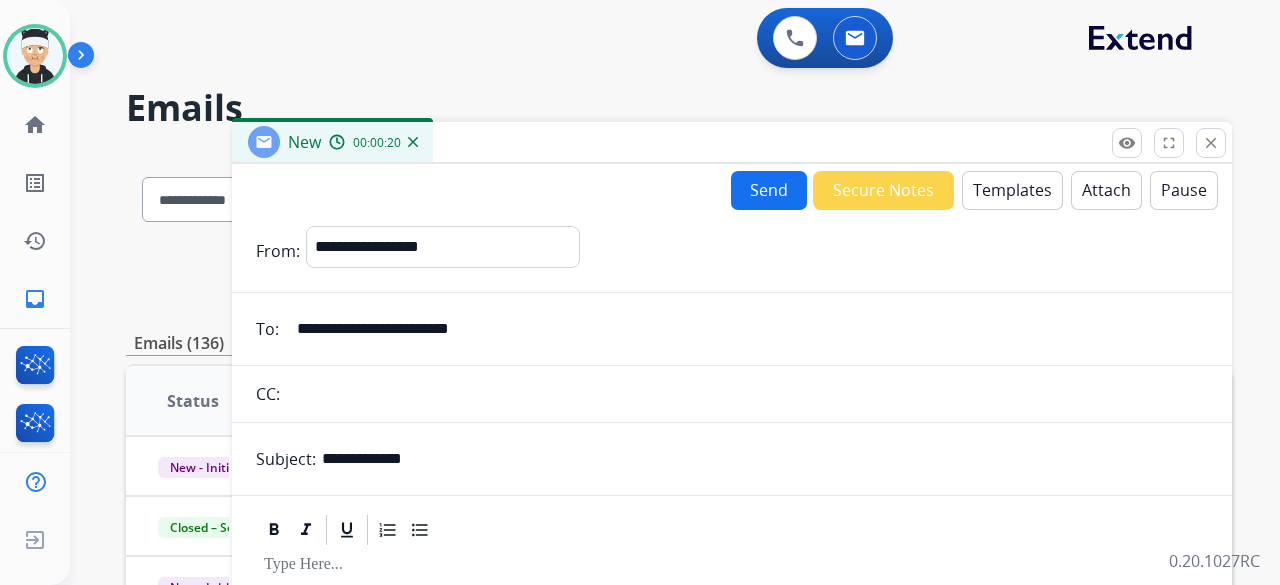type on "**********" 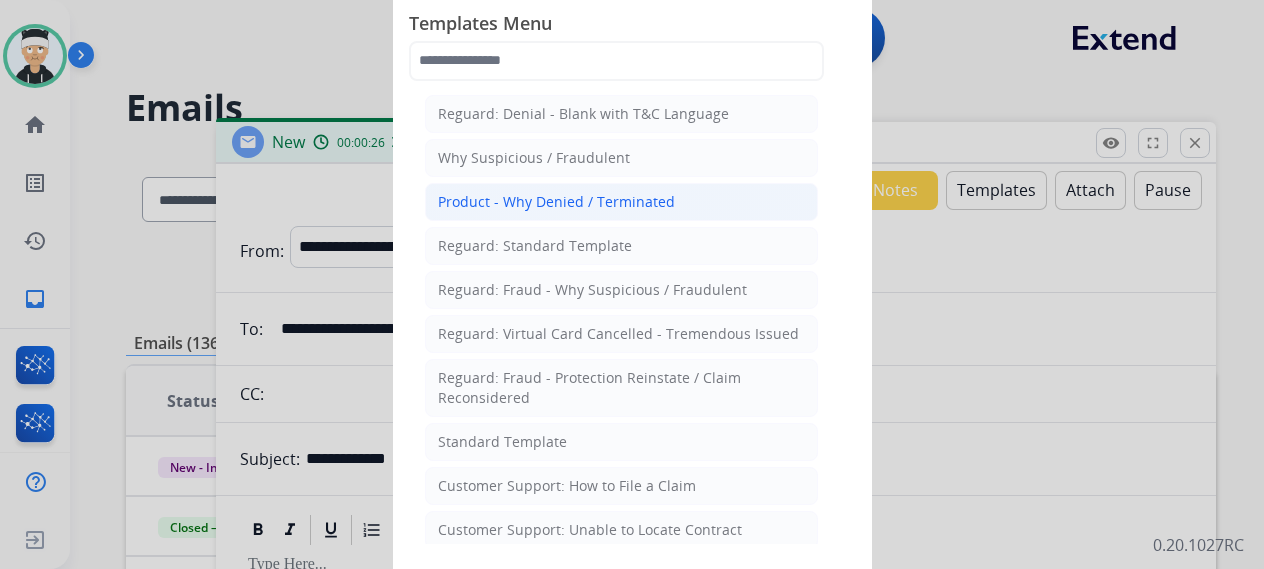 click on "Product - Why Denied / Terminated" 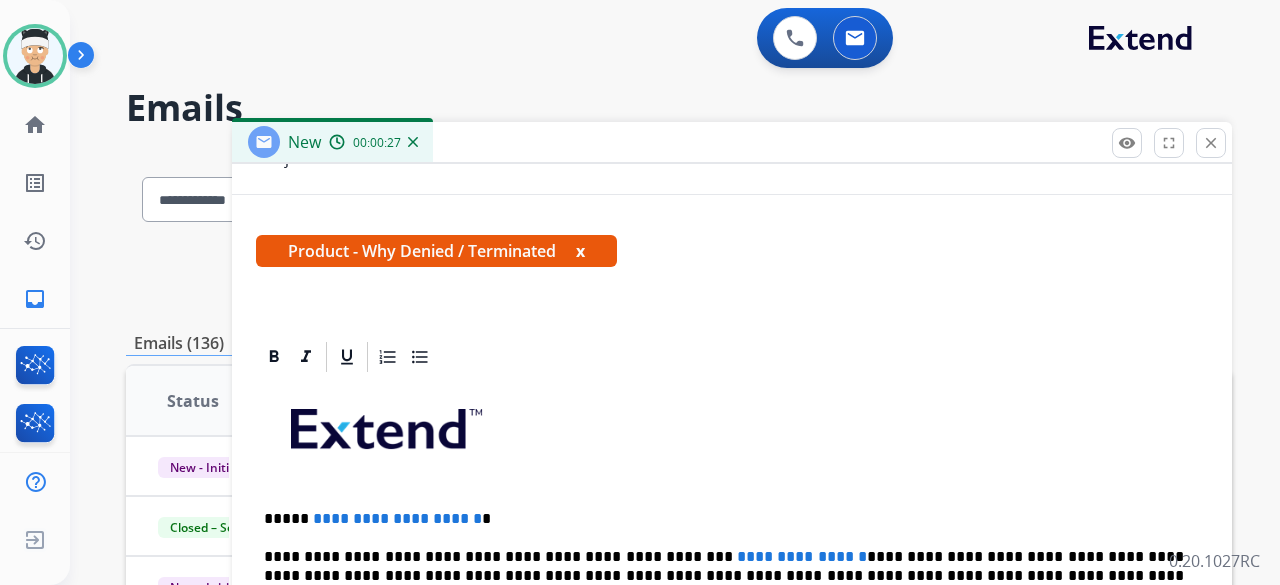 scroll, scrollTop: 343, scrollLeft: 0, axis: vertical 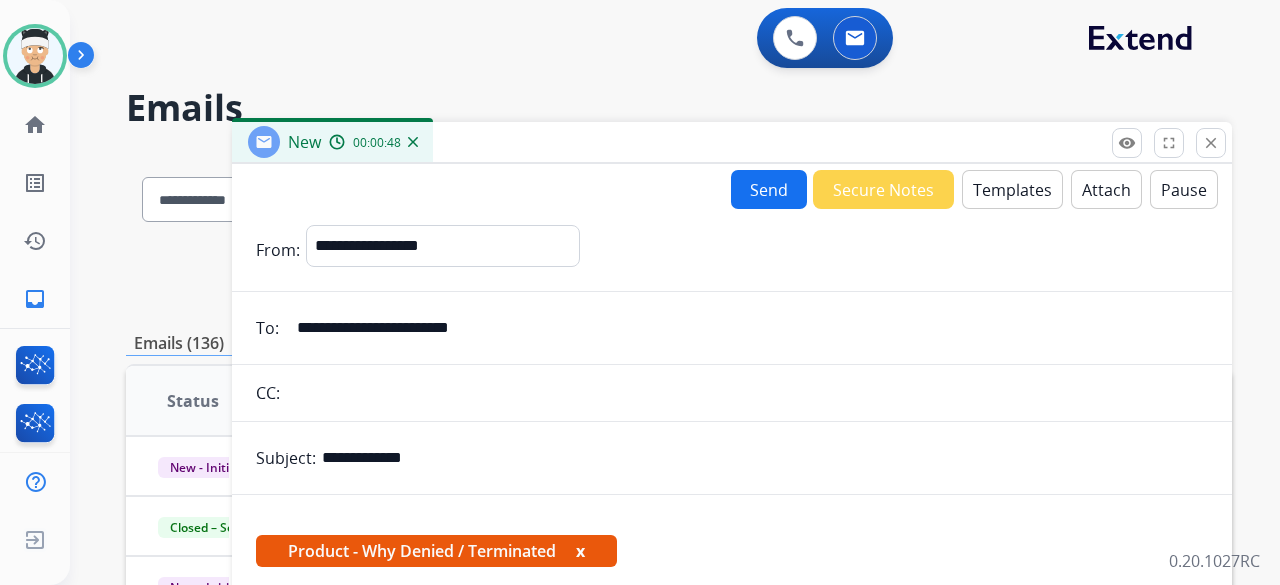 click on "Templates" at bounding box center (1012, 189) 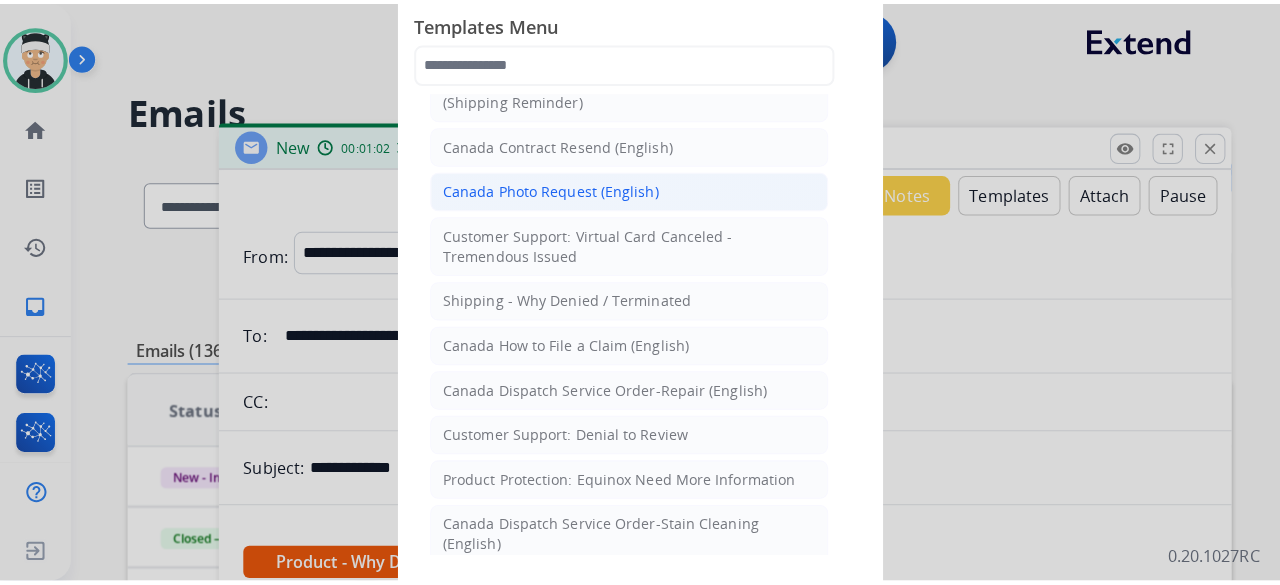 scroll, scrollTop: 1200, scrollLeft: 0, axis: vertical 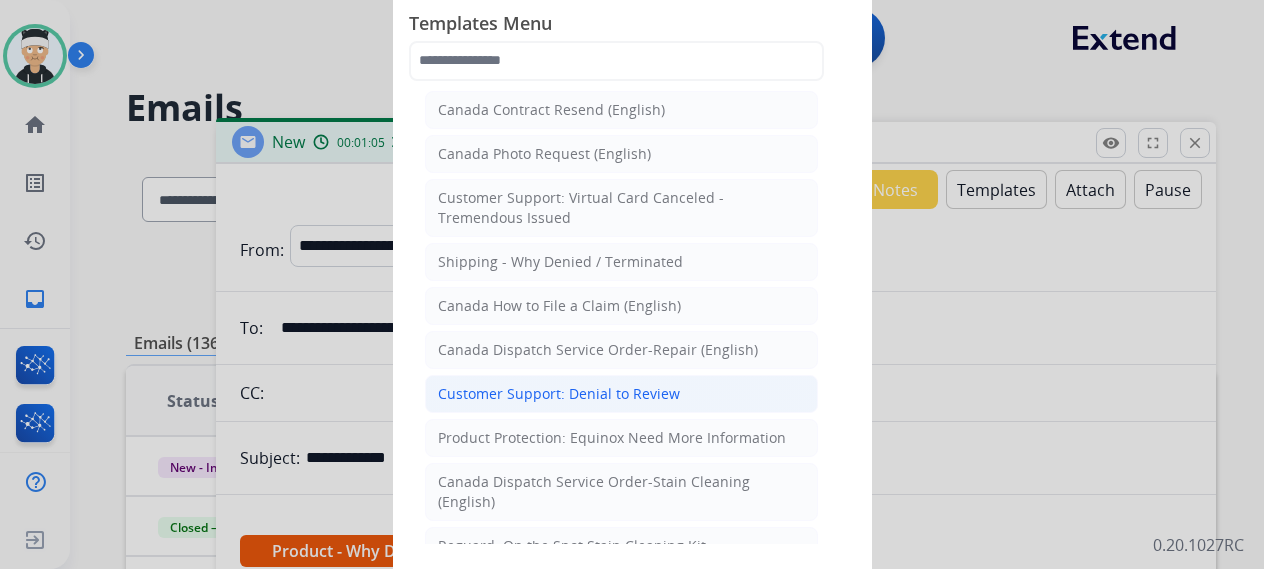 click on "Customer Support: Denial to Review" 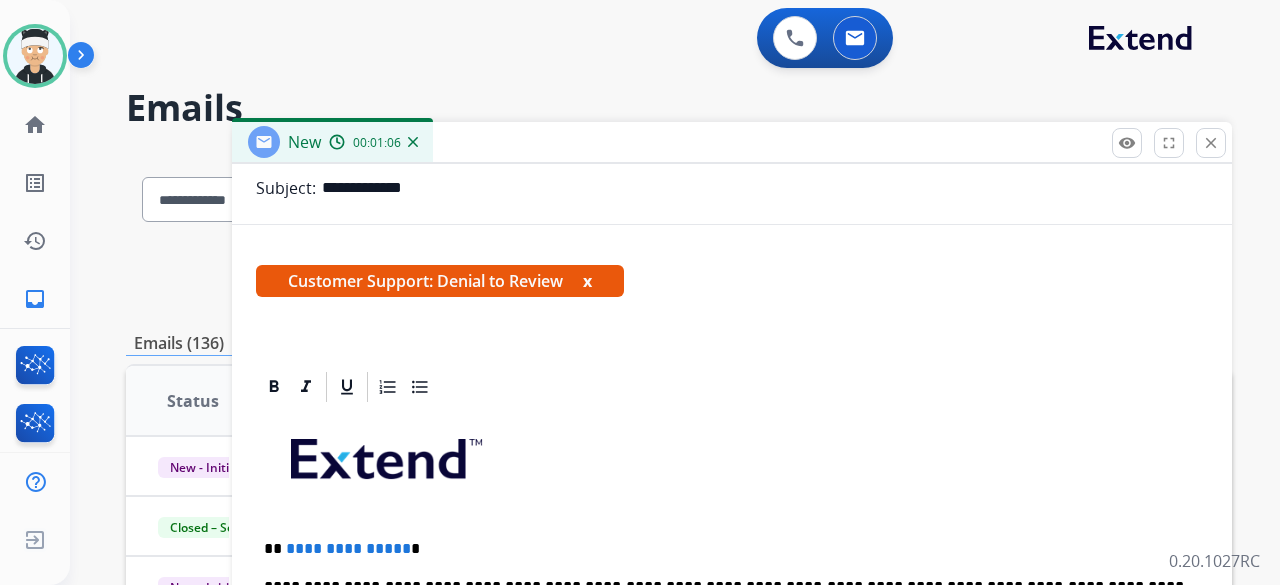 scroll, scrollTop: 345, scrollLeft: 0, axis: vertical 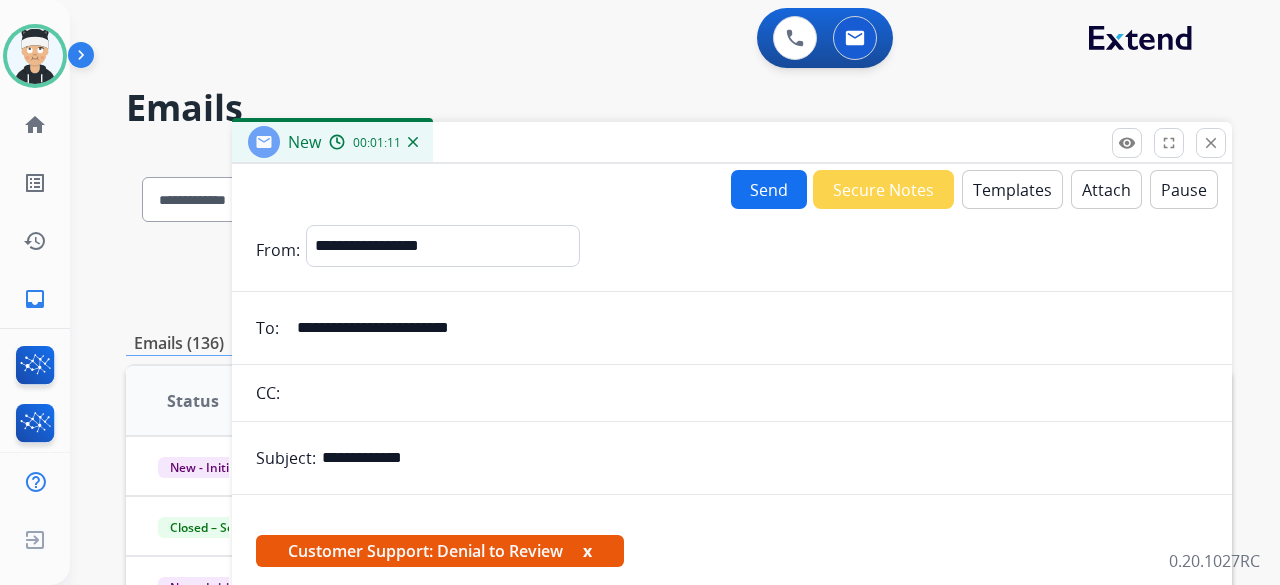 click on "Templates" at bounding box center [1012, 189] 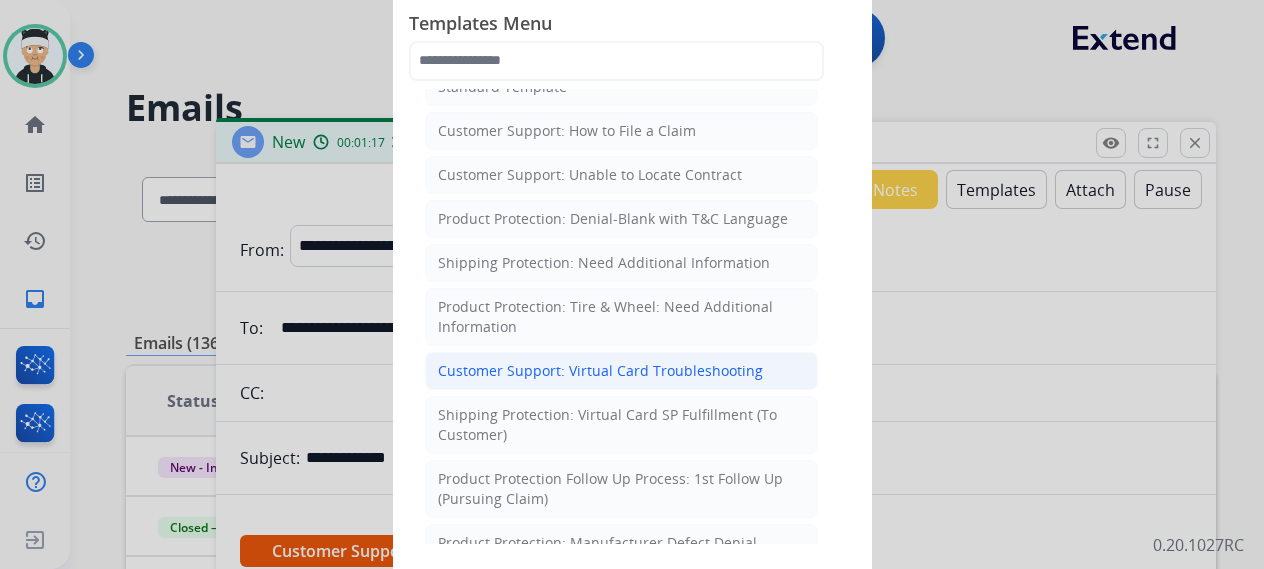 scroll, scrollTop: 400, scrollLeft: 0, axis: vertical 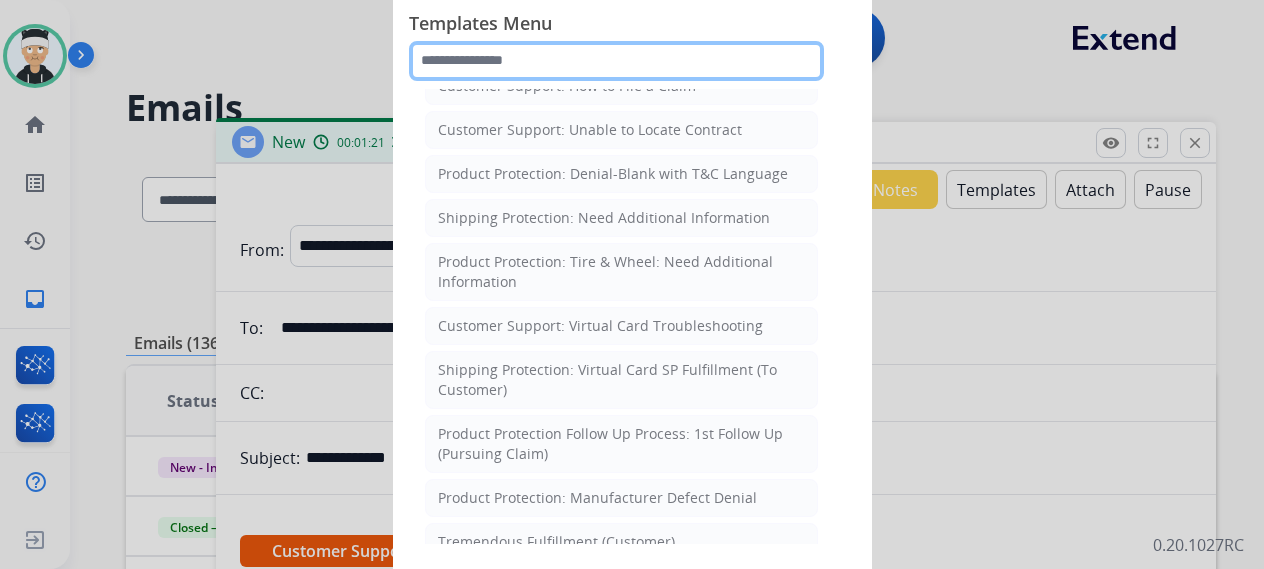 click 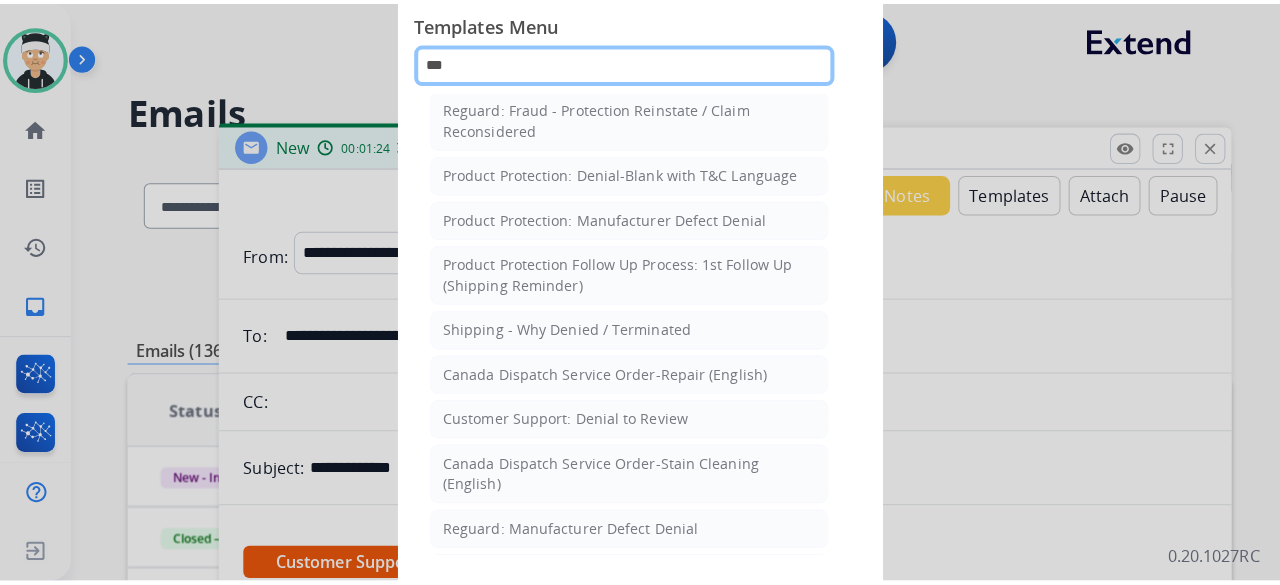 scroll, scrollTop: 0, scrollLeft: 0, axis: both 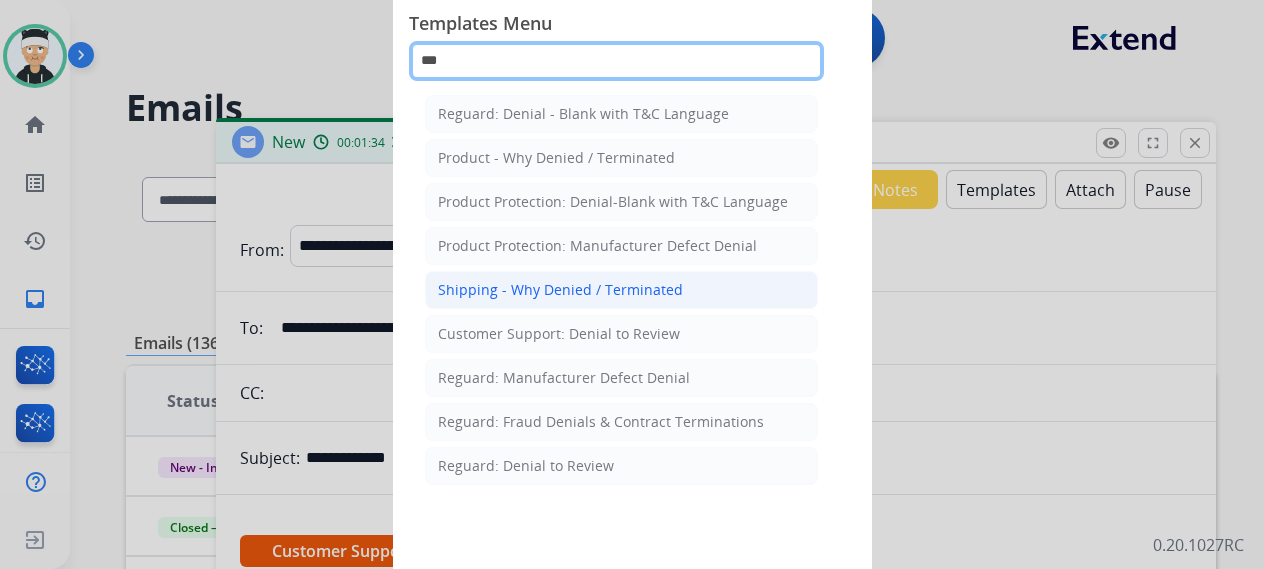type on "***" 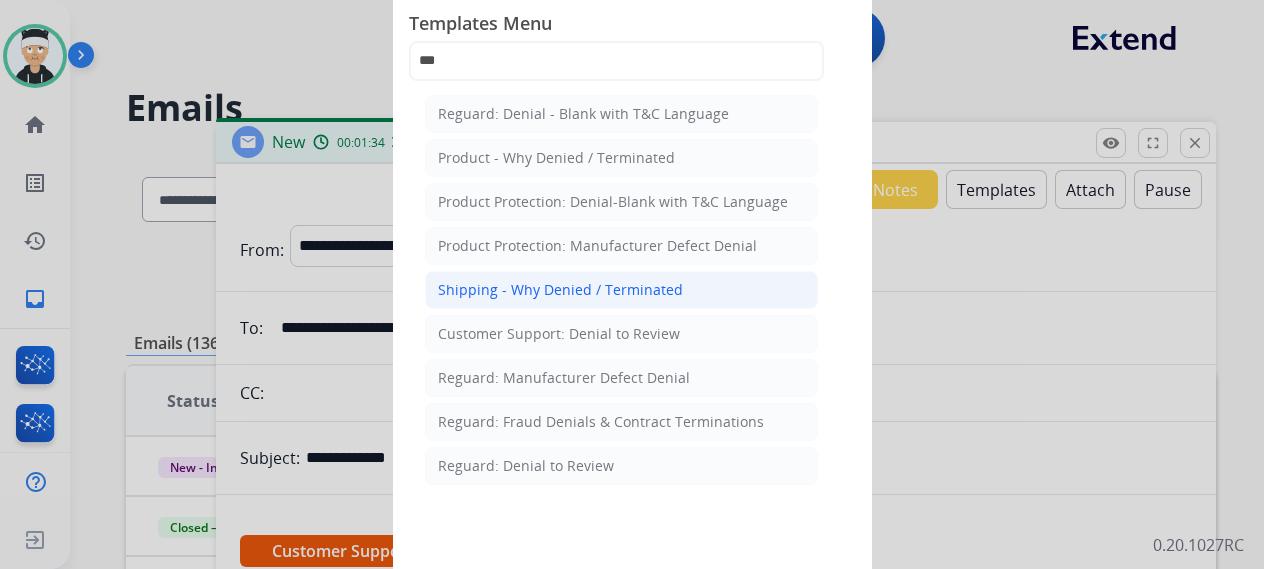 click on "Shipping - Why Denied / Terminated" 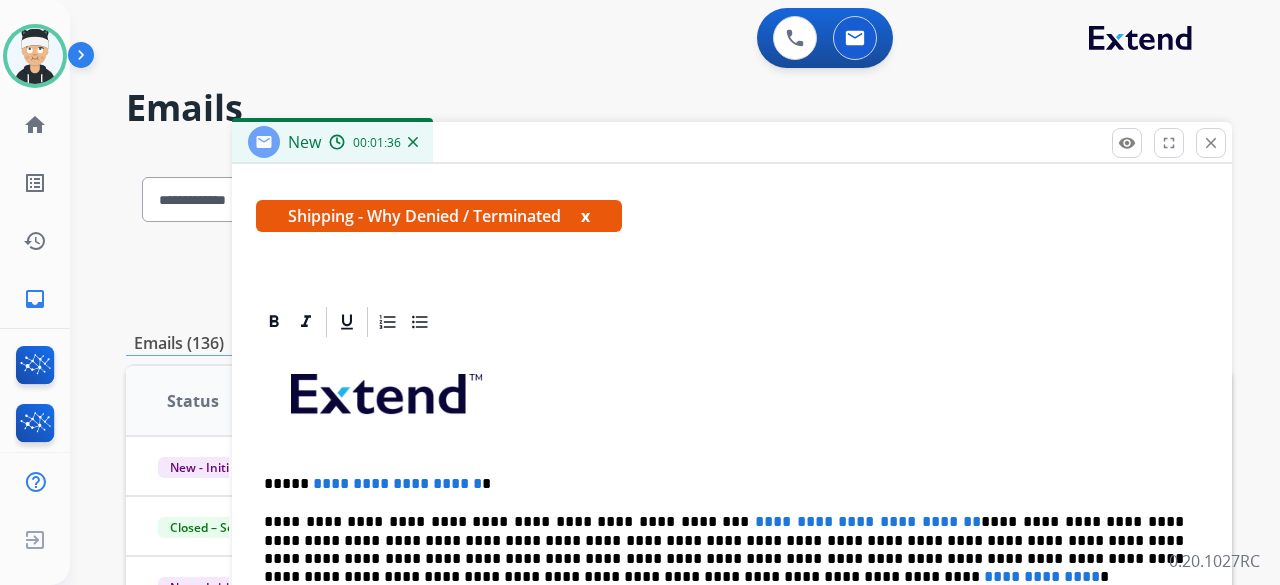 scroll, scrollTop: 343, scrollLeft: 0, axis: vertical 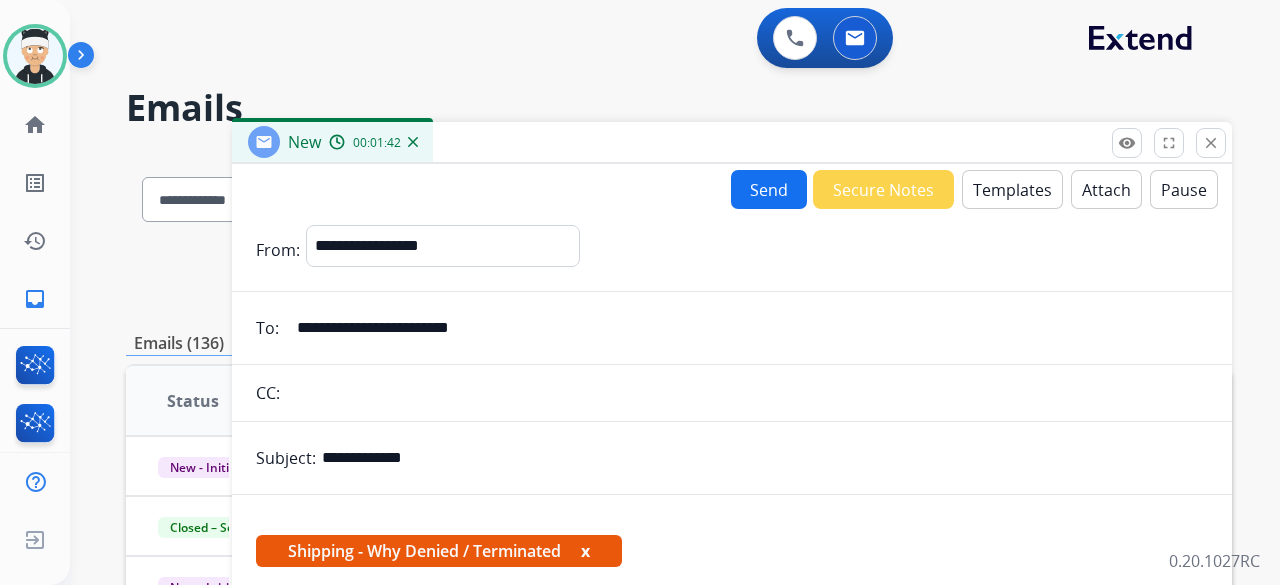 click on "Templates" at bounding box center [1012, 189] 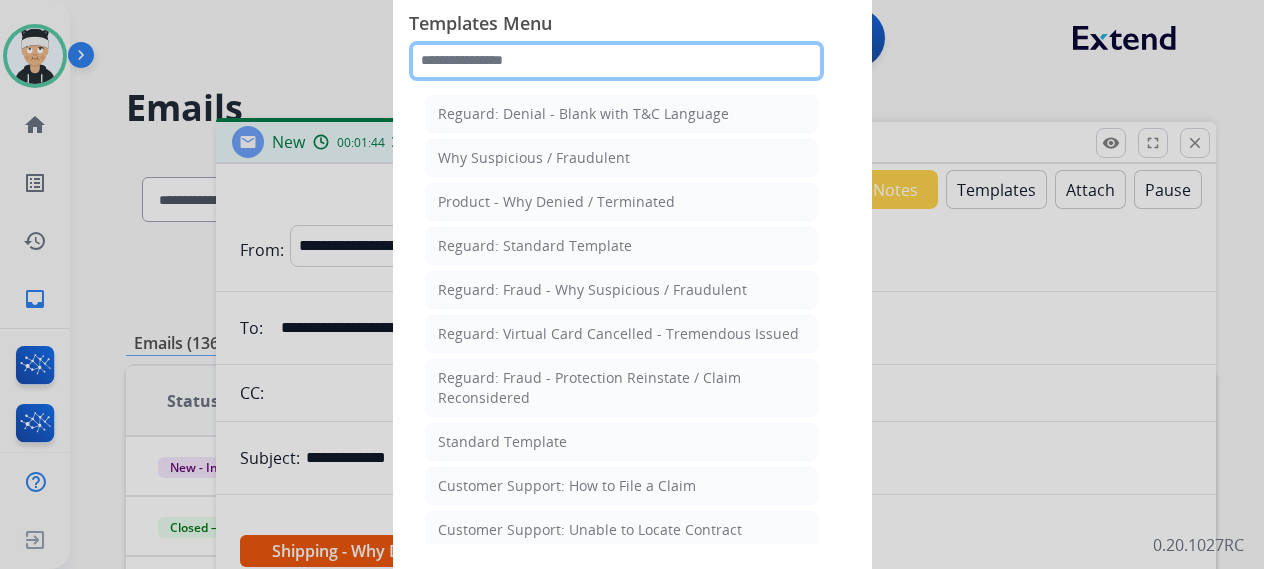 click 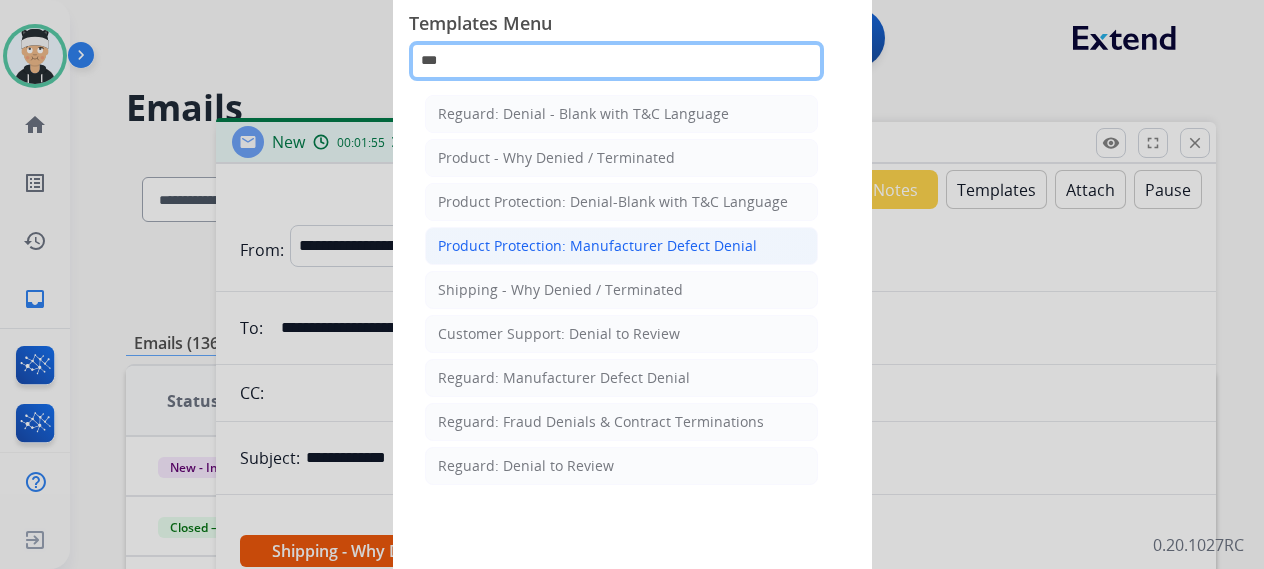 type on "***" 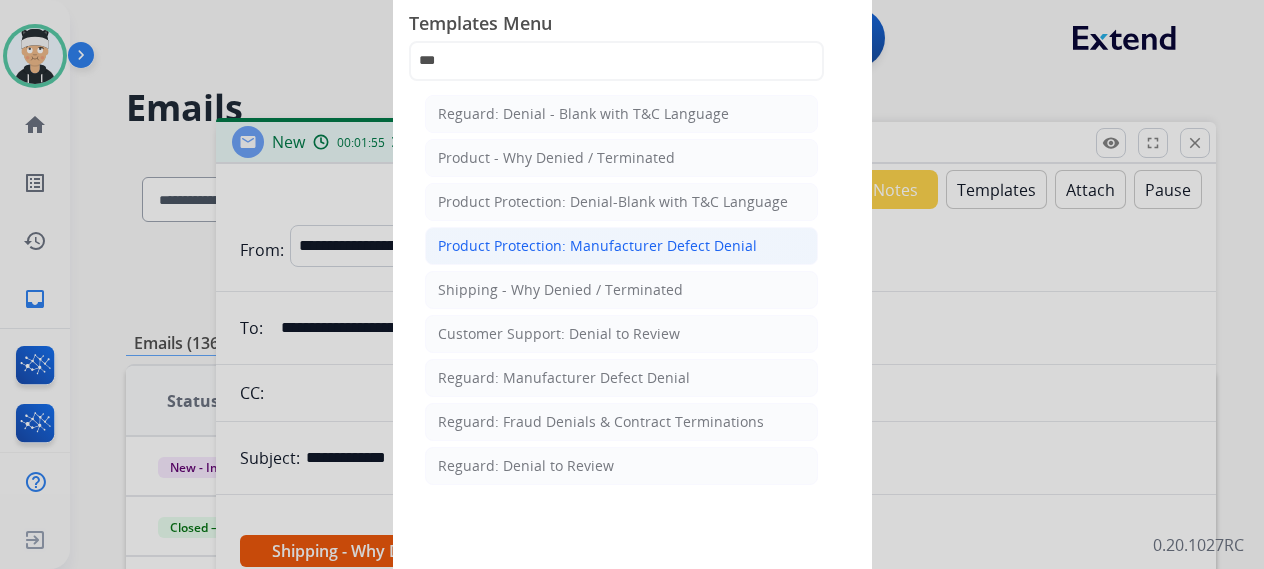 click on "Product Protection: Manufacturer Defect Denial" 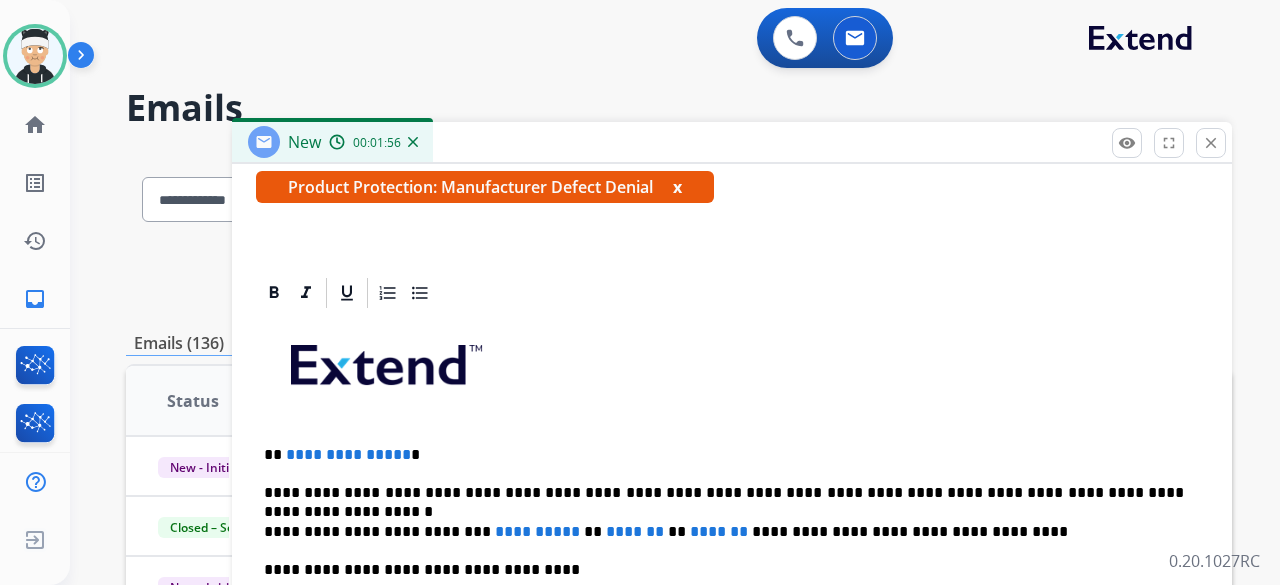 scroll, scrollTop: 365, scrollLeft: 0, axis: vertical 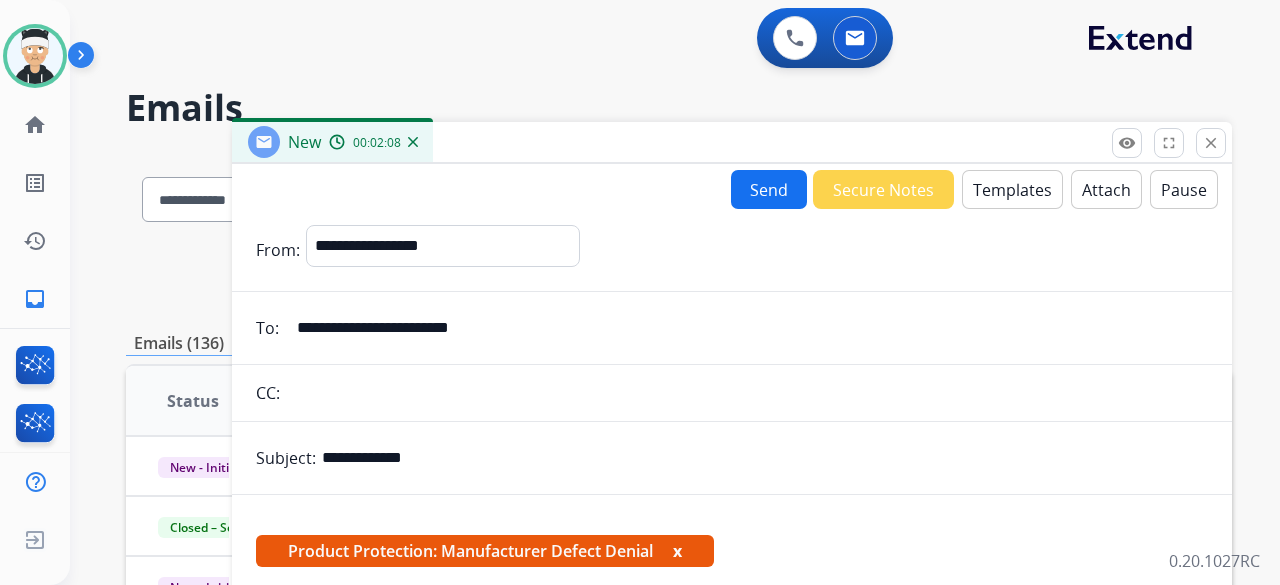 click on "Templates" at bounding box center (1012, 189) 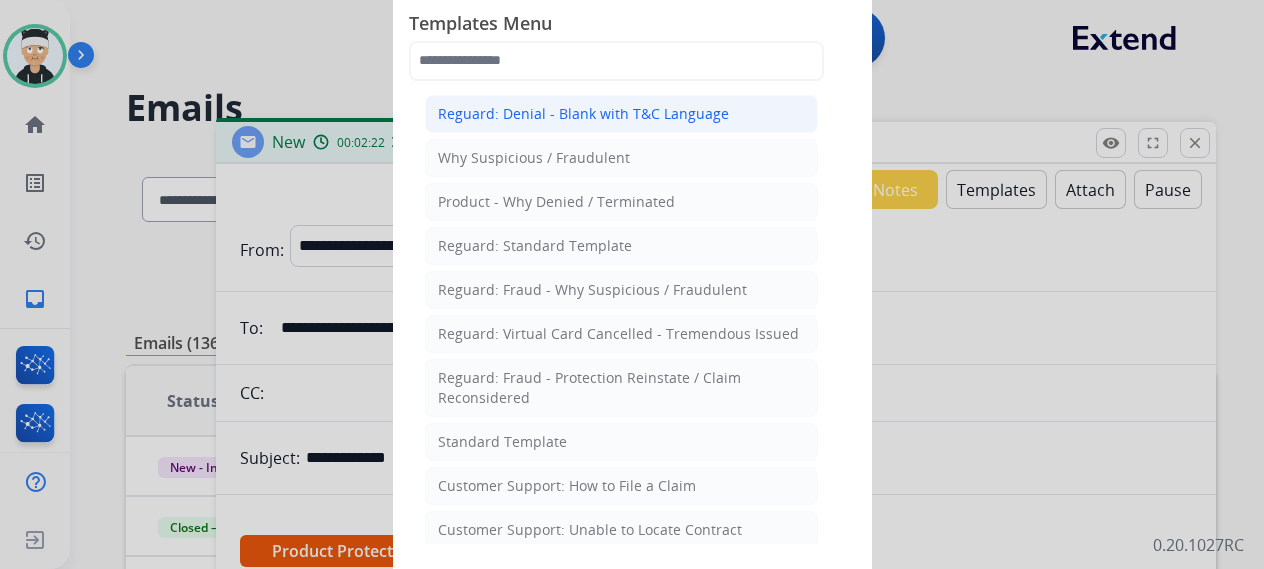 click on "Reguard: Denial - Blank with T&C Language" 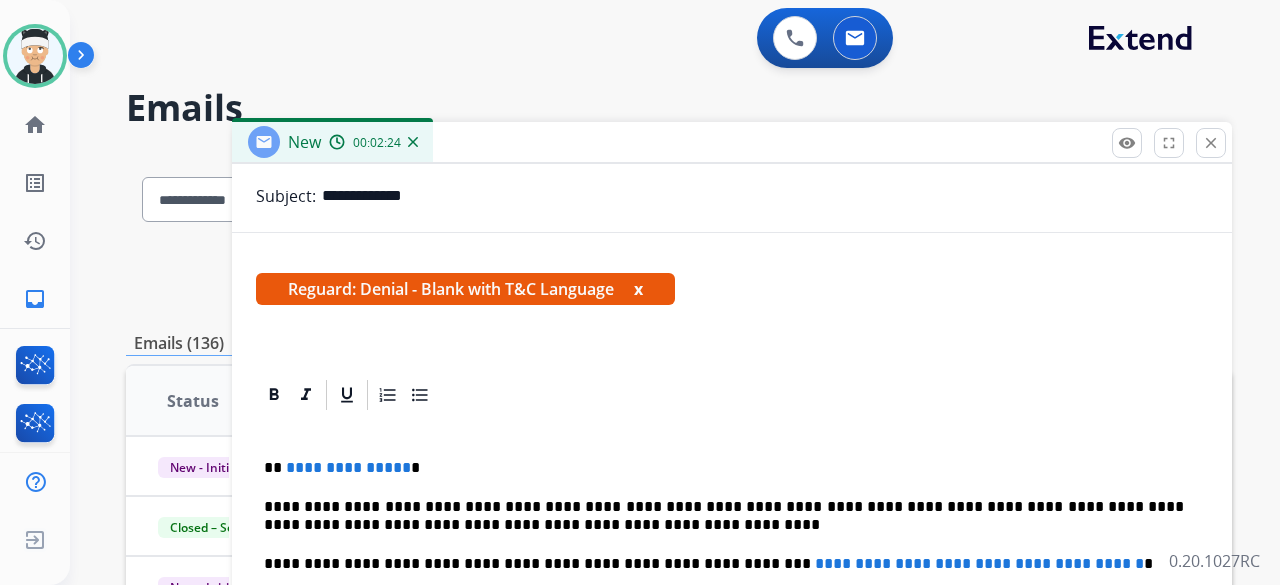 scroll, scrollTop: 263, scrollLeft: 0, axis: vertical 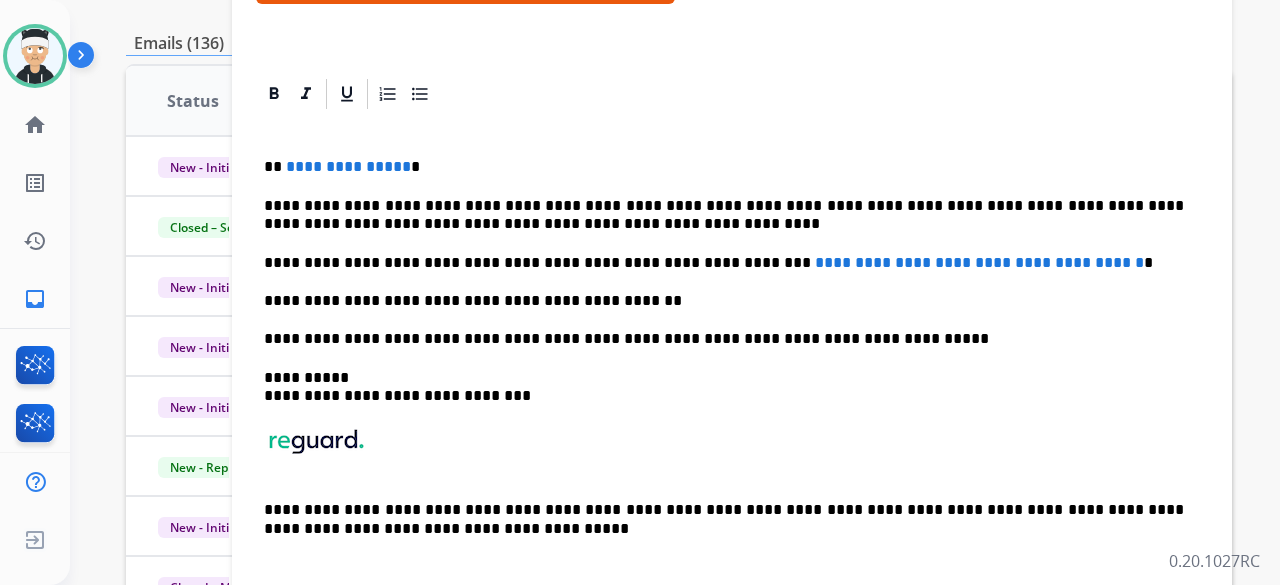 drag, startPoint x: 1121, startPoint y: 255, endPoint x: 1074, endPoint y: 255, distance: 47 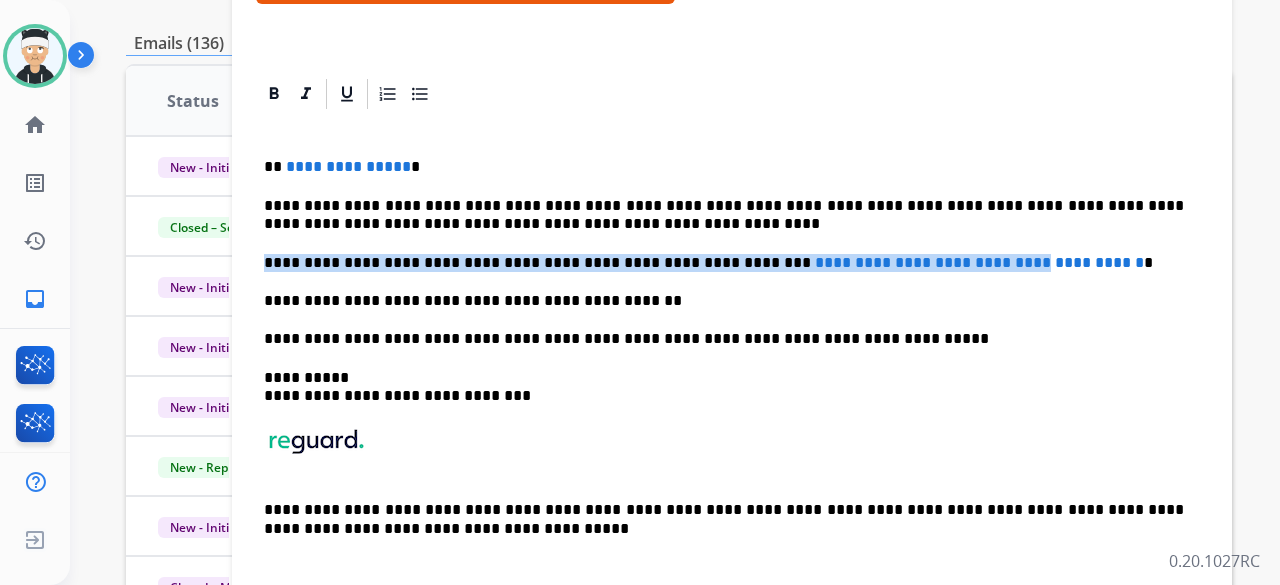 drag, startPoint x: 841, startPoint y: 252, endPoint x: 269, endPoint y: 261, distance: 572.0708 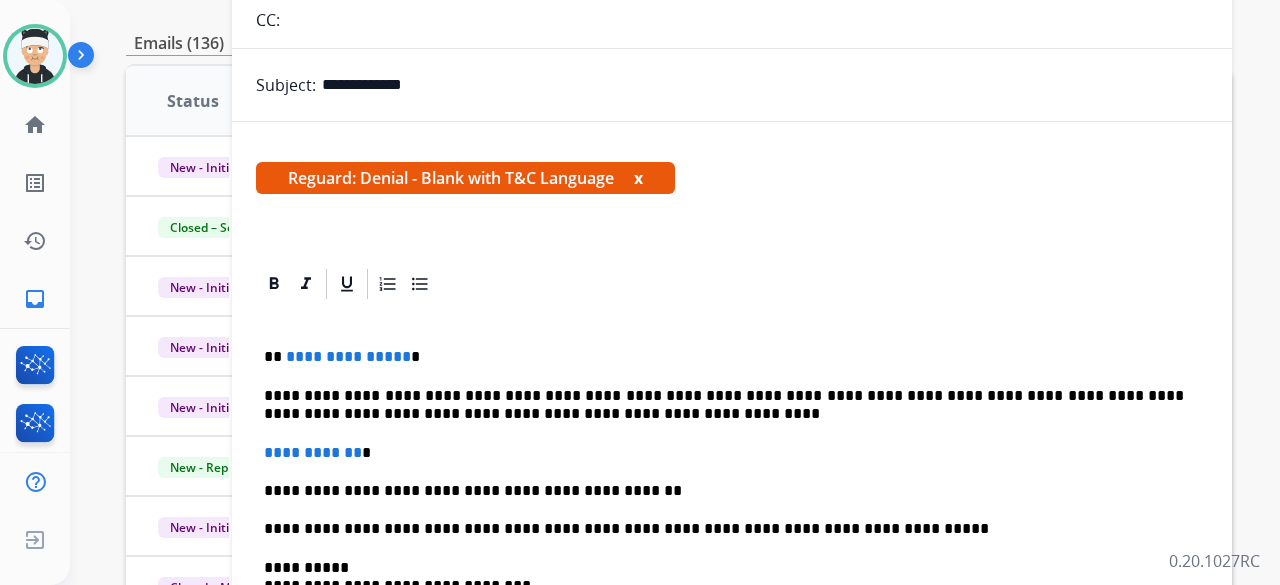 scroll, scrollTop: 0, scrollLeft: 0, axis: both 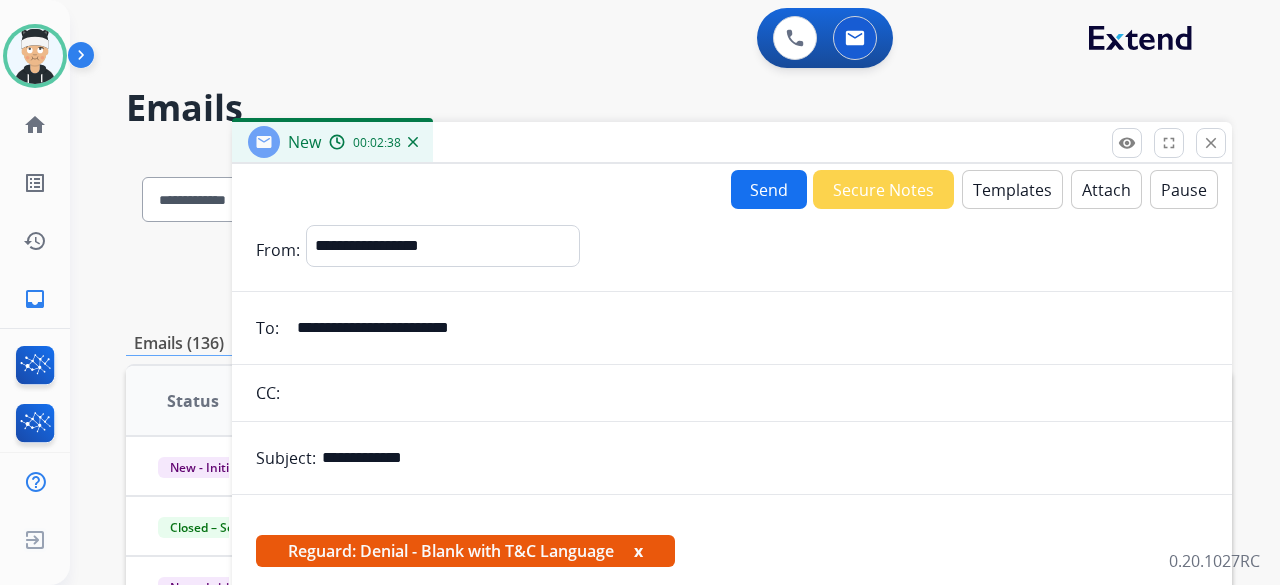 click on "Templates" at bounding box center [1012, 189] 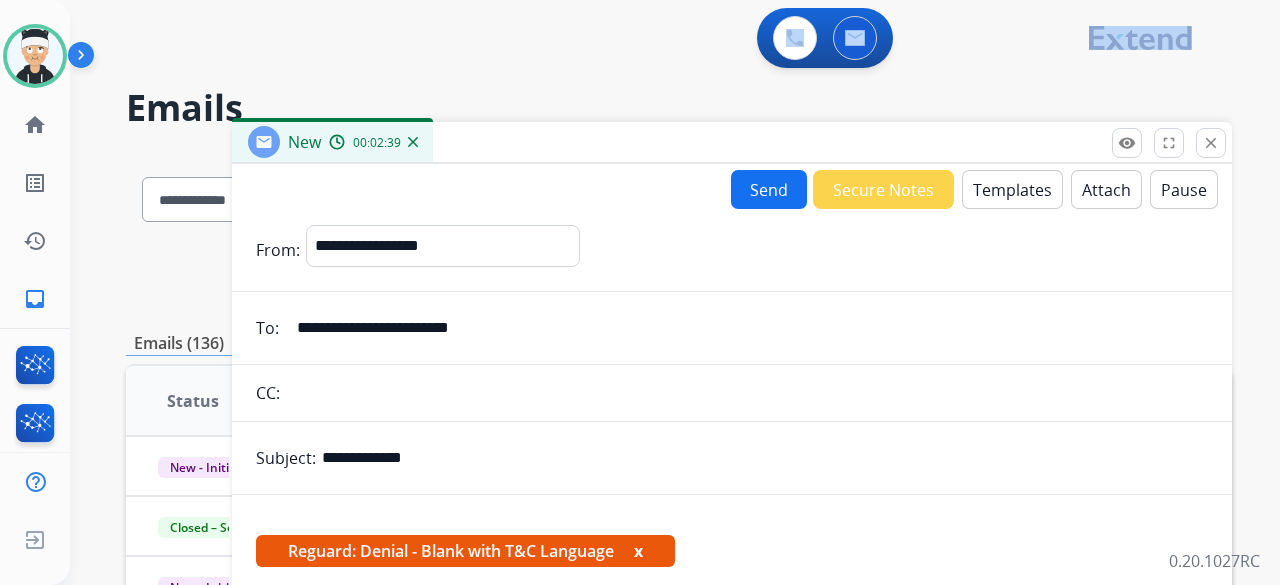 click on "Templates" at bounding box center (1012, 189) 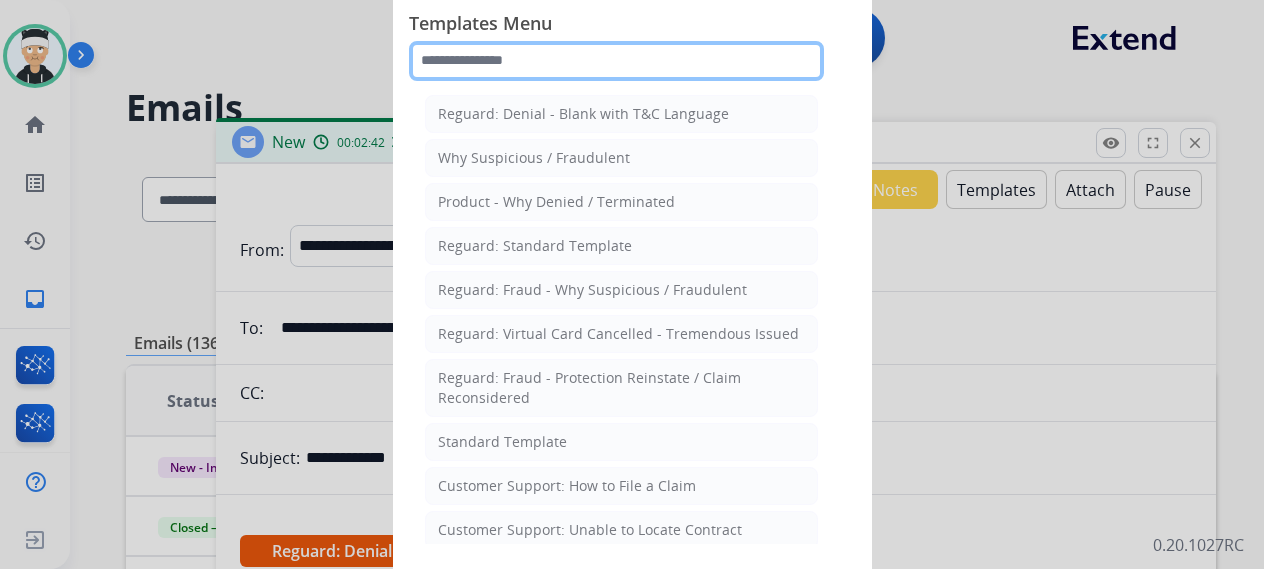 click 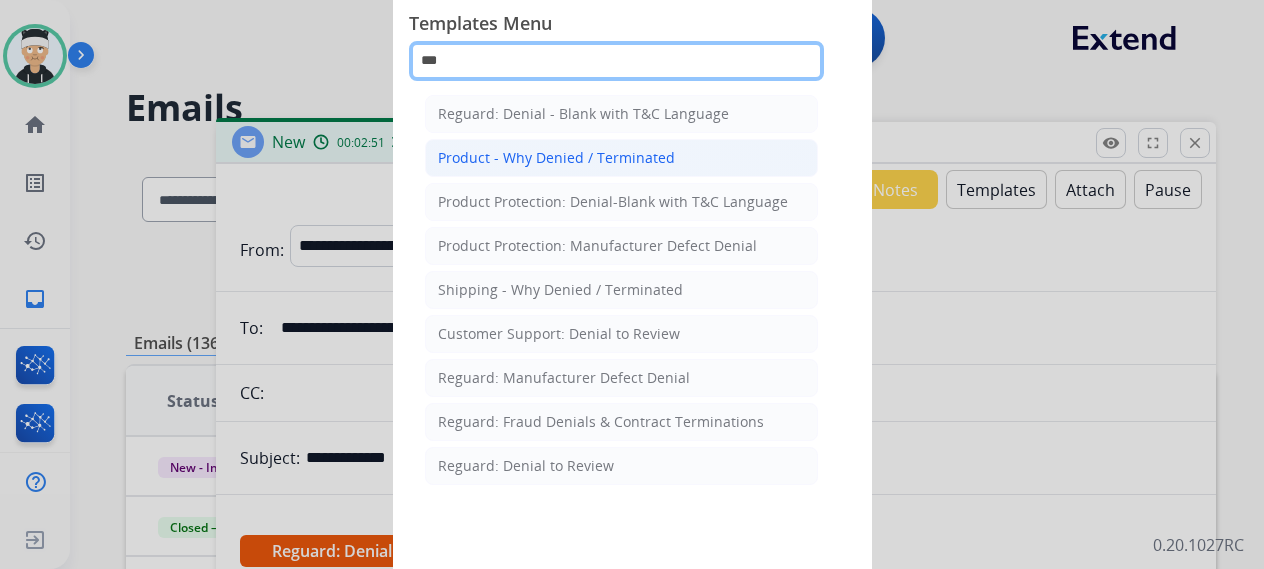type on "***" 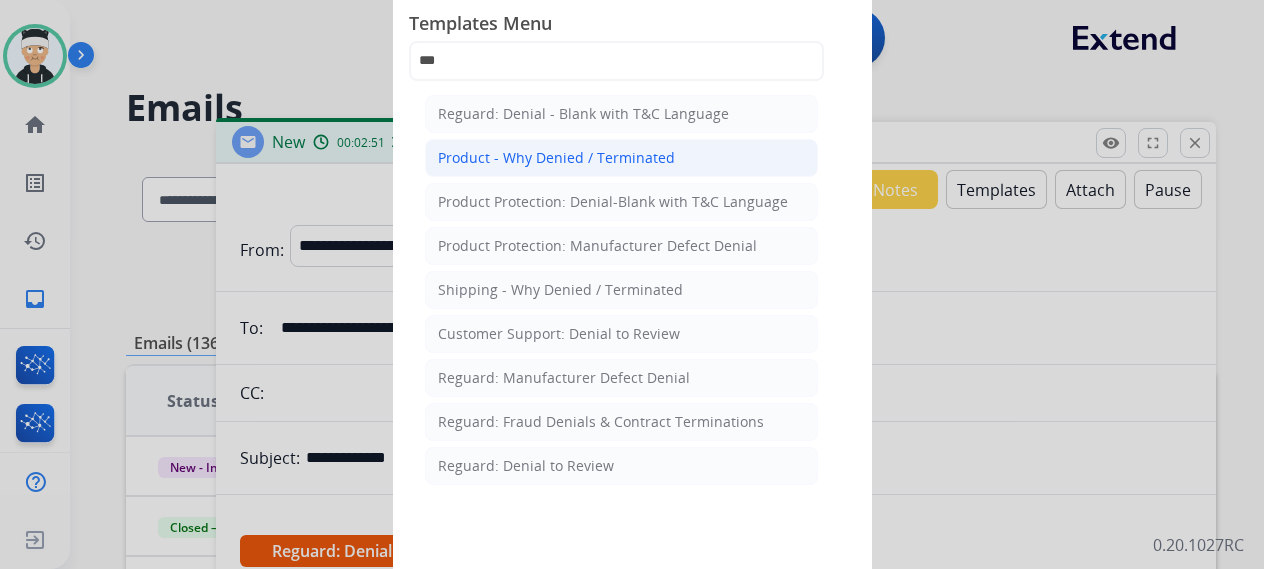 click on "Product - Why Denied / Terminated" 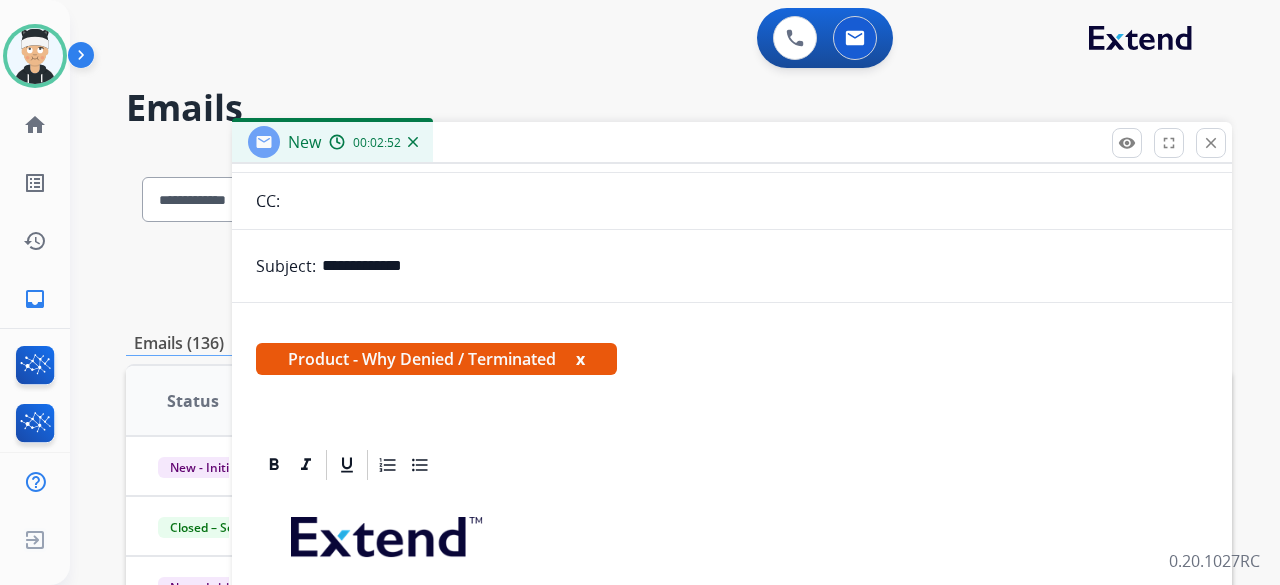 scroll, scrollTop: 343, scrollLeft: 0, axis: vertical 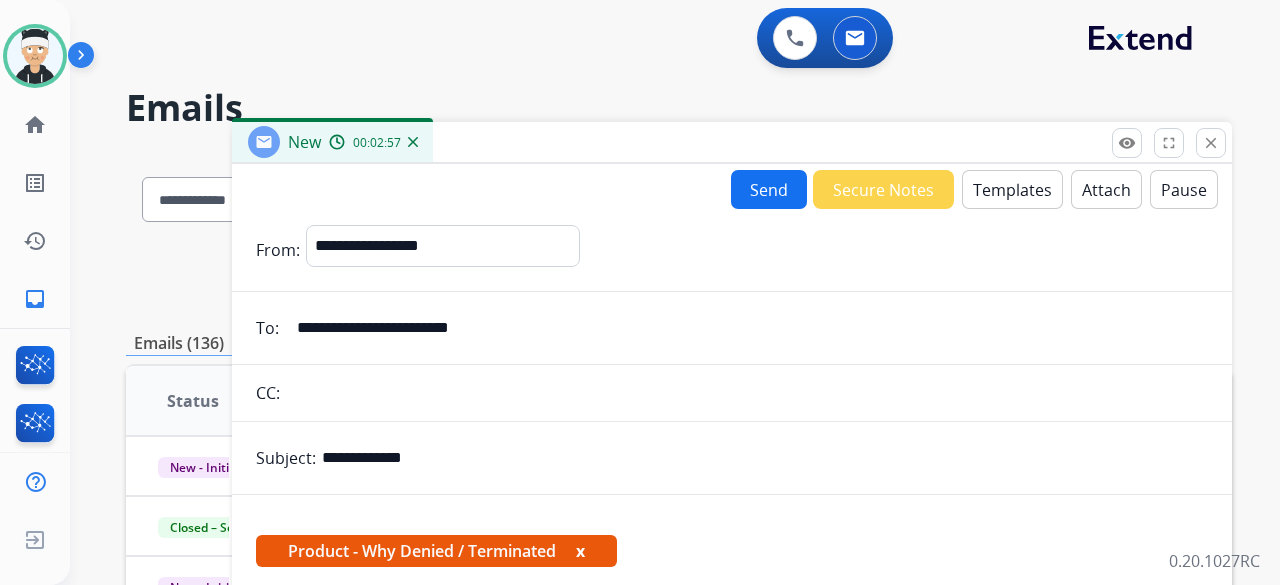 click on "Templates" at bounding box center [1012, 189] 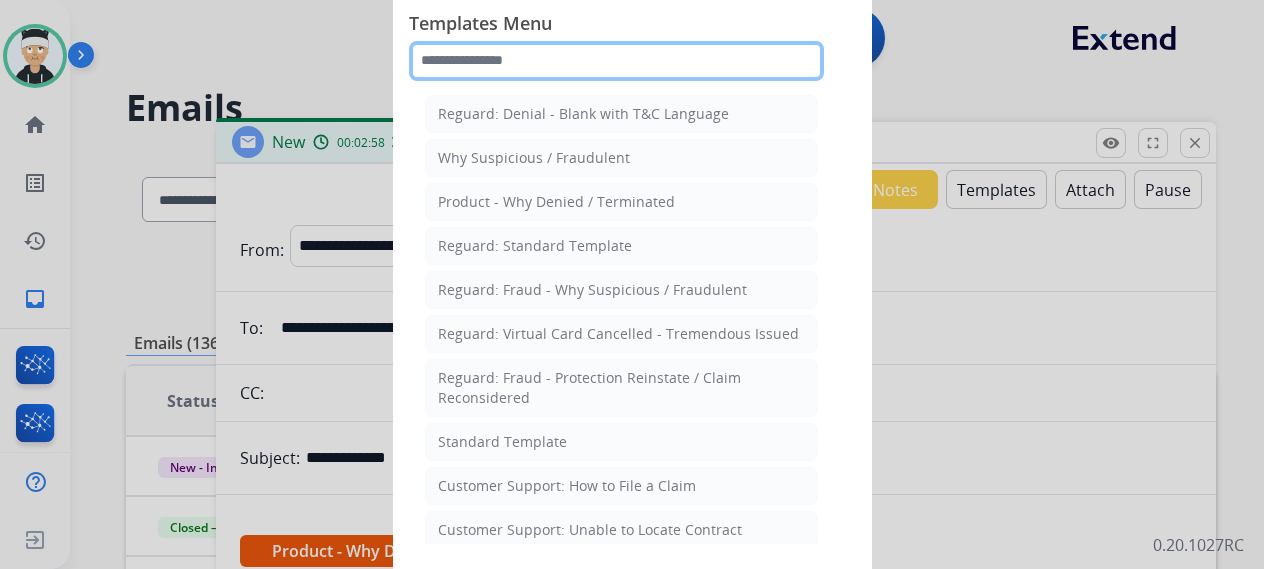 click 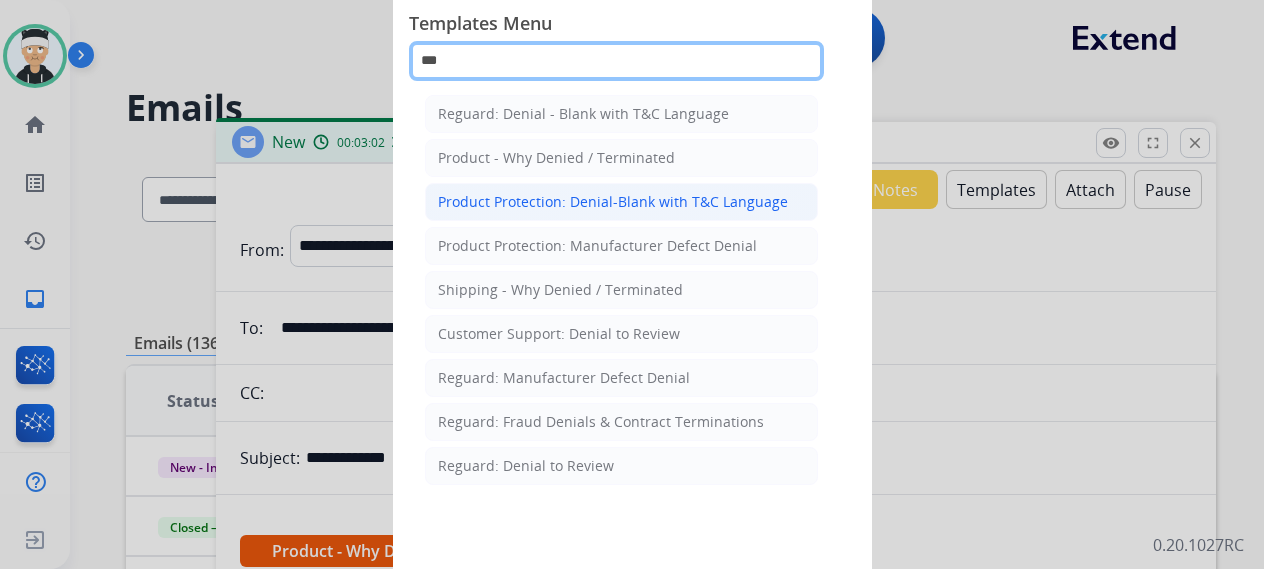 type on "***" 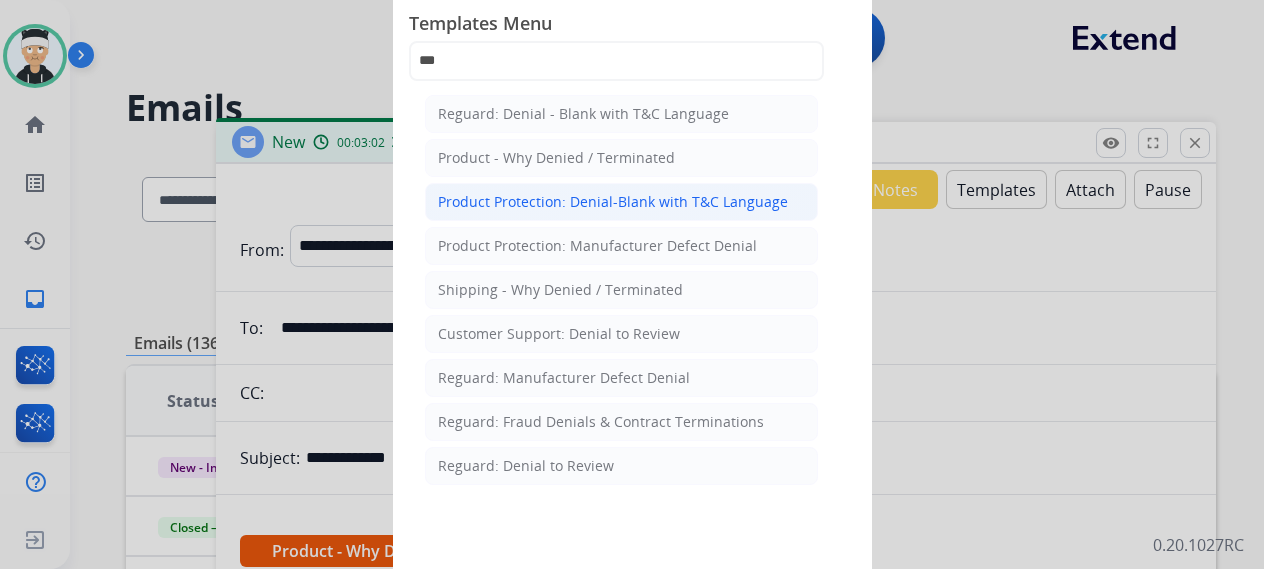 click on "Product Protection: Denial-Blank with T&C Language" 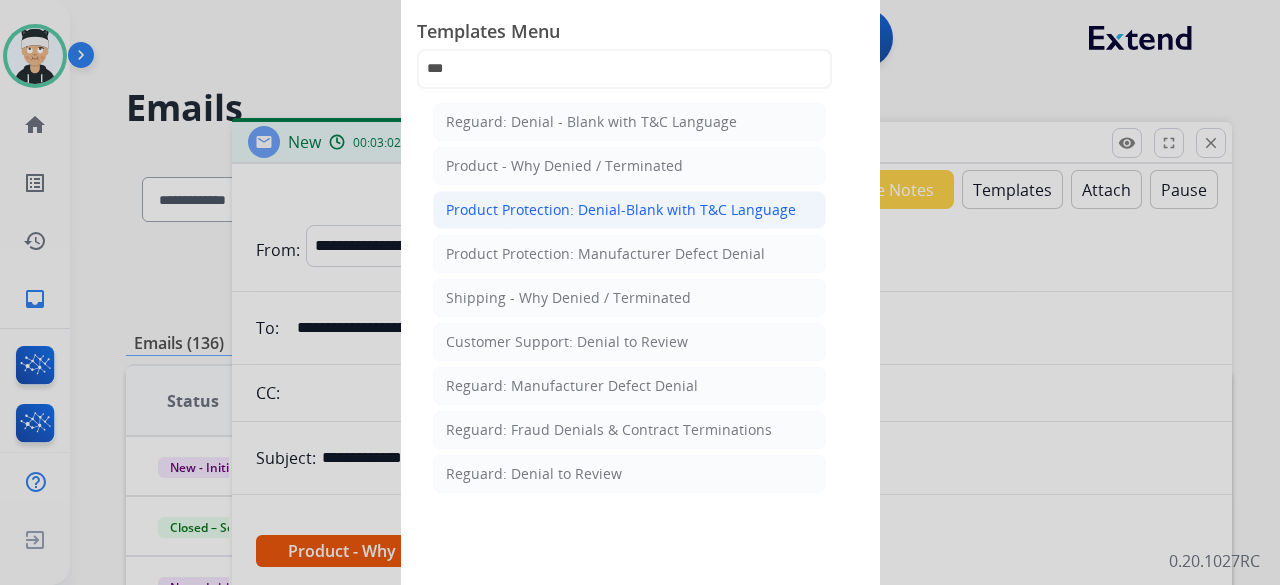 click on "Send  Secure Notes  Templates Attach  Pause" at bounding box center [732, 189] 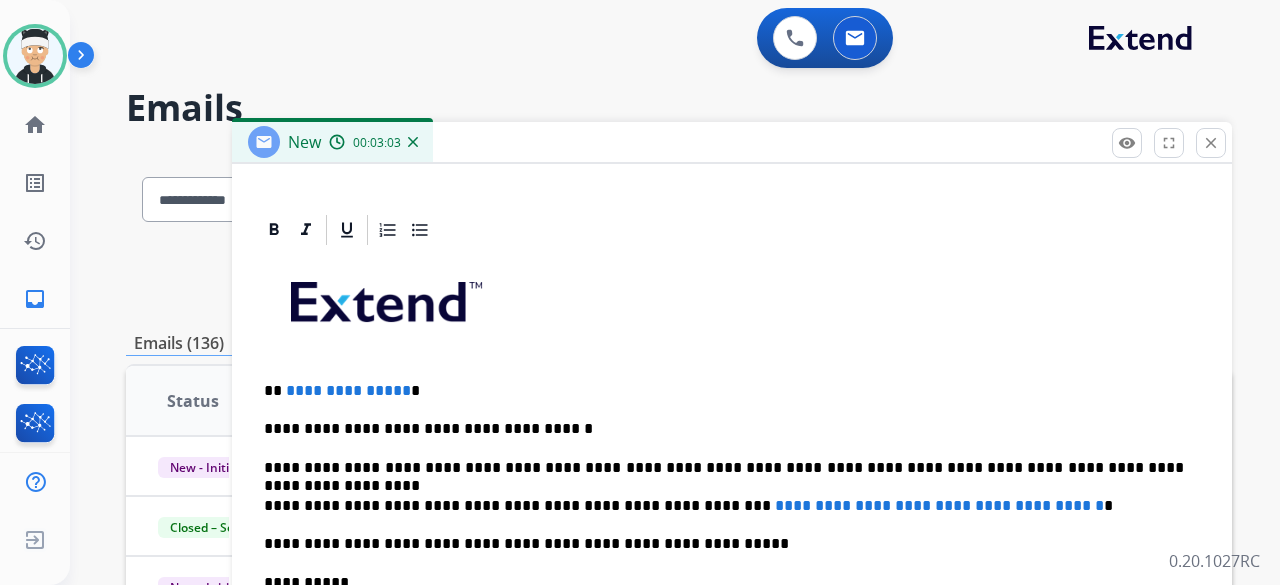 scroll, scrollTop: 442, scrollLeft: 0, axis: vertical 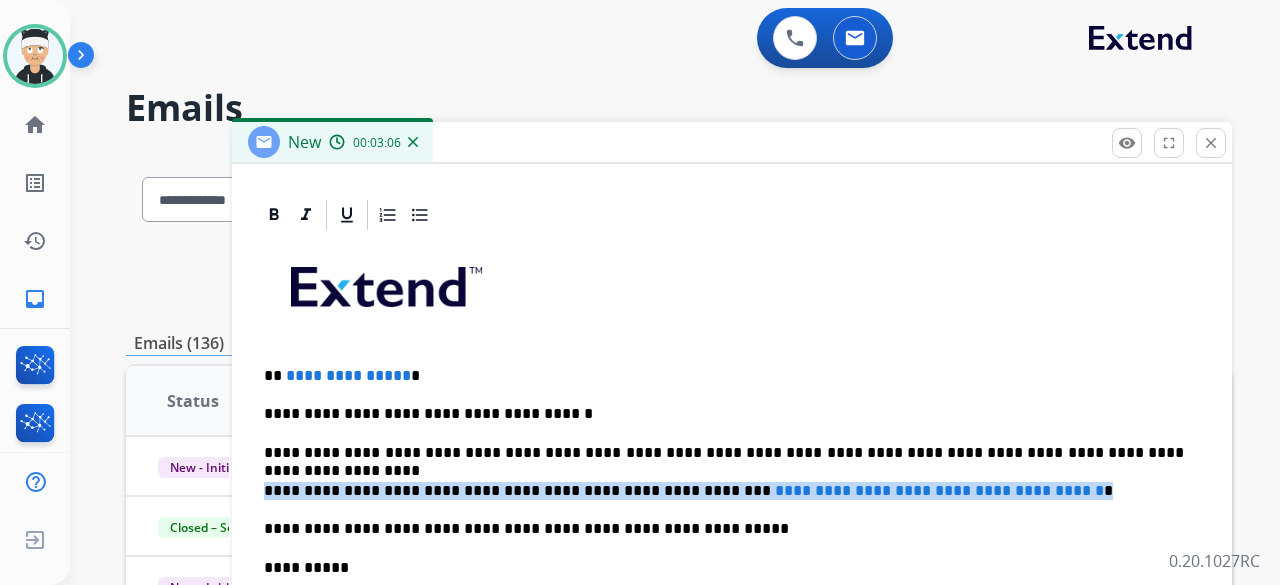 drag, startPoint x: 1090, startPoint y: 485, endPoint x: 266, endPoint y: 484, distance: 824.0006 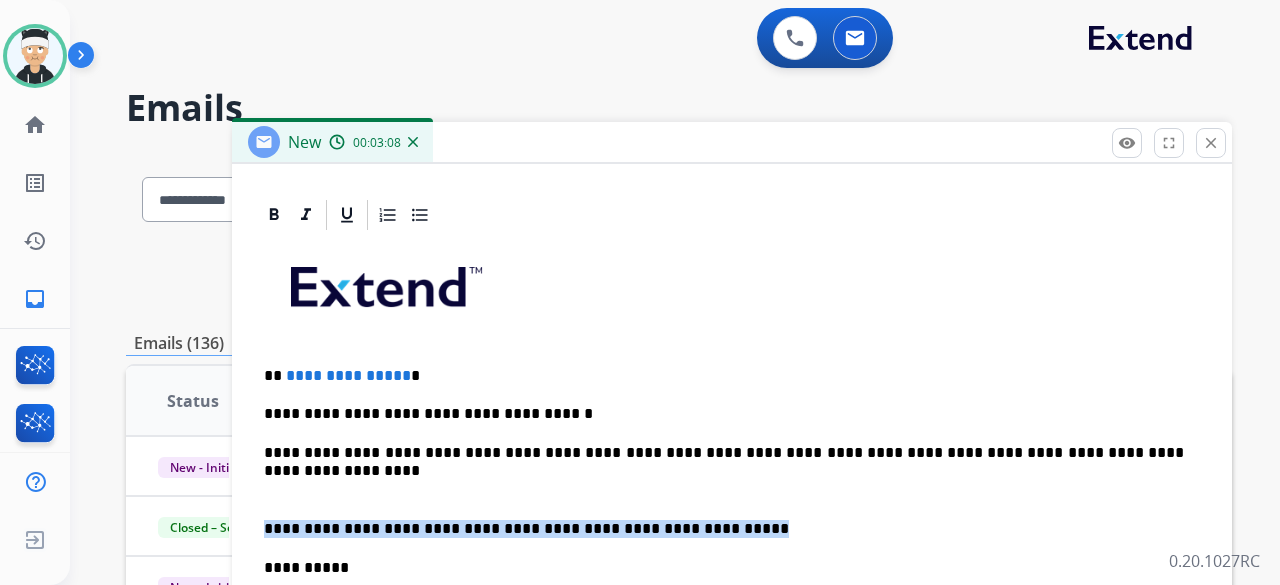 drag, startPoint x: 710, startPoint y: 534, endPoint x: 262, endPoint y: 525, distance: 448.0904 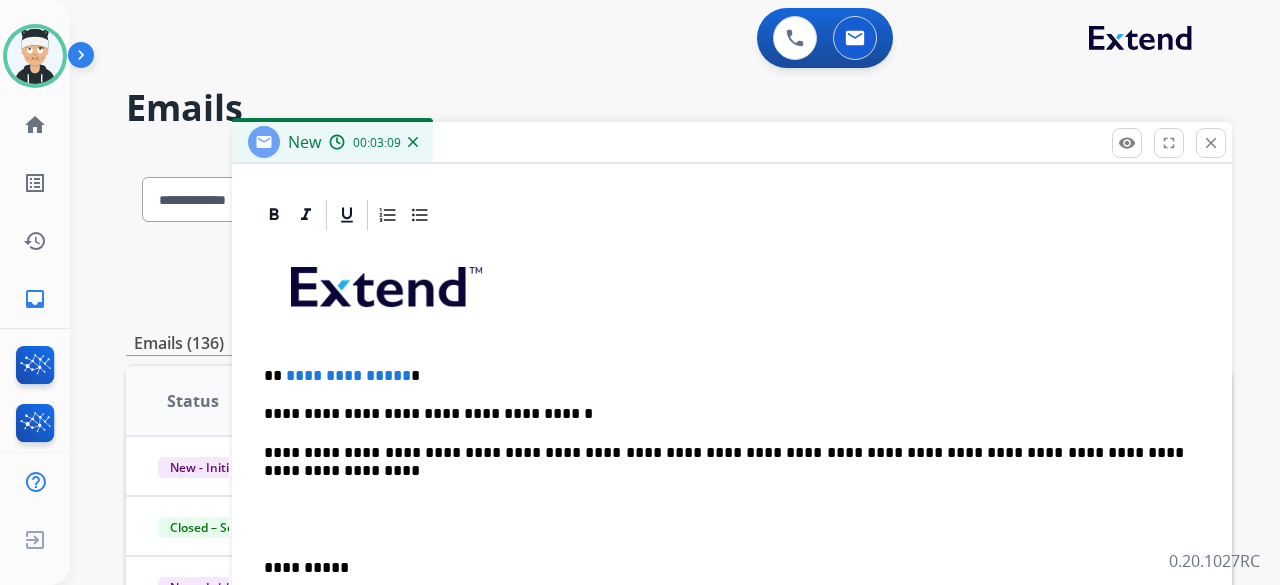 scroll, scrollTop: 403, scrollLeft: 0, axis: vertical 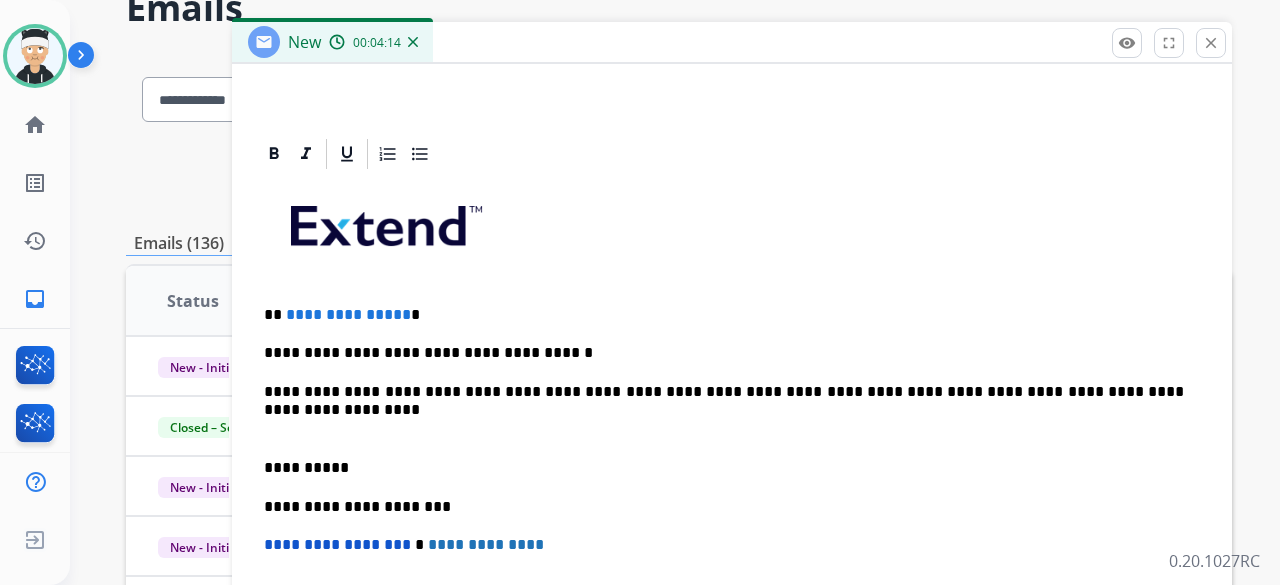 drag, startPoint x: 310, startPoint y: 409, endPoint x: 304, endPoint y: 420, distance: 12.529964 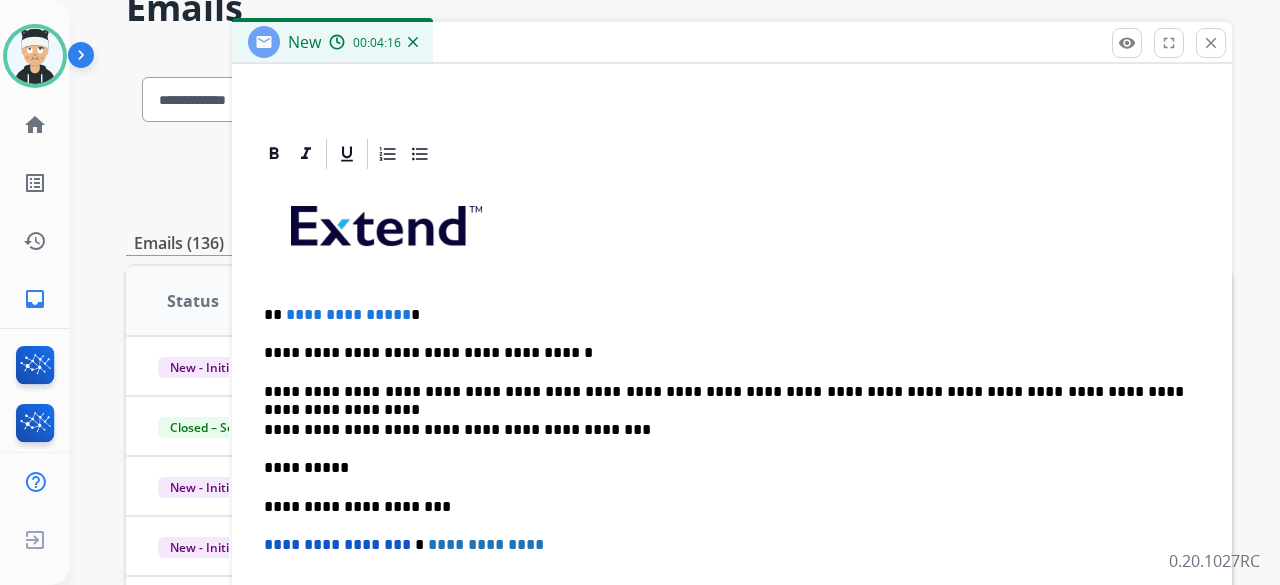 click on "**********" at bounding box center (724, 430) 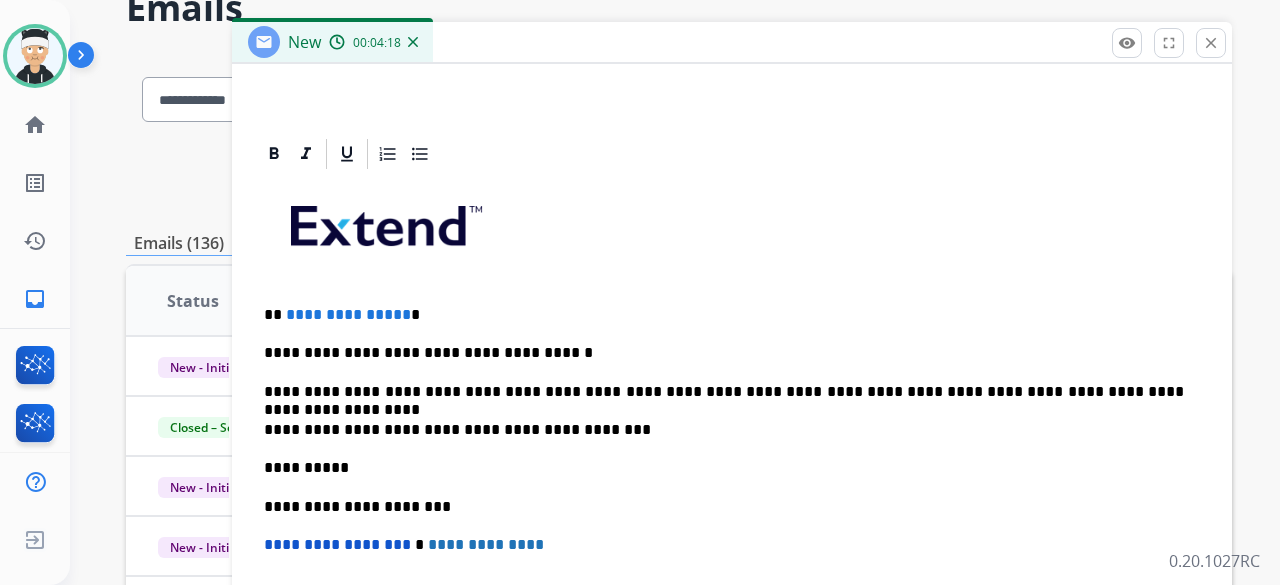 click on "**********" at bounding box center (724, 430) 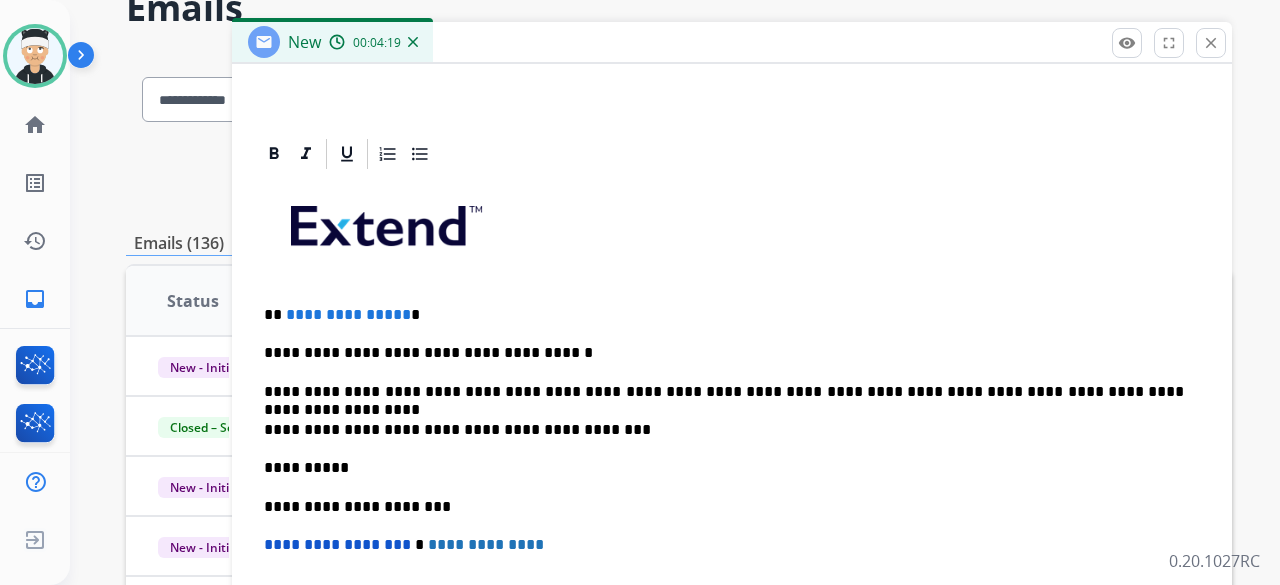 click on "**********" at bounding box center [724, 430] 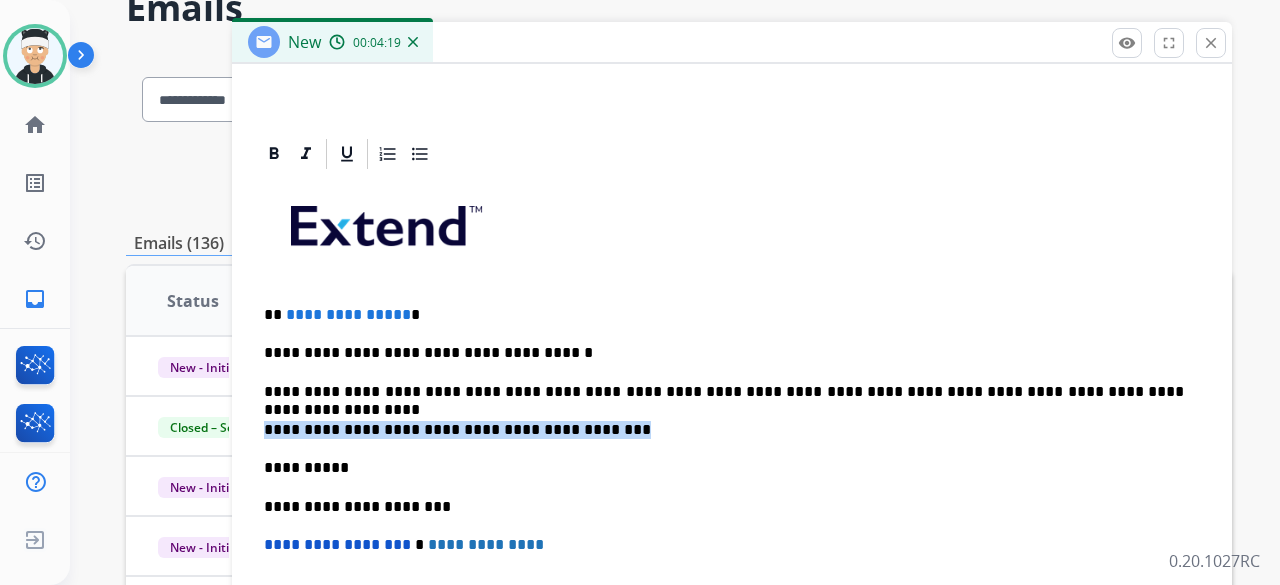 click on "**********" at bounding box center (724, 430) 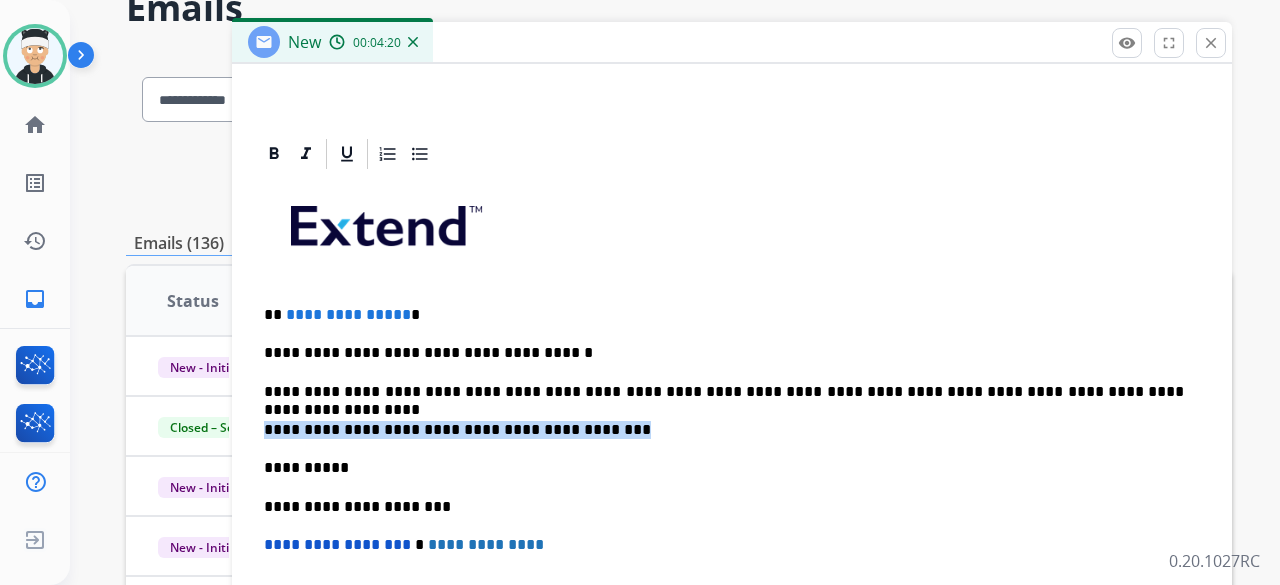 click on "**********" at bounding box center [724, 430] 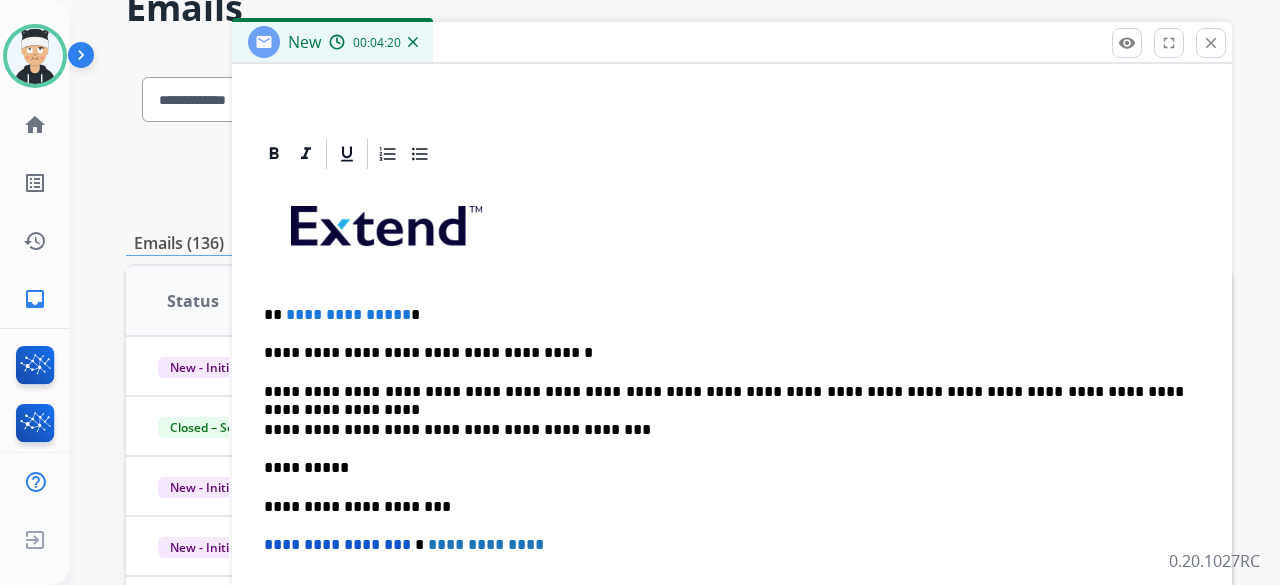 click on "**********" at bounding box center [724, 430] 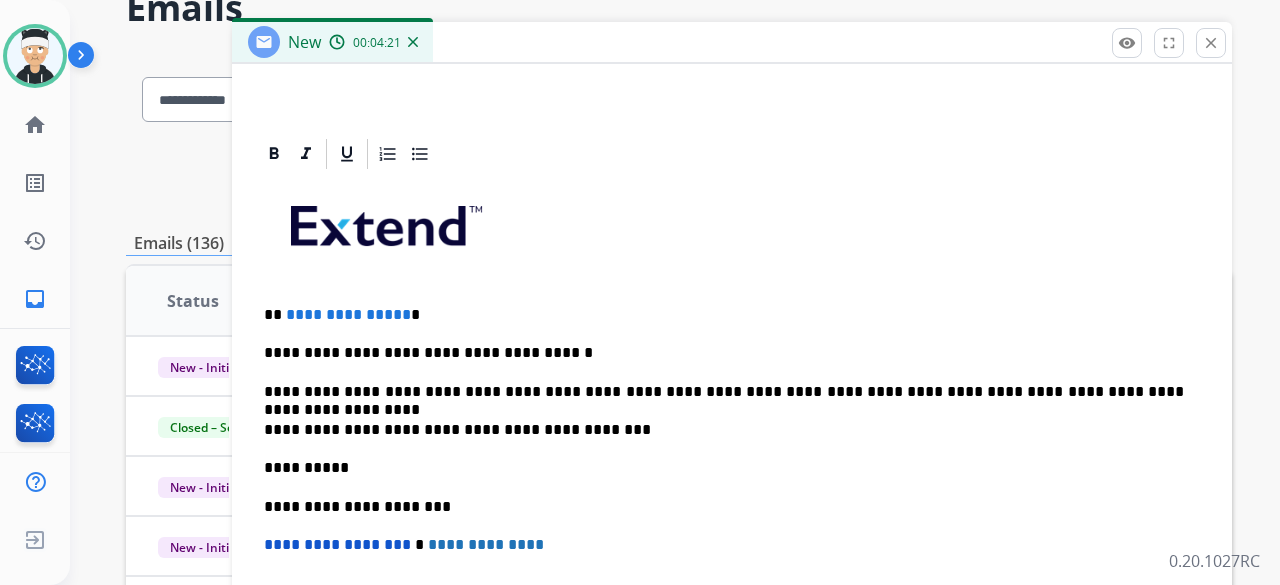 click on "**********" at bounding box center [724, 430] 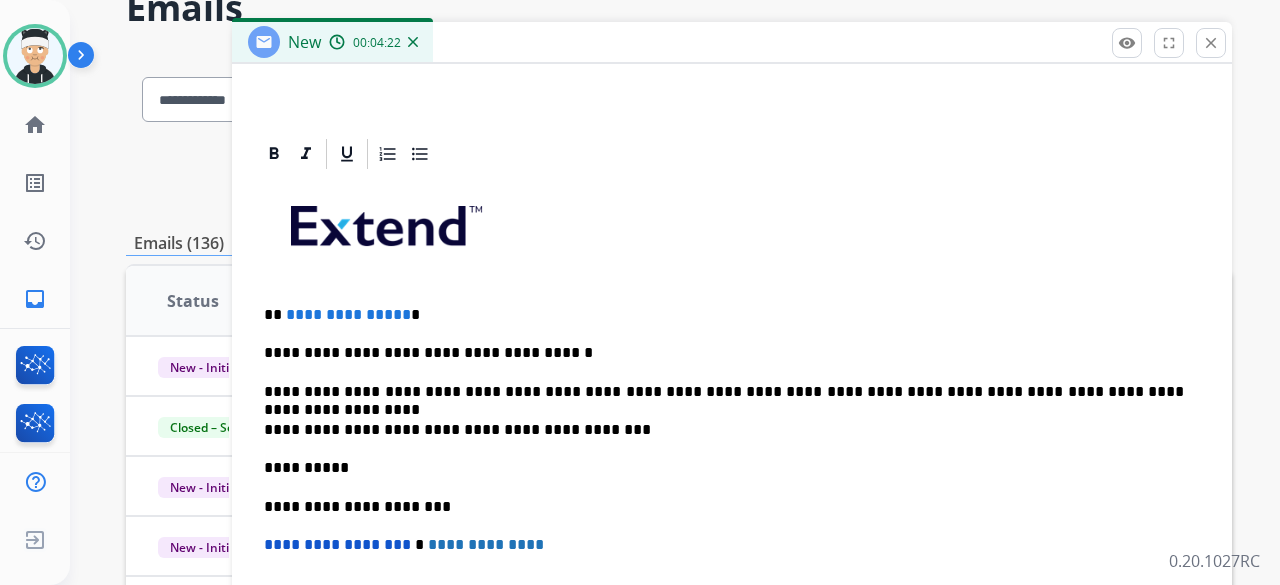 click on "**********" at bounding box center [724, 430] 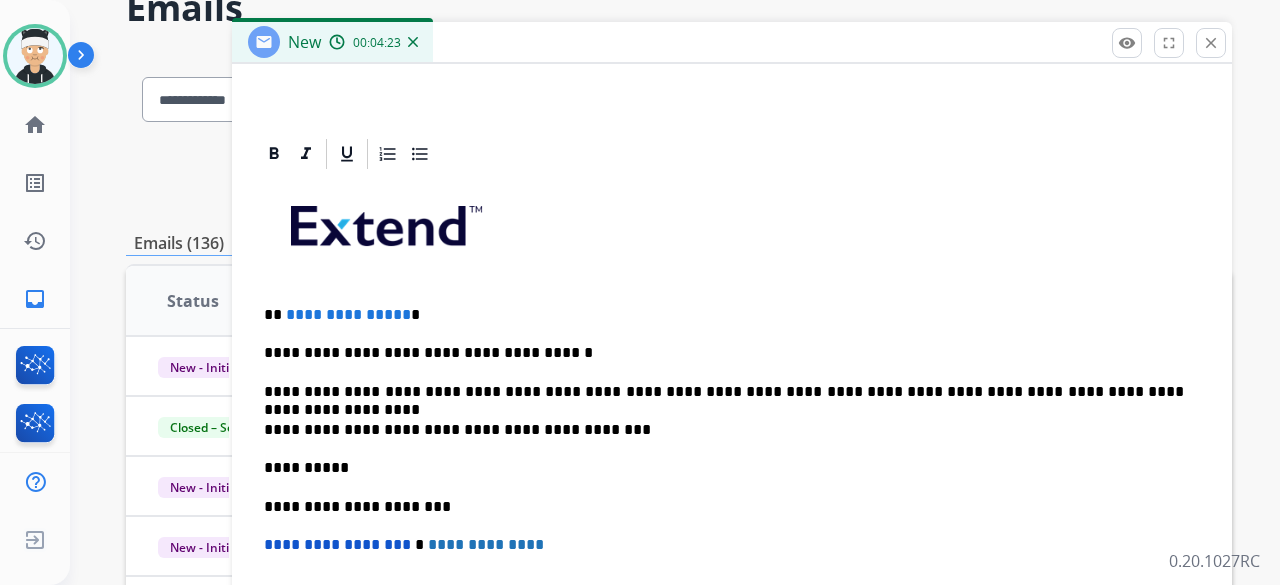 type 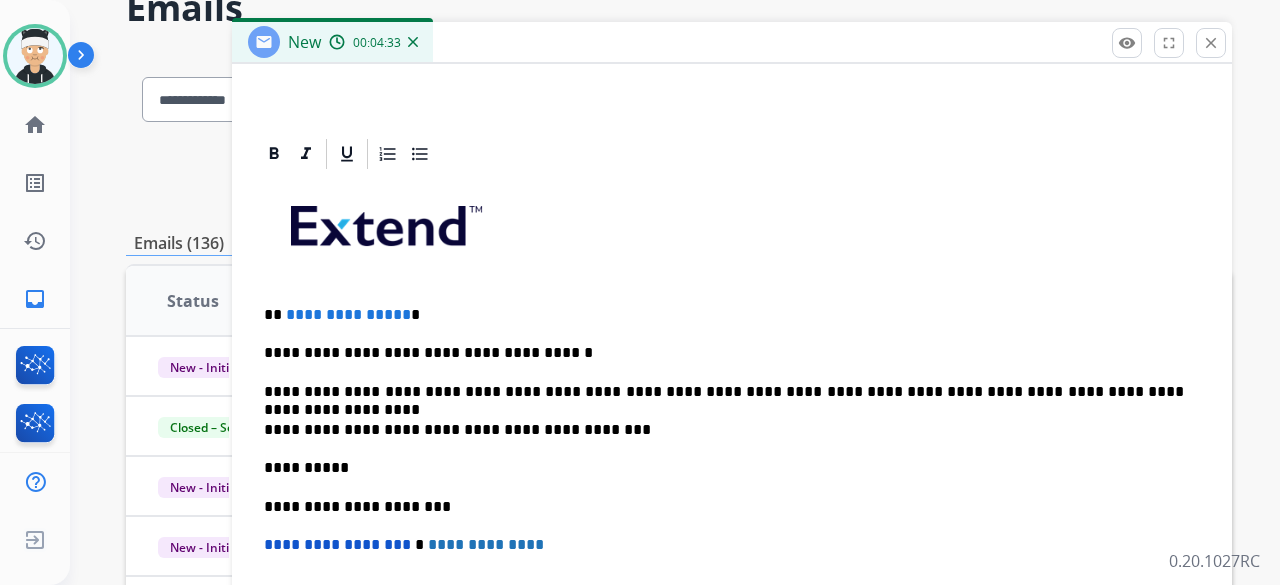 click on "**********" at bounding box center (732, 487) 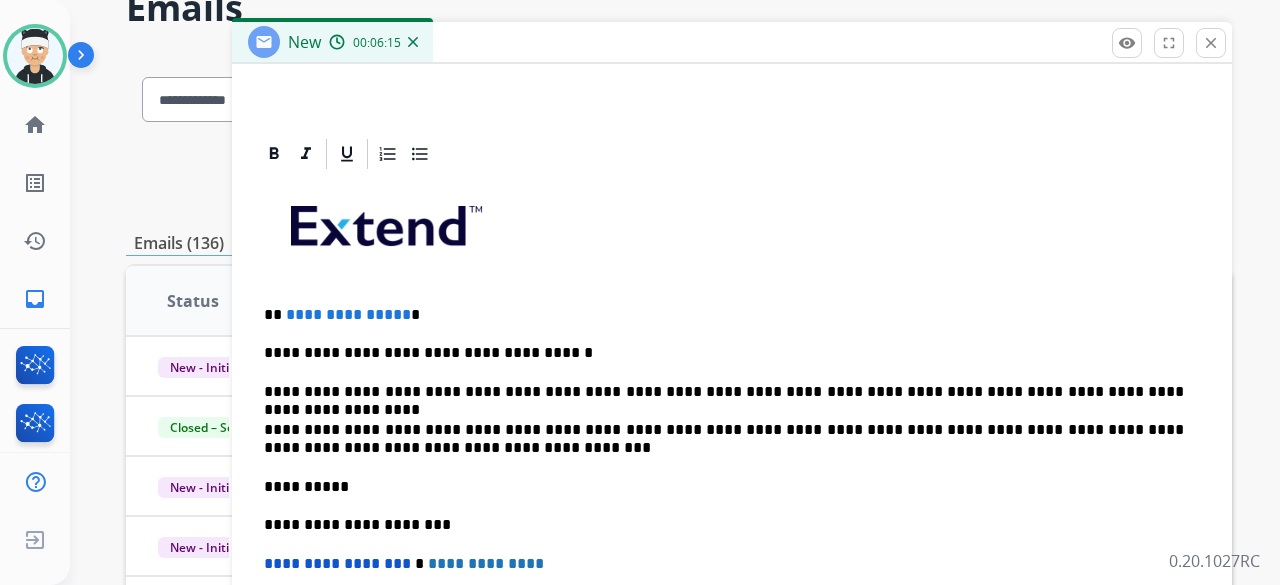click on "**********" at bounding box center (724, 439) 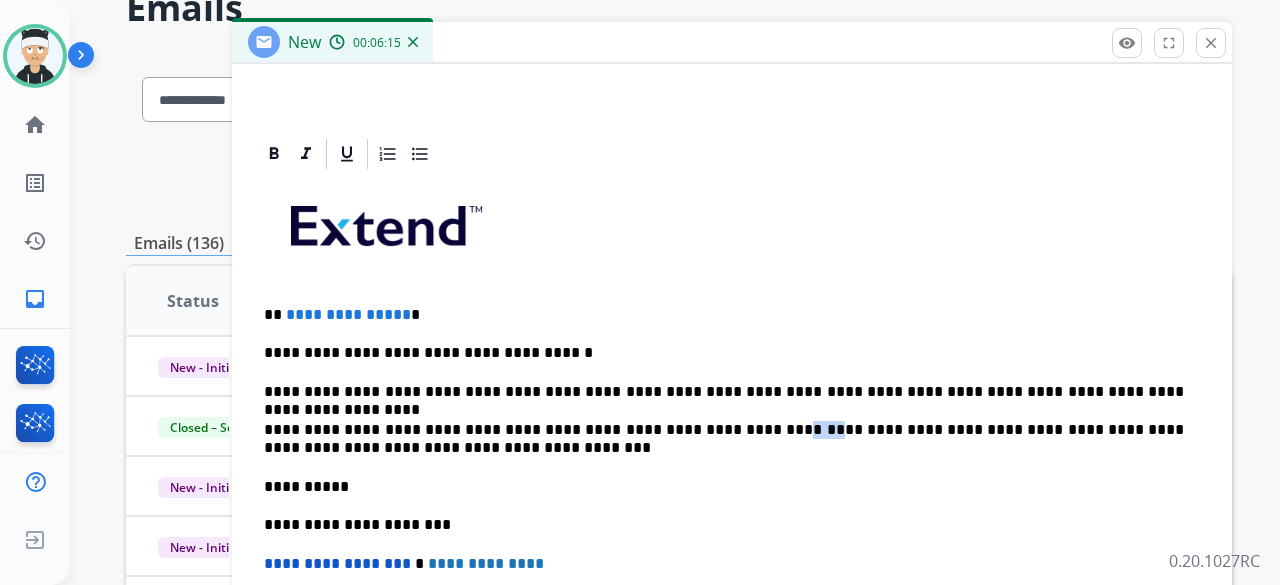 click on "**********" at bounding box center [724, 439] 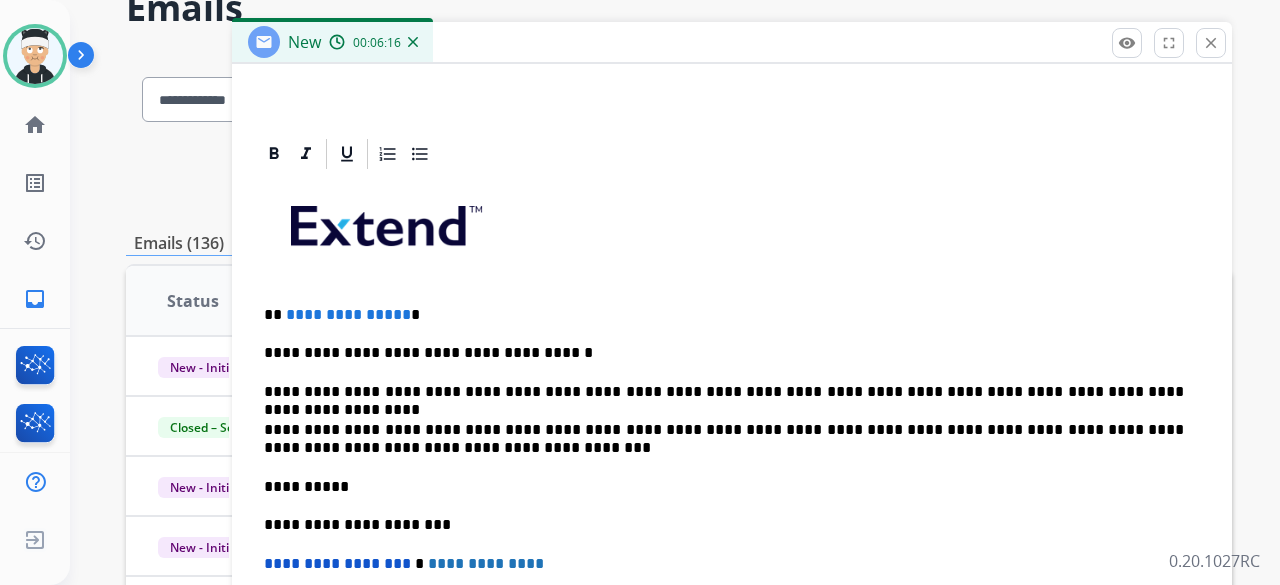 click on "**********" at bounding box center (724, 439) 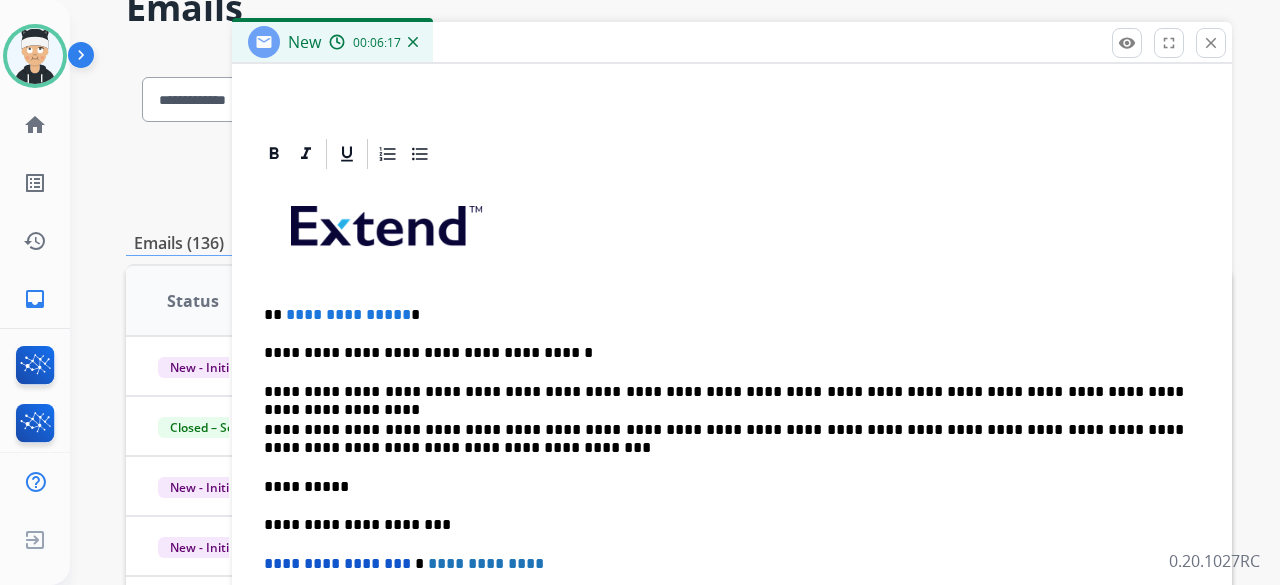 click on "**********" at bounding box center (724, 439) 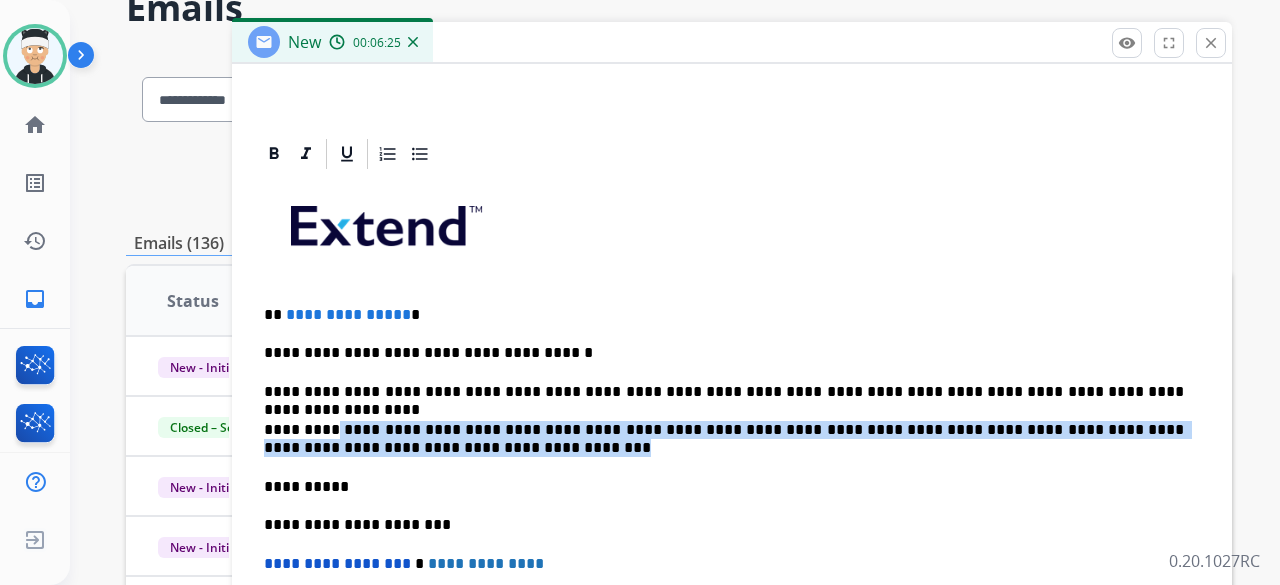 drag, startPoint x: 604, startPoint y: 451, endPoint x: 330, endPoint y: 436, distance: 274.41028 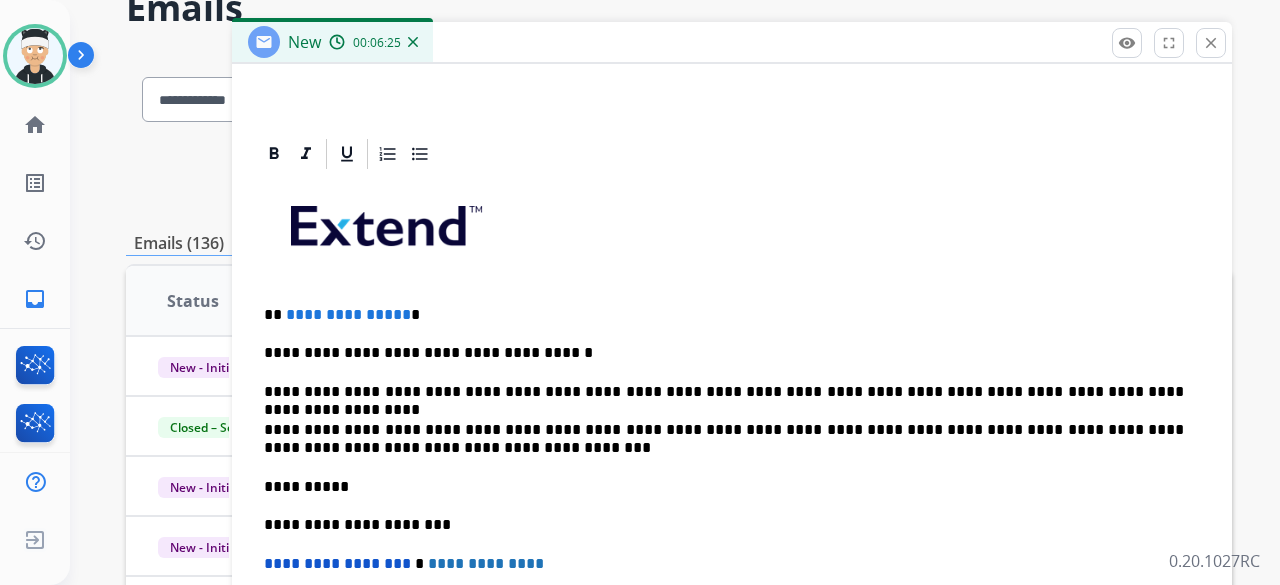 click on "**********" at bounding box center [724, 487] 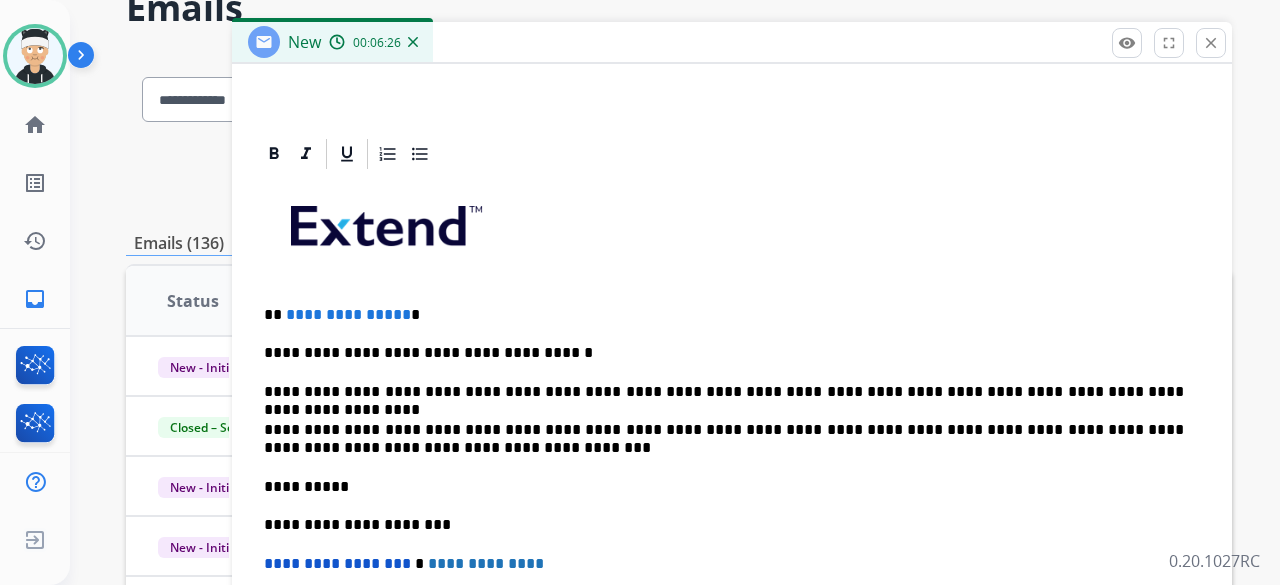 drag, startPoint x: 1188, startPoint y: 426, endPoint x: 1175, endPoint y: 428, distance: 13.152946 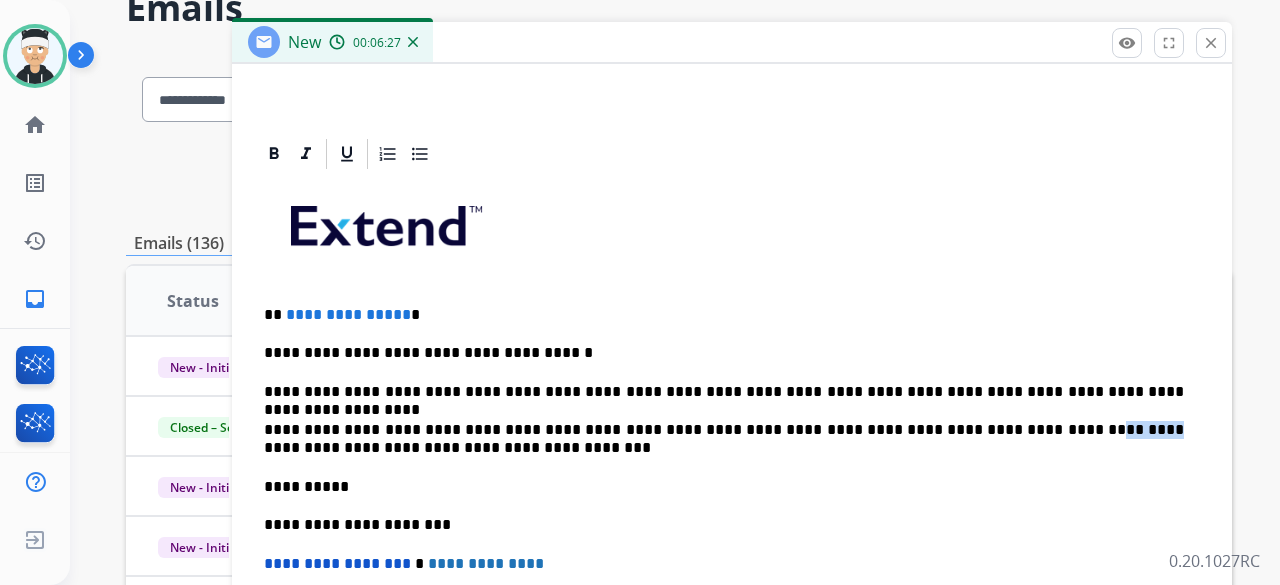 drag, startPoint x: 1175, startPoint y: 428, endPoint x: 971, endPoint y: 427, distance: 204.00246 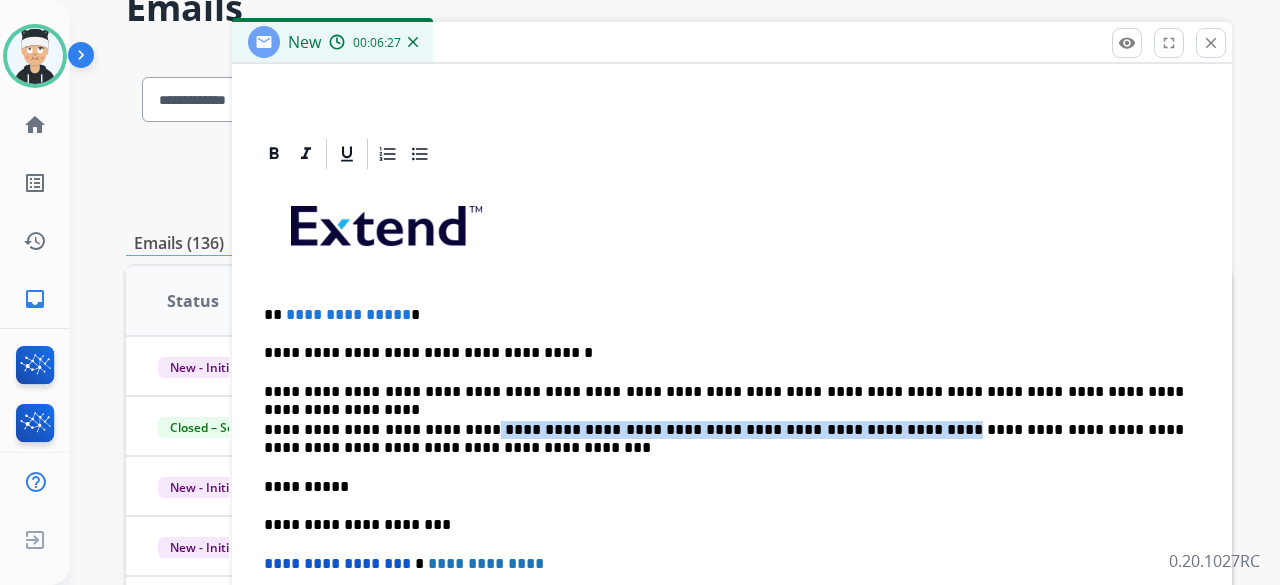 drag, startPoint x: 971, startPoint y: 427, endPoint x: 458, endPoint y: 431, distance: 513.01556 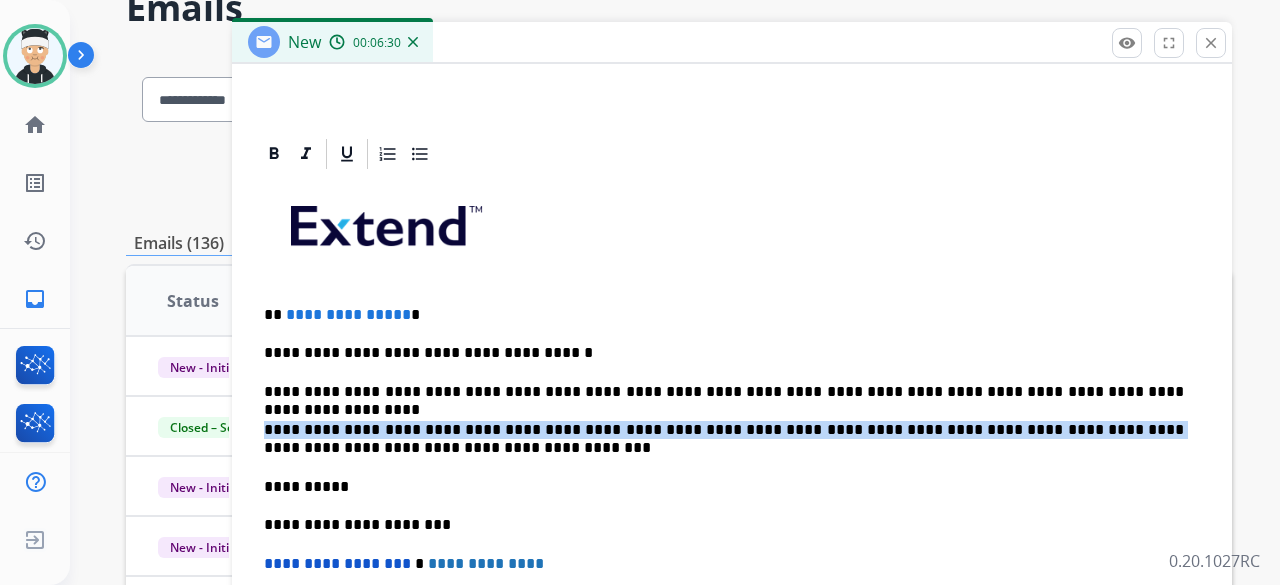 drag, startPoint x: 262, startPoint y: 427, endPoint x: 1279, endPoint y: 402, distance: 1017.30725 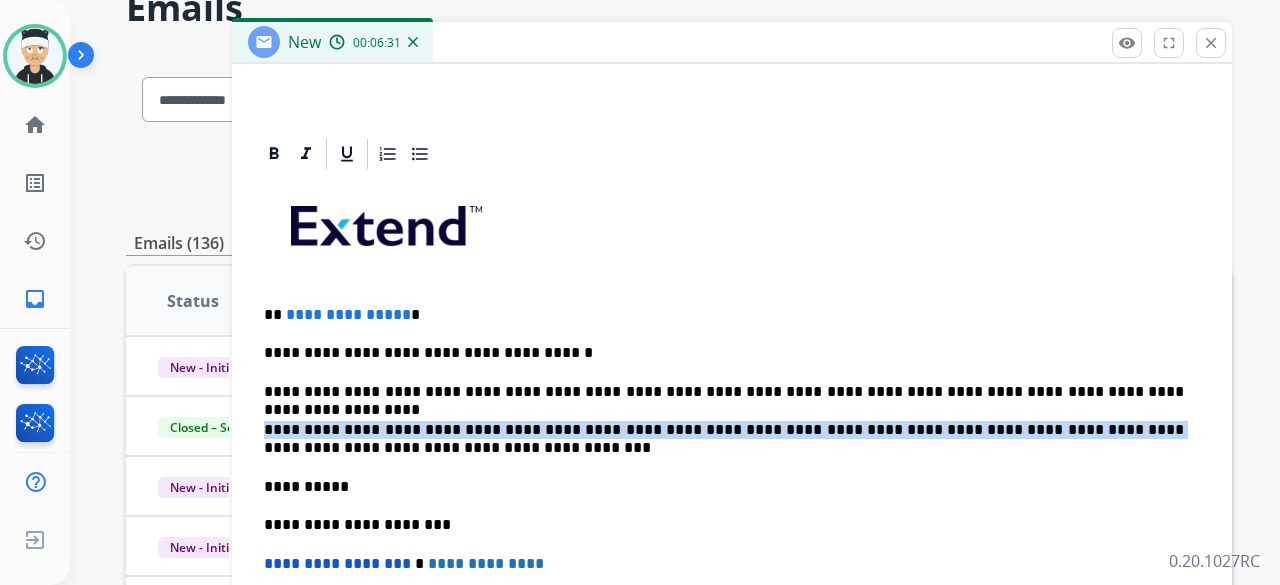 copy on "**********" 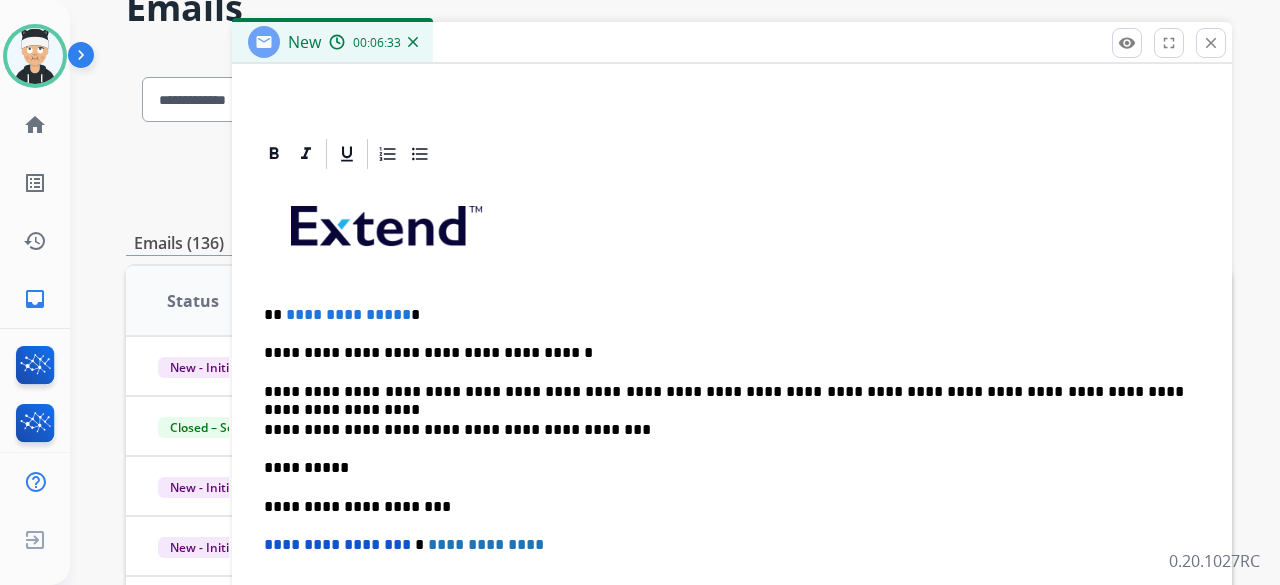 click on "**********" at bounding box center [732, 487] 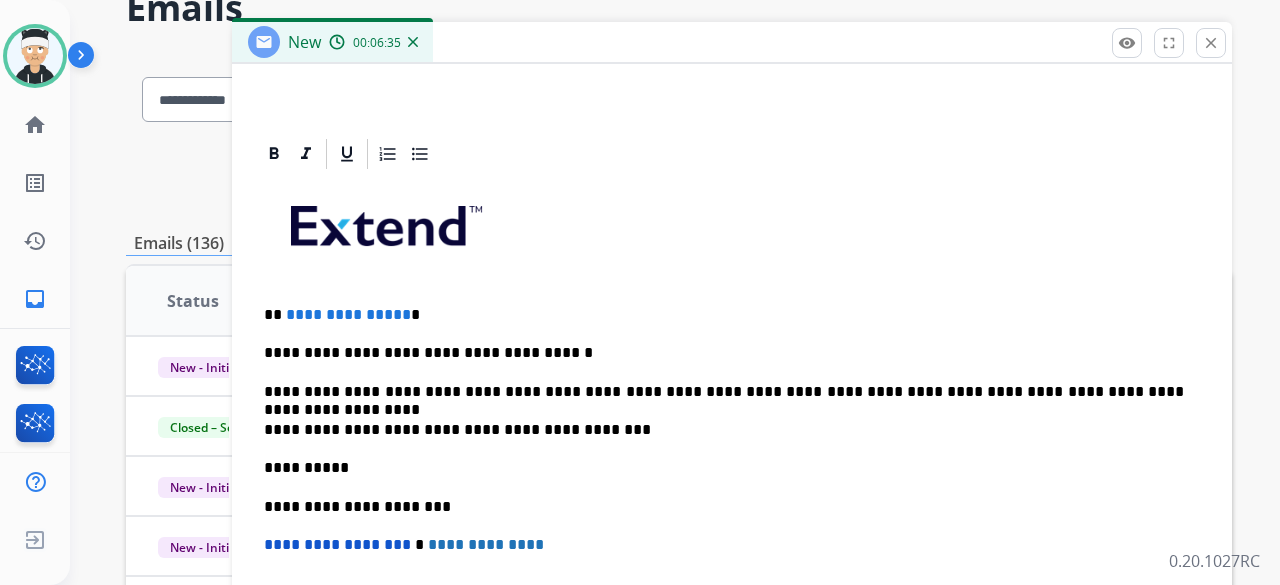 click on "**********" at bounding box center [732, 487] 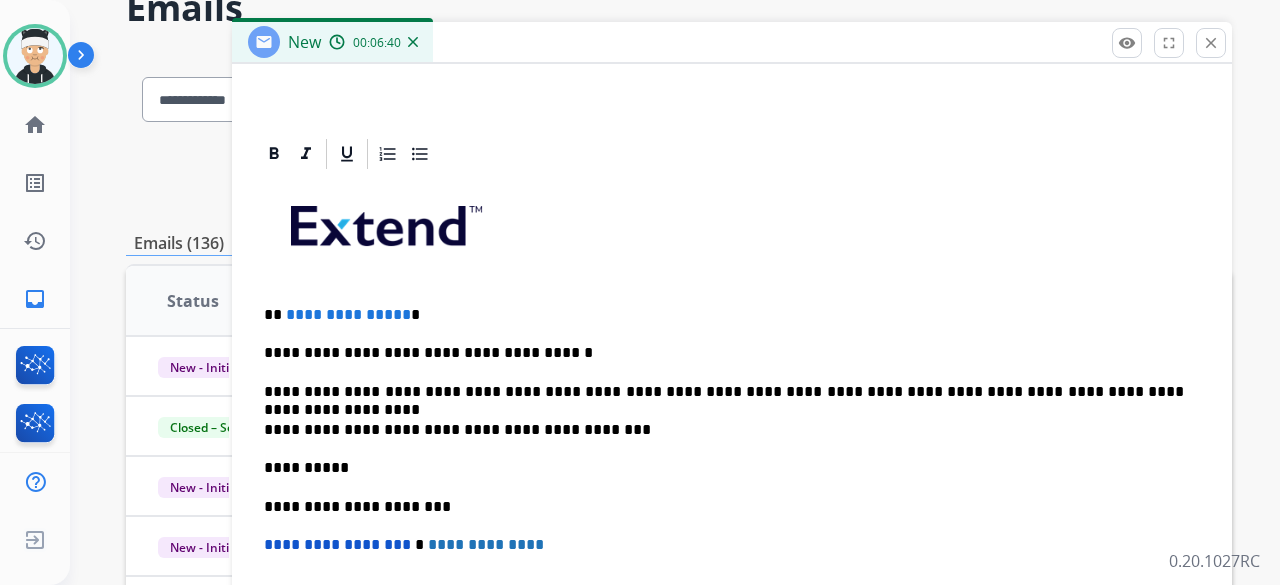 click on "**********" at bounding box center (724, 392) 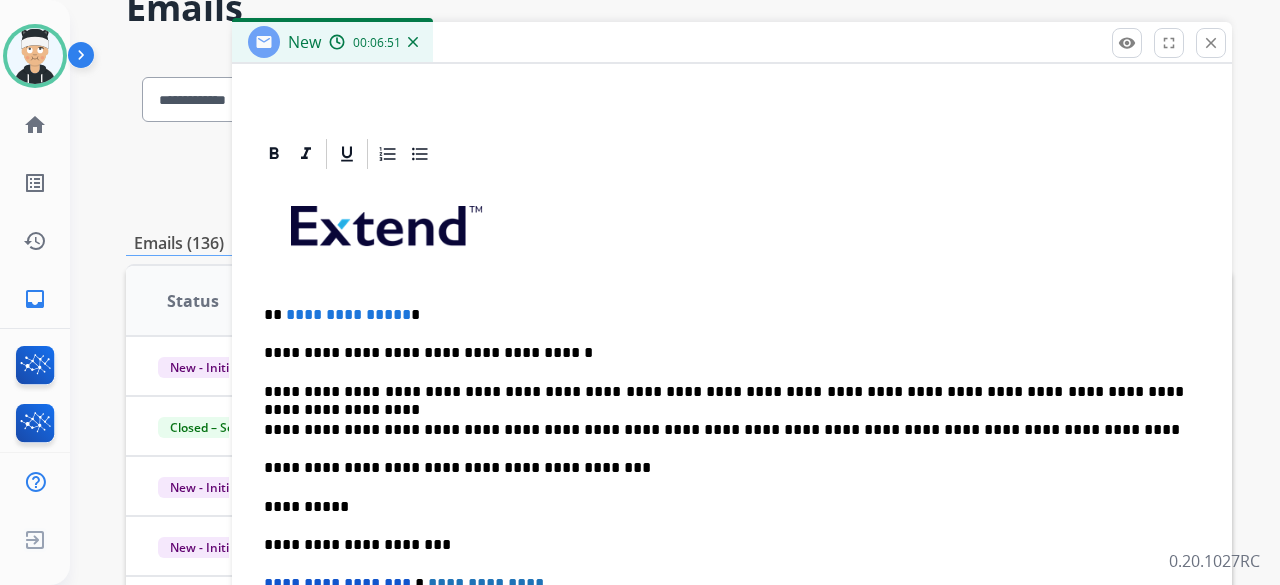 scroll, scrollTop: 442, scrollLeft: 0, axis: vertical 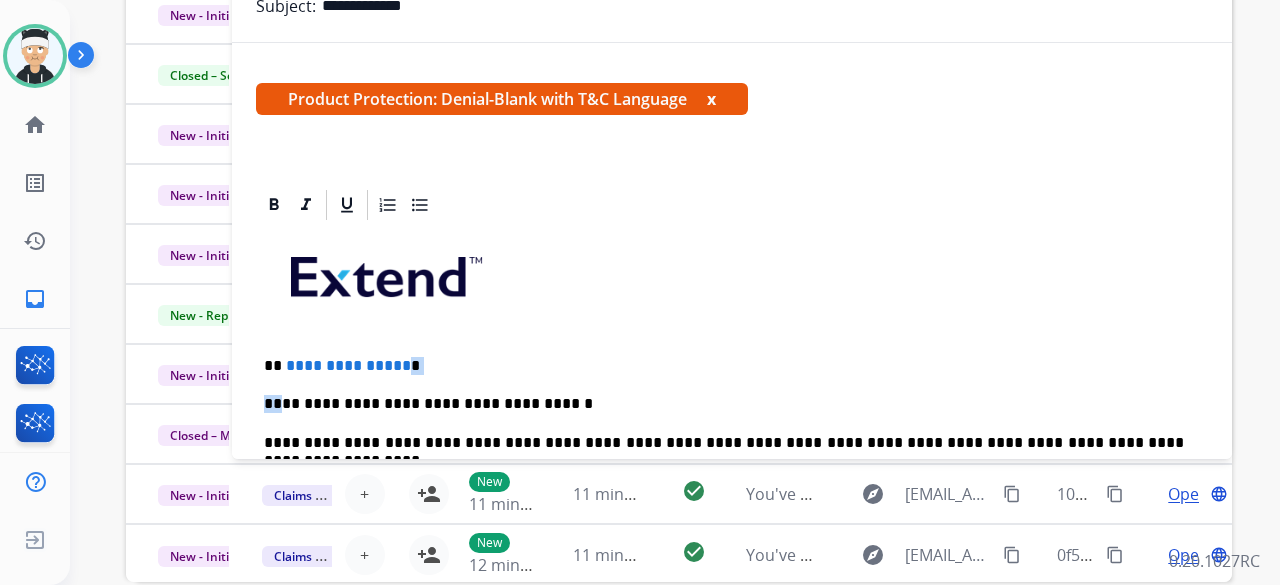 drag, startPoint x: 397, startPoint y: 366, endPoint x: 280, endPoint y: 373, distance: 117.20921 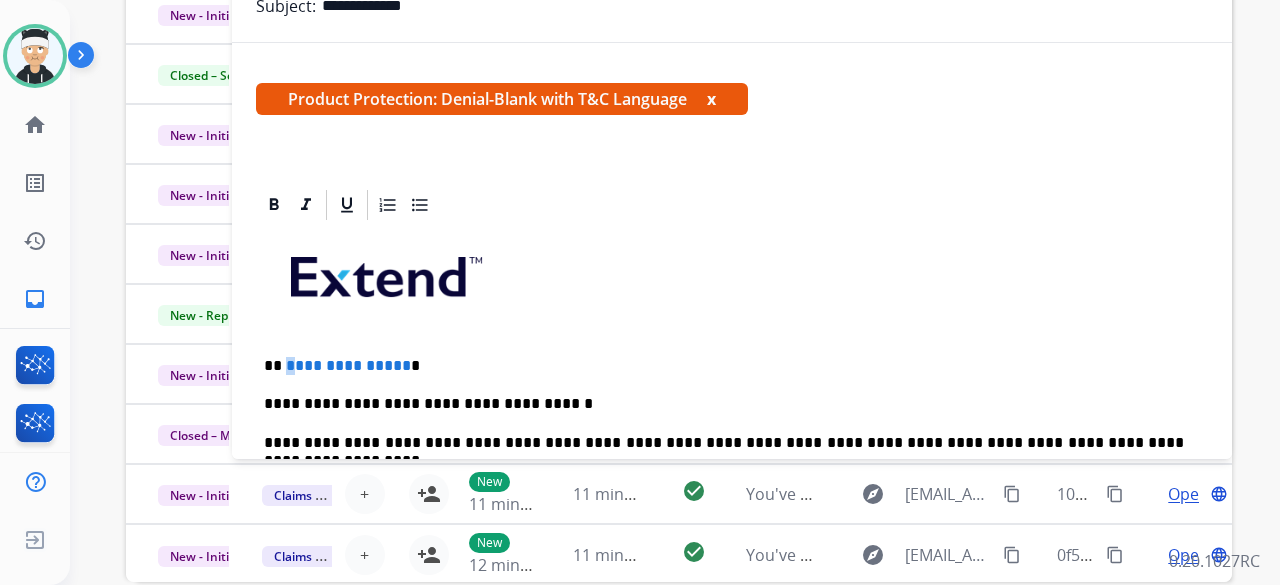 click on "**********" at bounding box center (348, 365) 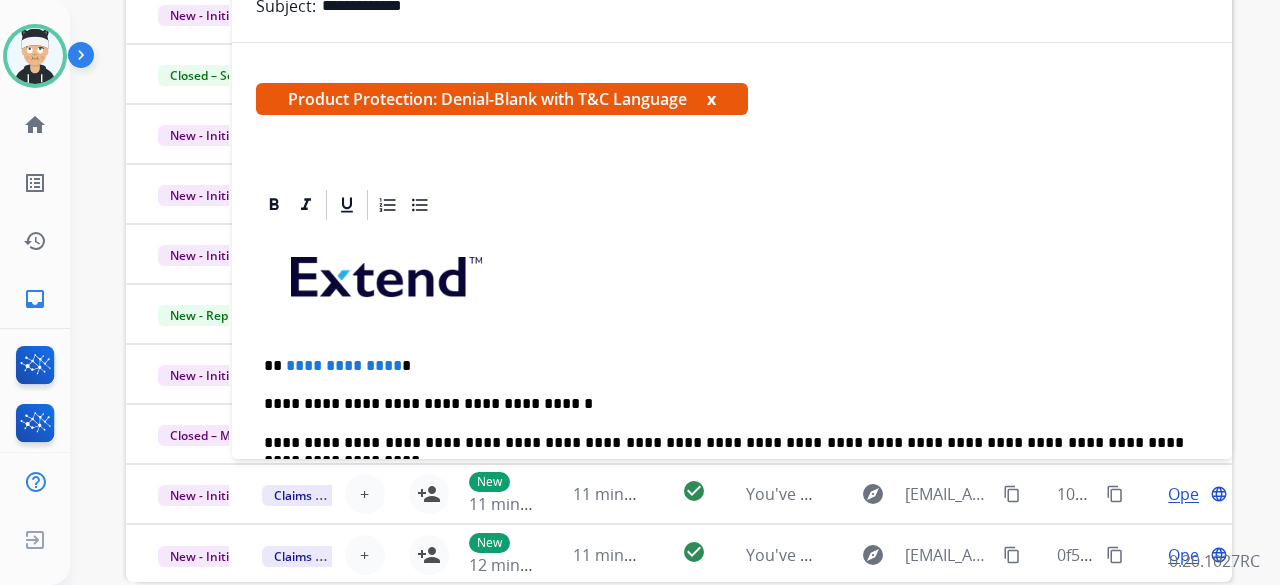 click on "**********" at bounding box center [344, 365] 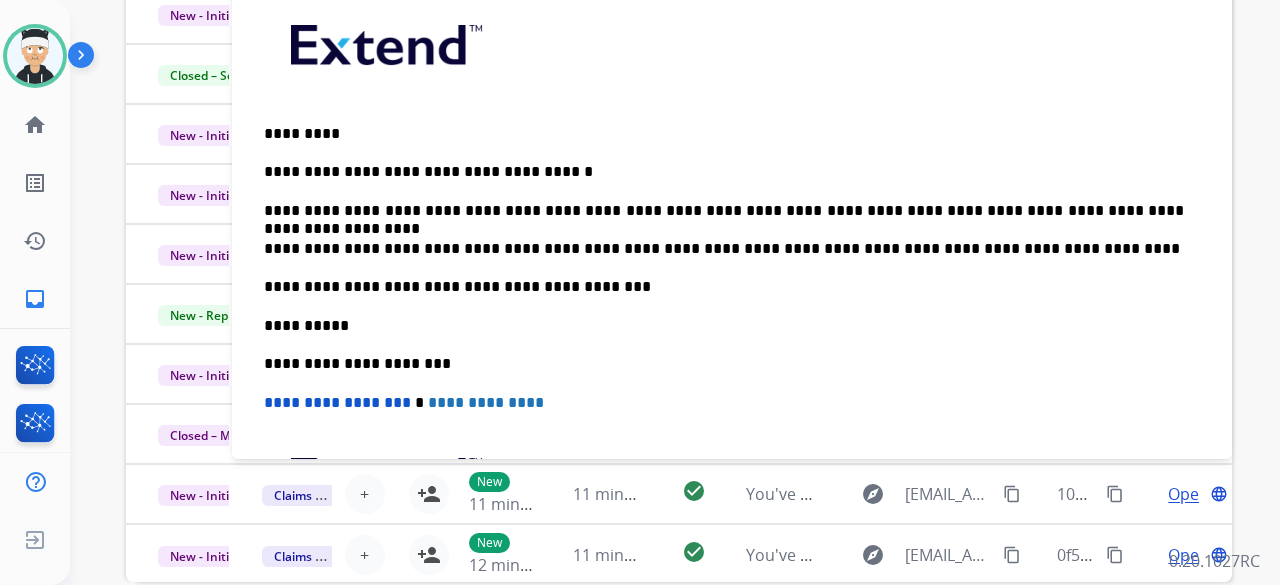 scroll, scrollTop: 0, scrollLeft: 0, axis: both 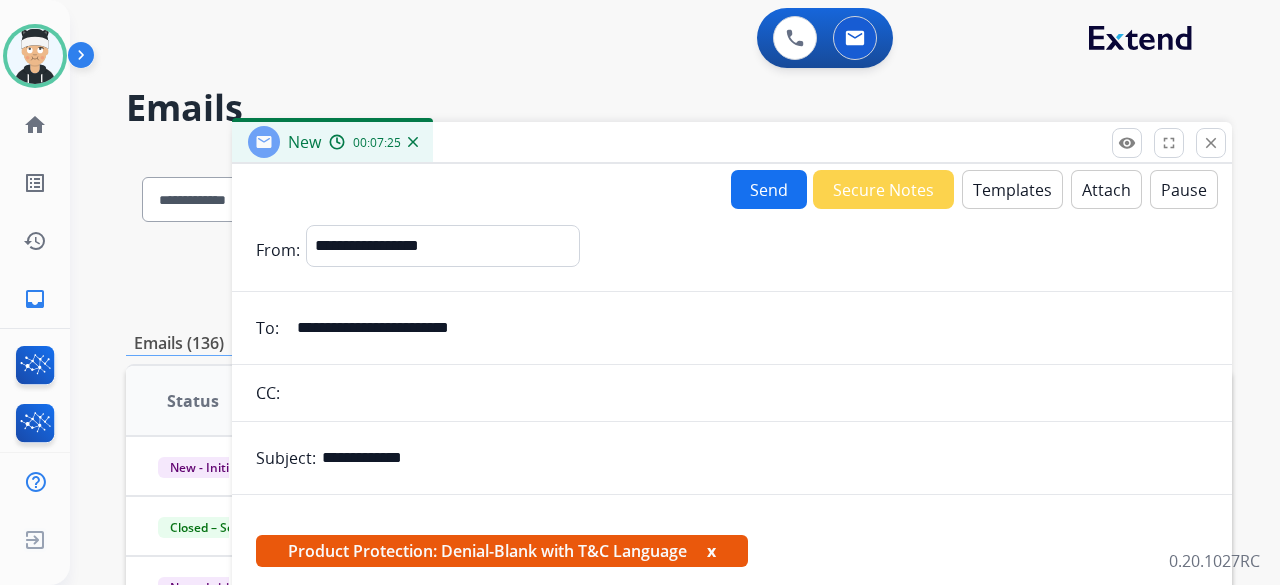 click on "Send" at bounding box center (769, 189) 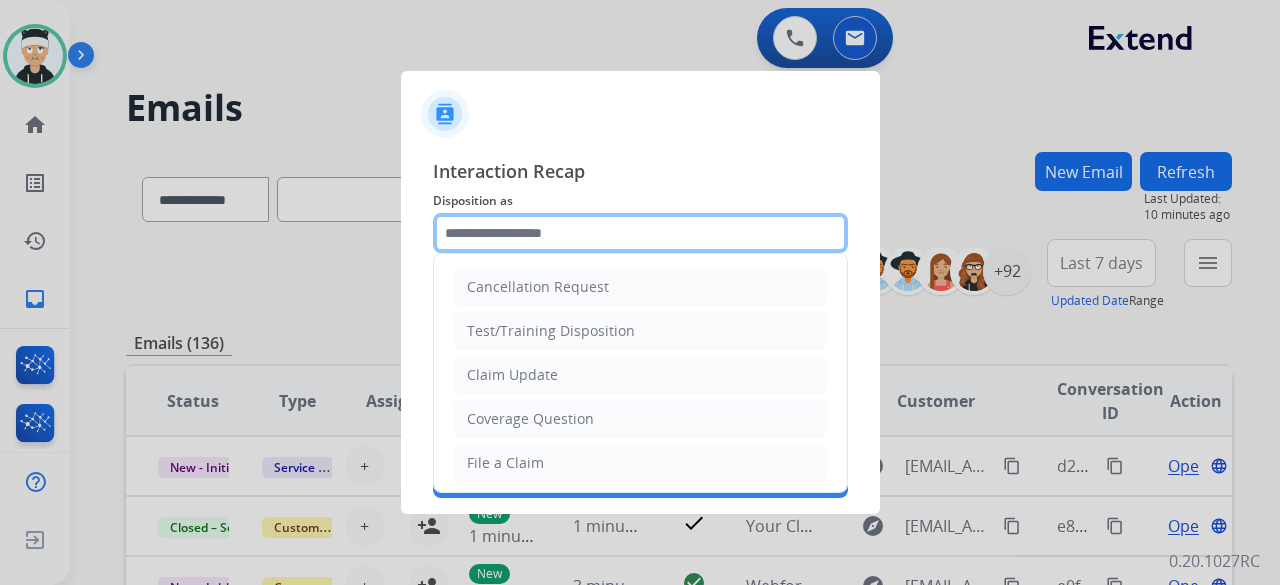 click 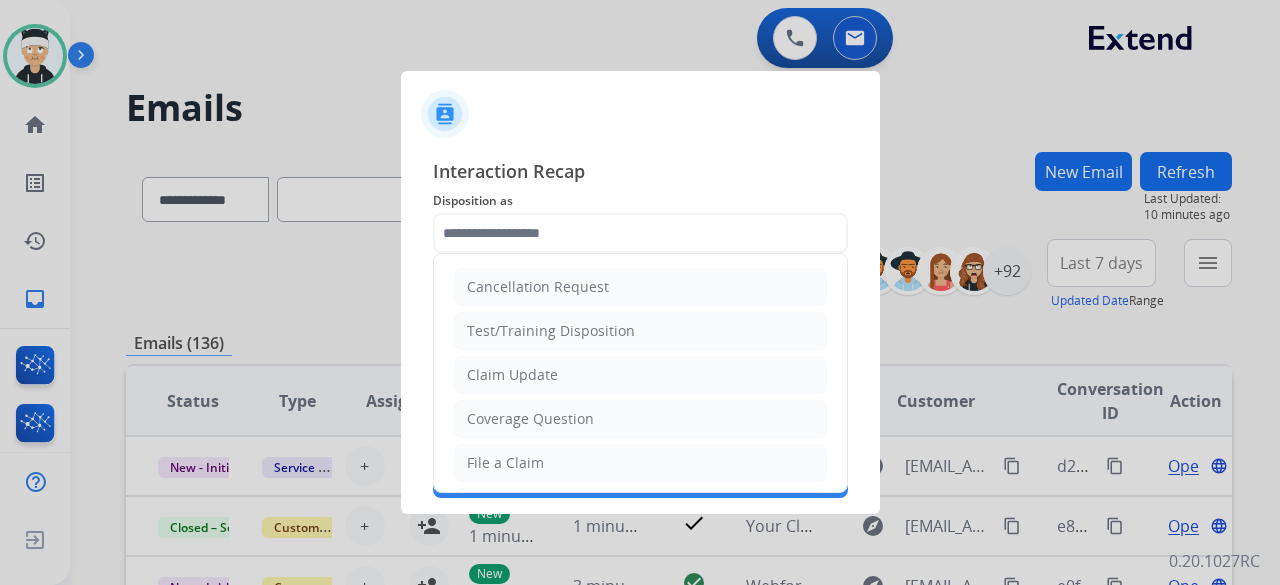 click on "Claim Update" 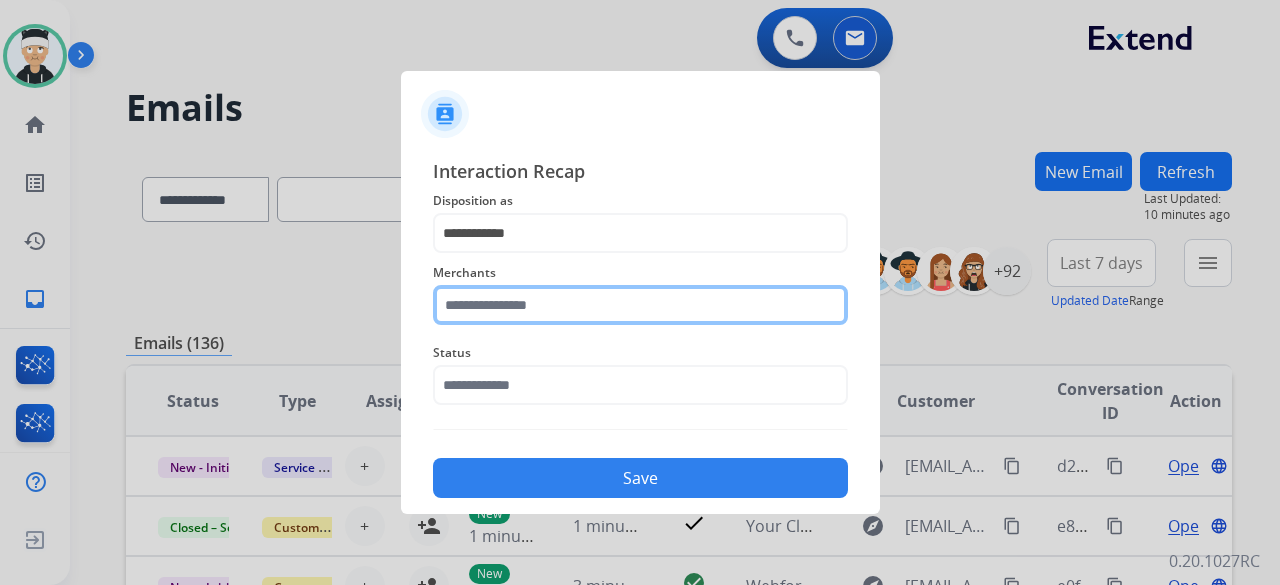 click 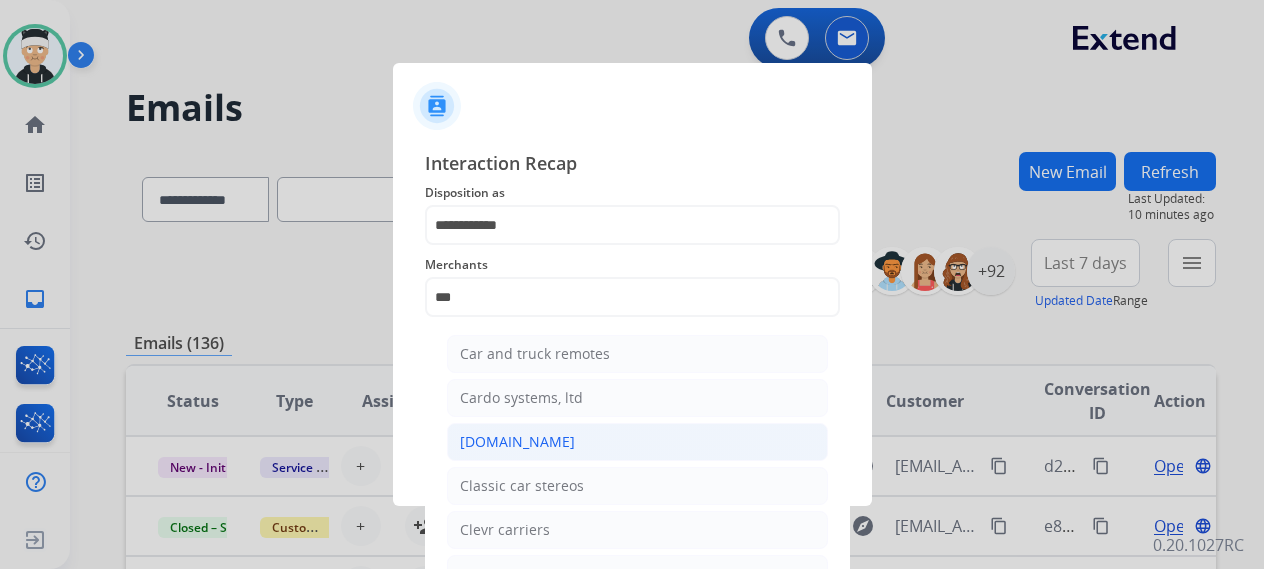 click on "[DOMAIN_NAME]" 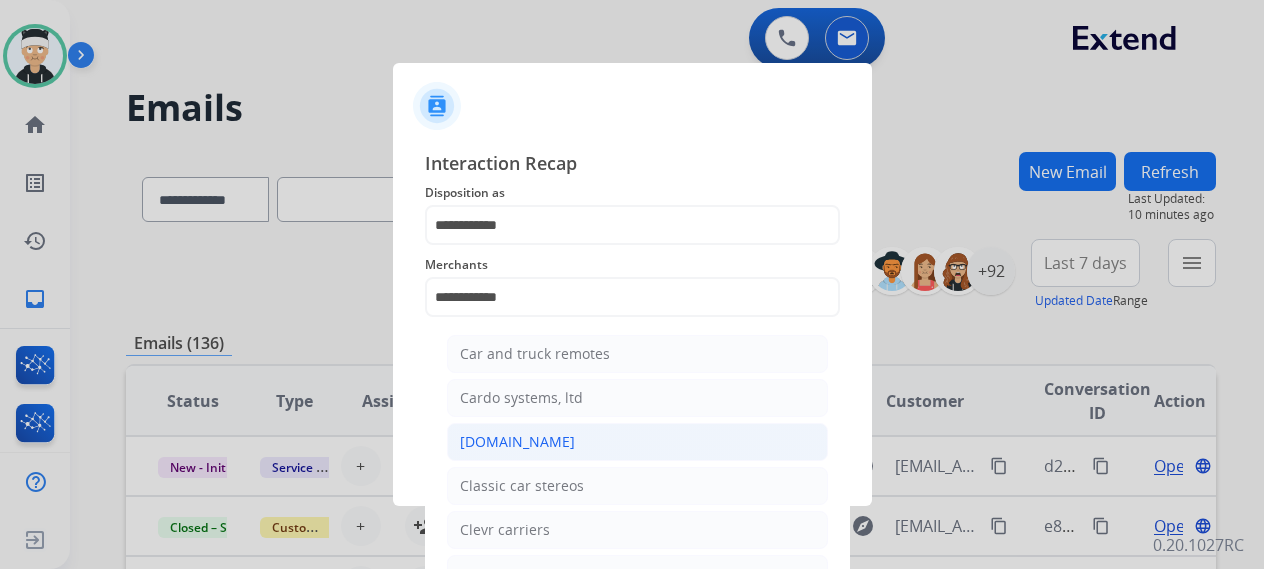 click on "**********" 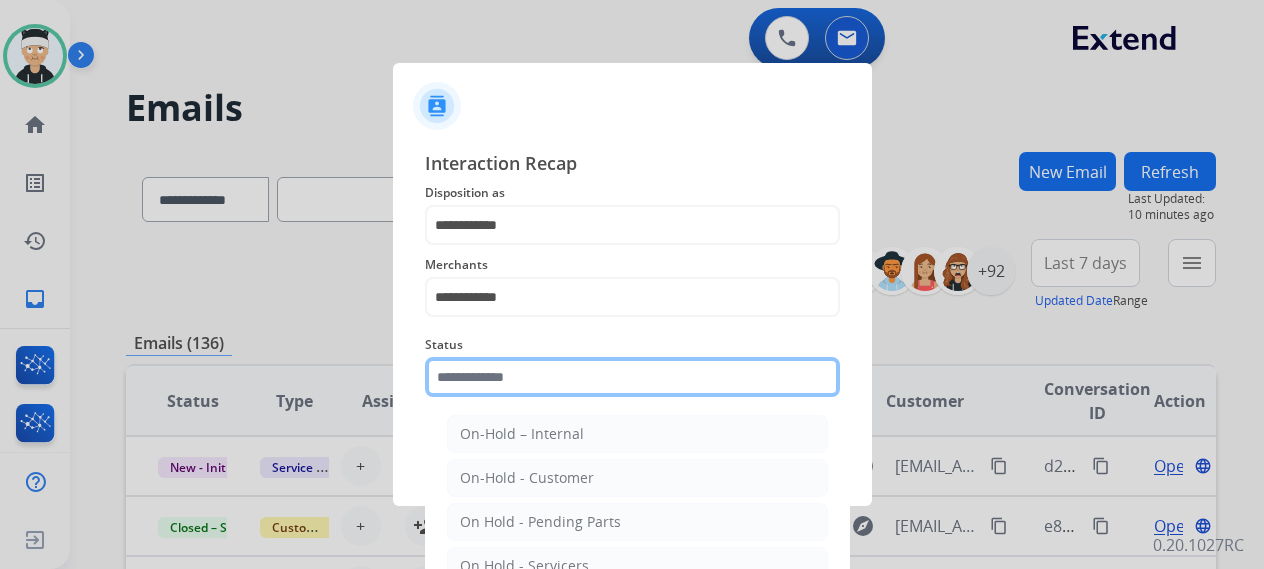 click 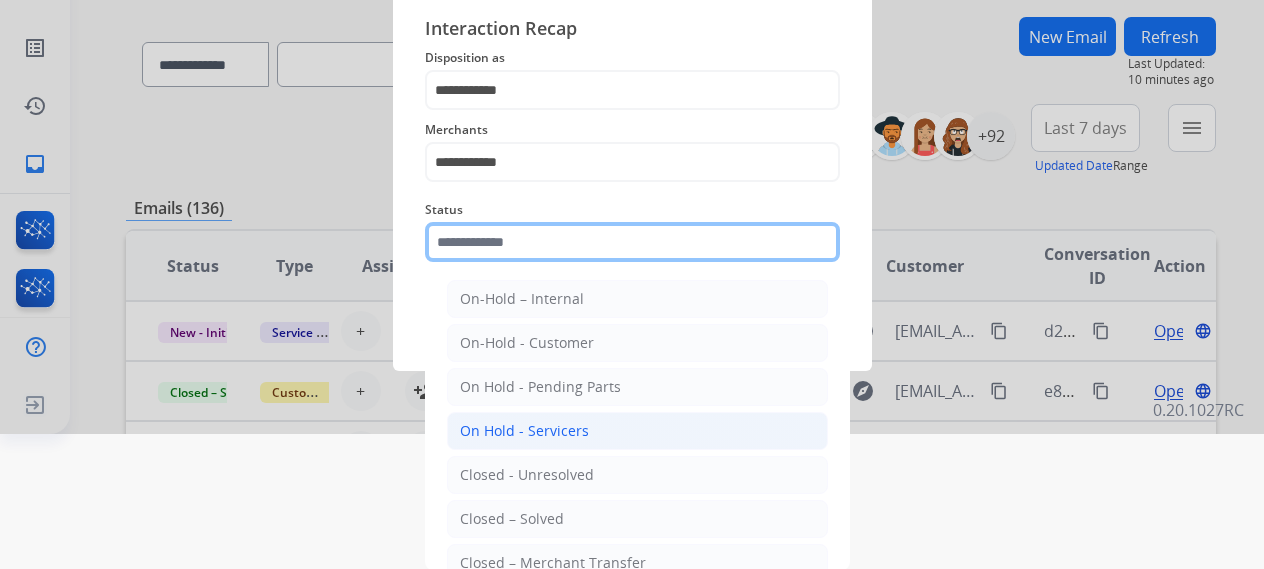 scroll, scrollTop: 136, scrollLeft: 0, axis: vertical 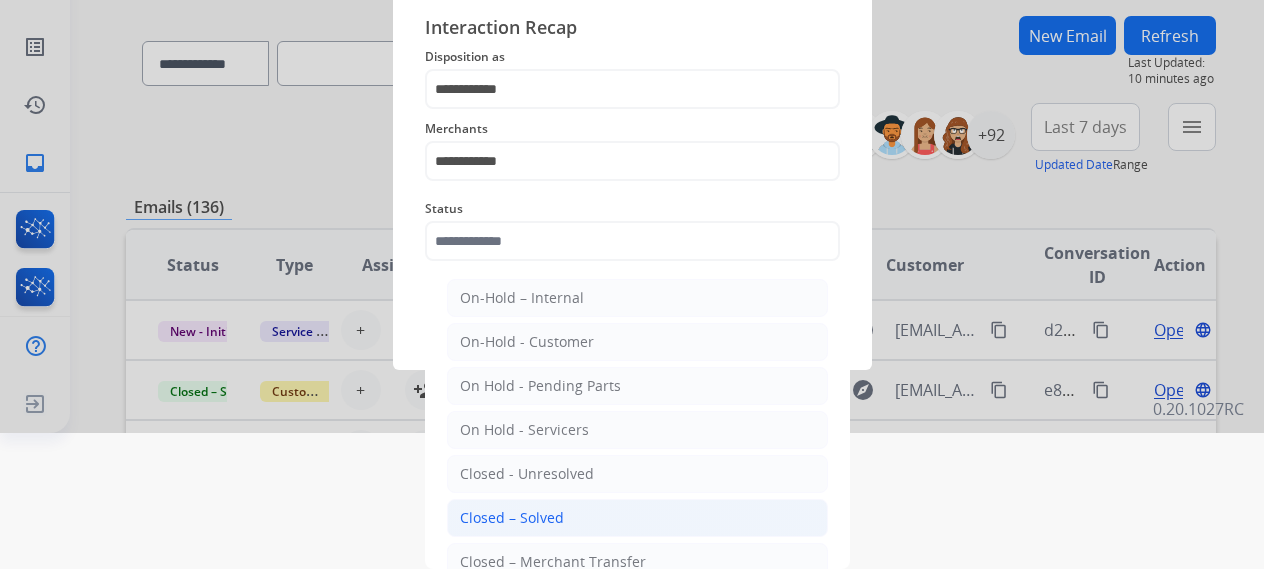 click on "Closed – Solved" 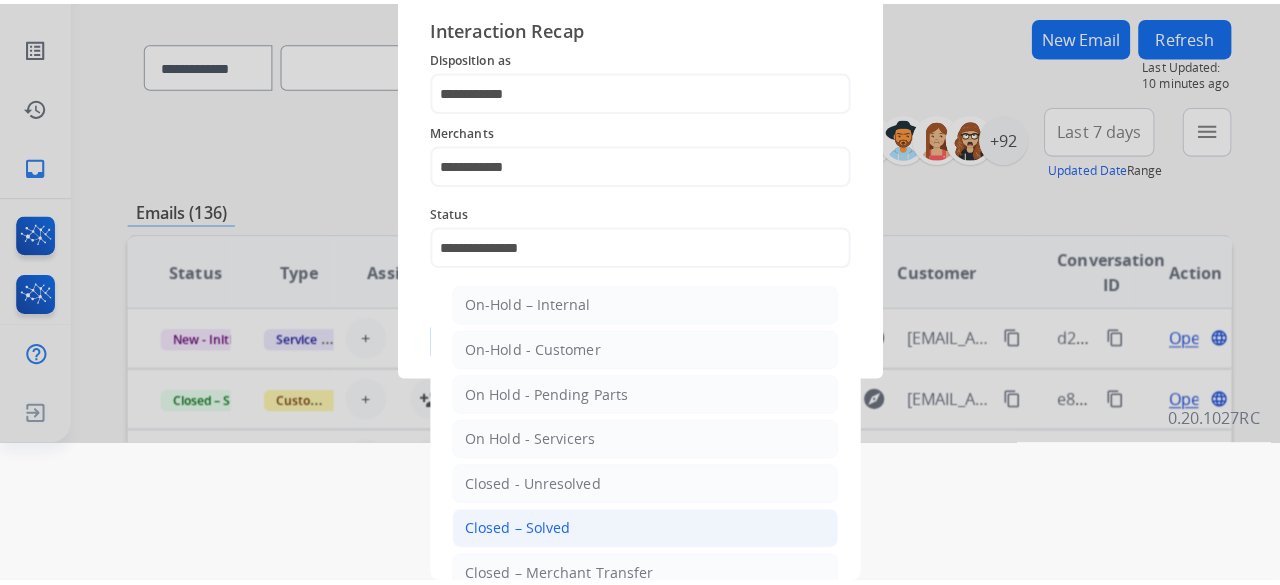 scroll, scrollTop: 0, scrollLeft: 0, axis: both 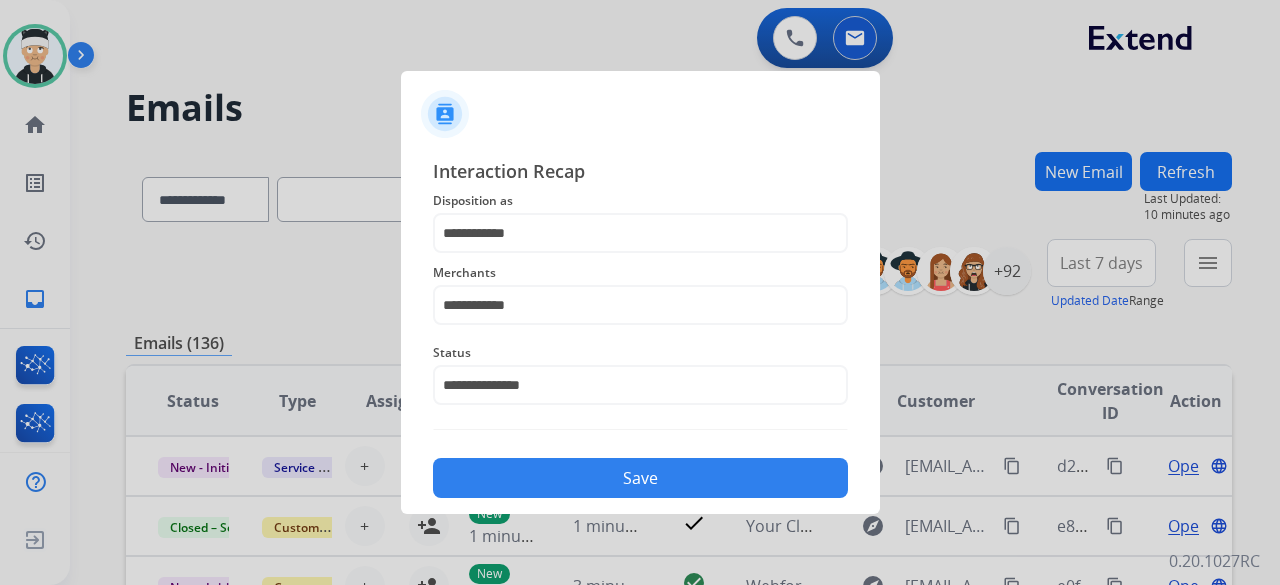 click on "Save" 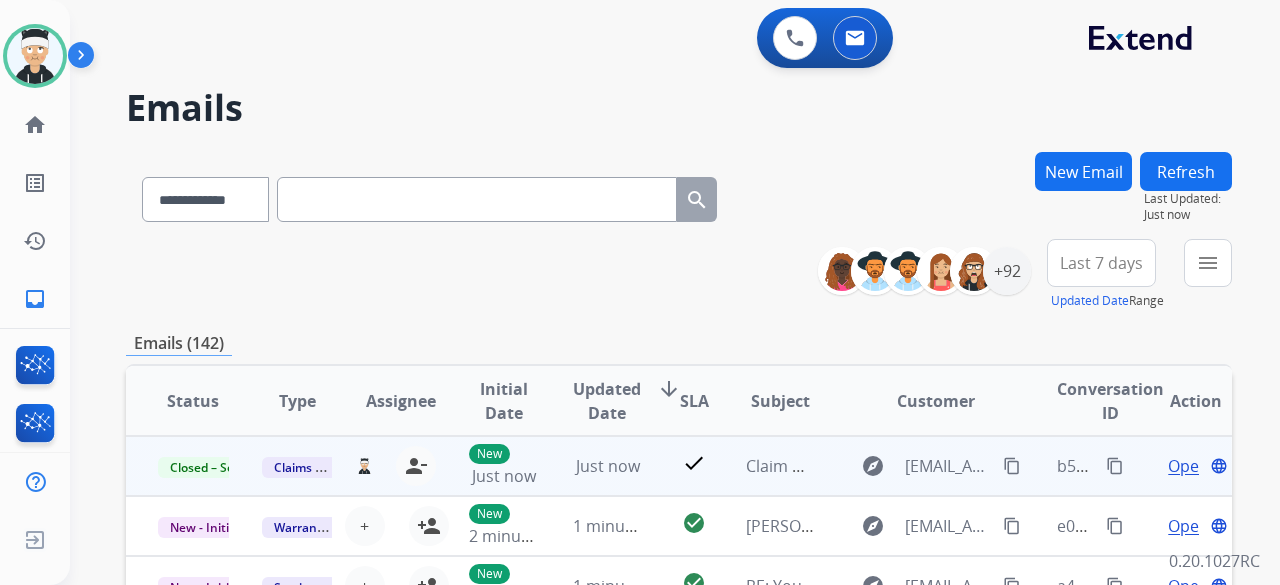 click on "content_copy" at bounding box center [1115, 466] 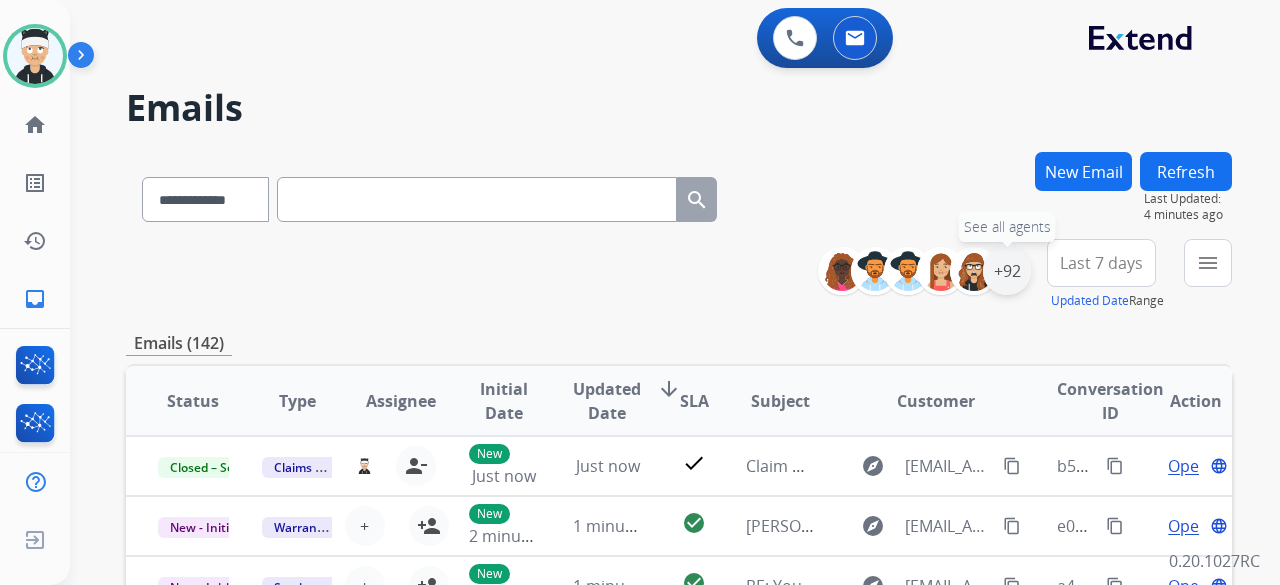 click on "+92" at bounding box center (1007, 271) 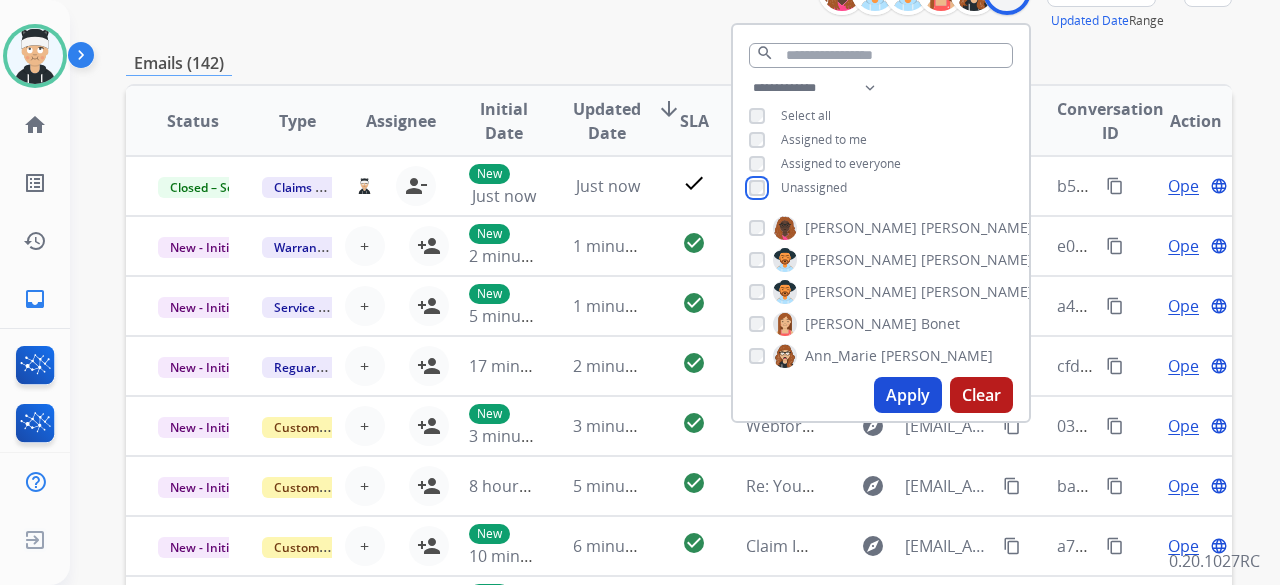 scroll, scrollTop: 300, scrollLeft: 0, axis: vertical 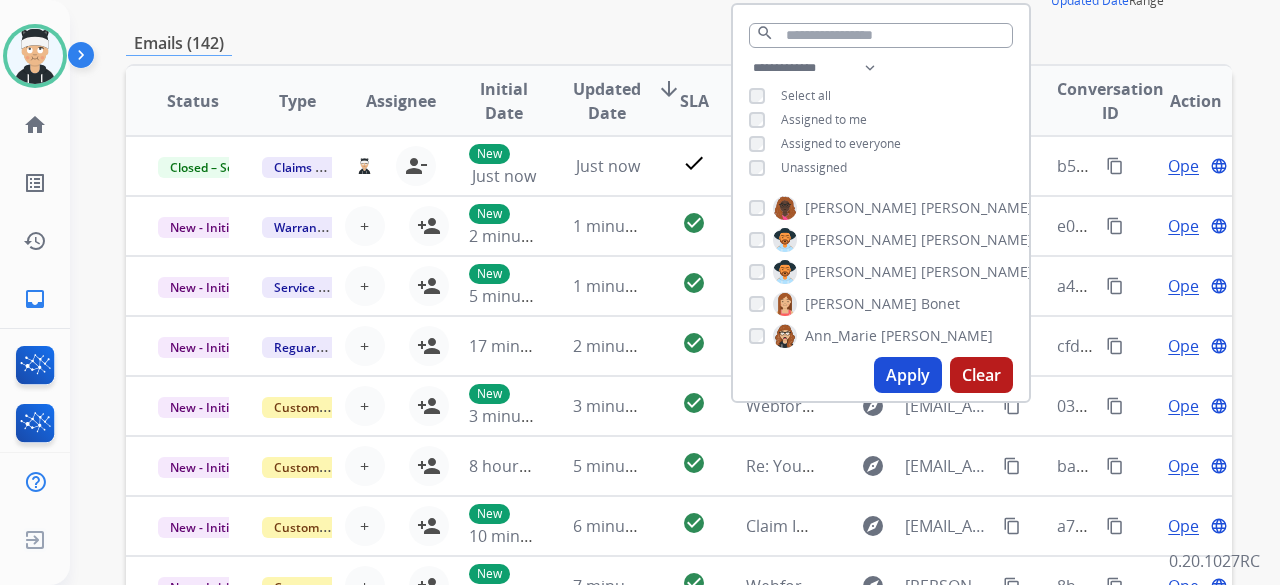 click on "Apply" at bounding box center [908, 375] 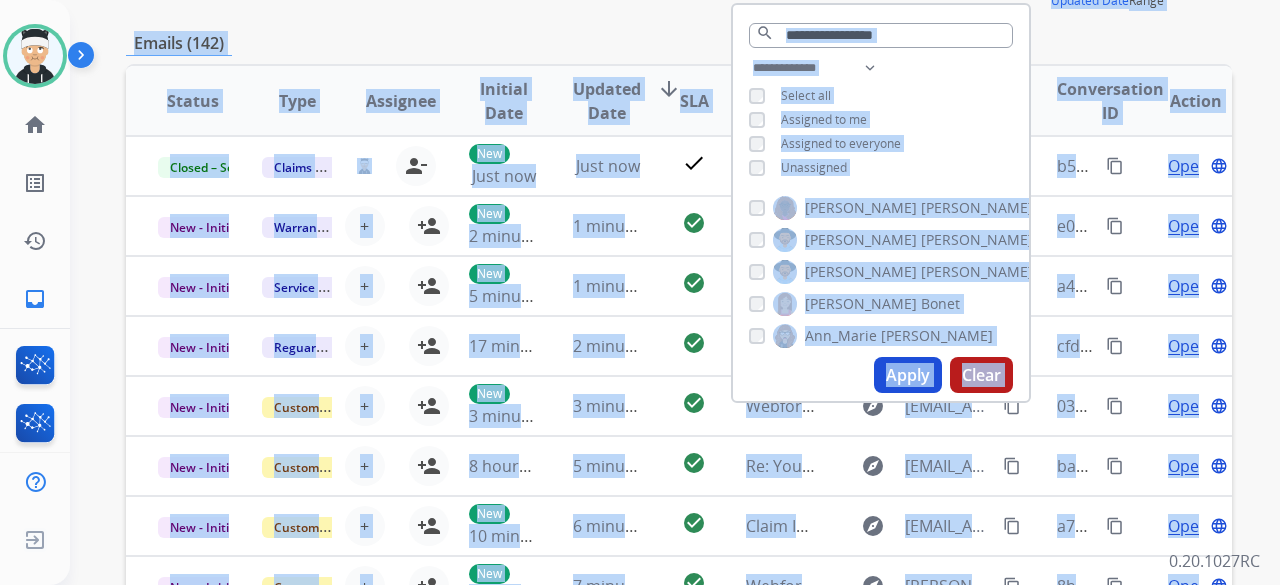 scroll, scrollTop: 0, scrollLeft: 0, axis: both 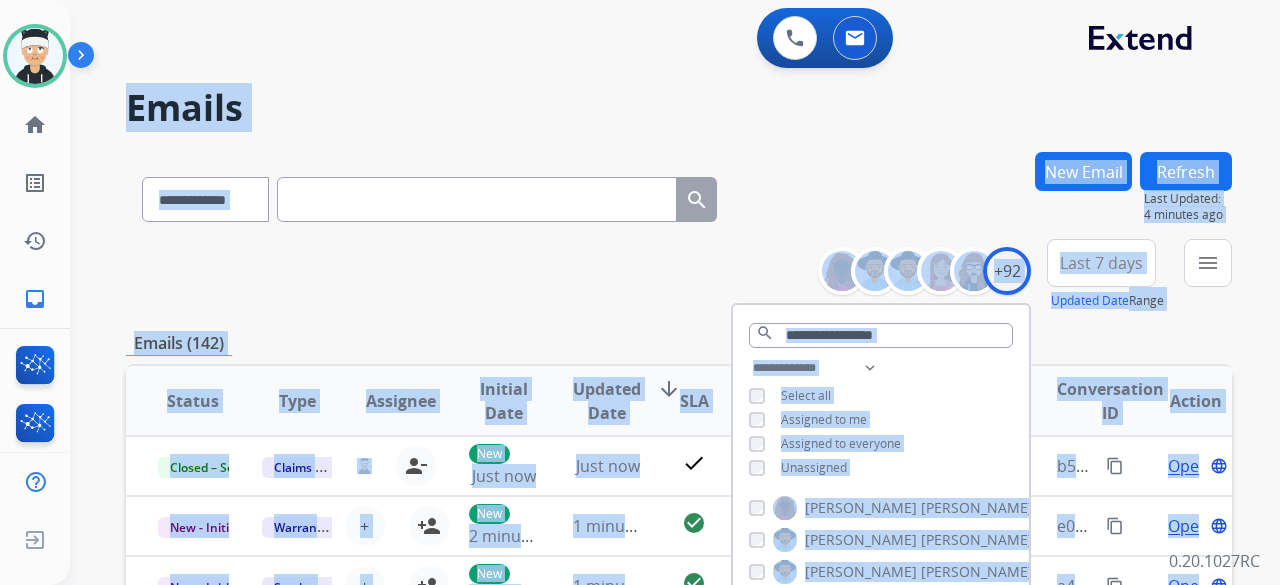 click on "**********" at bounding box center [651, 364] 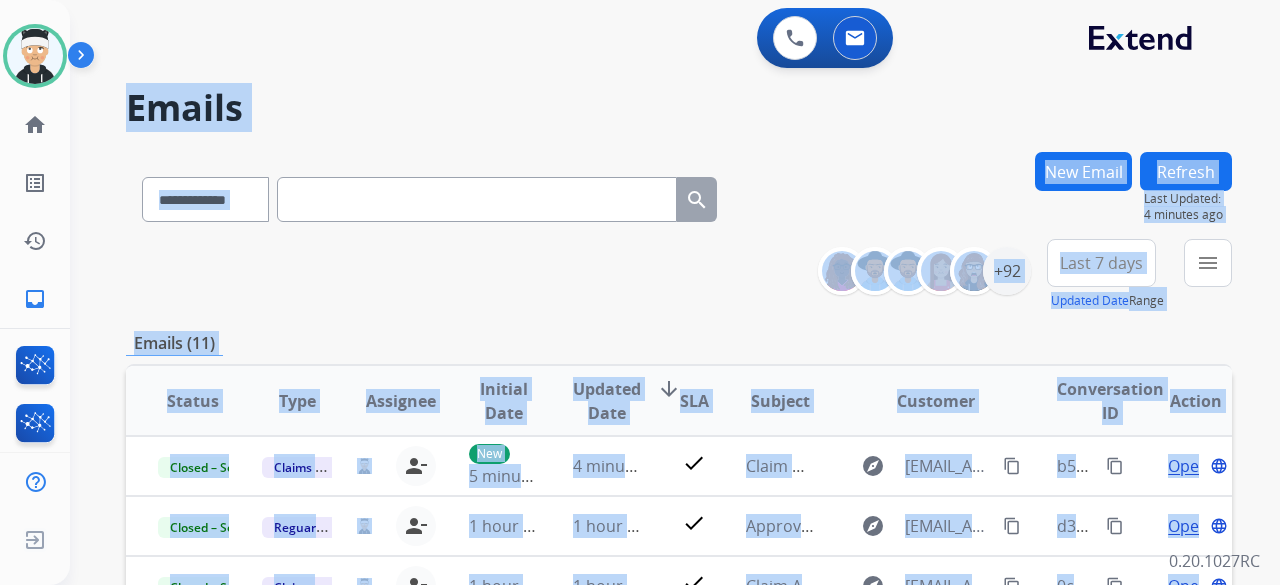 click on "**********" at bounding box center [679, 275] 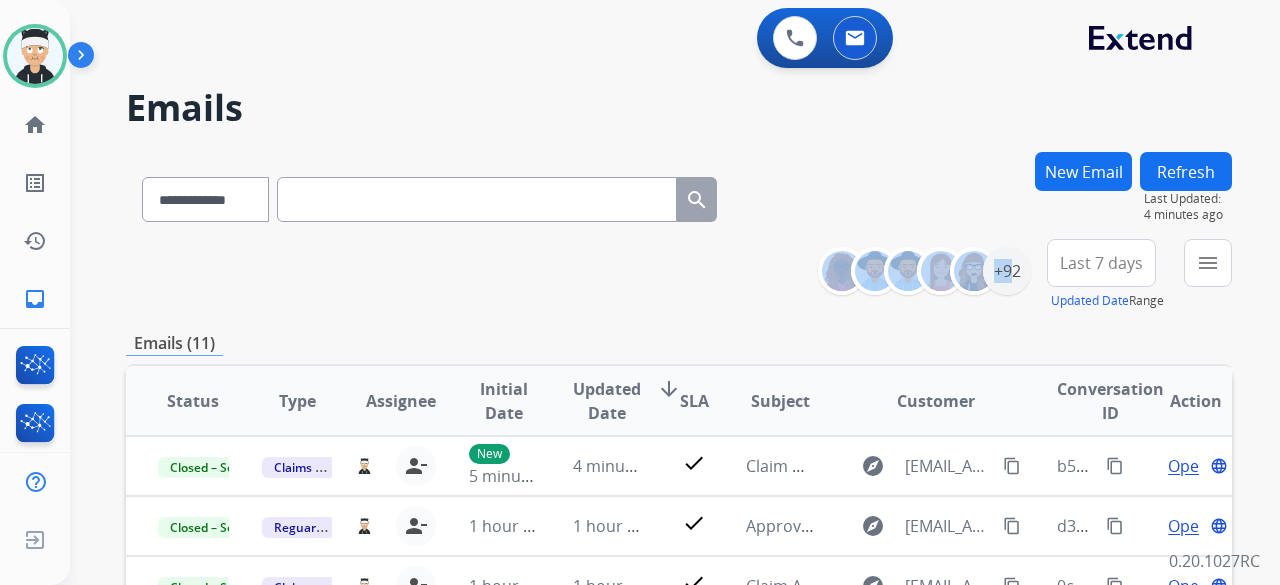 click on "**********" at bounding box center [679, 275] 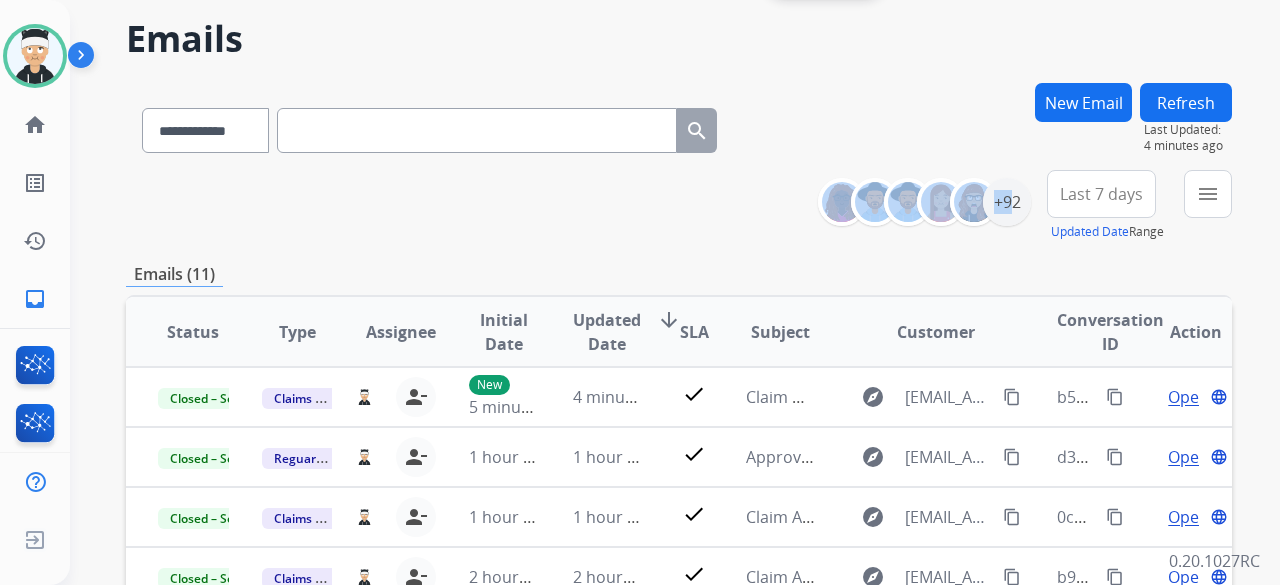 scroll, scrollTop: 100, scrollLeft: 0, axis: vertical 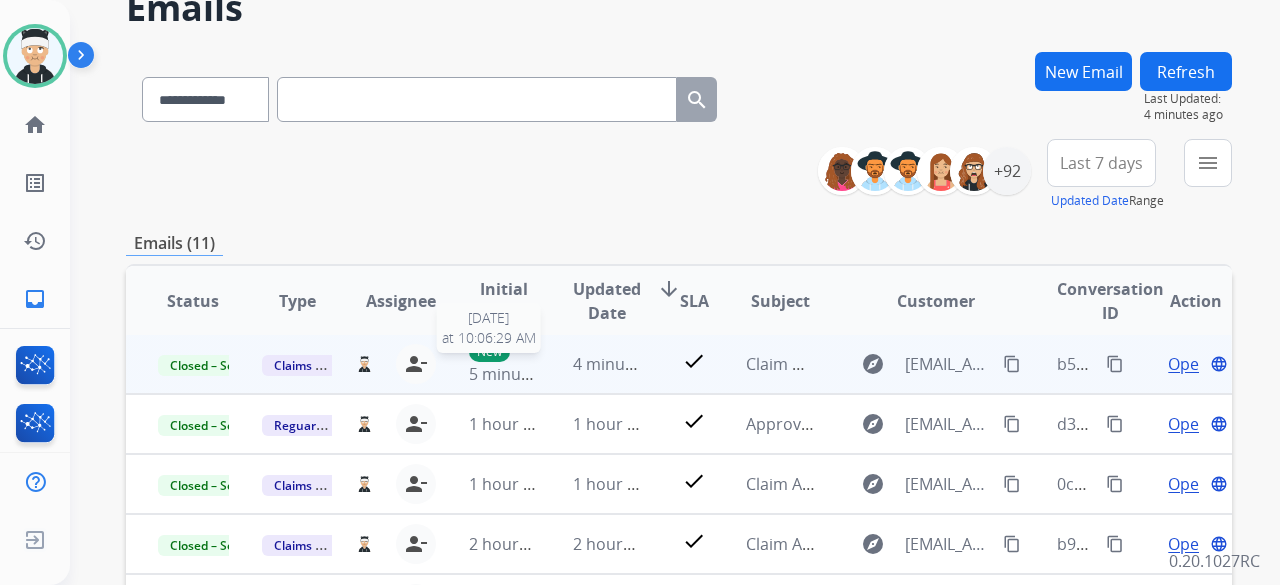click on "New" at bounding box center (489, 352) 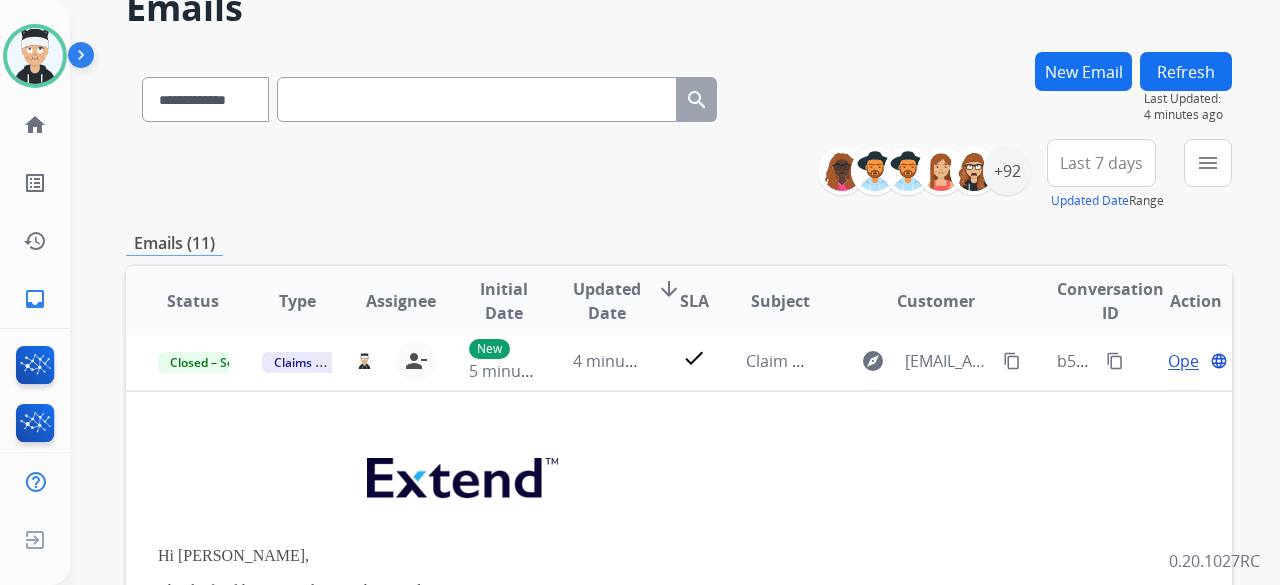 scroll, scrollTop: 0, scrollLeft: 0, axis: both 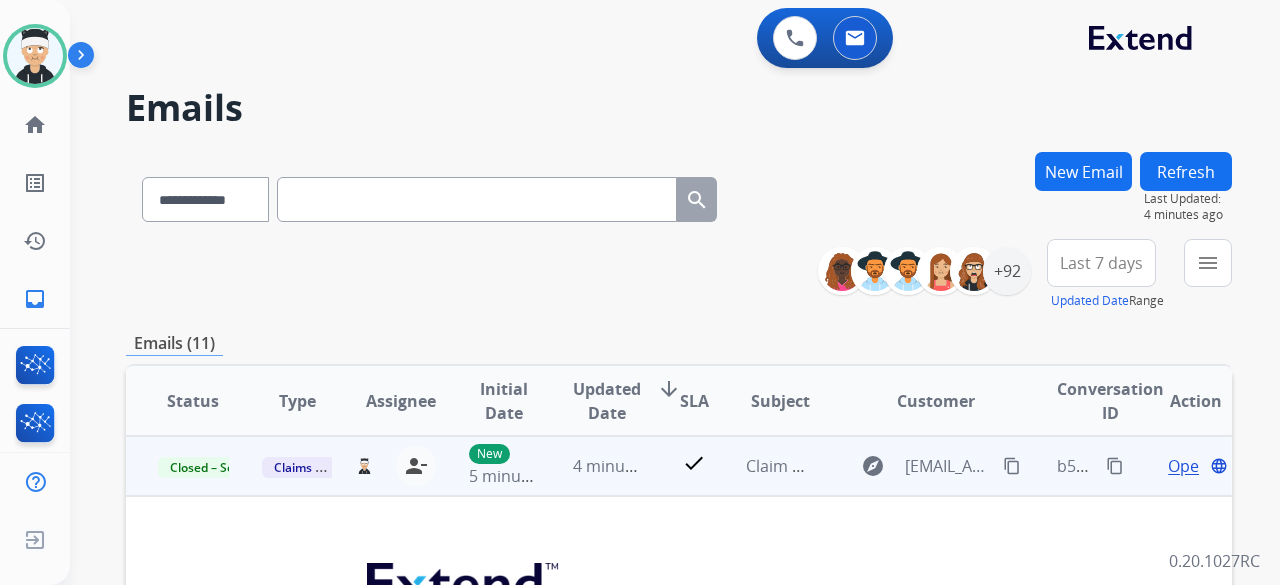 click on "check" at bounding box center [678, 466] 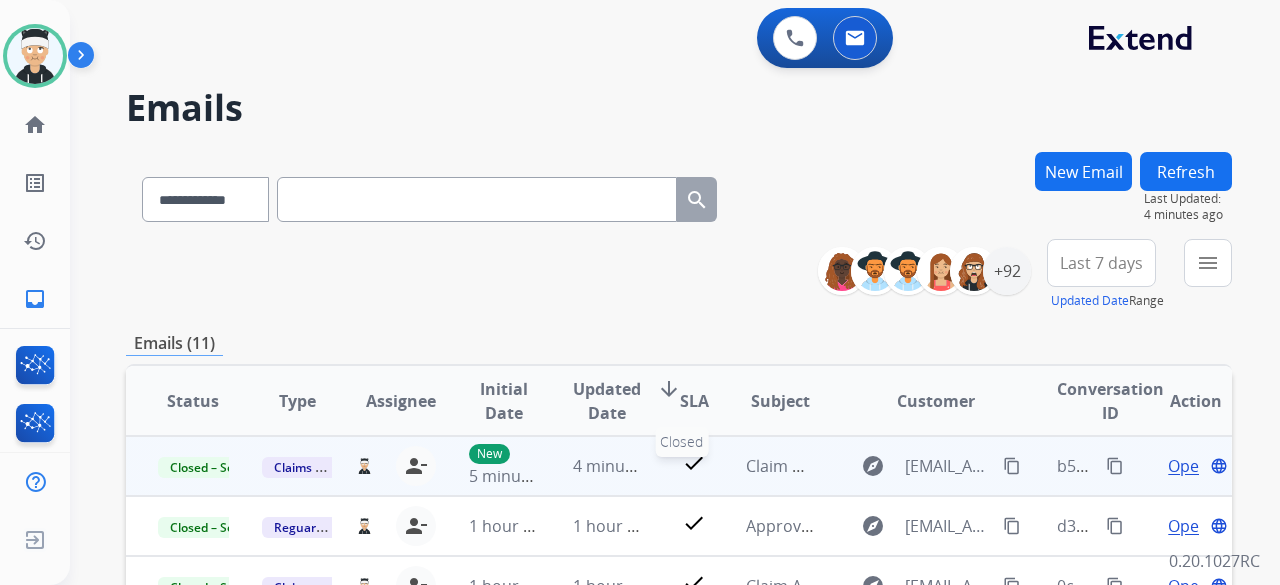 scroll, scrollTop: 2, scrollLeft: 0, axis: vertical 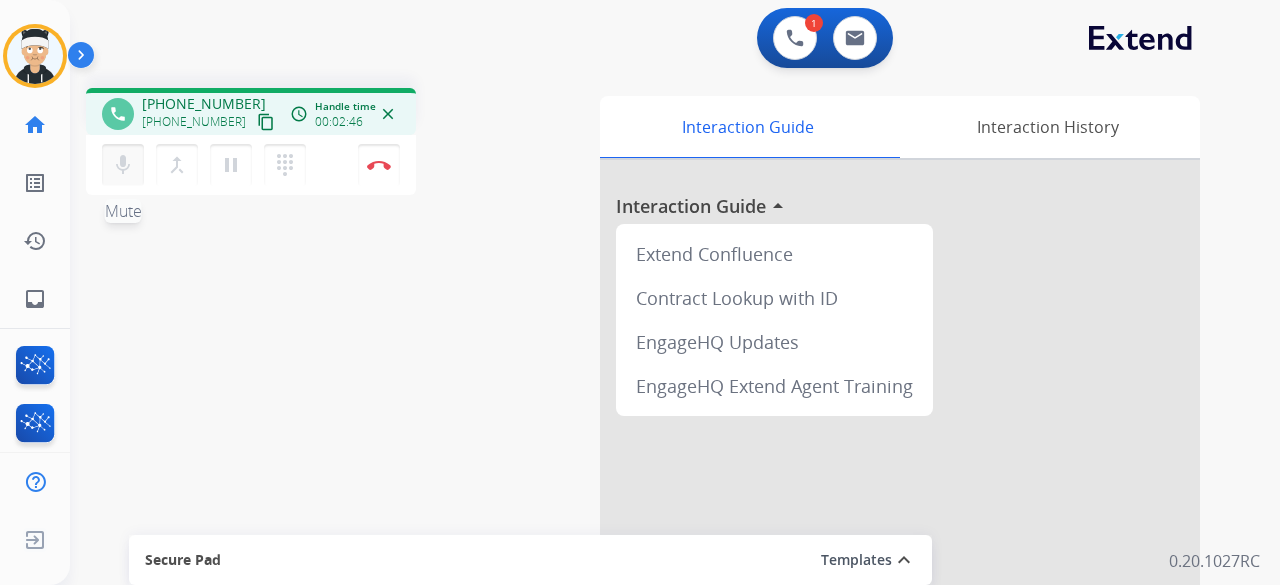 click on "mic" at bounding box center [123, 165] 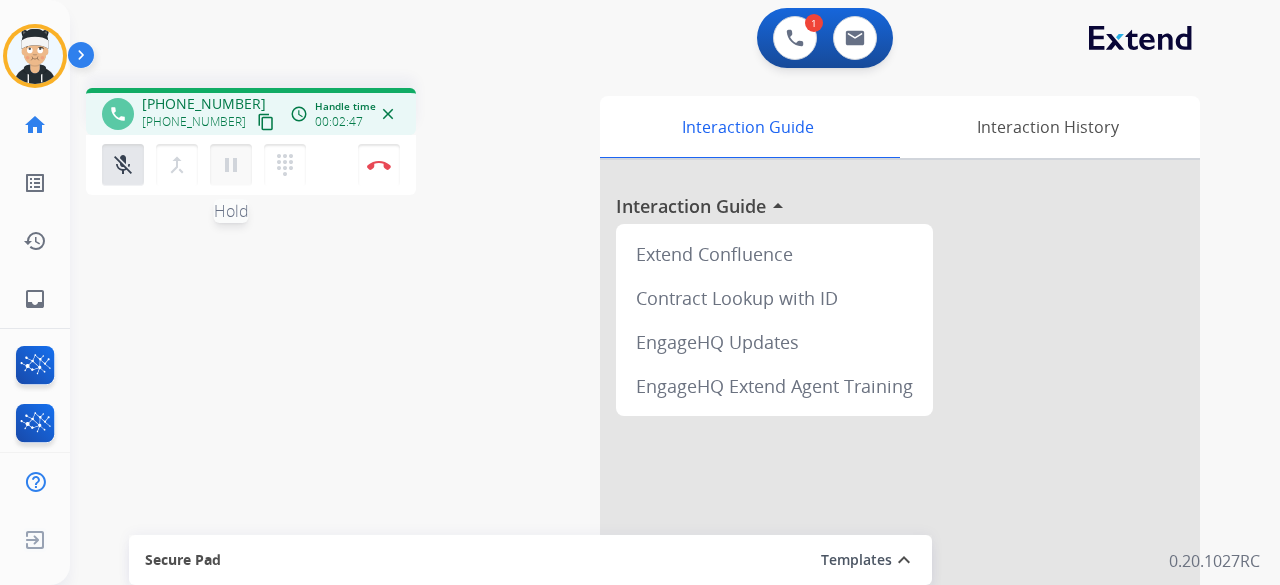 click on "pause" at bounding box center (231, 165) 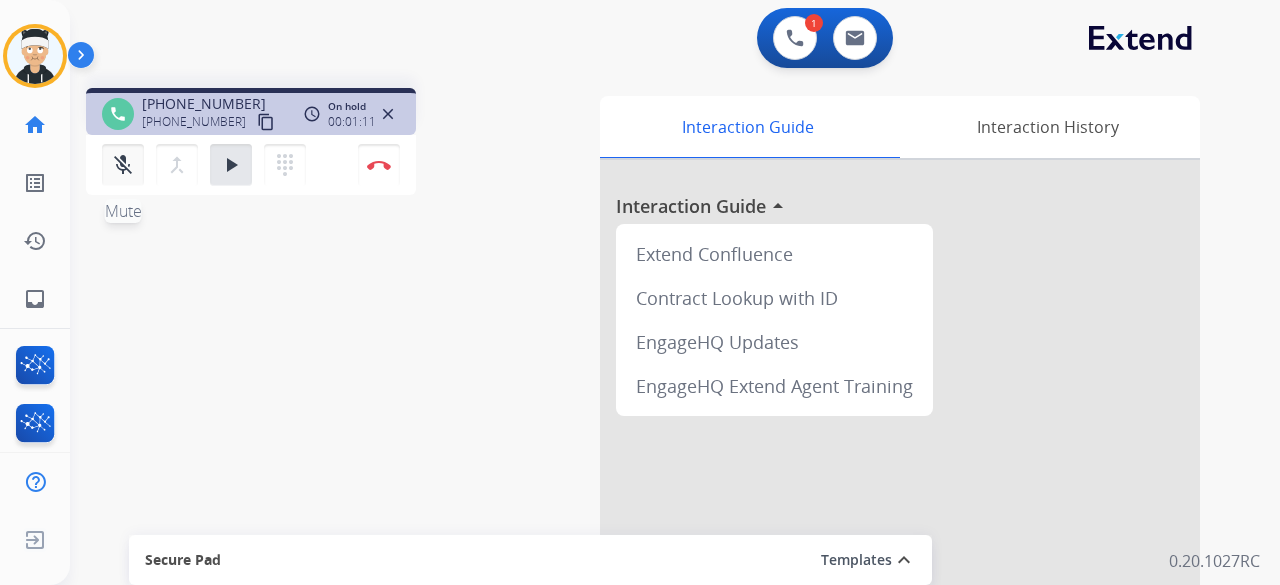click on "mic_off" at bounding box center [123, 165] 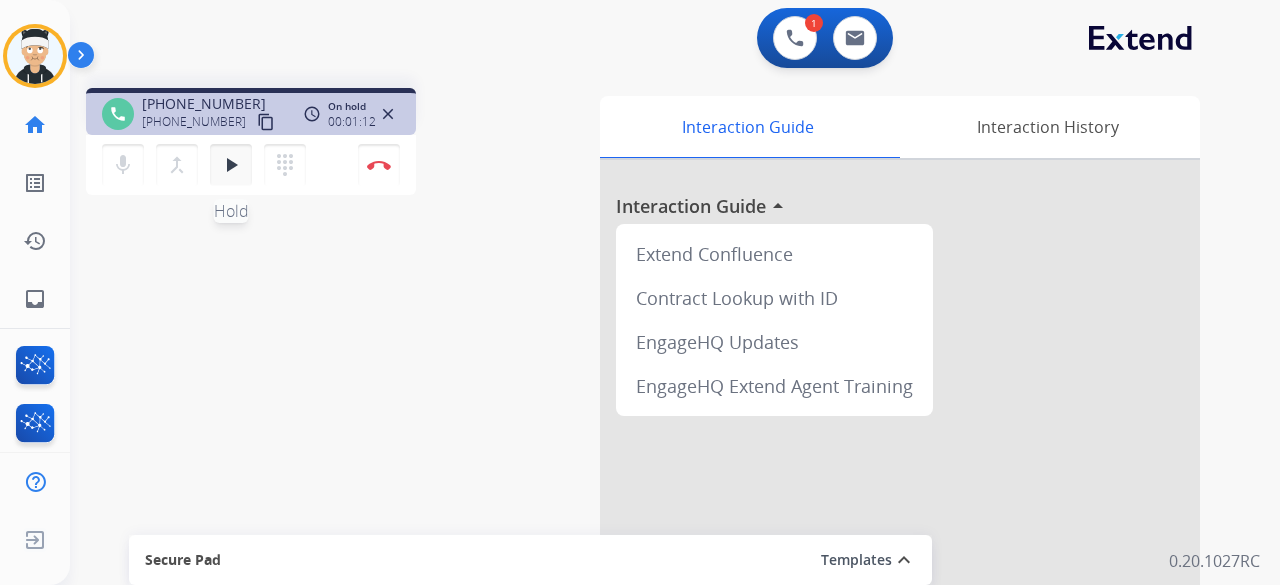 click on "play_arrow" at bounding box center [231, 165] 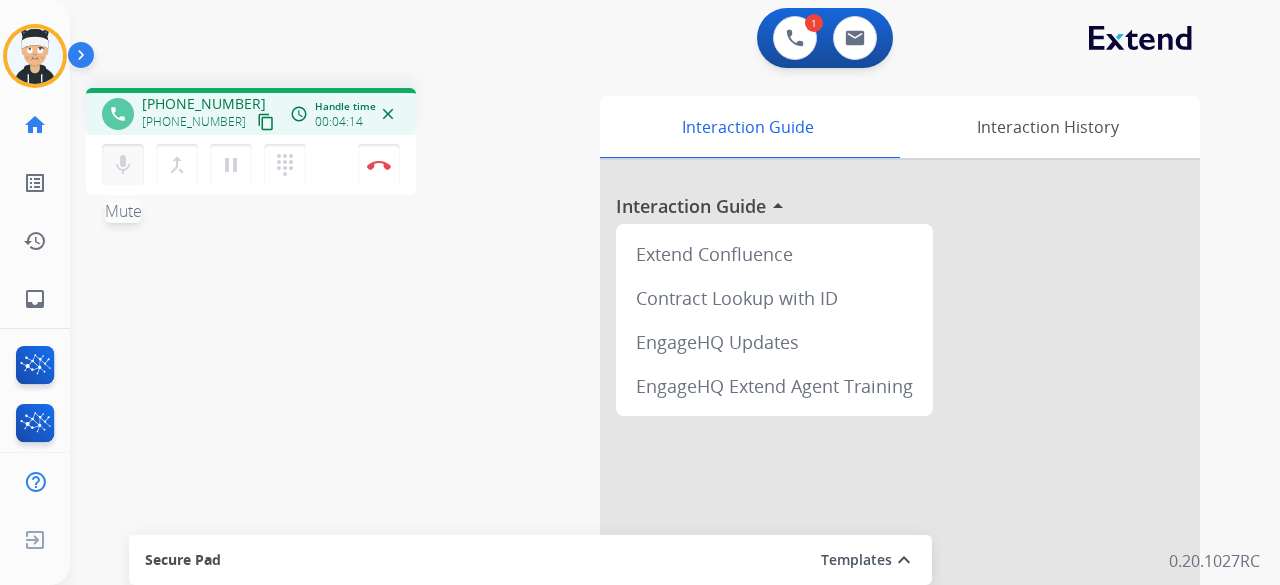 click on "mic" at bounding box center (123, 165) 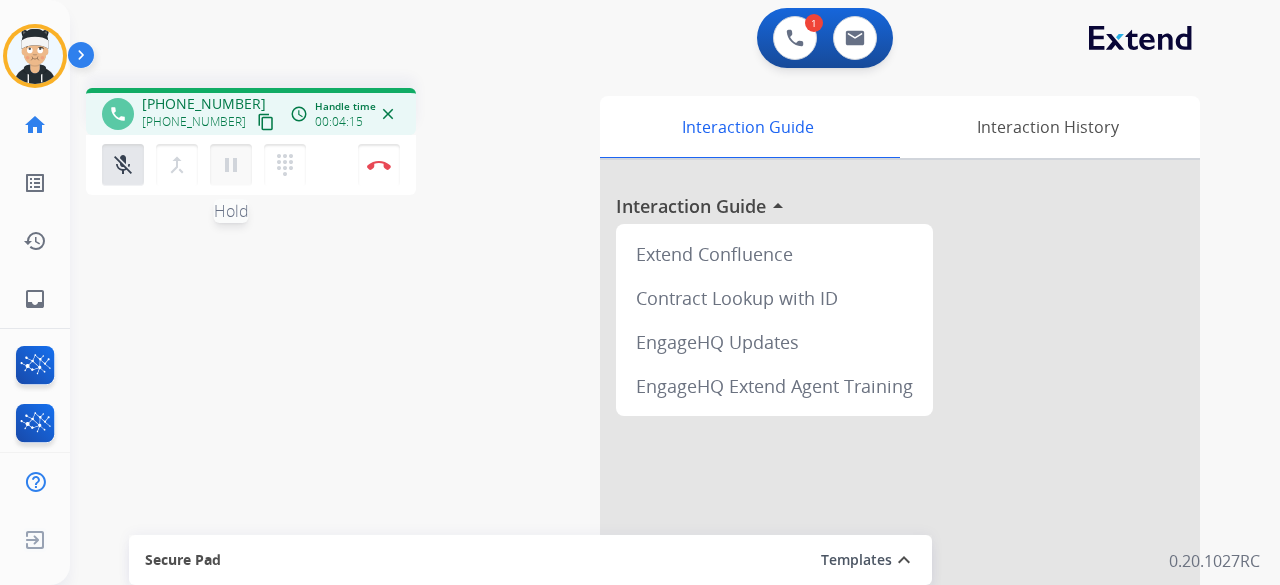 click on "pause" at bounding box center (231, 165) 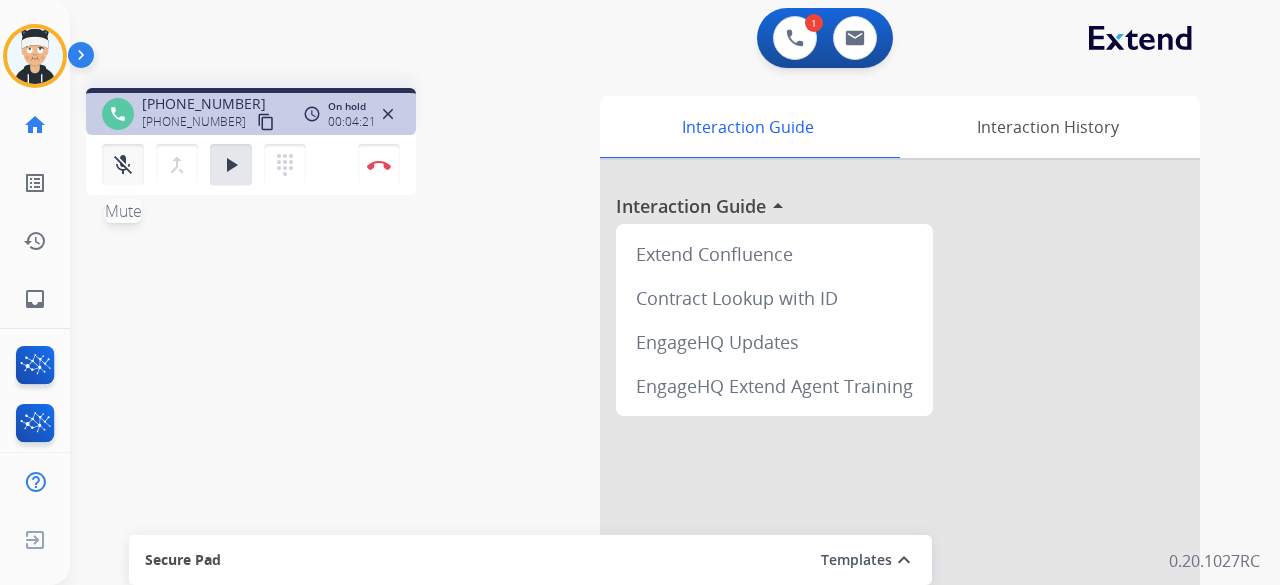 click on "mic_off" at bounding box center [123, 165] 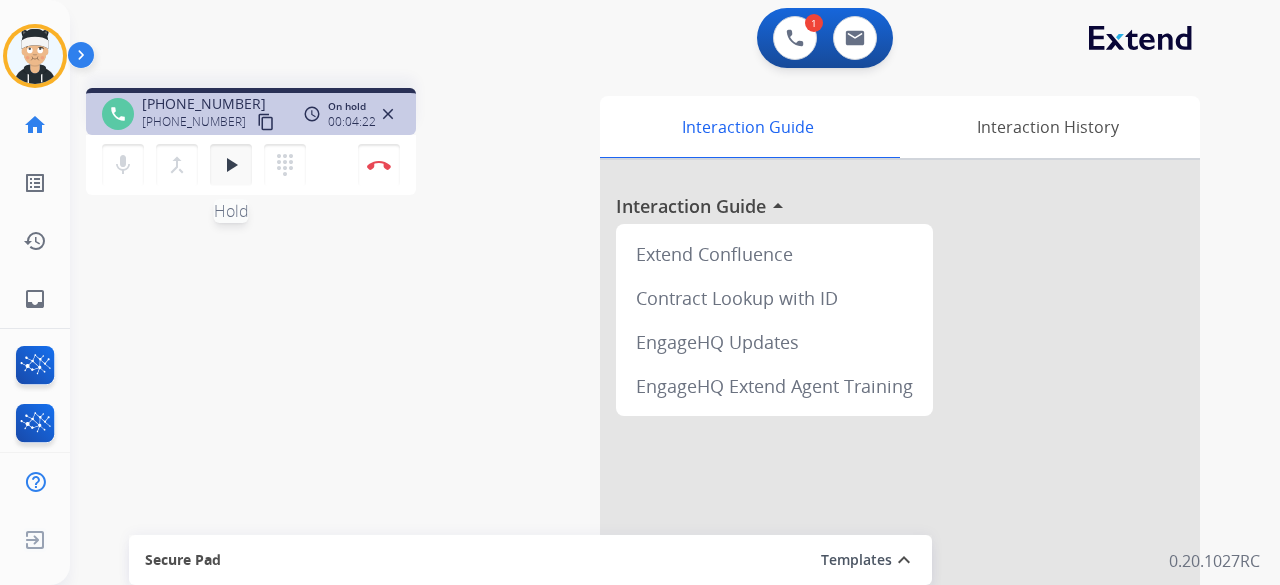click on "play_arrow Hold" at bounding box center [231, 165] 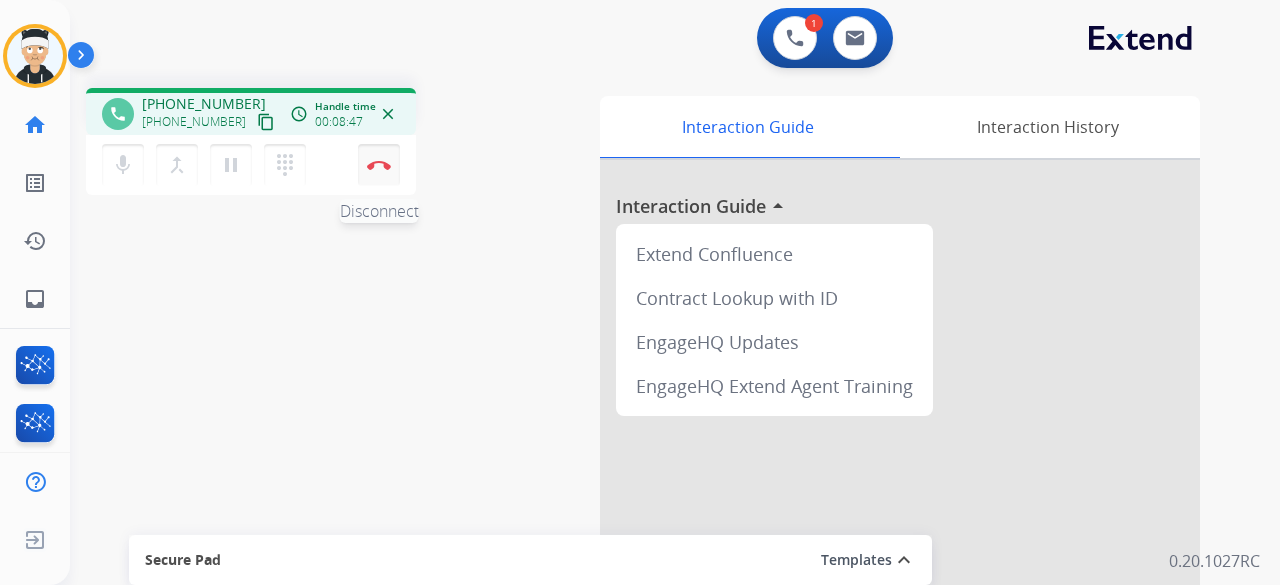 click on "Disconnect" at bounding box center (379, 165) 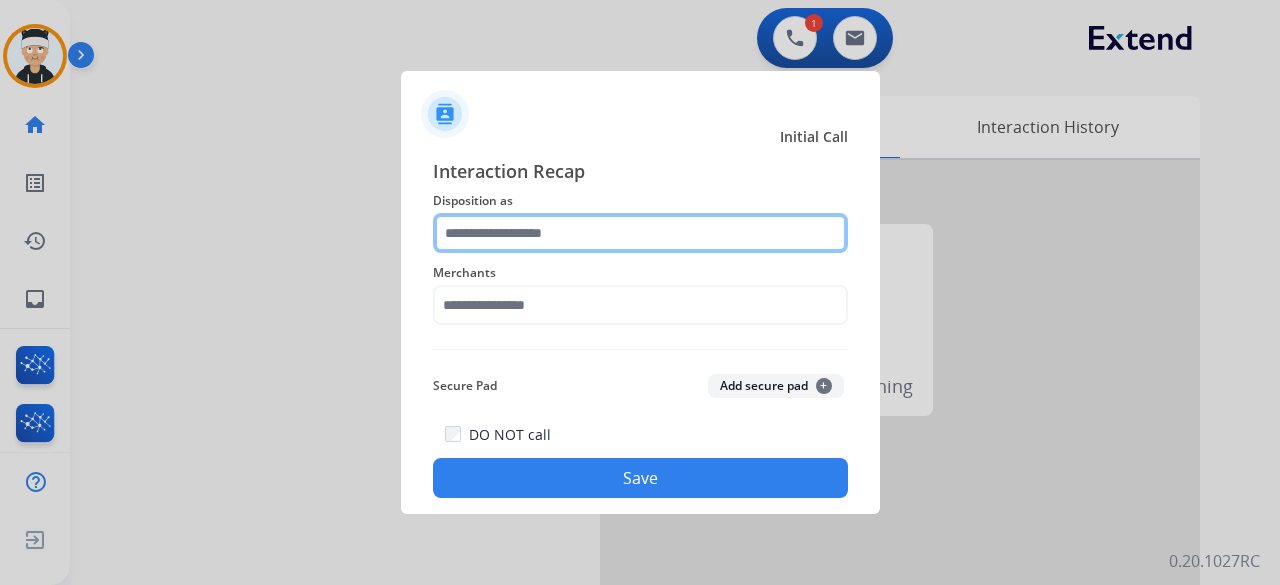 click 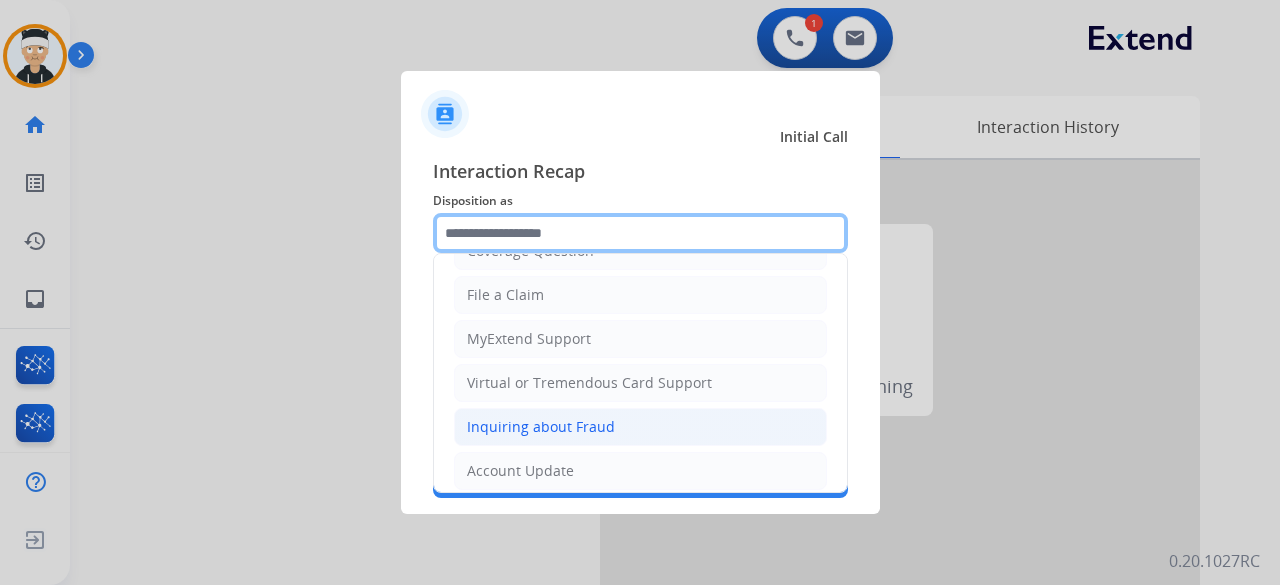 scroll, scrollTop: 200, scrollLeft: 0, axis: vertical 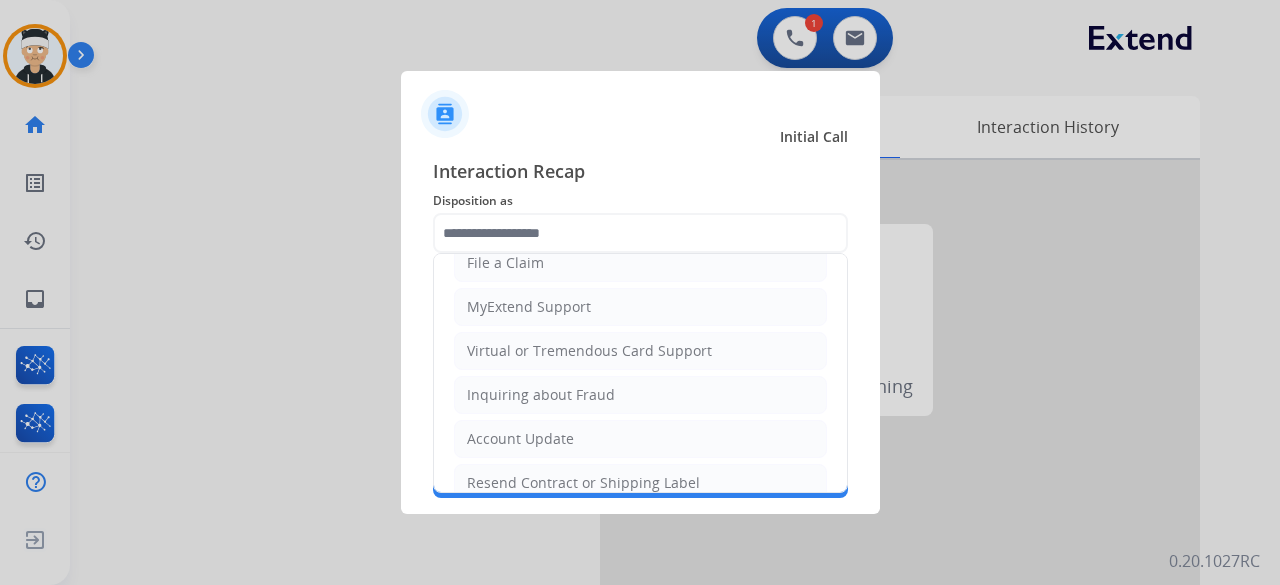 click on "Virtual or Tremendous Card Support" 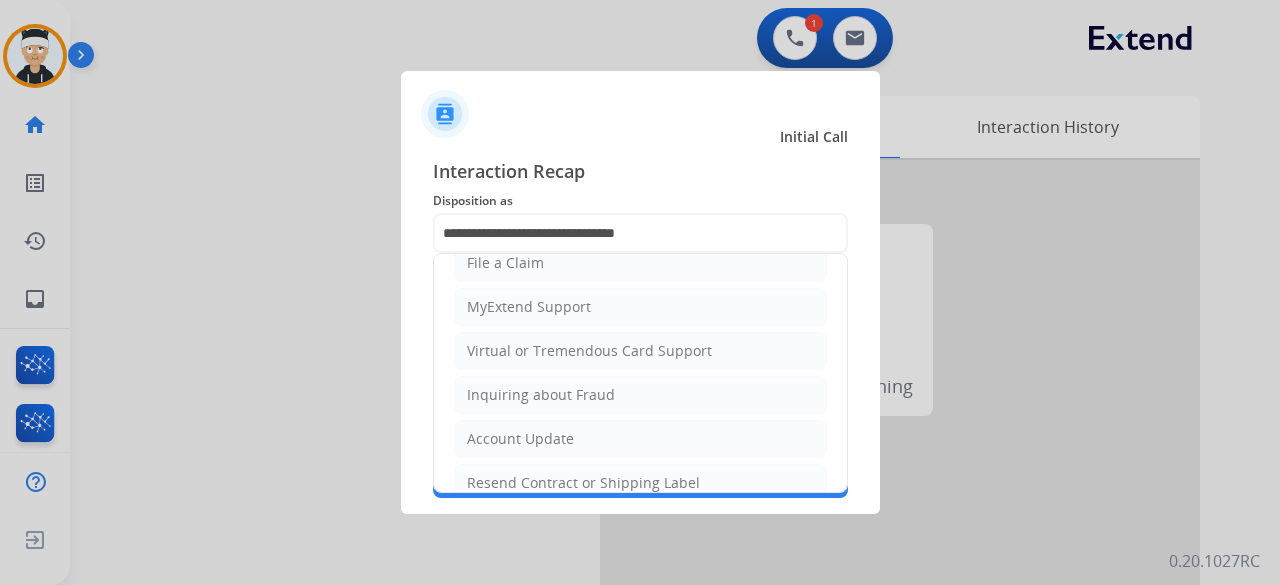 click on "**********" 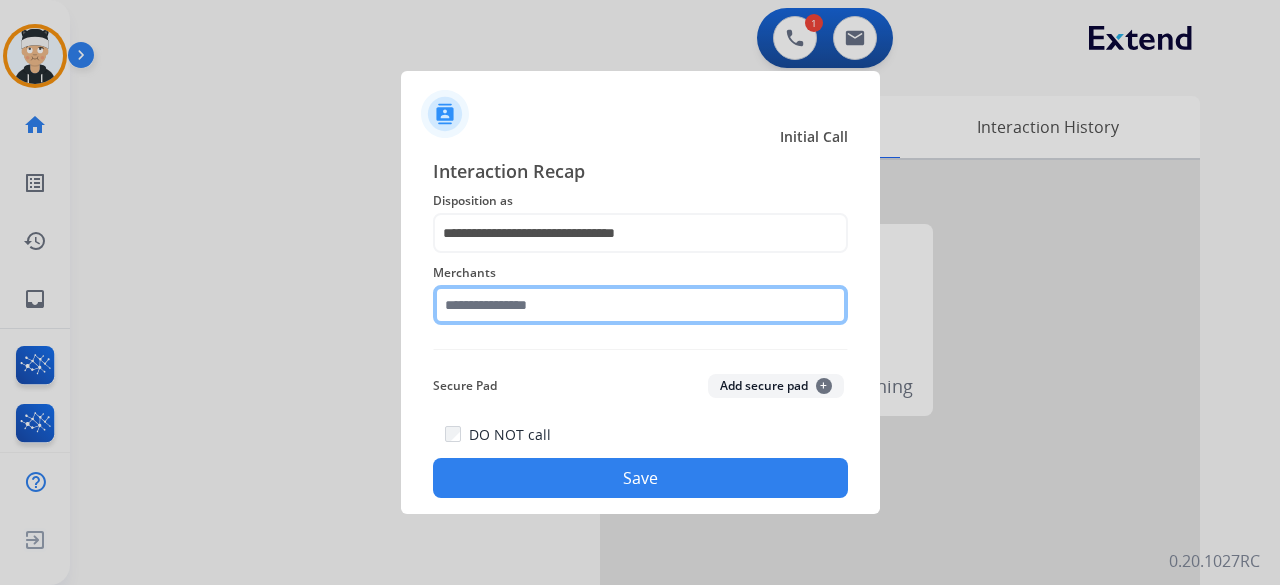 click 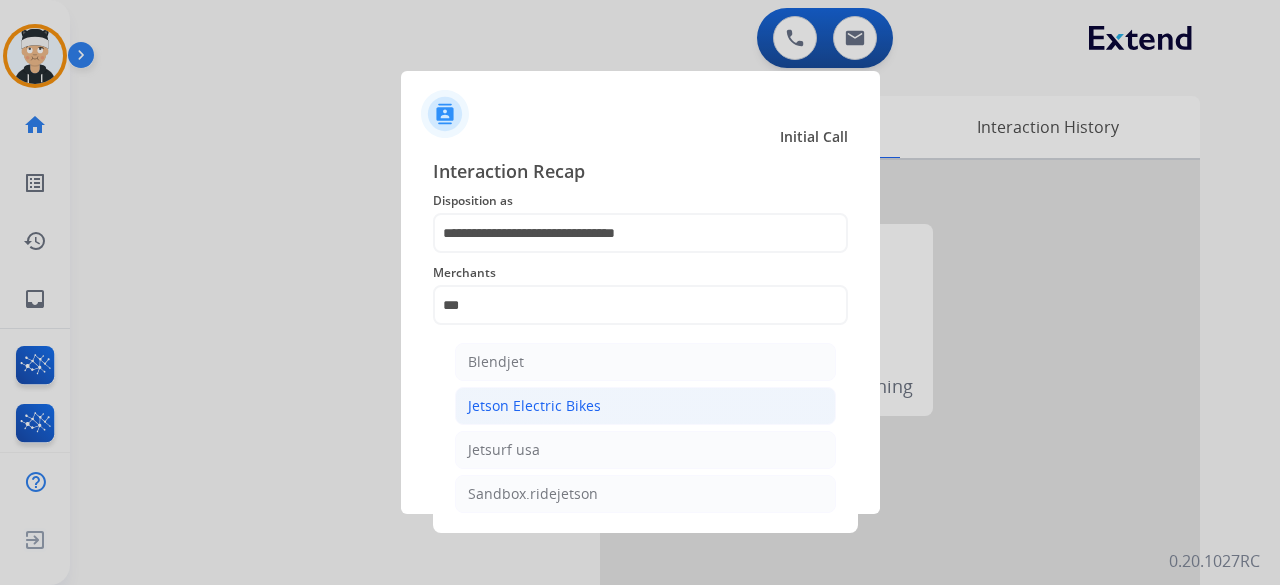 click on "Jetson Electric Bikes" 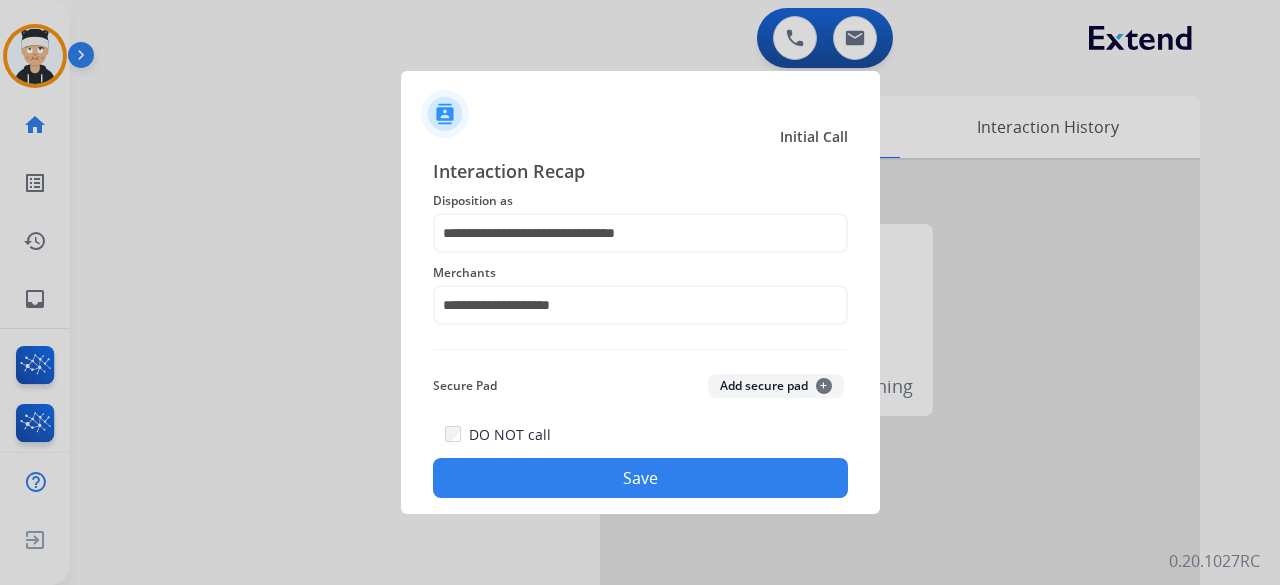 click on "Save" 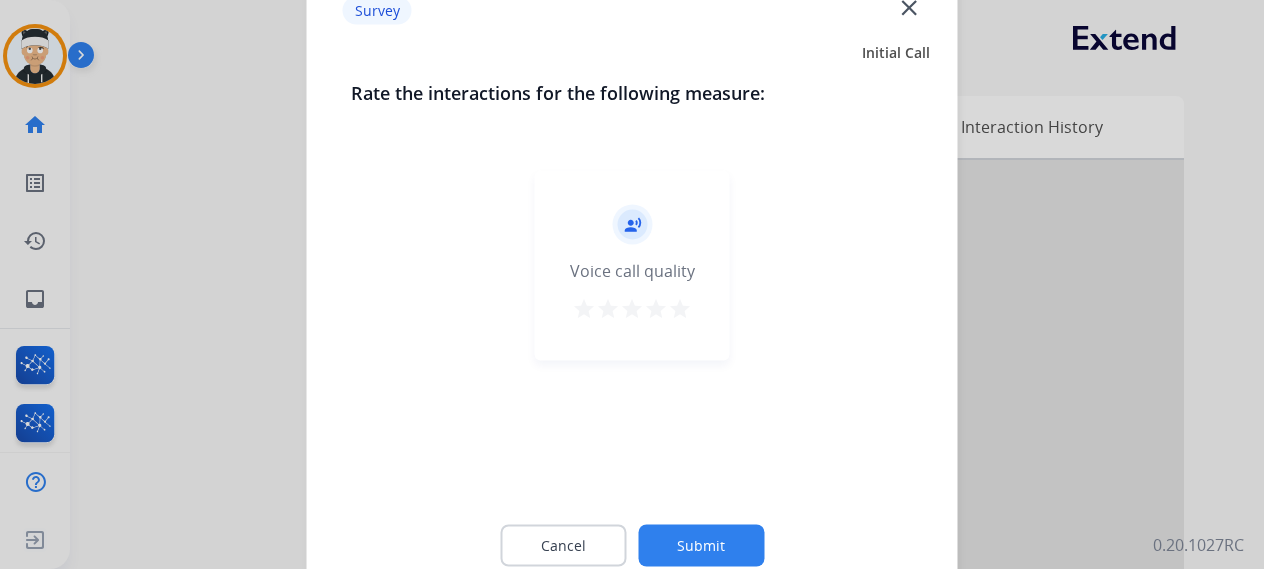 click on "star" at bounding box center (680, 308) 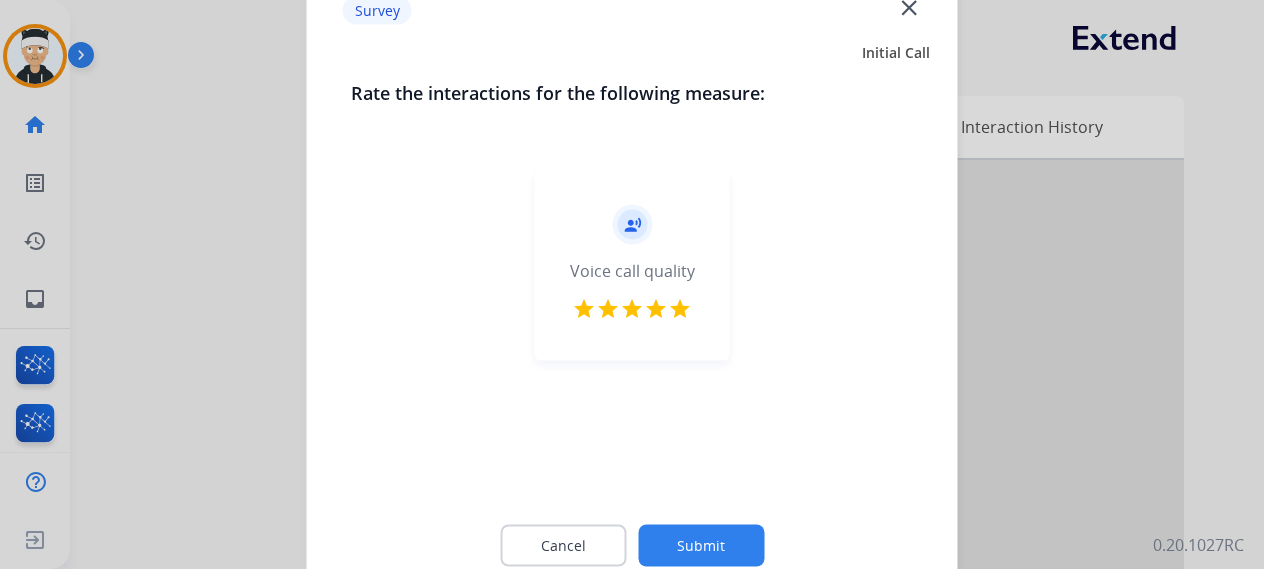 click on "Submit" 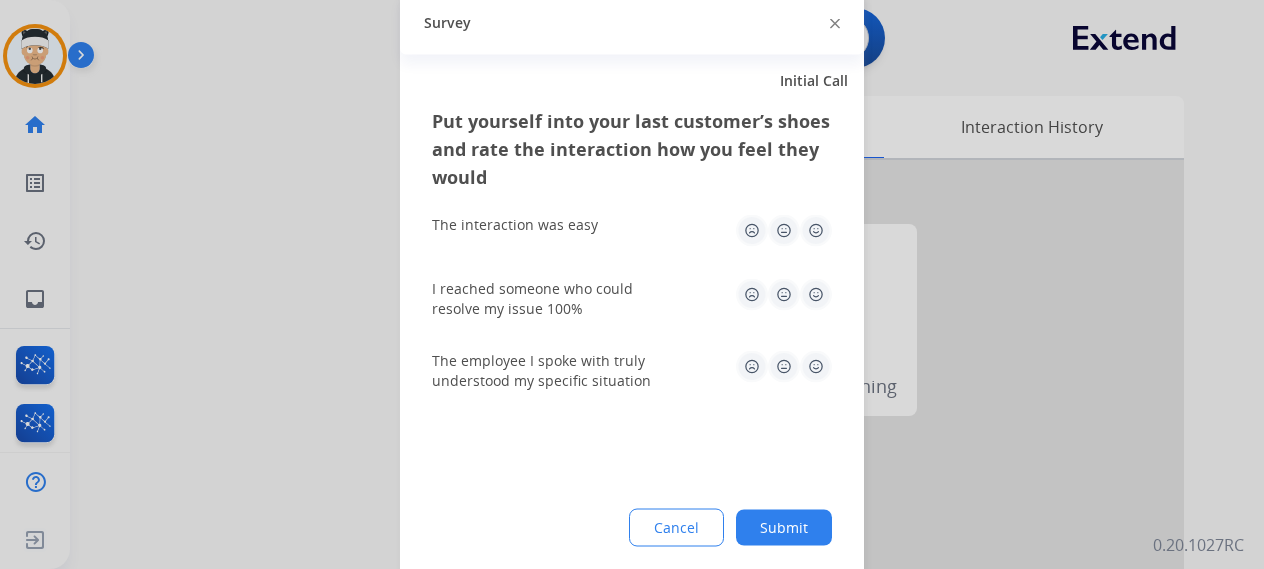 drag, startPoint x: 814, startPoint y: 225, endPoint x: 804, endPoint y: 262, distance: 38.327538 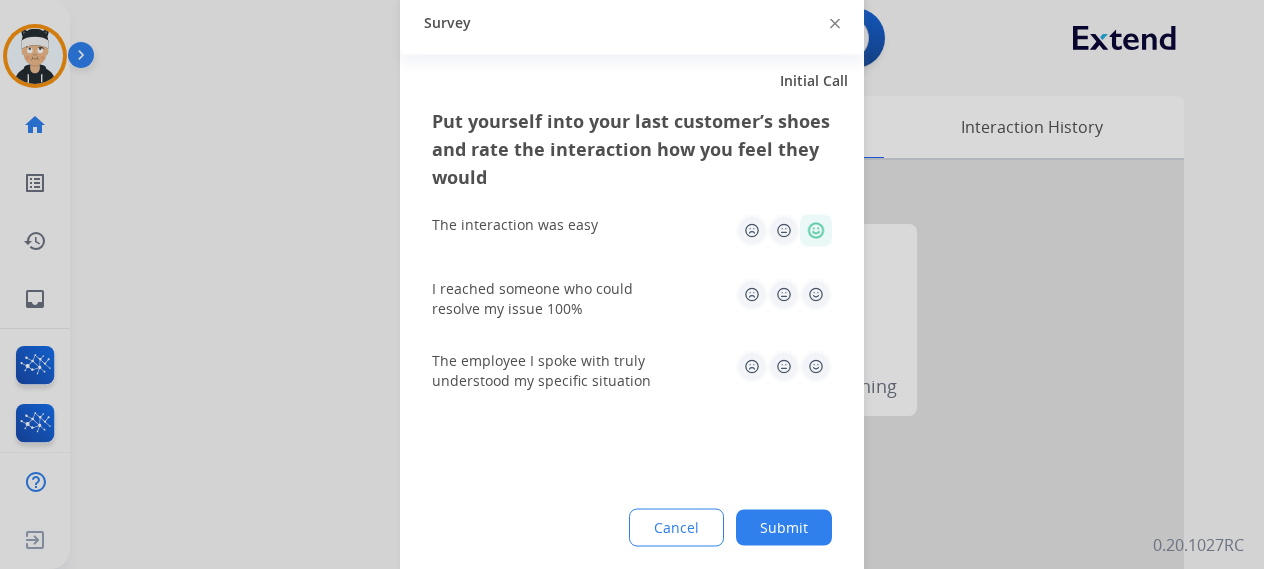click 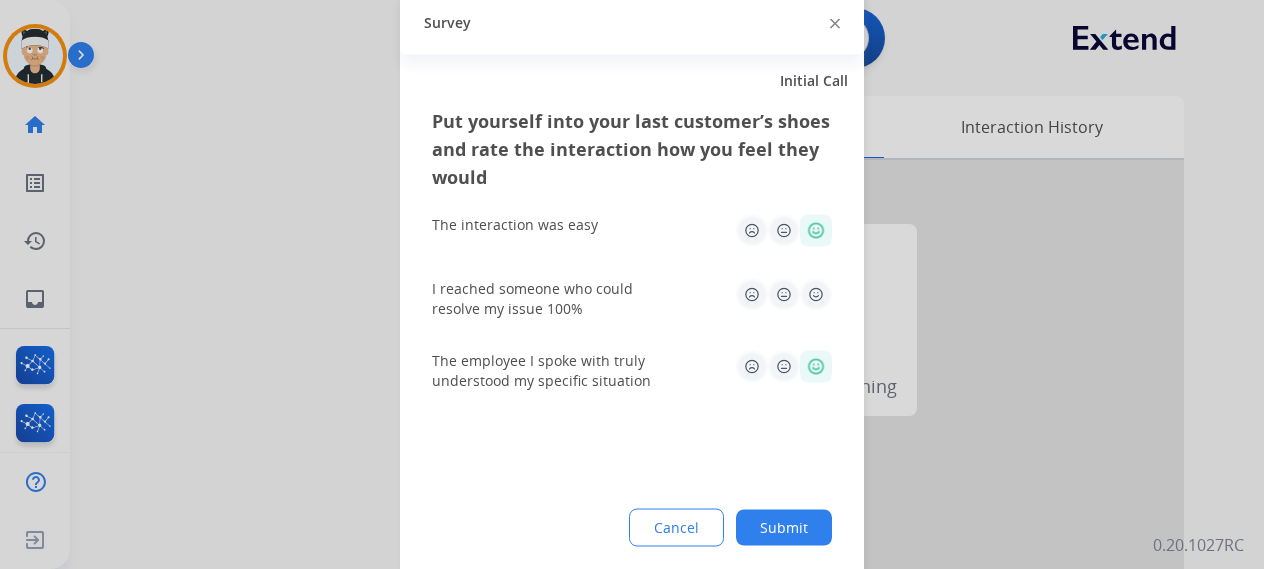 click 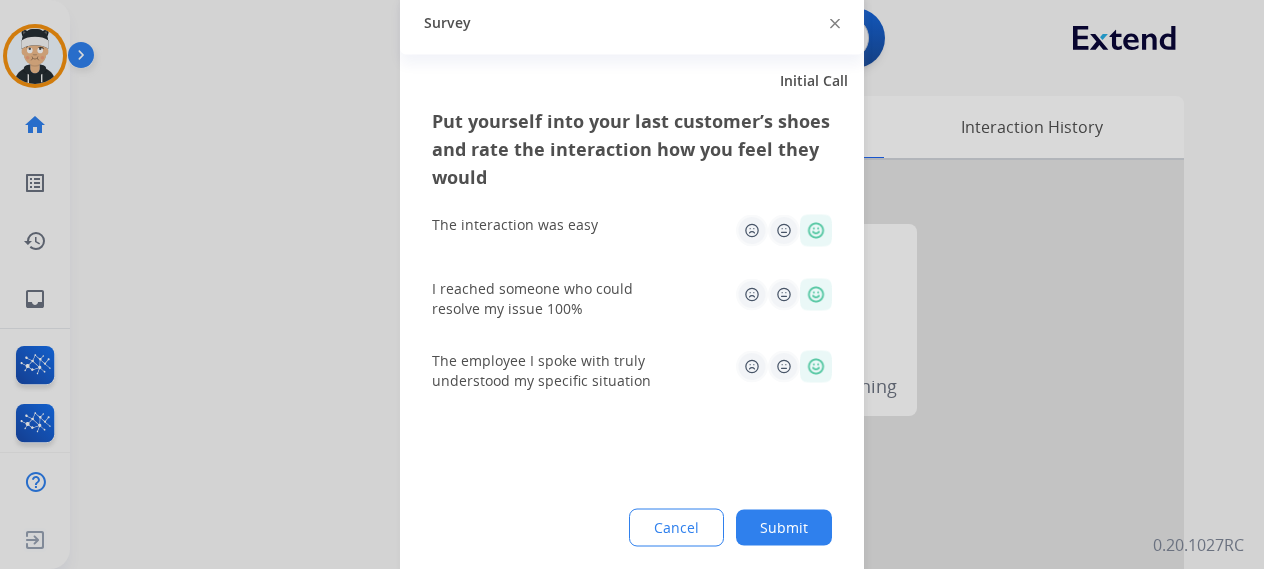 click on "Submit" 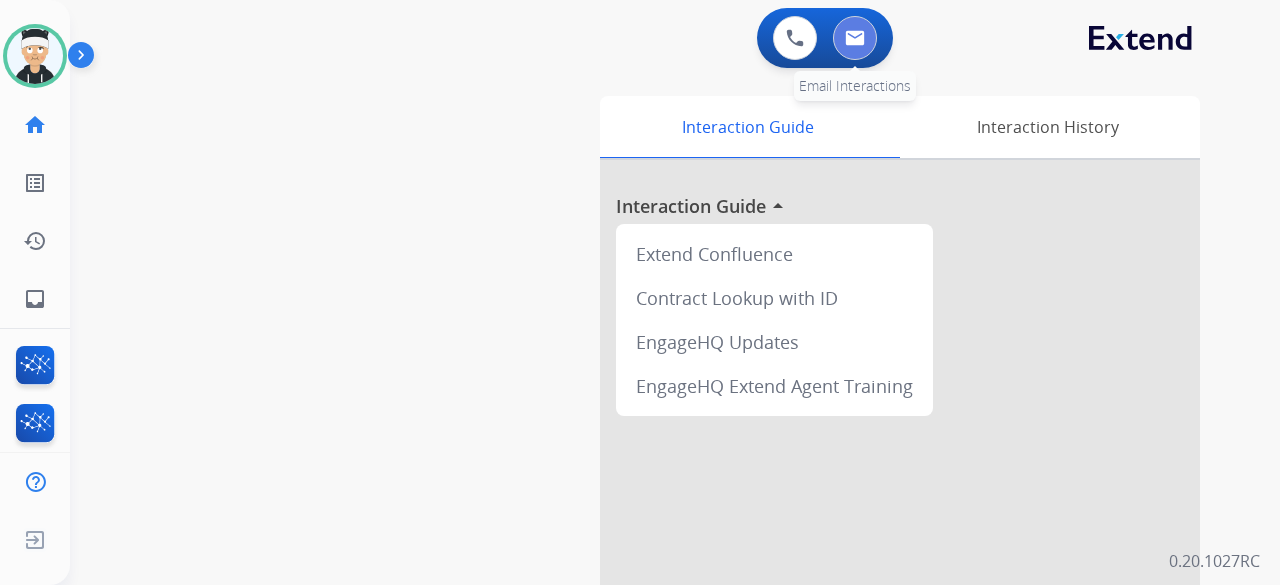 click at bounding box center (855, 38) 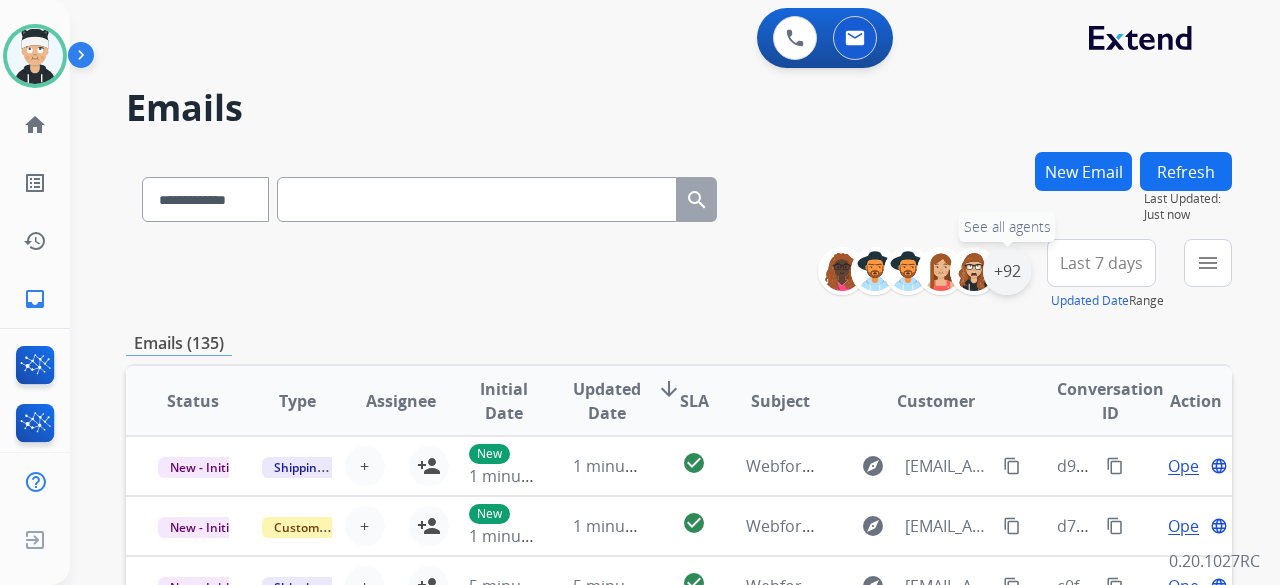 click on "+92" at bounding box center [1007, 271] 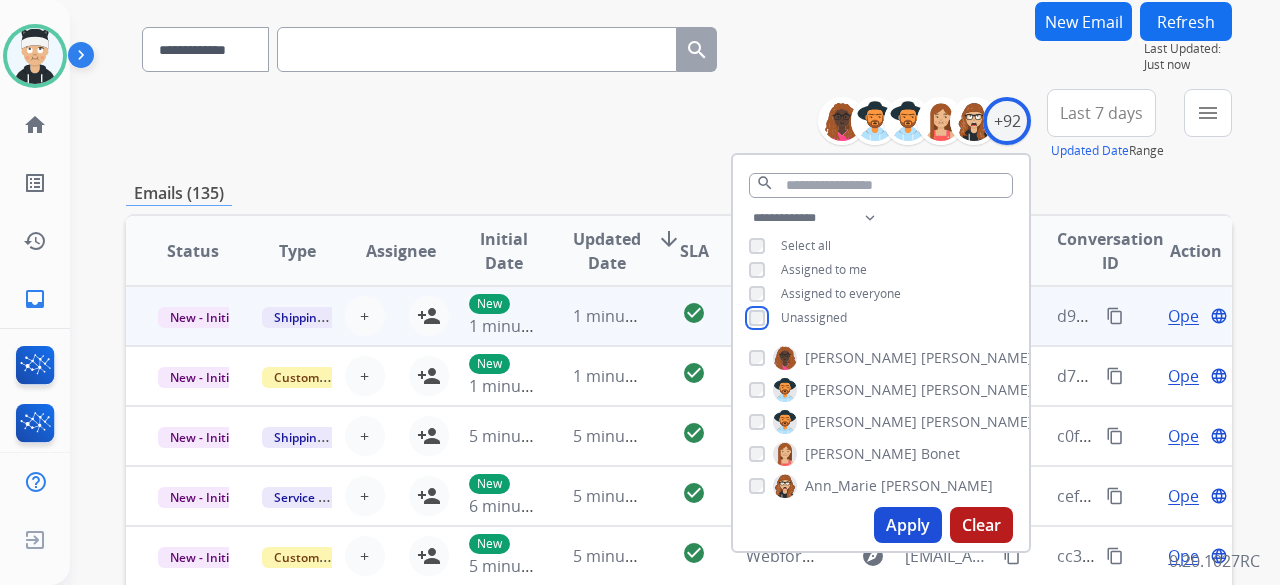 scroll, scrollTop: 300, scrollLeft: 0, axis: vertical 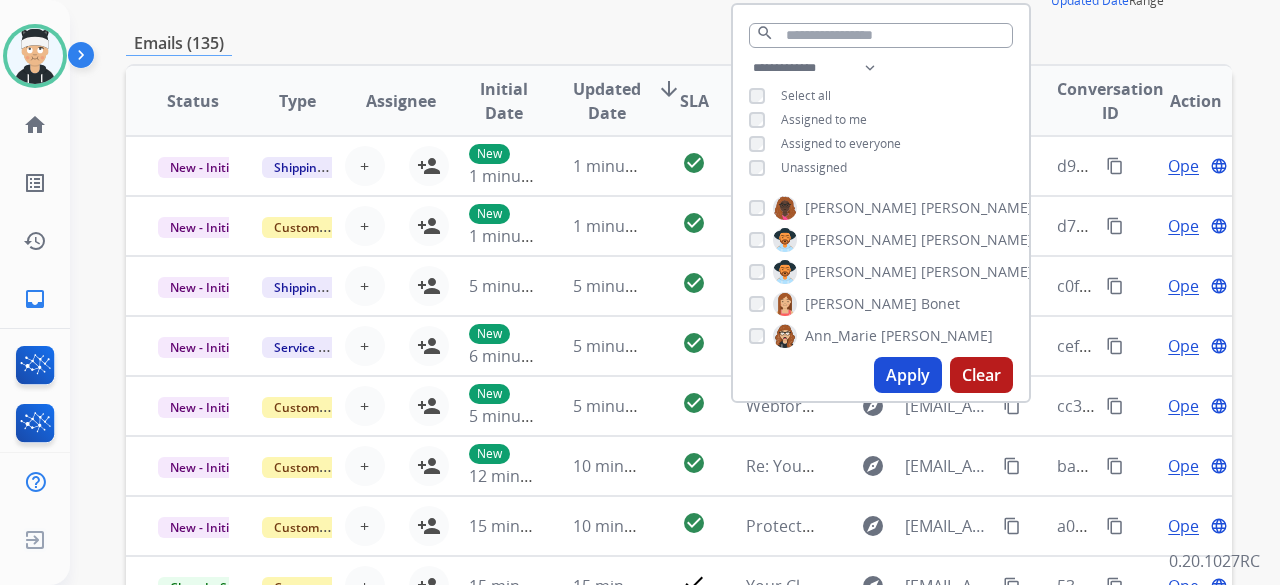 click on "Apply" at bounding box center [908, 375] 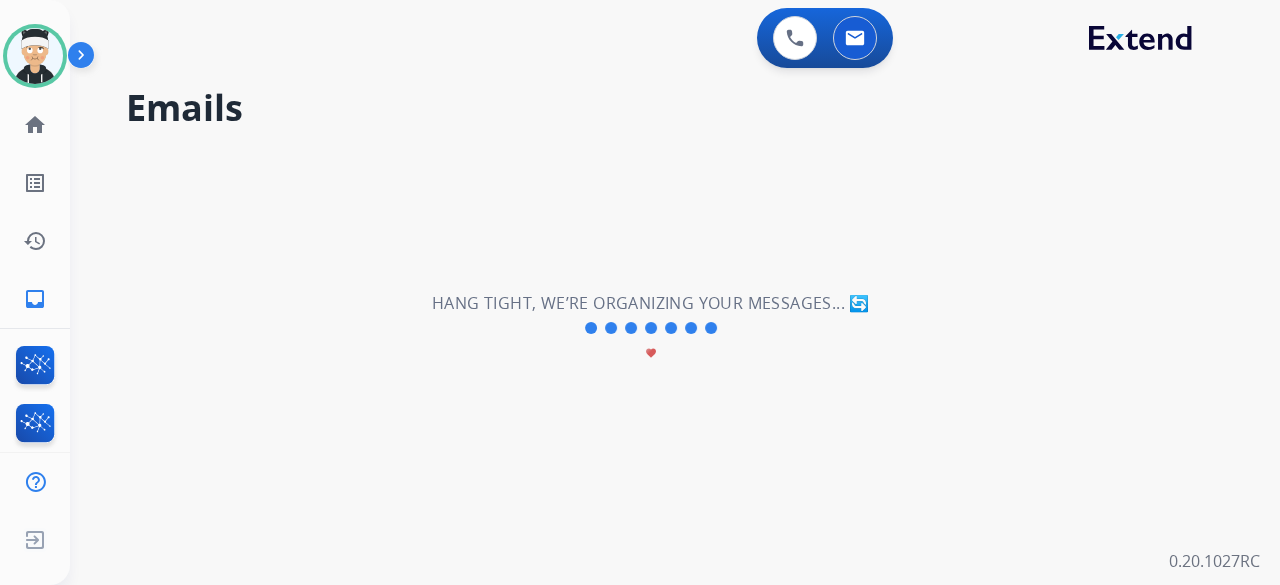 scroll, scrollTop: 0, scrollLeft: 0, axis: both 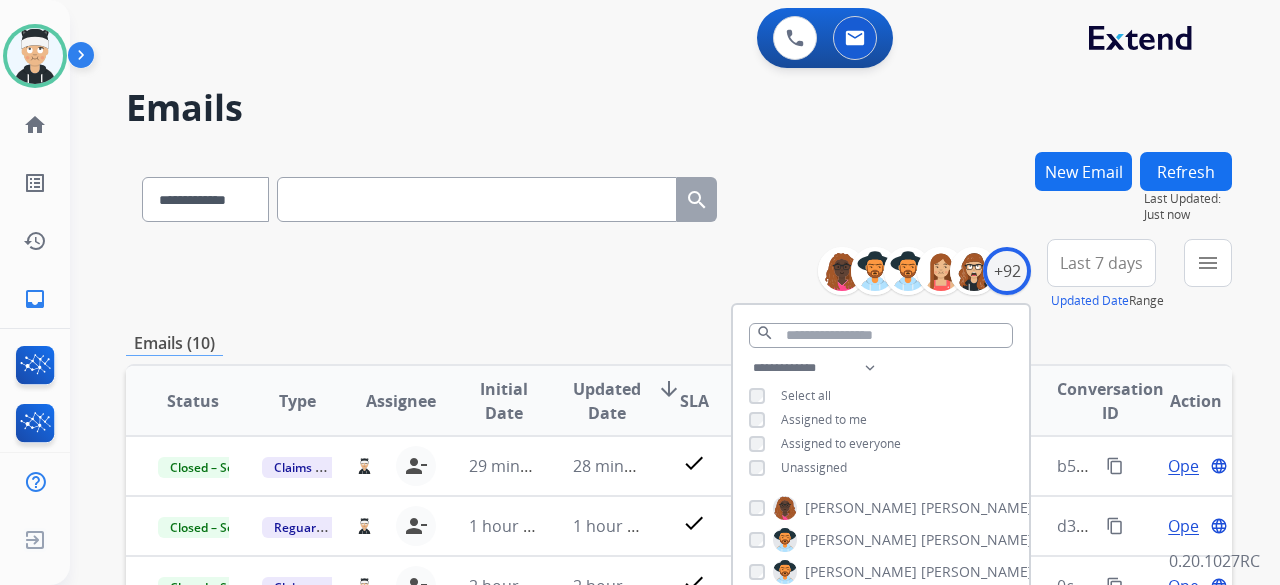 click on "**********" at bounding box center (679, 275) 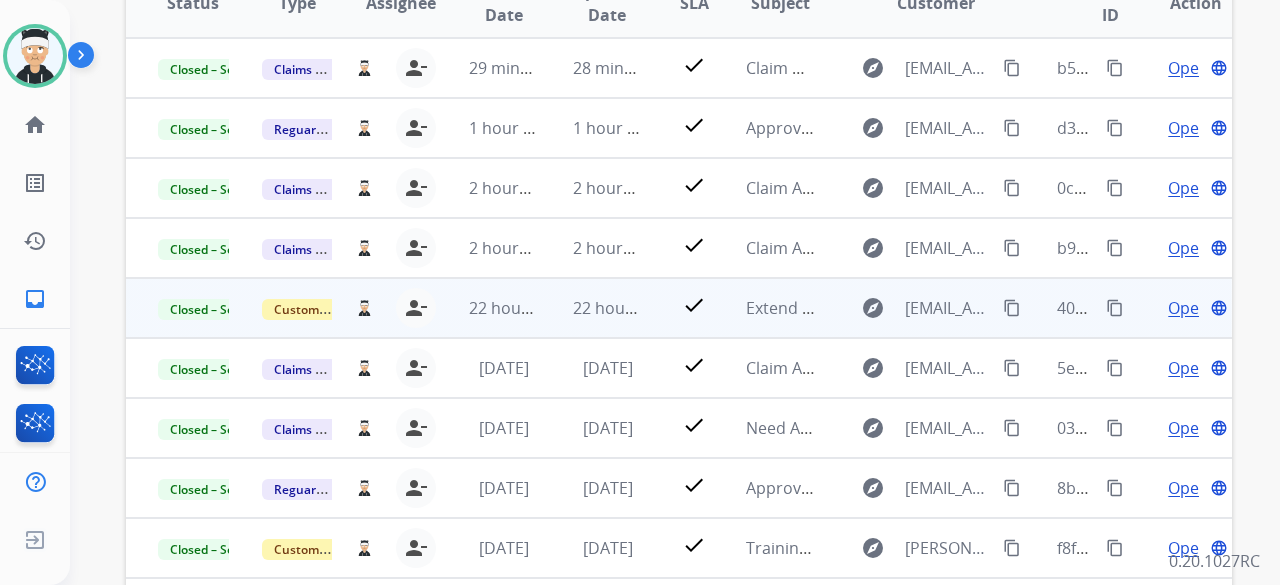 scroll, scrollTop: 400, scrollLeft: 0, axis: vertical 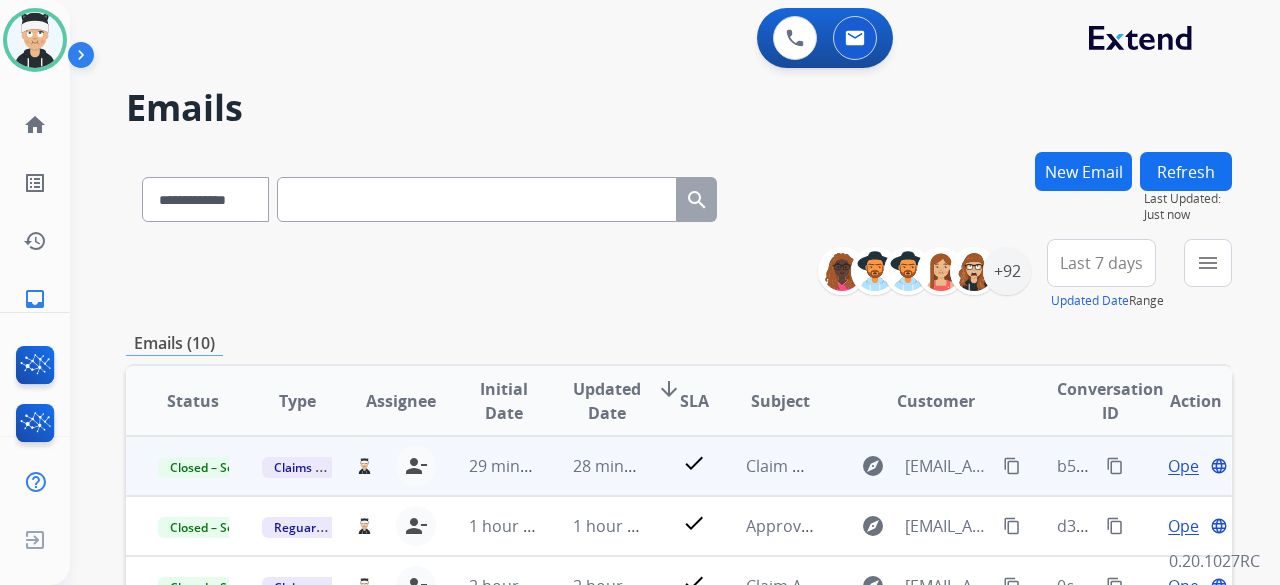 click on "Open" at bounding box center [1188, 466] 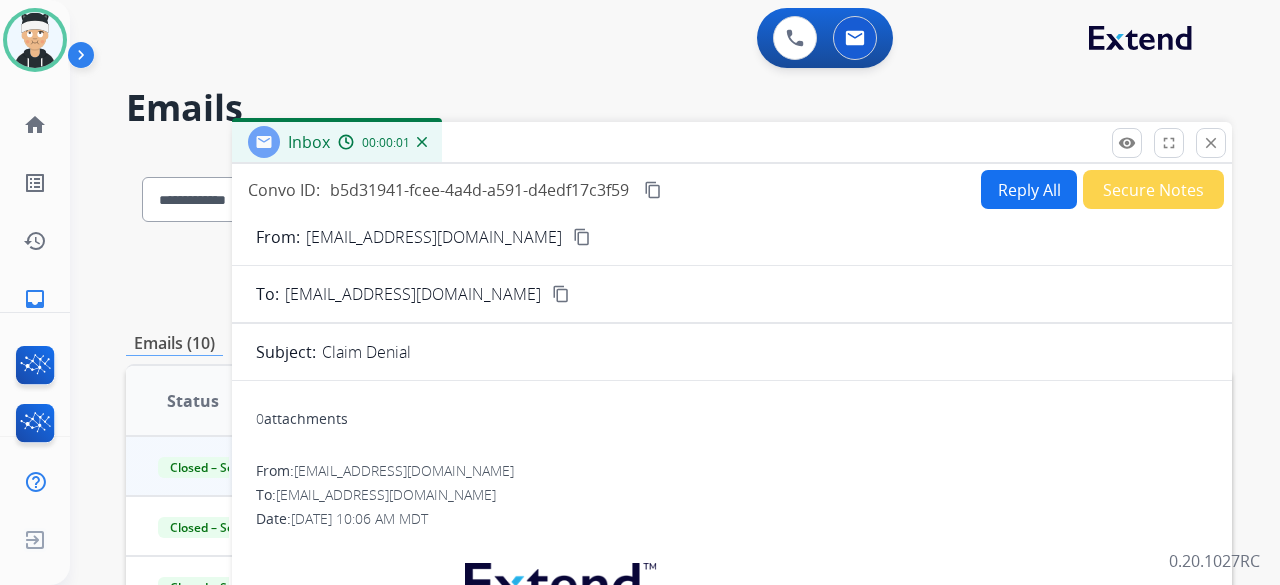 scroll, scrollTop: 270, scrollLeft: 0, axis: vertical 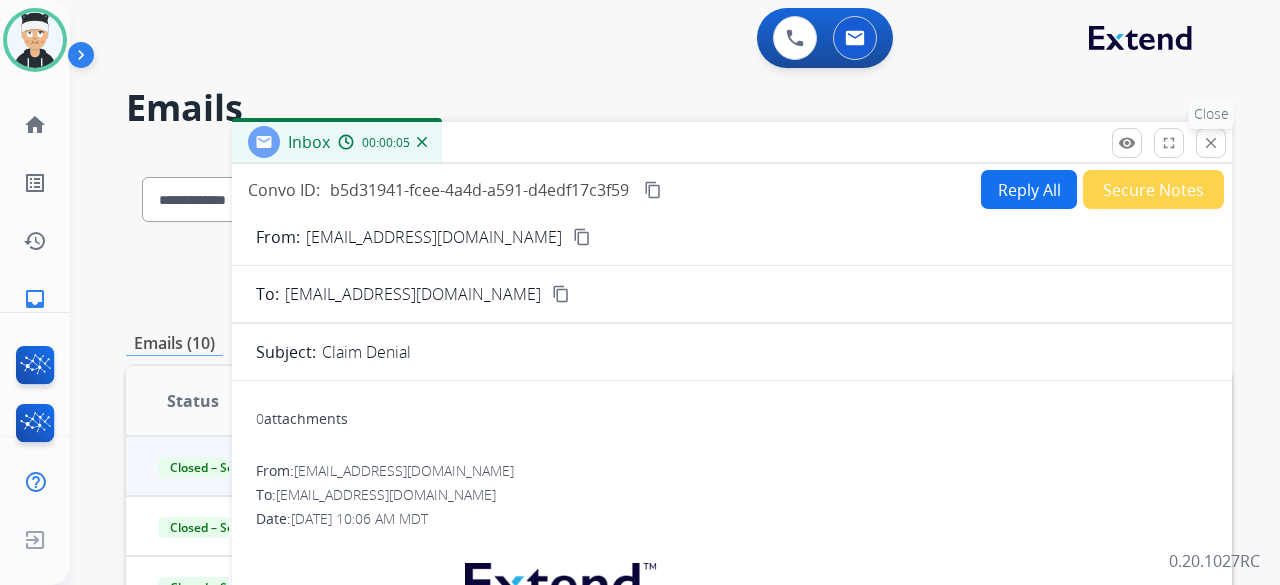 click on "close" at bounding box center [1211, 143] 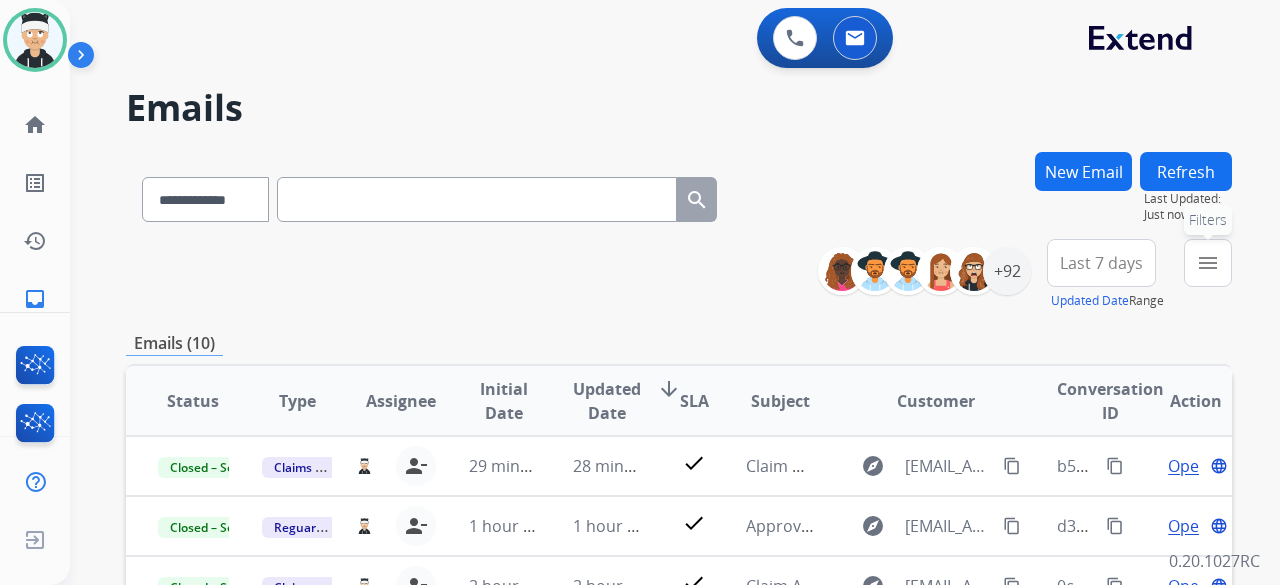 click on "menu  Filters" at bounding box center (1208, 263) 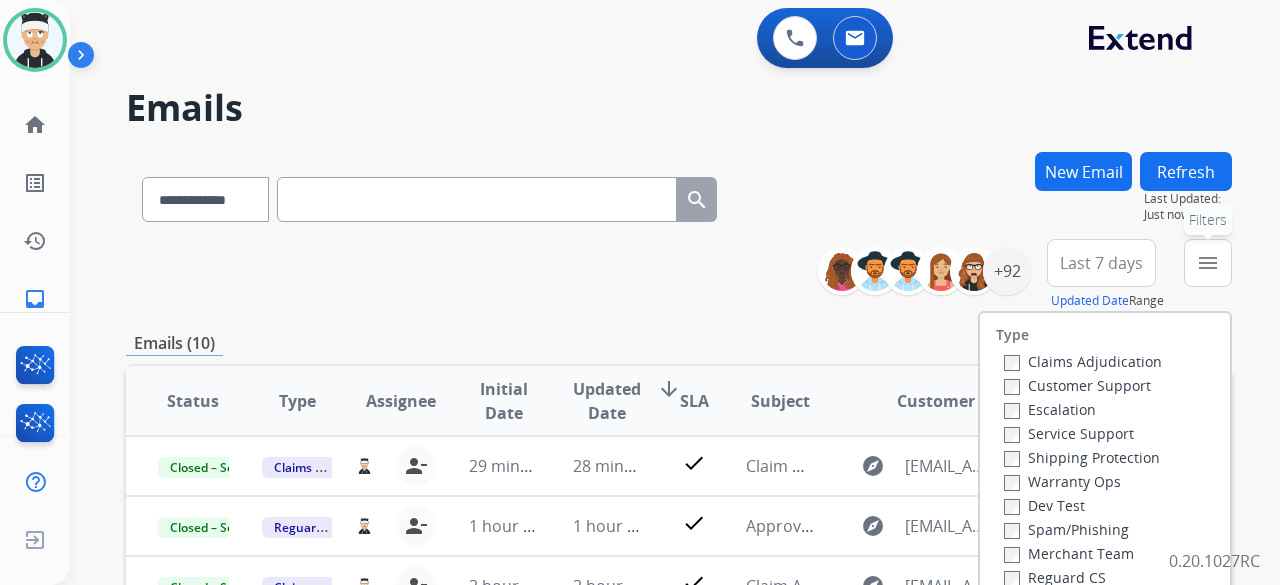 click on "menu  Filters" at bounding box center (1208, 263) 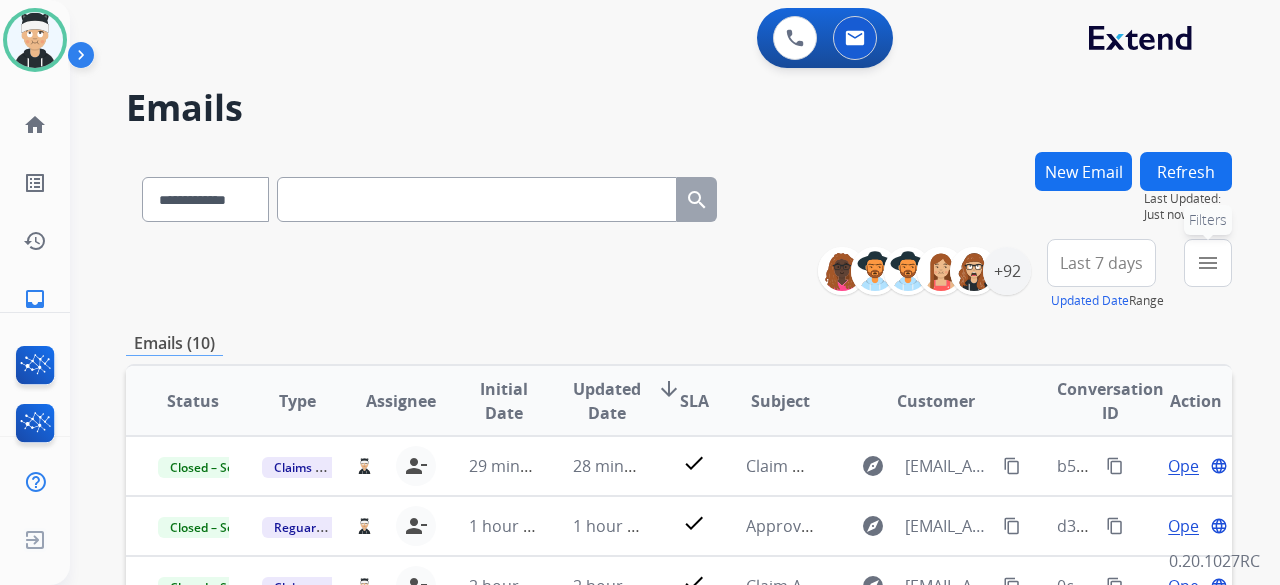 click on "menu  Filters" at bounding box center (1208, 263) 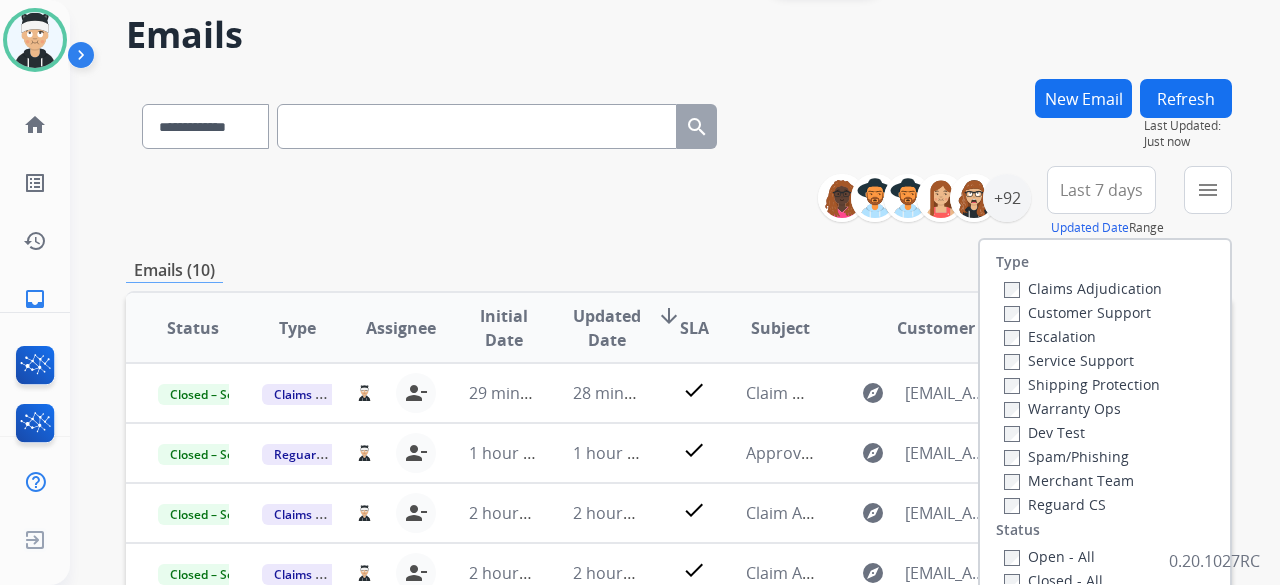 scroll, scrollTop: 100, scrollLeft: 0, axis: vertical 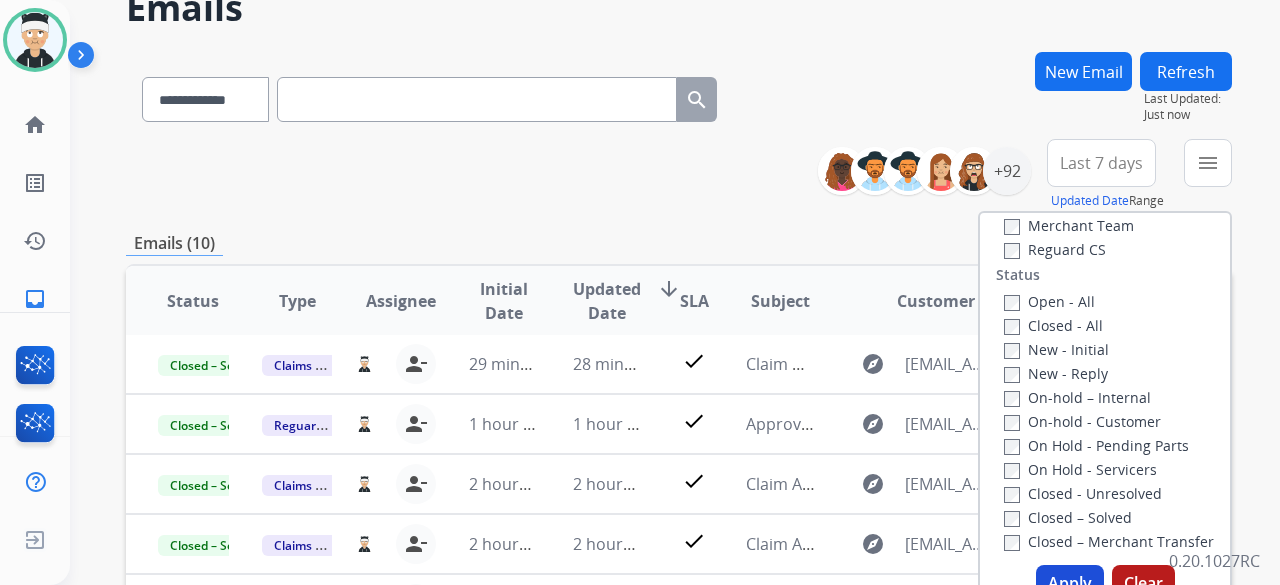 click on "**********" at bounding box center [679, 545] 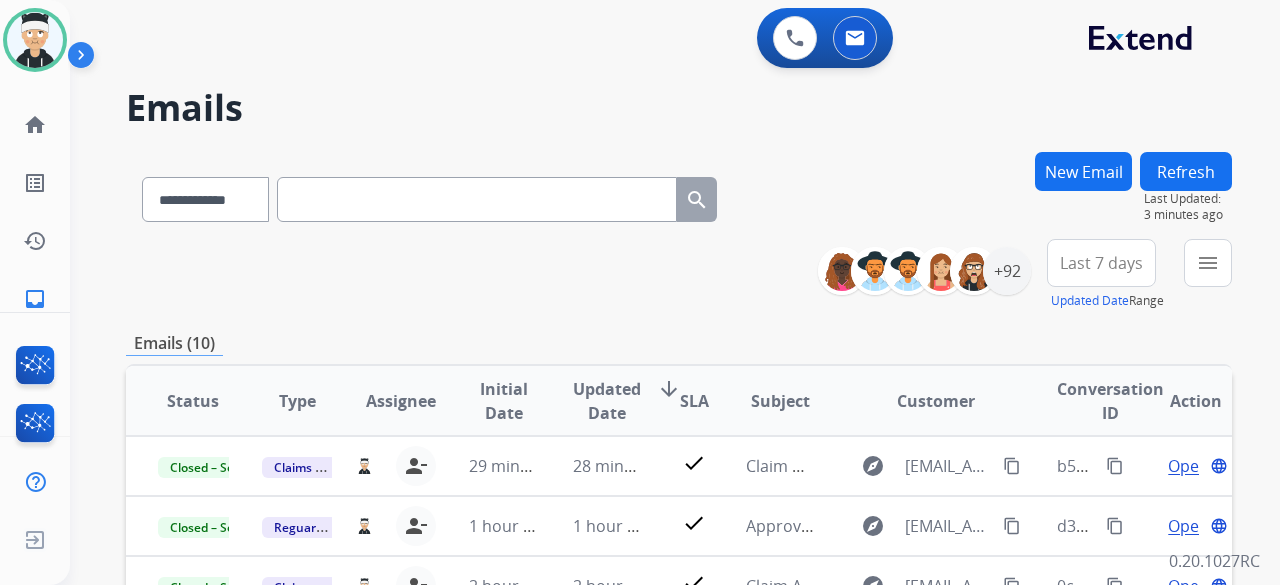 scroll, scrollTop: 2, scrollLeft: 0, axis: vertical 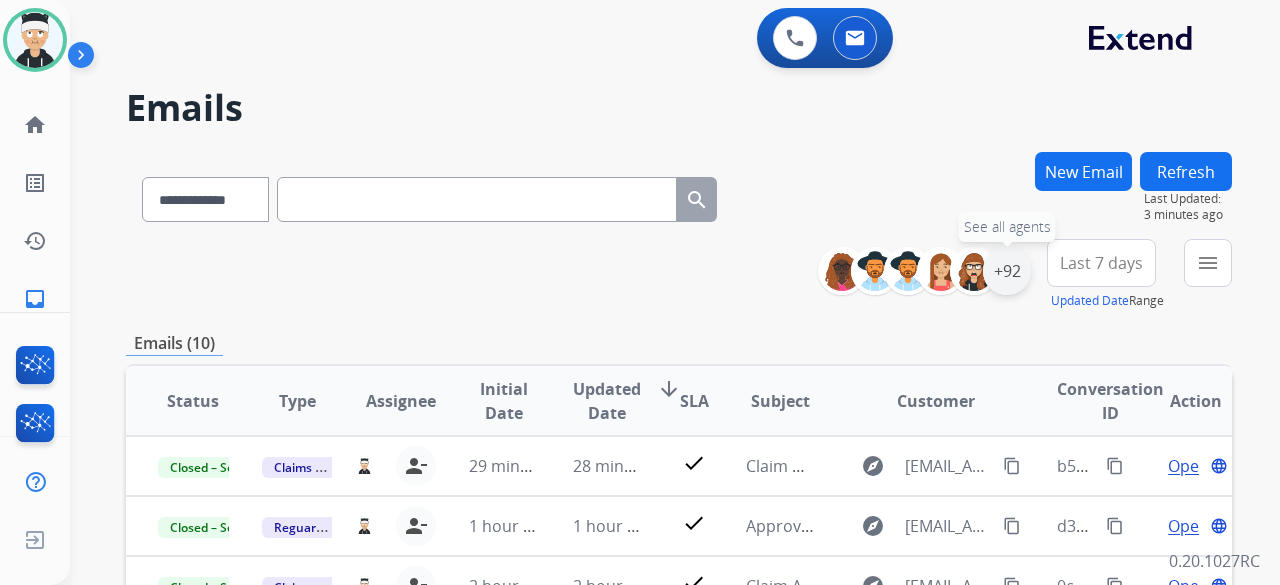 click on "+92" at bounding box center [1007, 271] 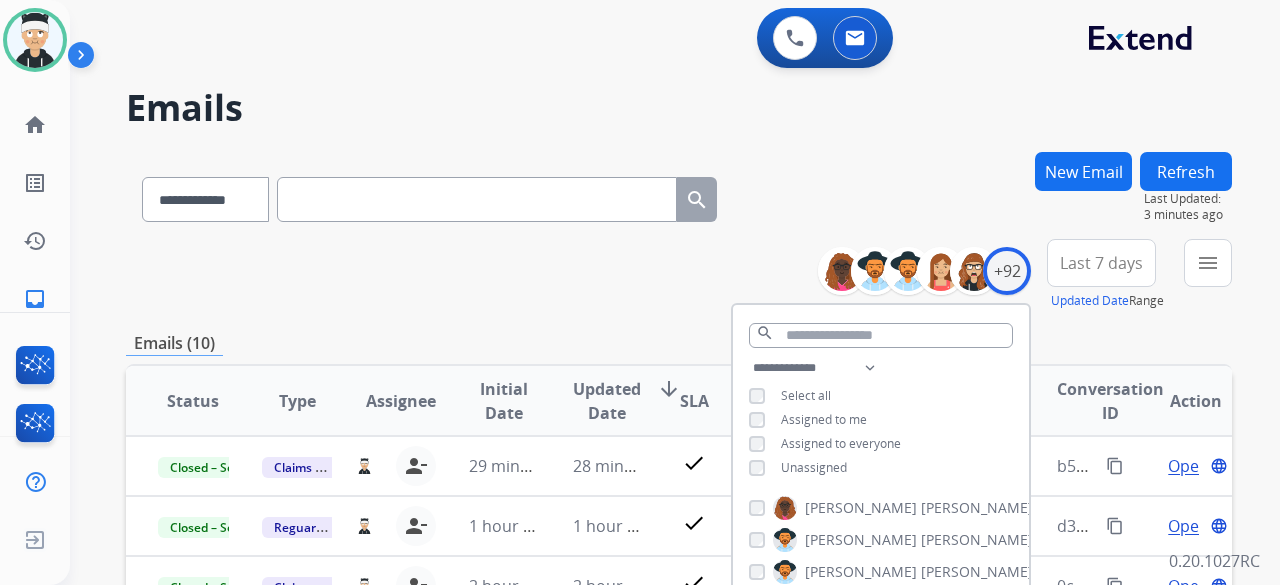click on "Last 7 days" at bounding box center [1101, 263] 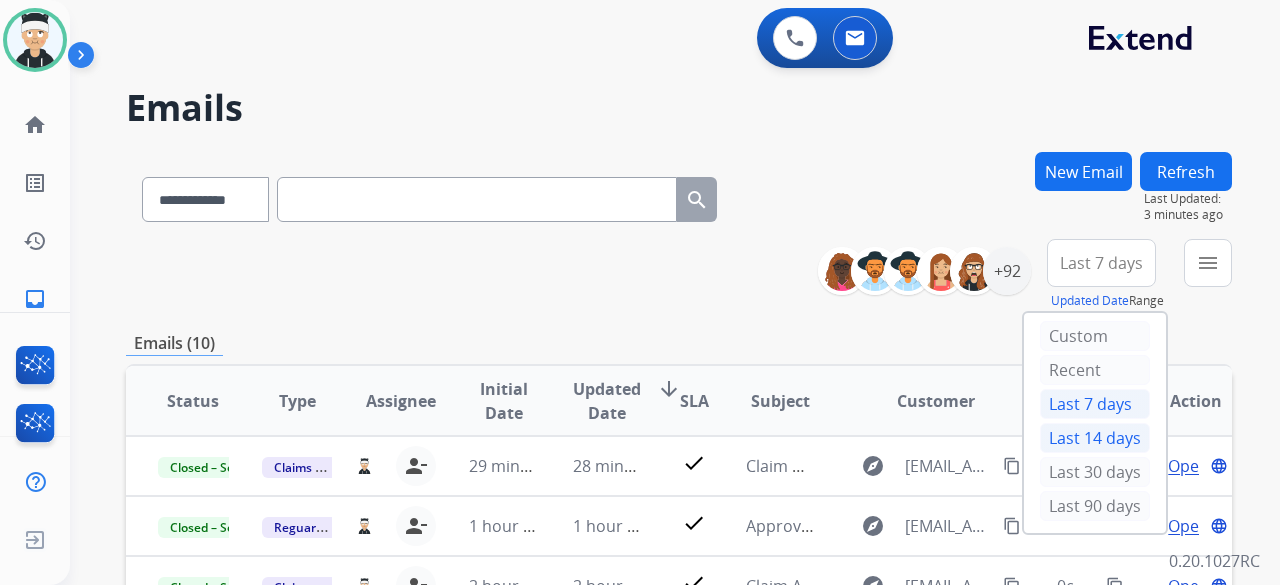 scroll, scrollTop: 100, scrollLeft: 0, axis: vertical 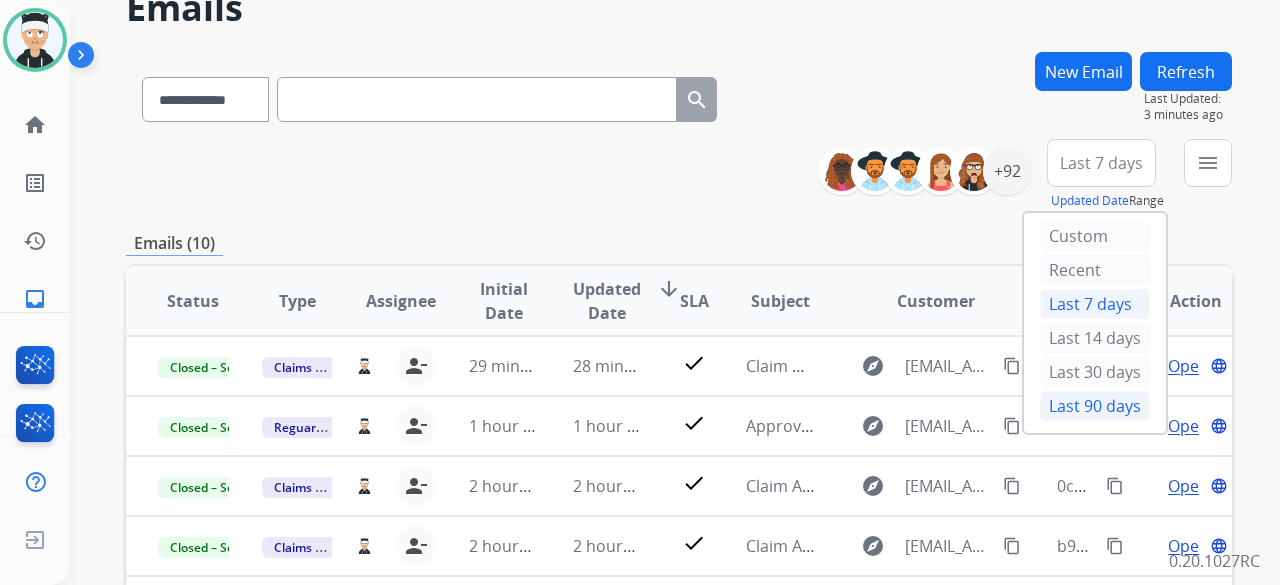 click on "Last 90 days" at bounding box center [1095, 406] 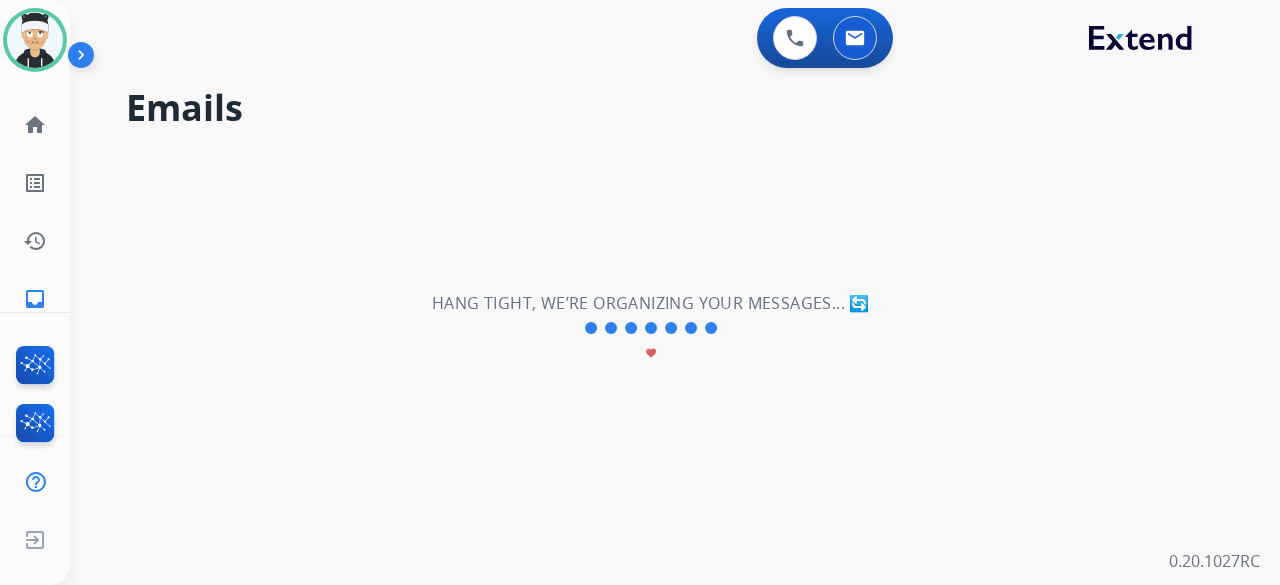 scroll, scrollTop: 0, scrollLeft: 0, axis: both 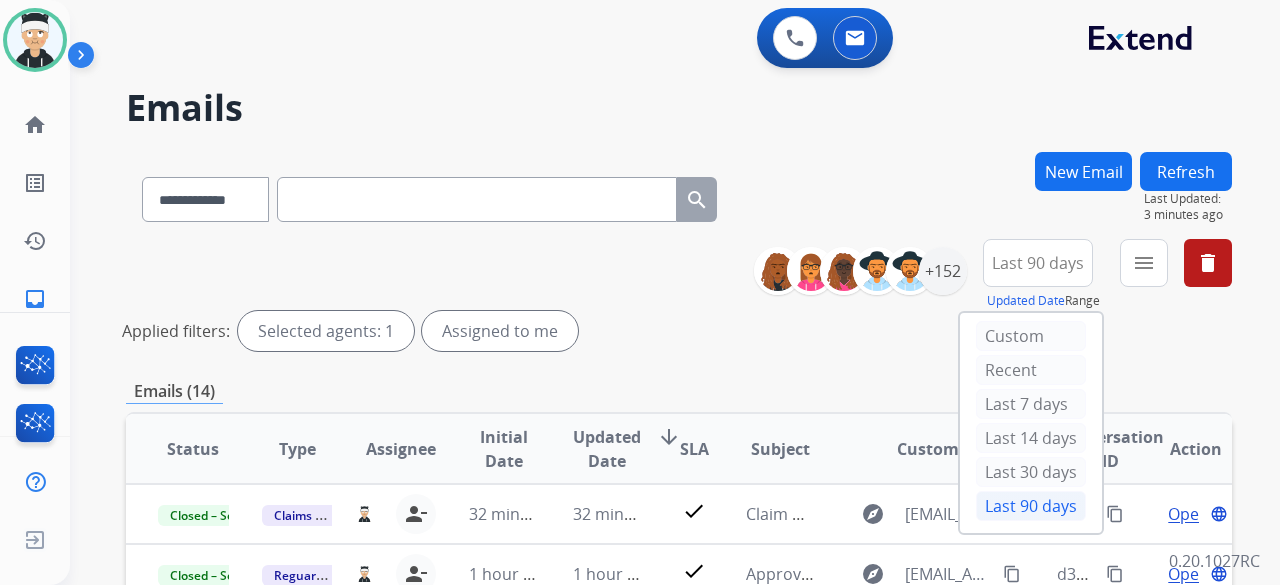 click on "Applied filters:  Selected agents: 1  Assigned to me" at bounding box center [675, 331] 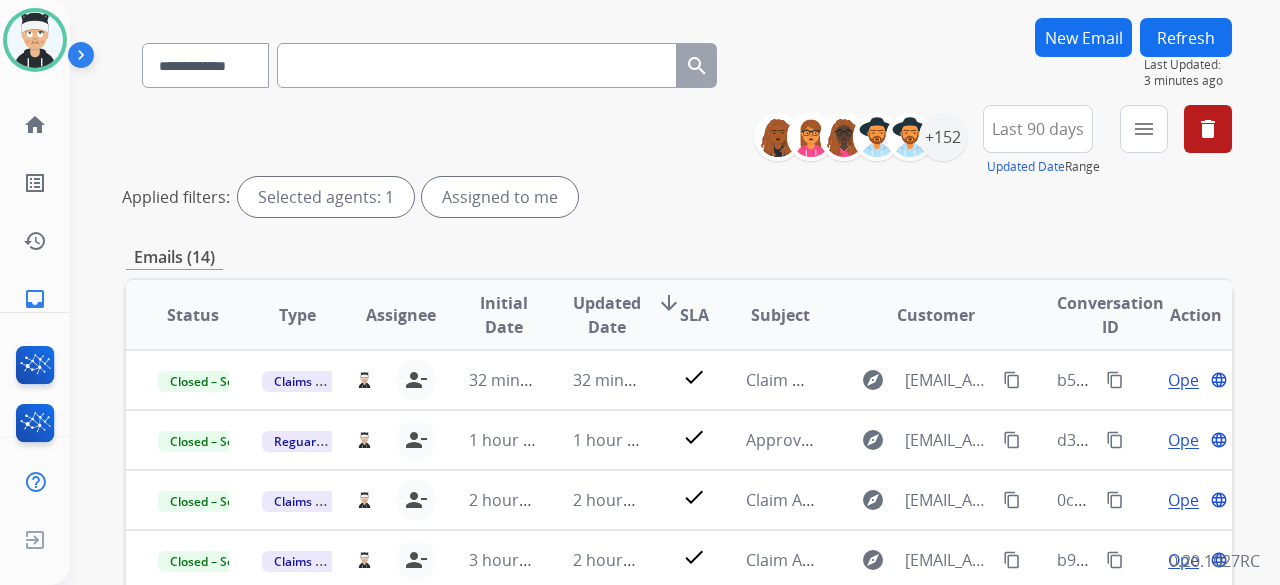 scroll, scrollTop: 0, scrollLeft: 0, axis: both 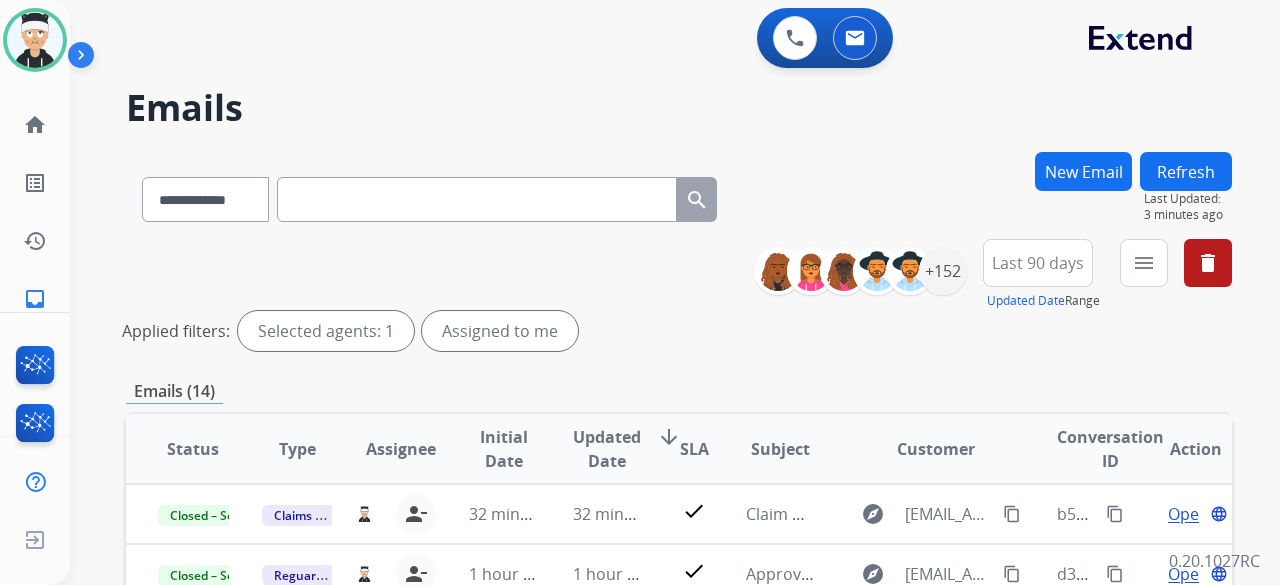click on "Assigned to me" at bounding box center (500, 331) 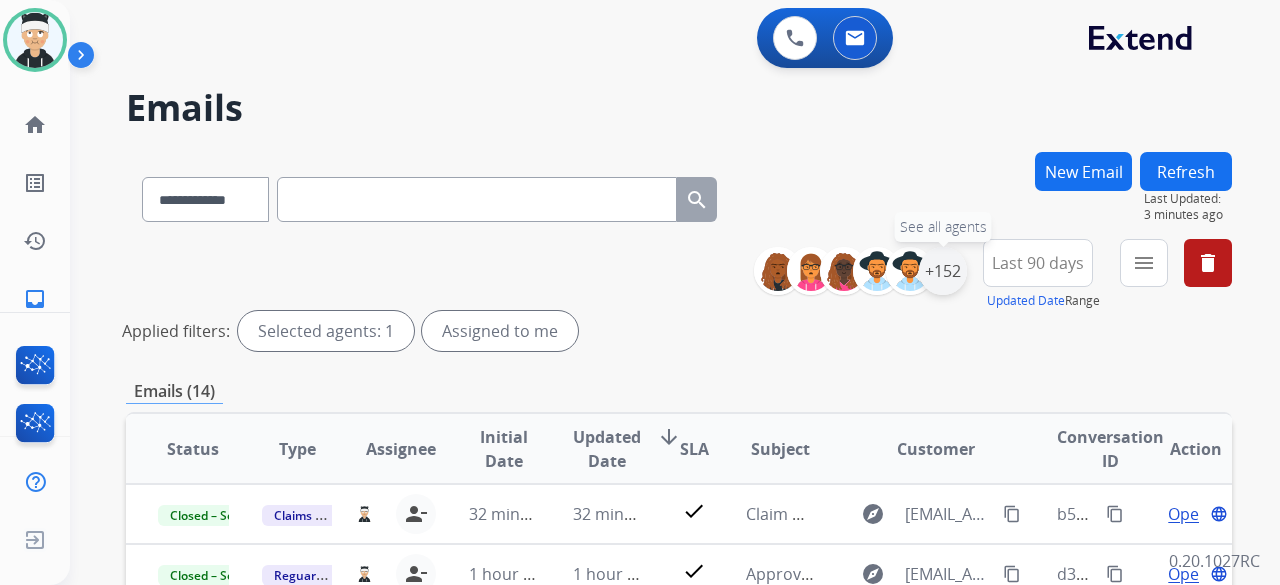 click on "+152" at bounding box center (943, 271) 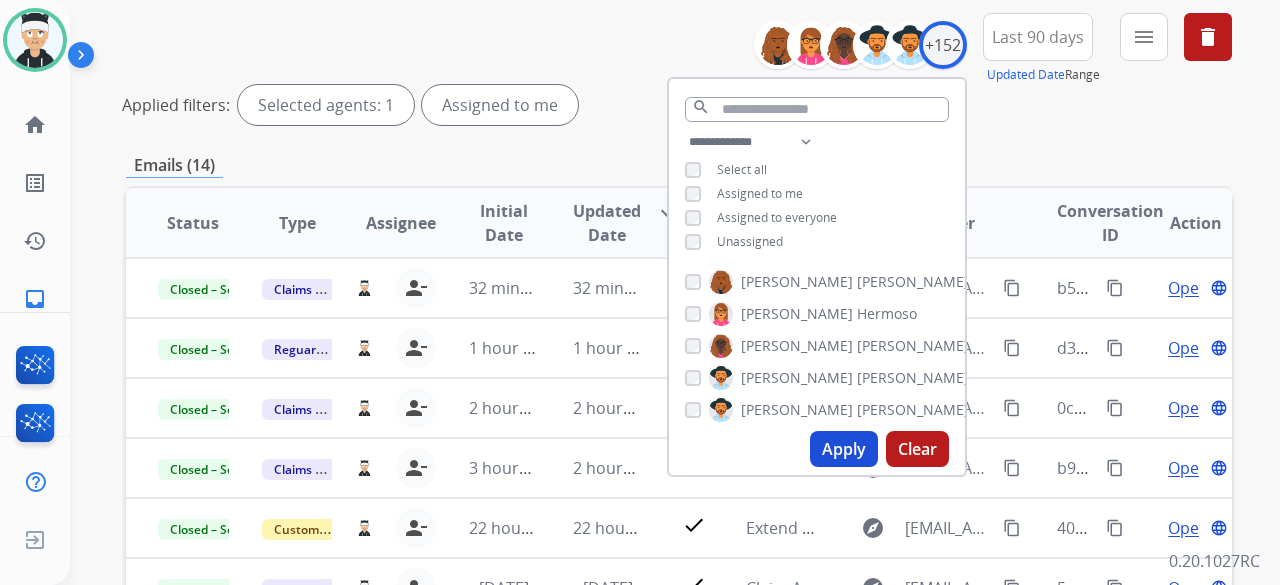 scroll, scrollTop: 300, scrollLeft: 0, axis: vertical 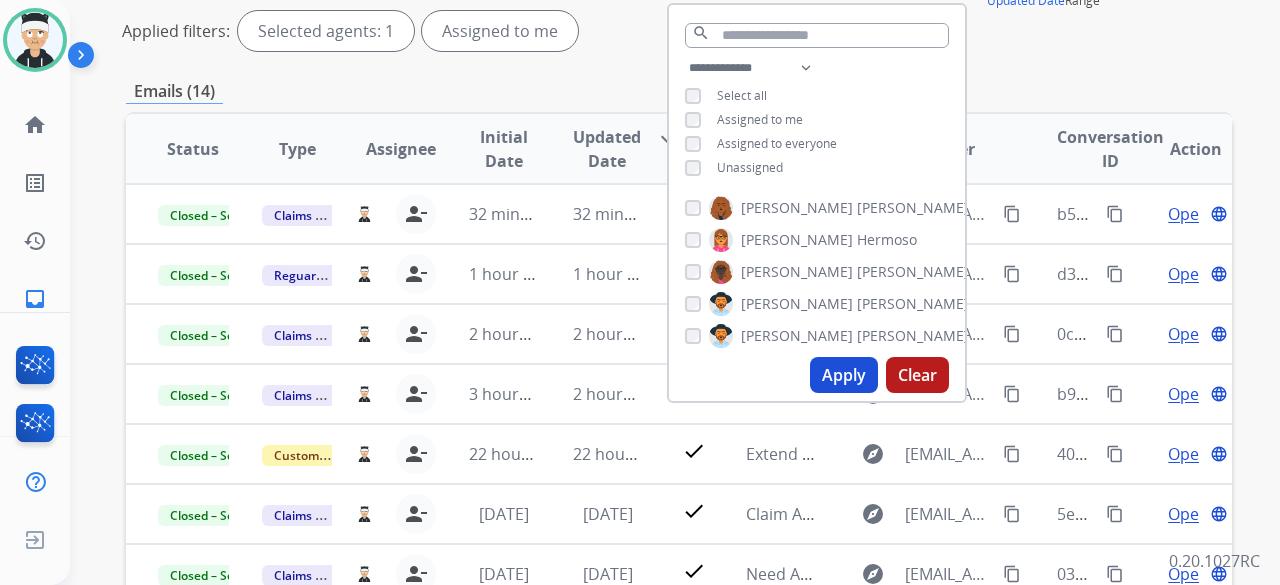 click on "Apply" at bounding box center [844, 375] 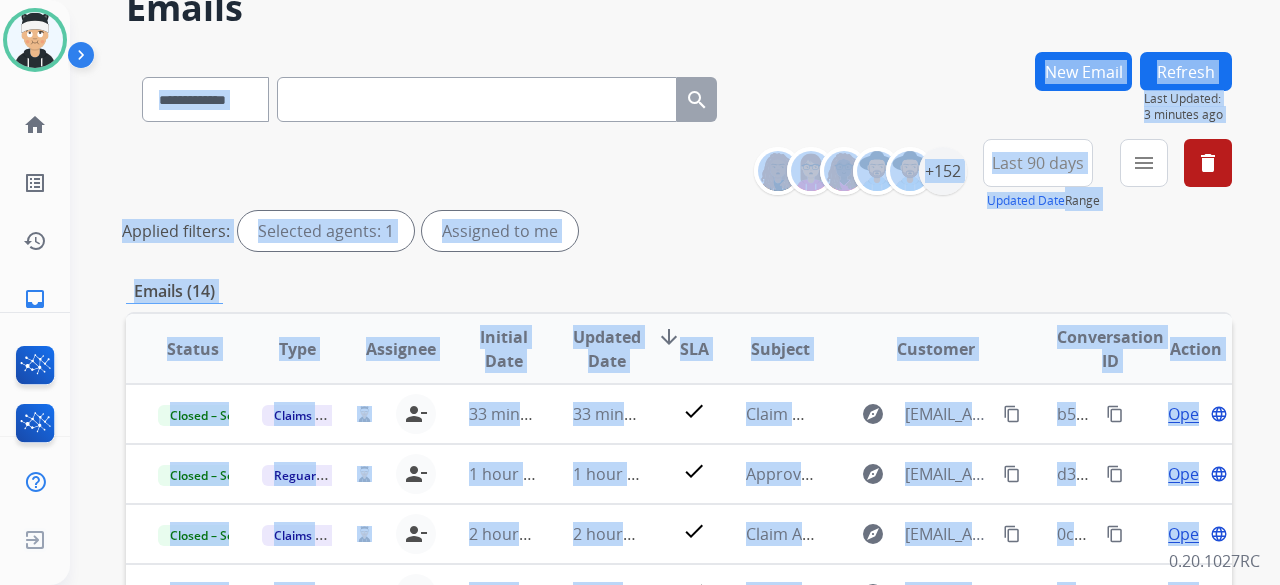 click on "**********" at bounding box center (679, 569) 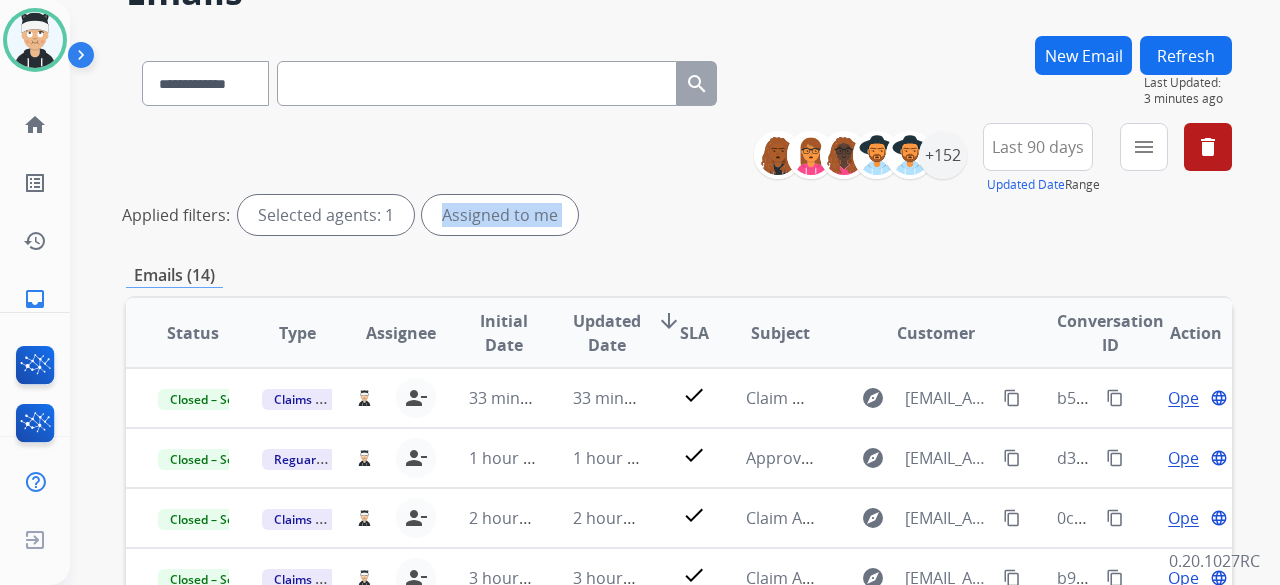 scroll, scrollTop: 0, scrollLeft: 0, axis: both 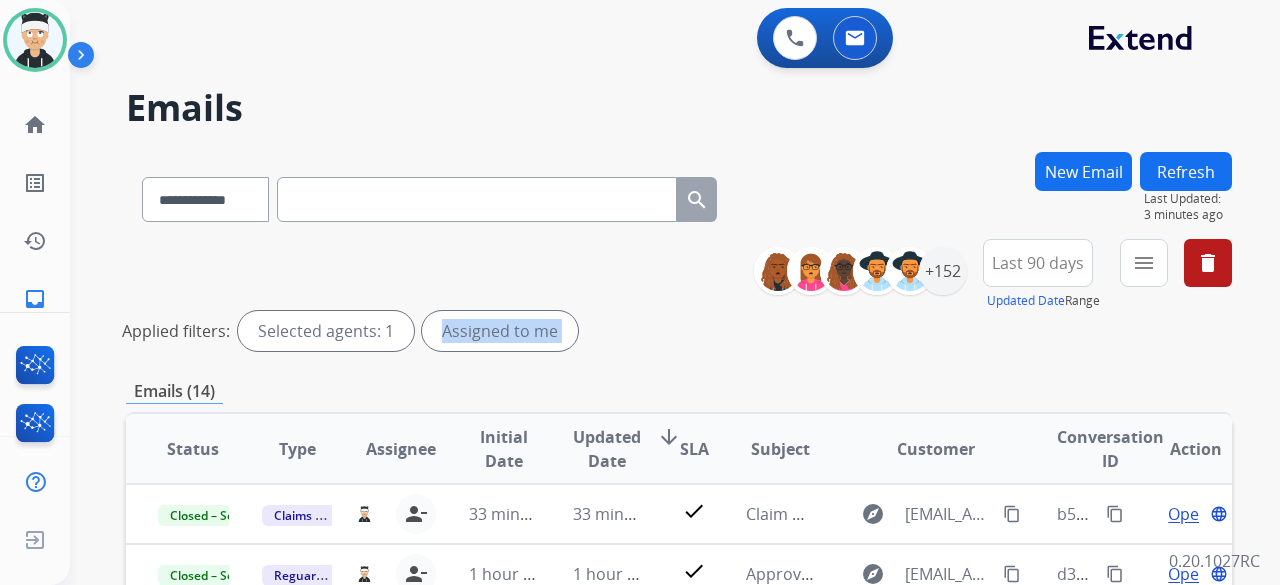 click on "**********" at bounding box center (679, 669) 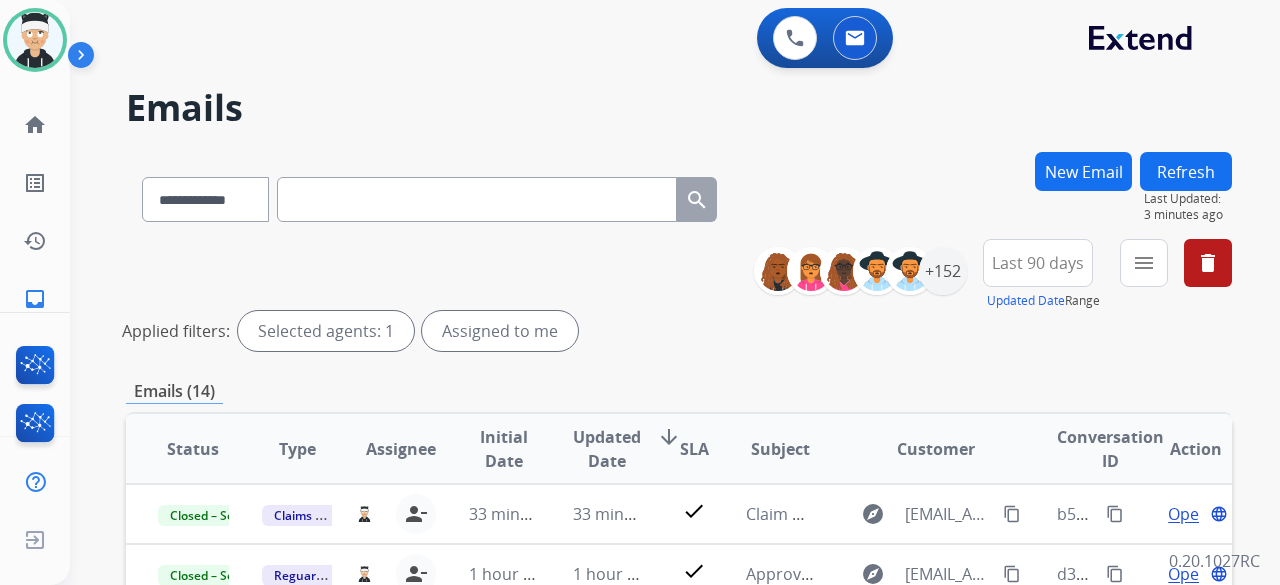 scroll, scrollTop: 2, scrollLeft: 0, axis: vertical 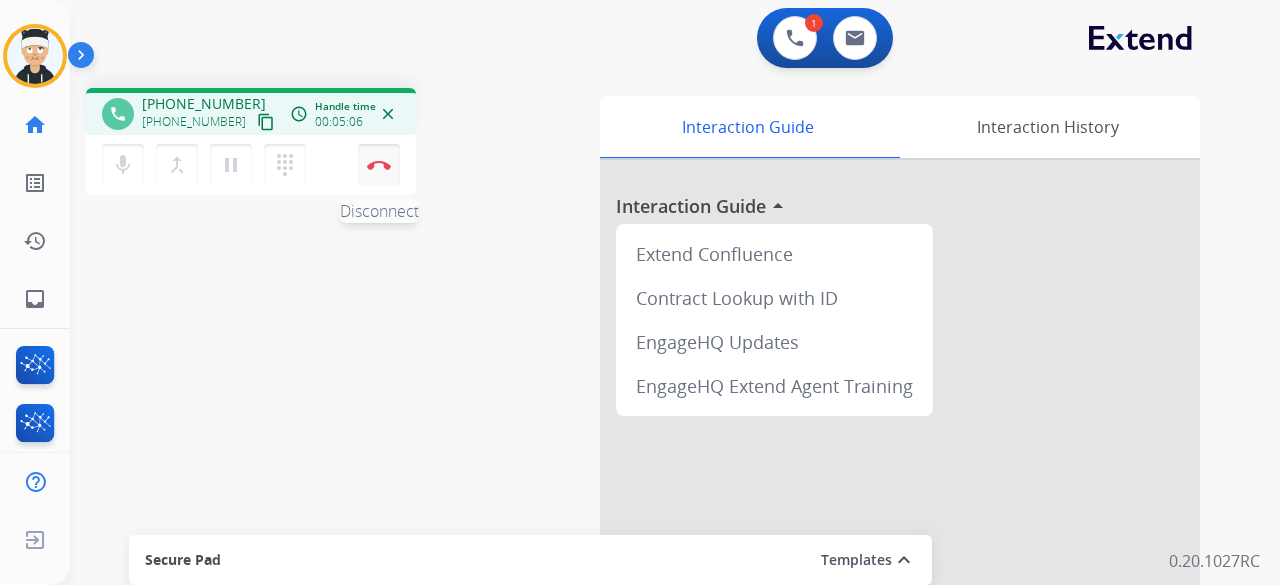 click at bounding box center (379, 165) 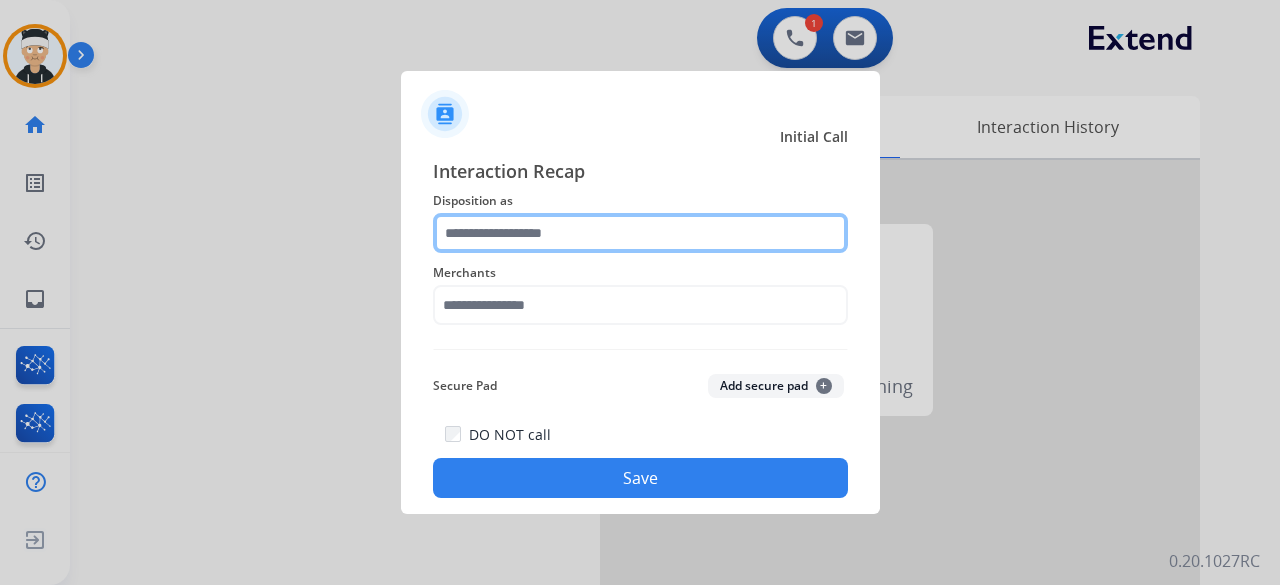 click 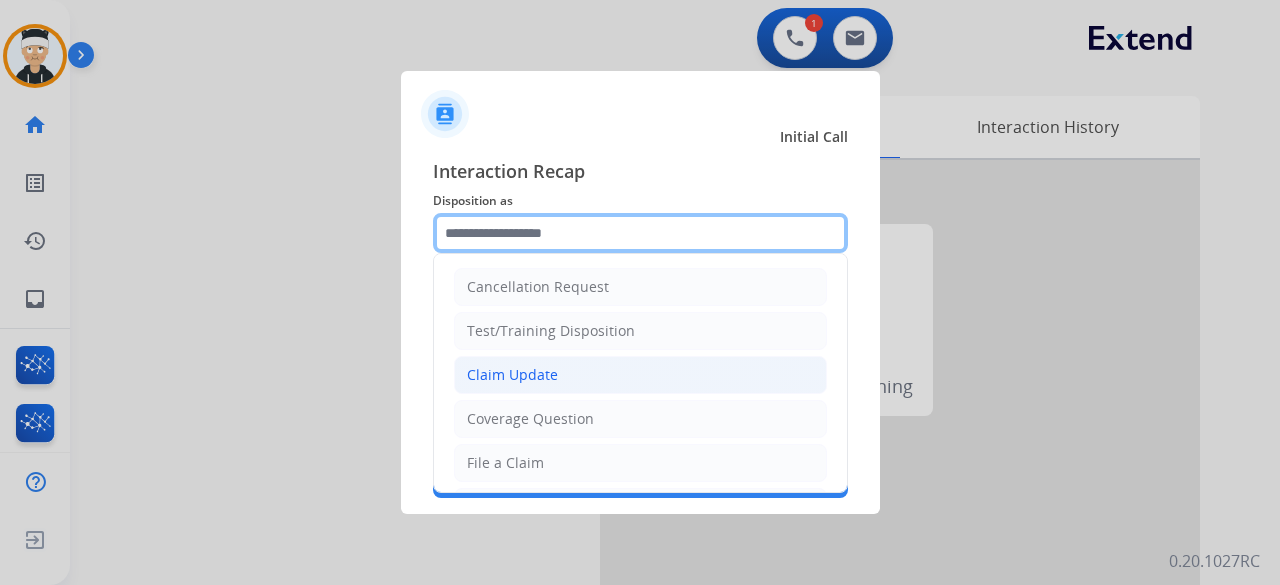 scroll, scrollTop: 100, scrollLeft: 0, axis: vertical 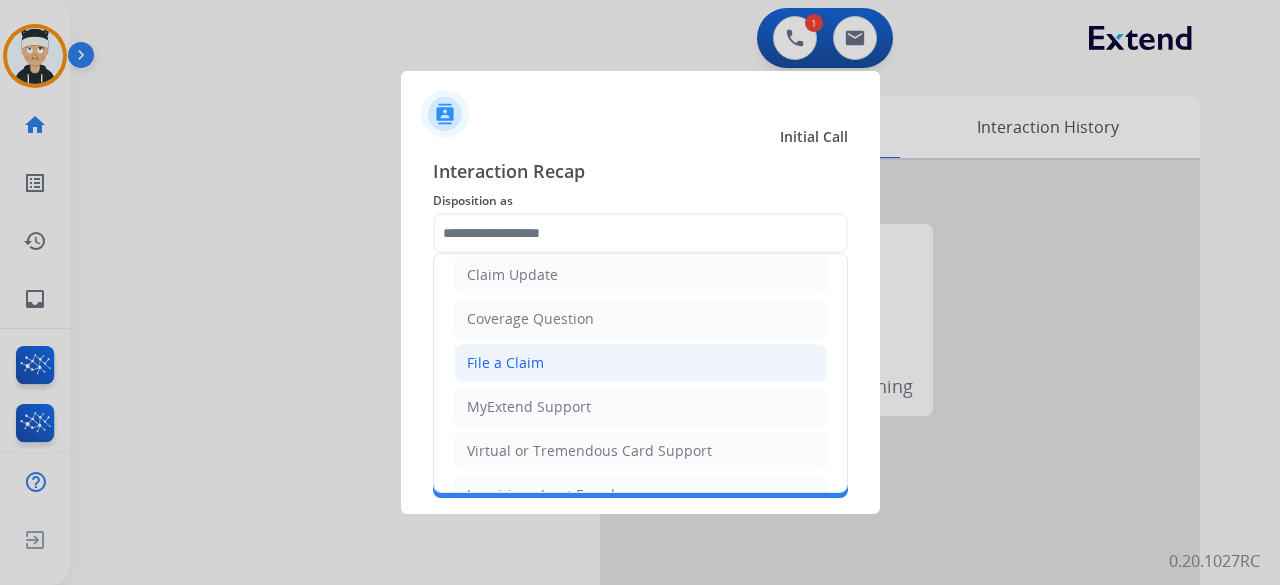 click on "File a Claim" 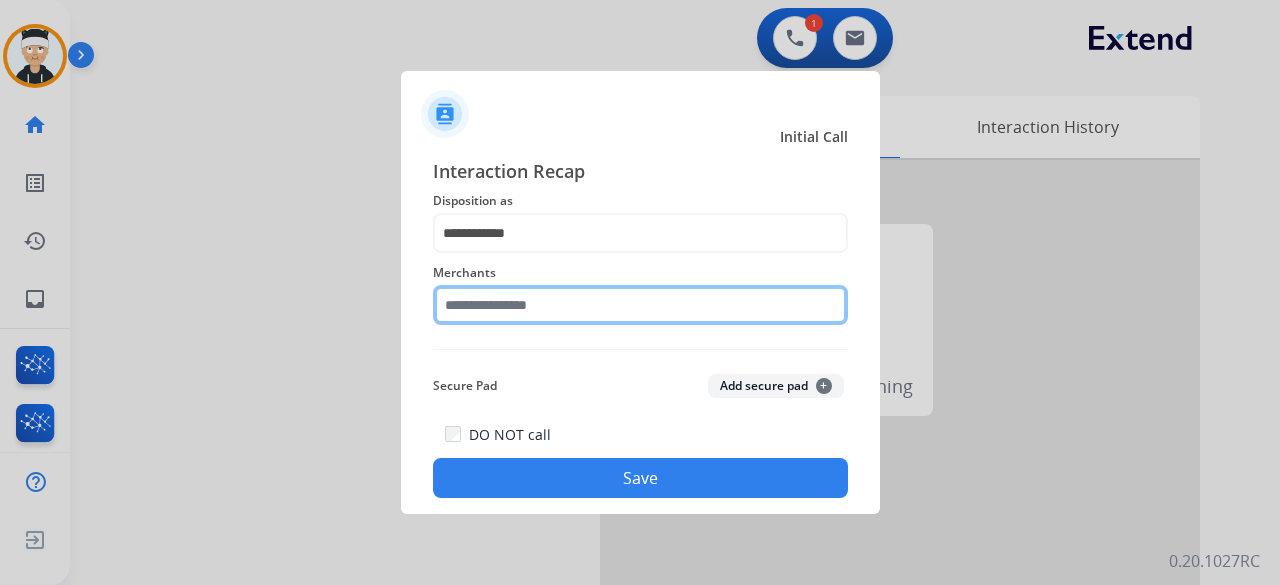 click 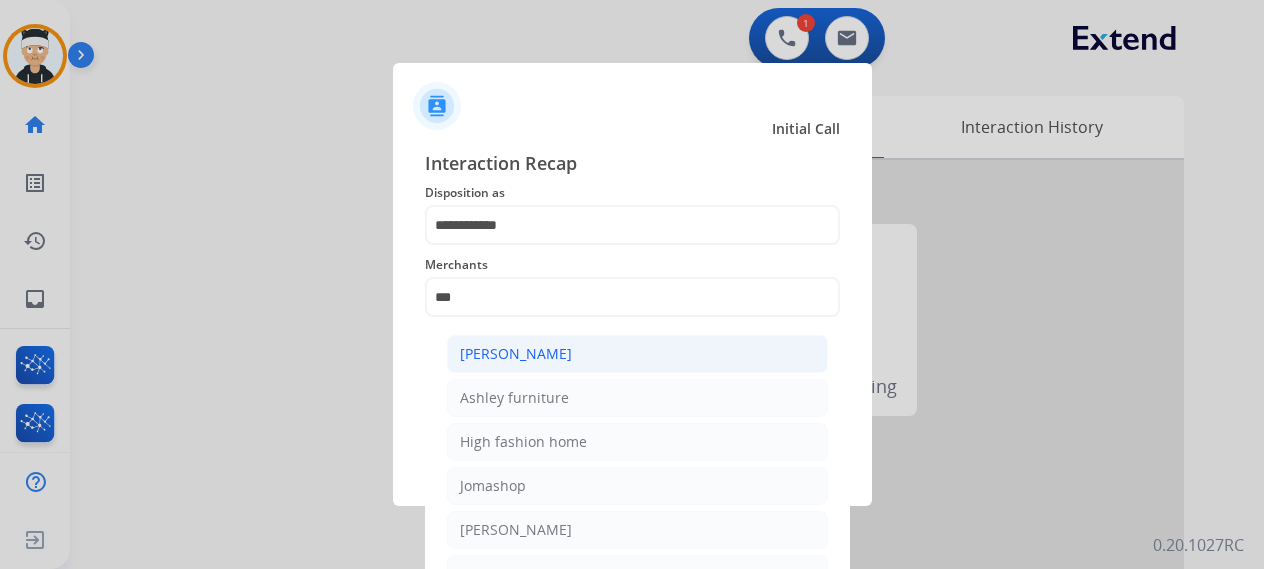 click on "[PERSON_NAME]" 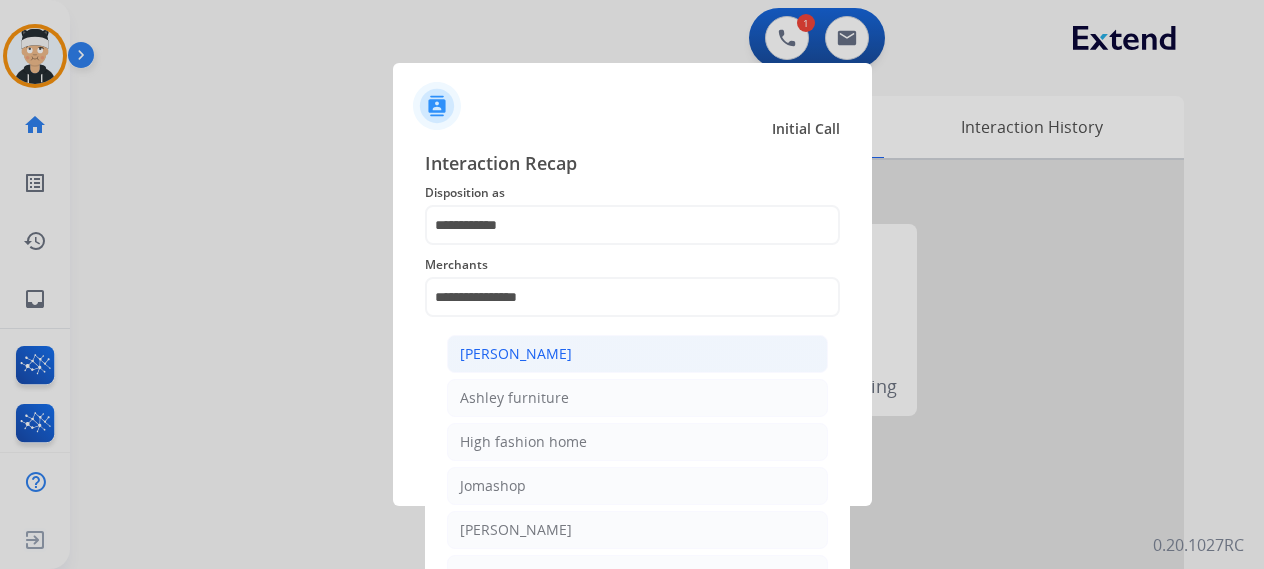 click on "**********" 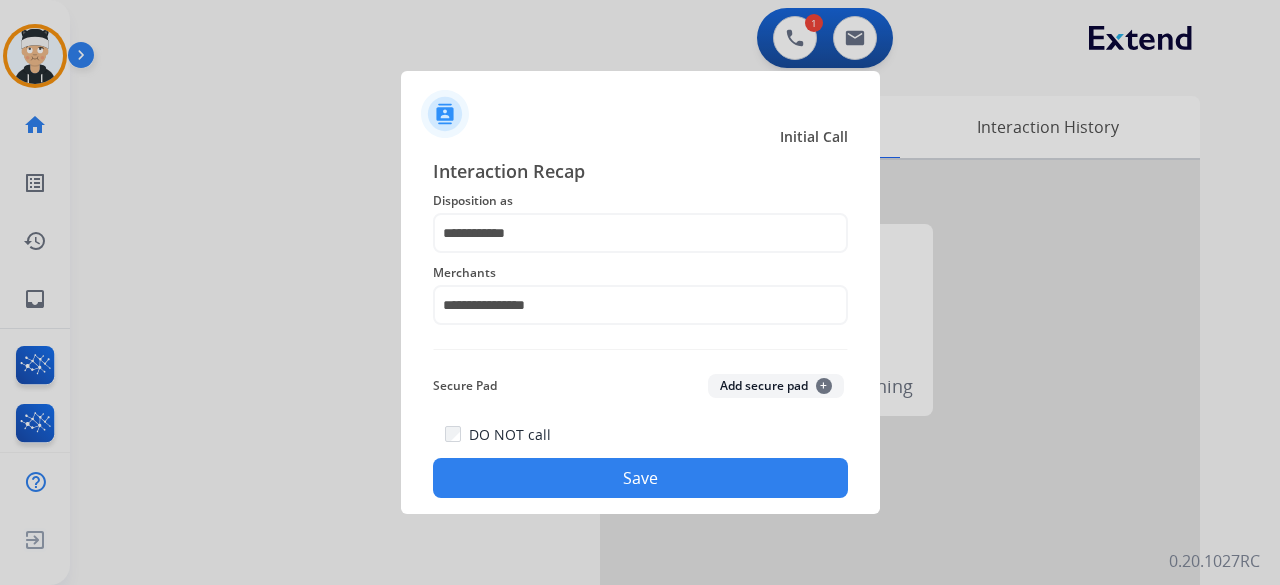 click on "Save" 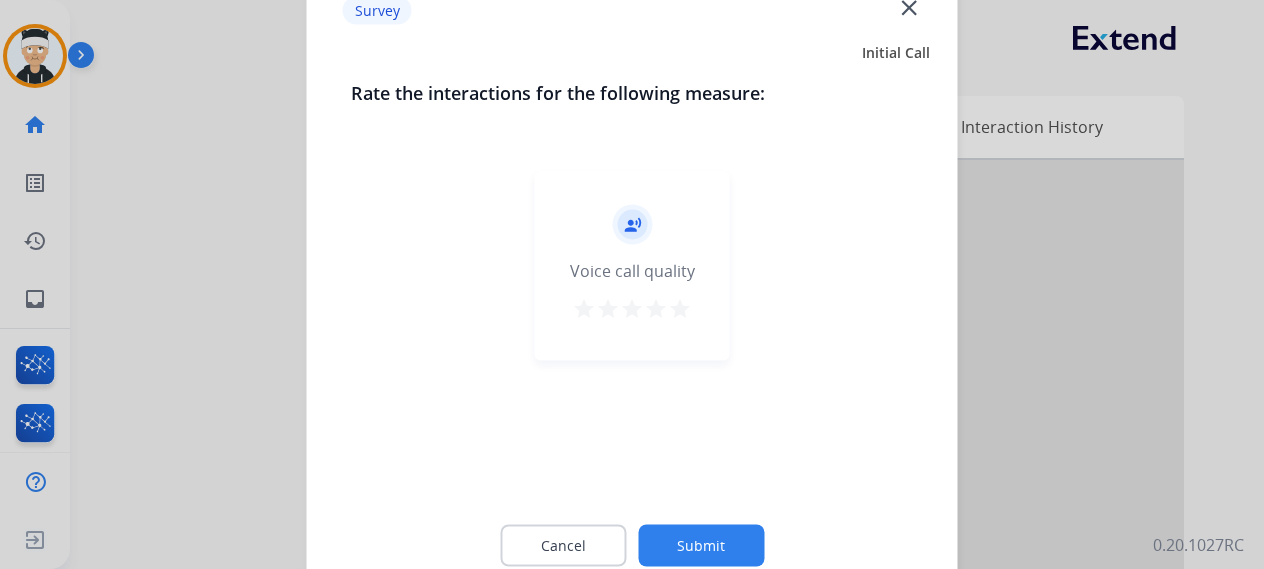 click on "star" at bounding box center [632, 308] 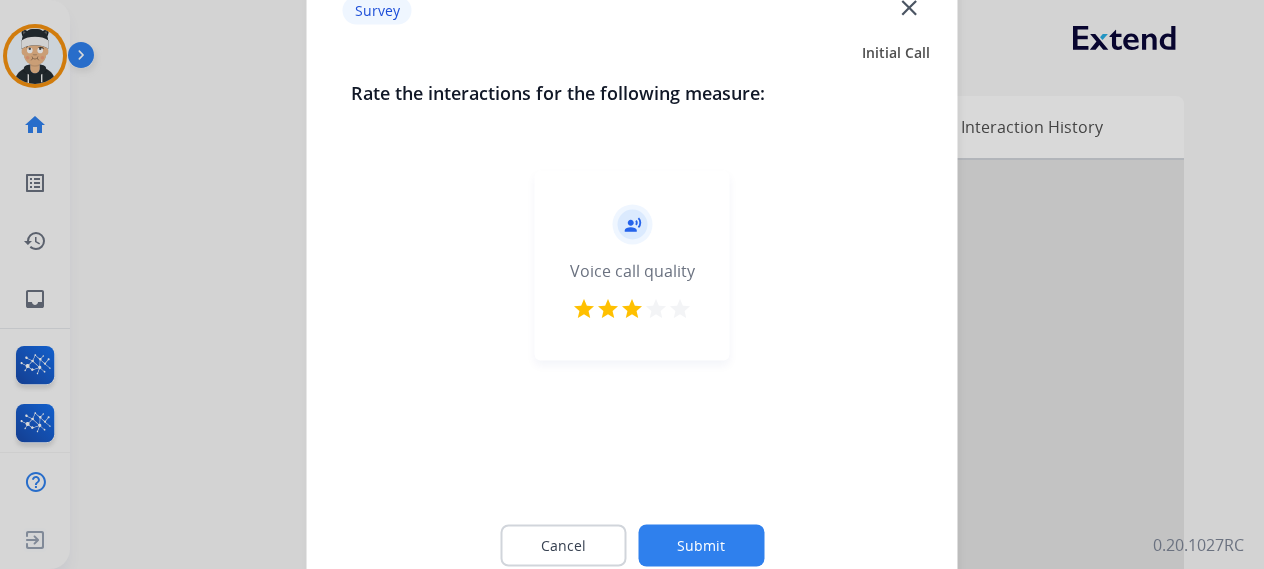 click on "Submit" 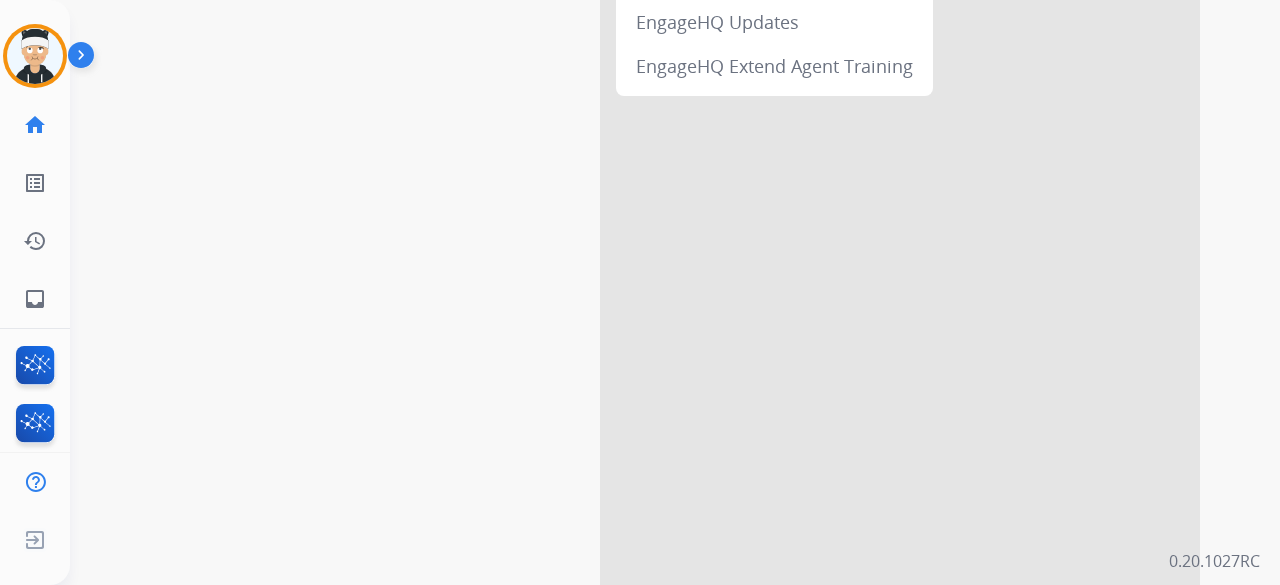 scroll, scrollTop: 0, scrollLeft: 0, axis: both 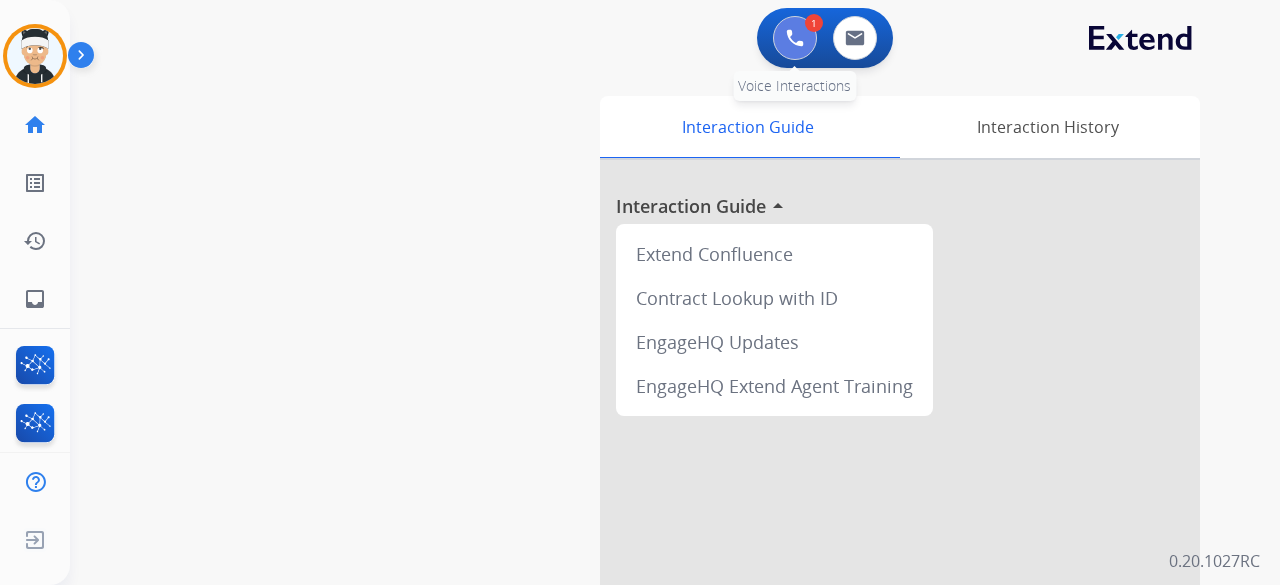 click at bounding box center (795, 38) 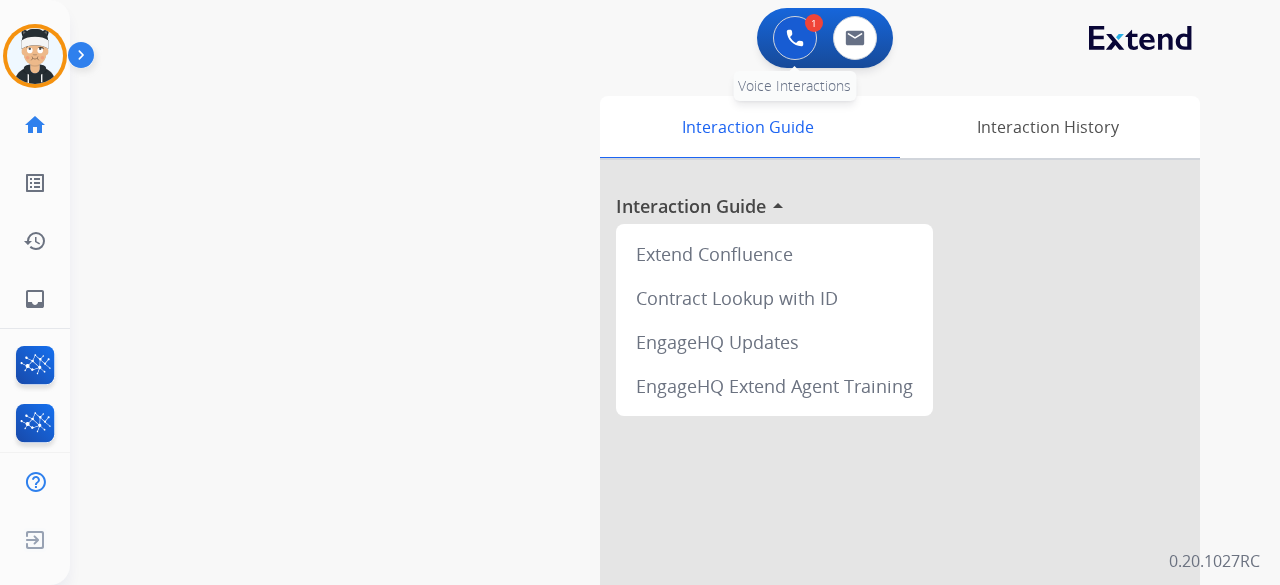 click on "1" at bounding box center (814, 23) 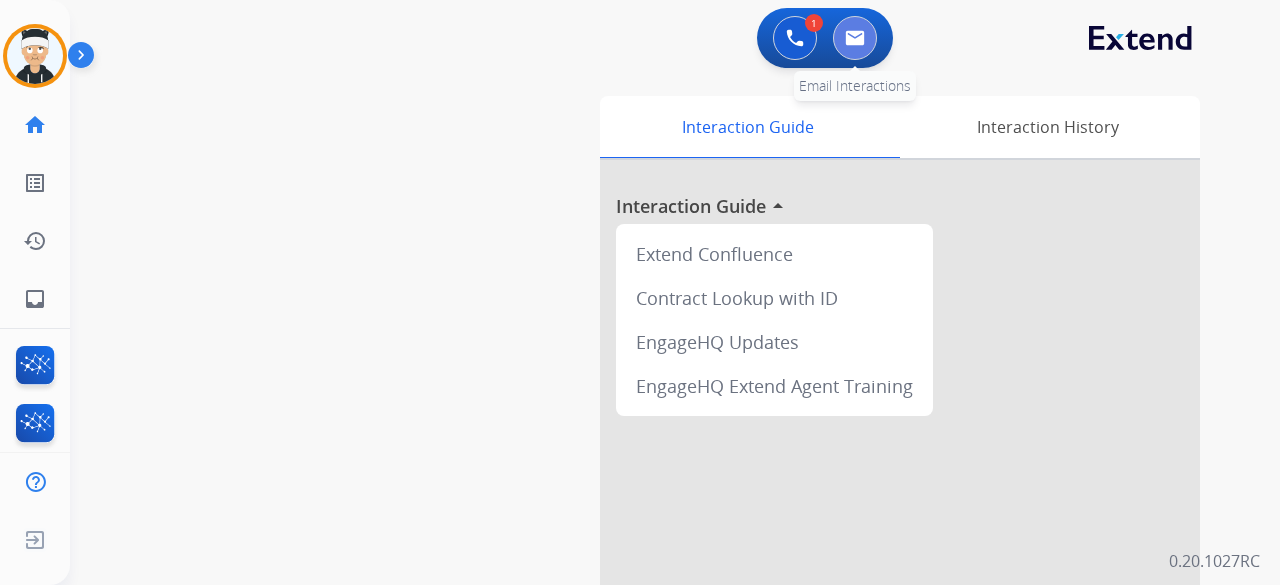 click at bounding box center [855, 38] 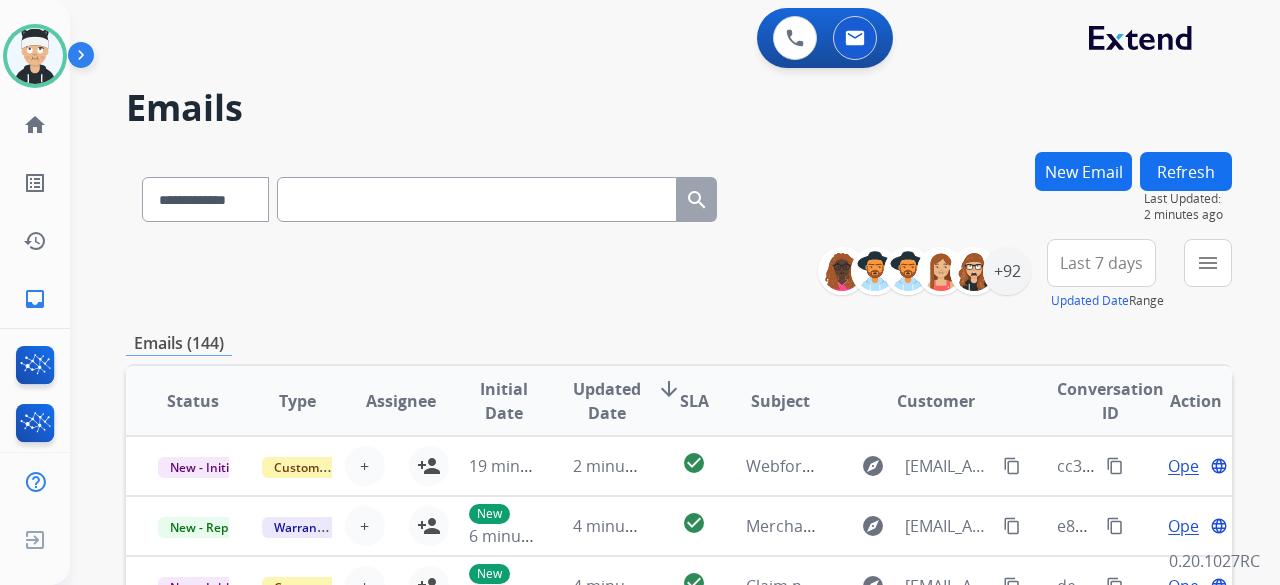 click on "0 Voice Interactions  0  Email Interactions" at bounding box center (651, 40) 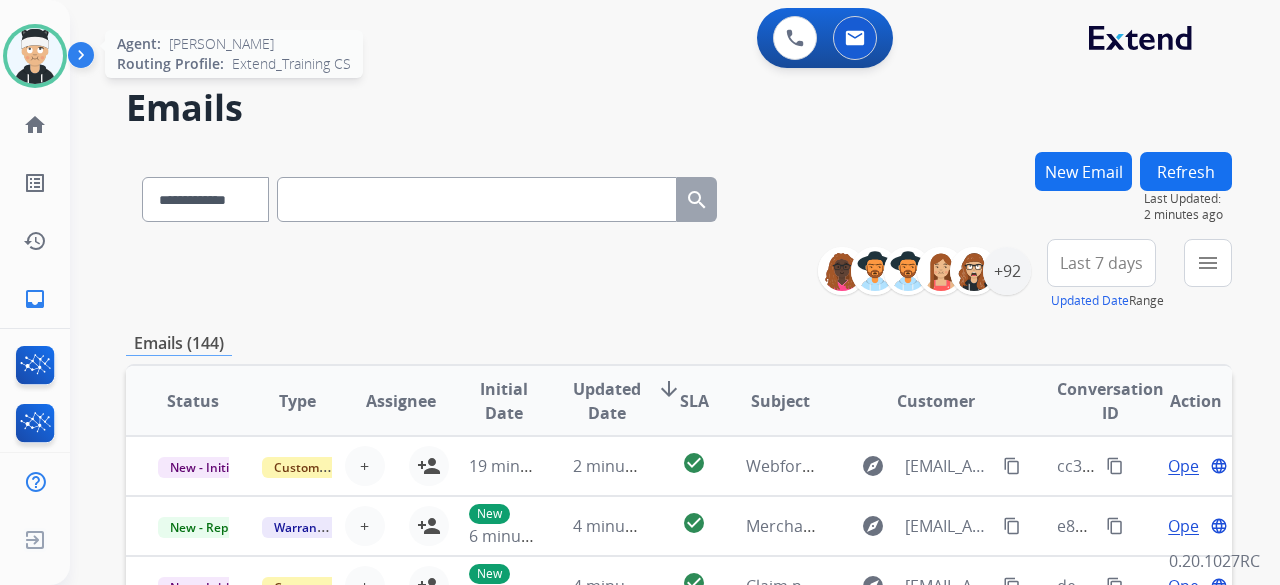 click at bounding box center [35, 56] 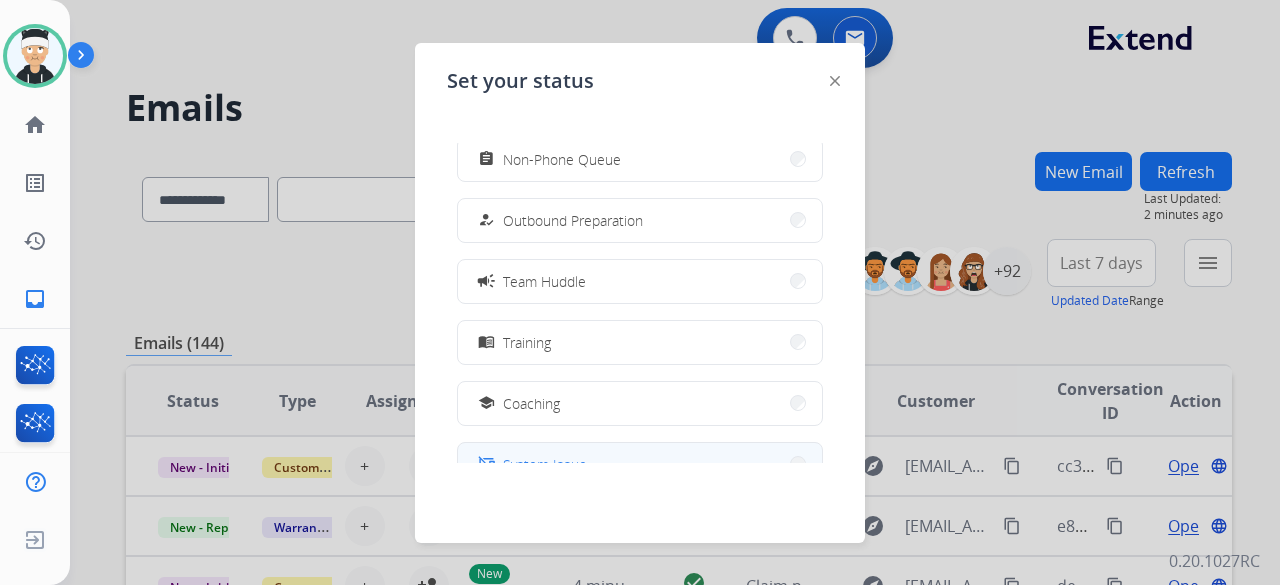 scroll, scrollTop: 300, scrollLeft: 0, axis: vertical 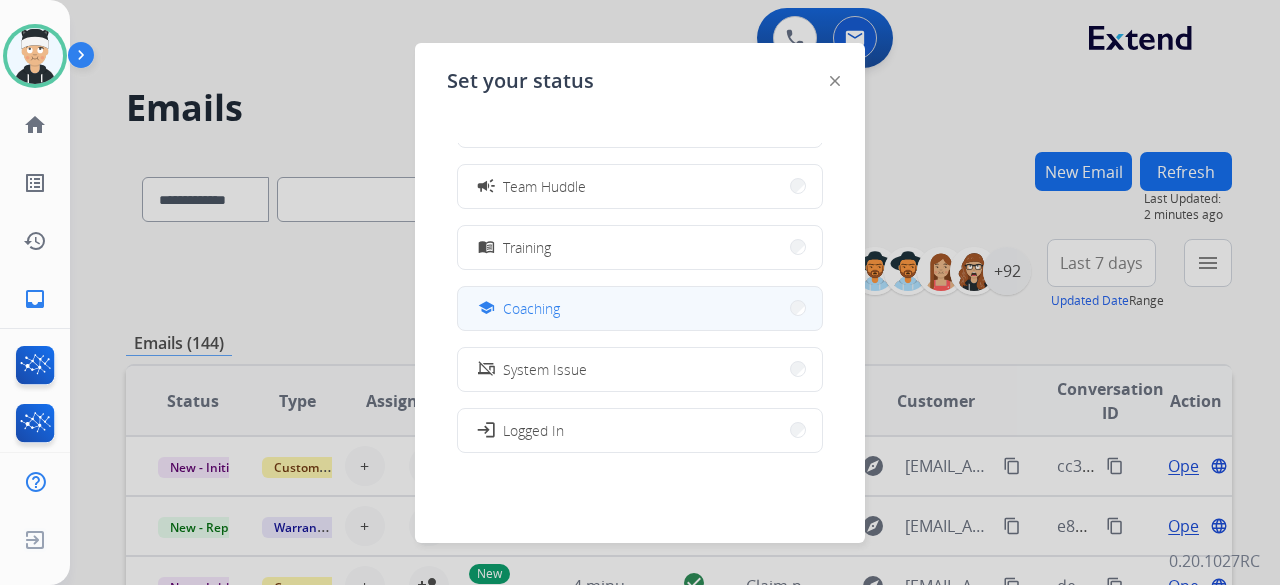click on "school Coaching" at bounding box center (640, 308) 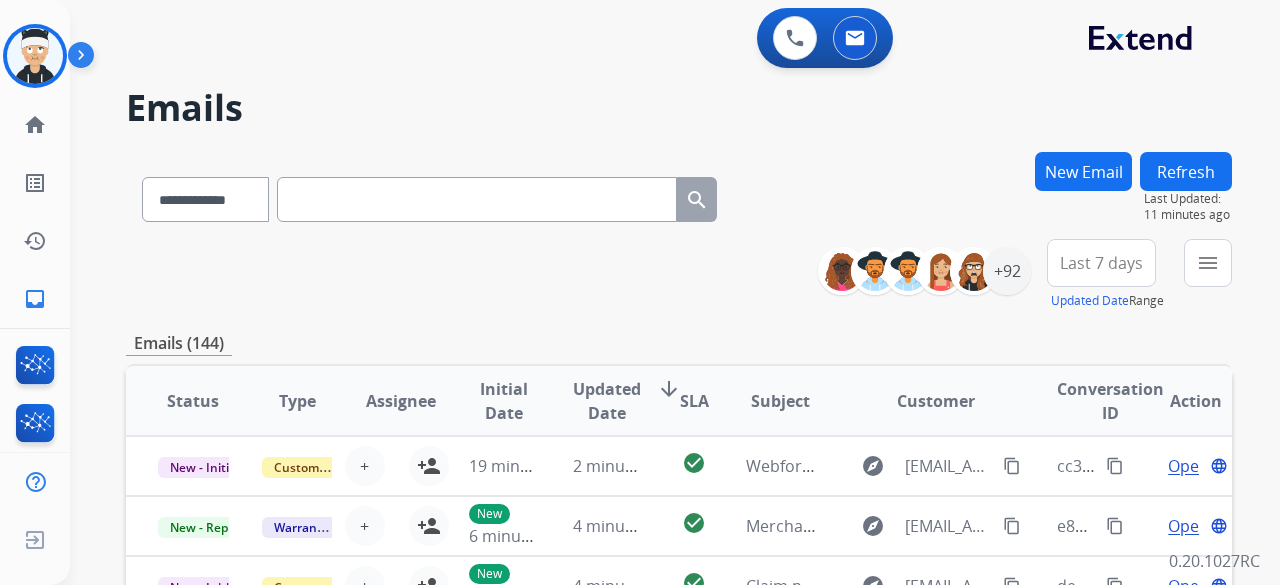 click on "[PERSON_NAME]   Coaching  Edit Avatar  Agent:   [PERSON_NAME] Profile:  Extend_Training CS" 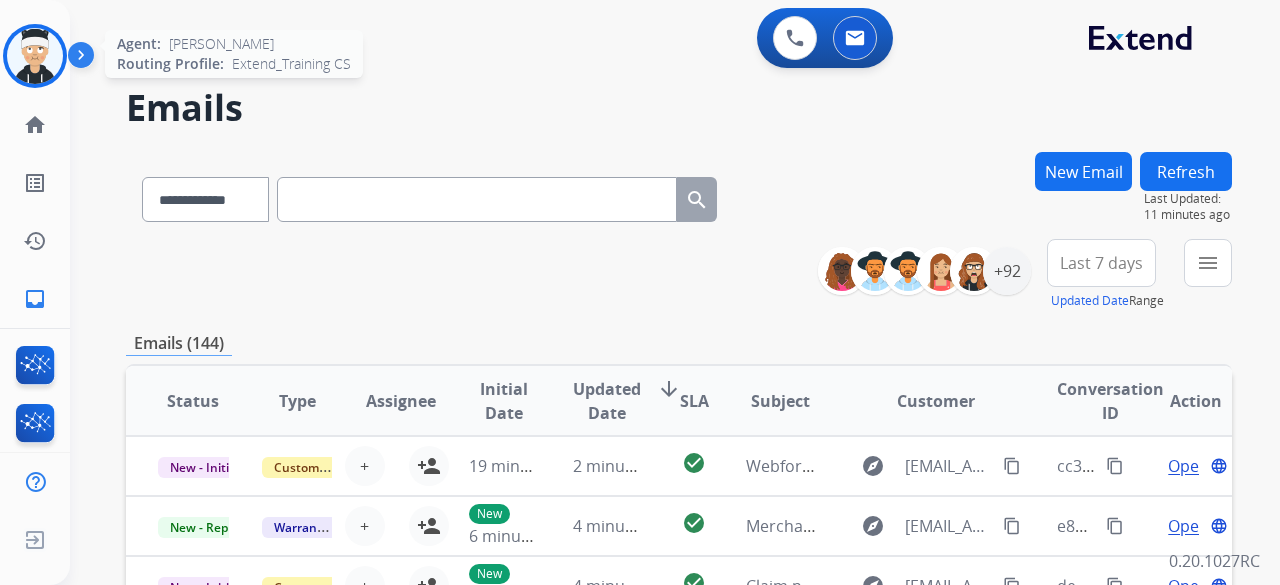 click at bounding box center [35, 56] 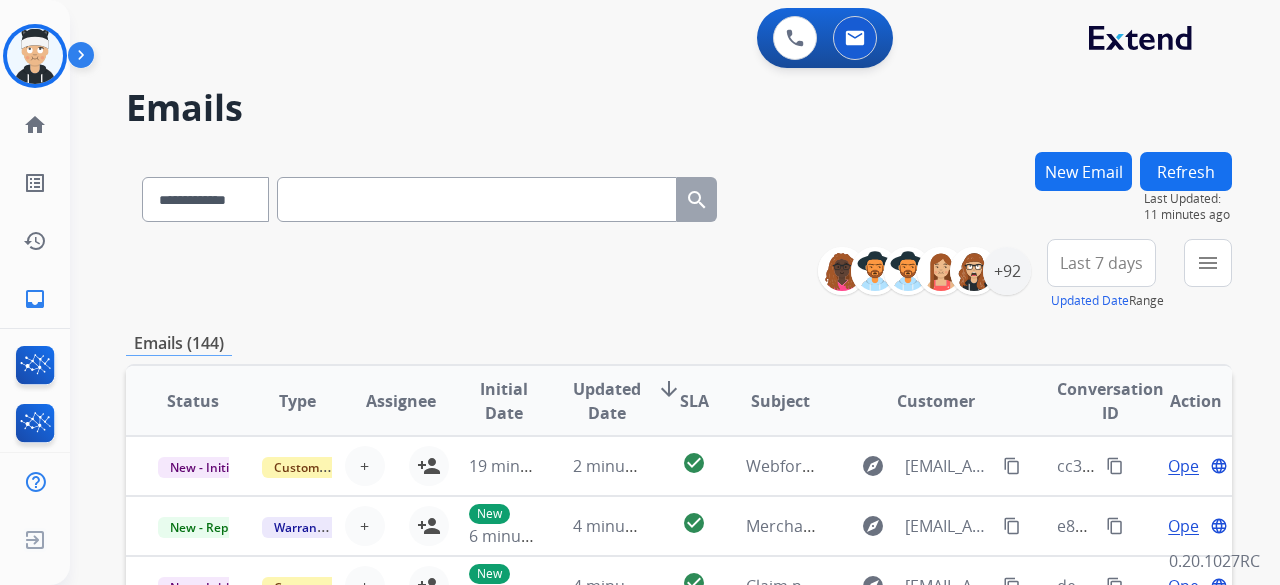 click at bounding box center [85, 59] 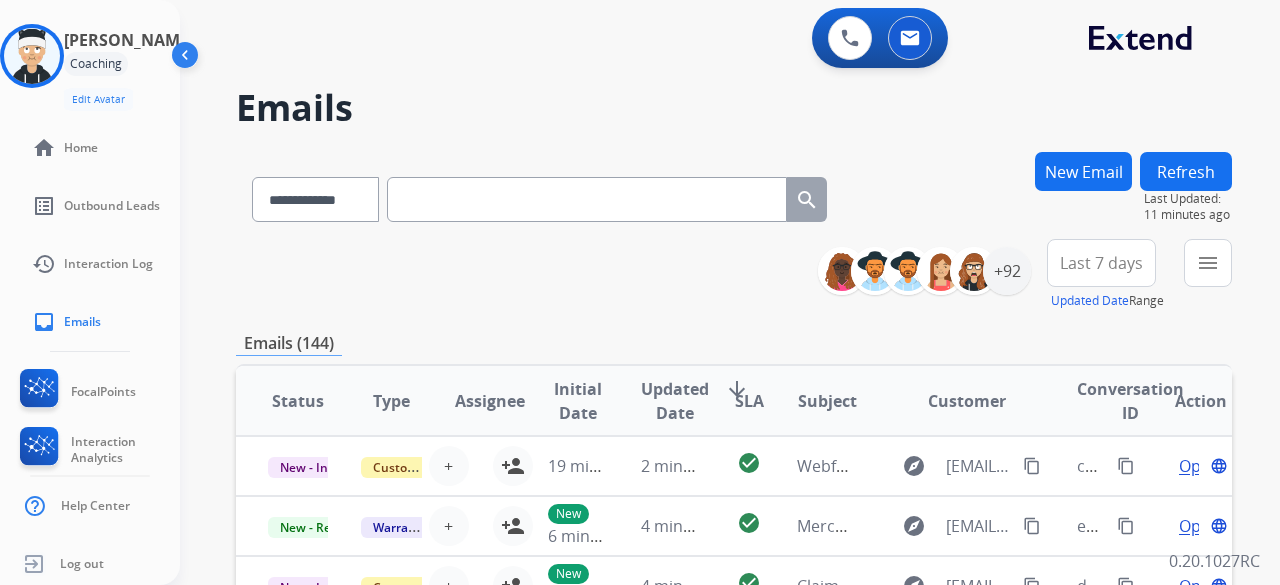 click at bounding box center (187, 59) 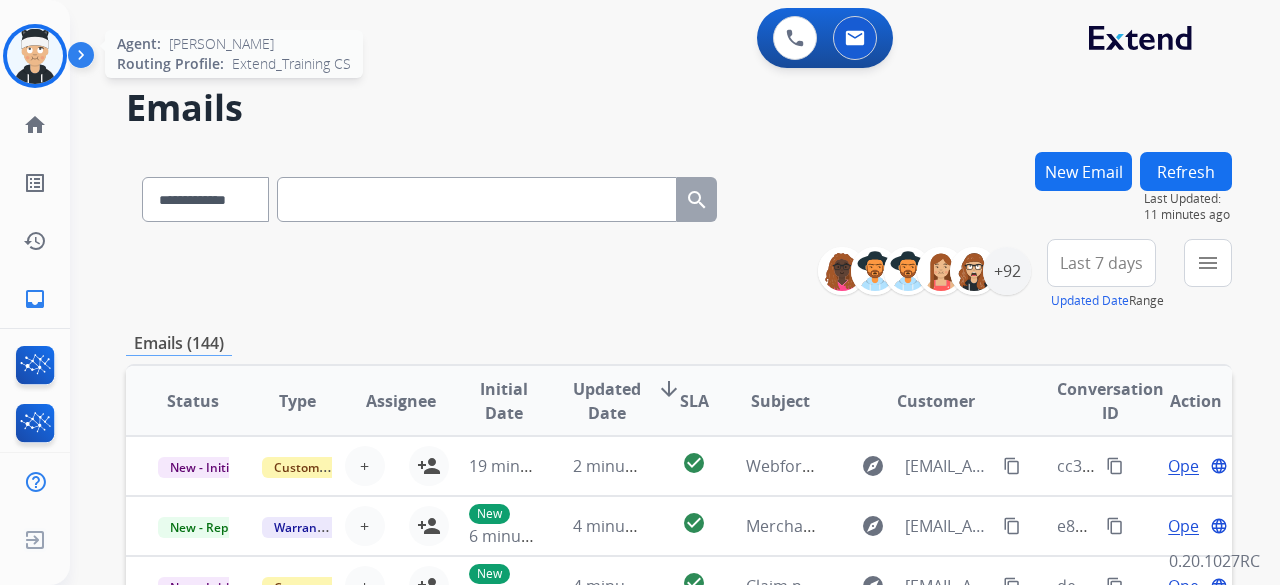 click at bounding box center (35, 56) 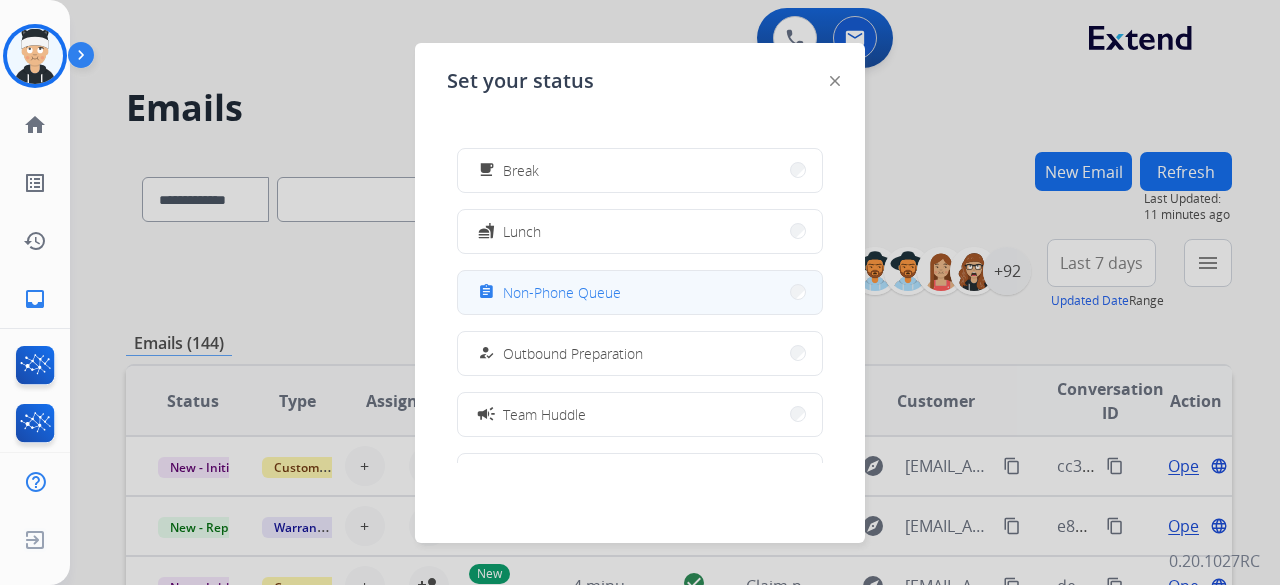 scroll, scrollTop: 100, scrollLeft: 0, axis: vertical 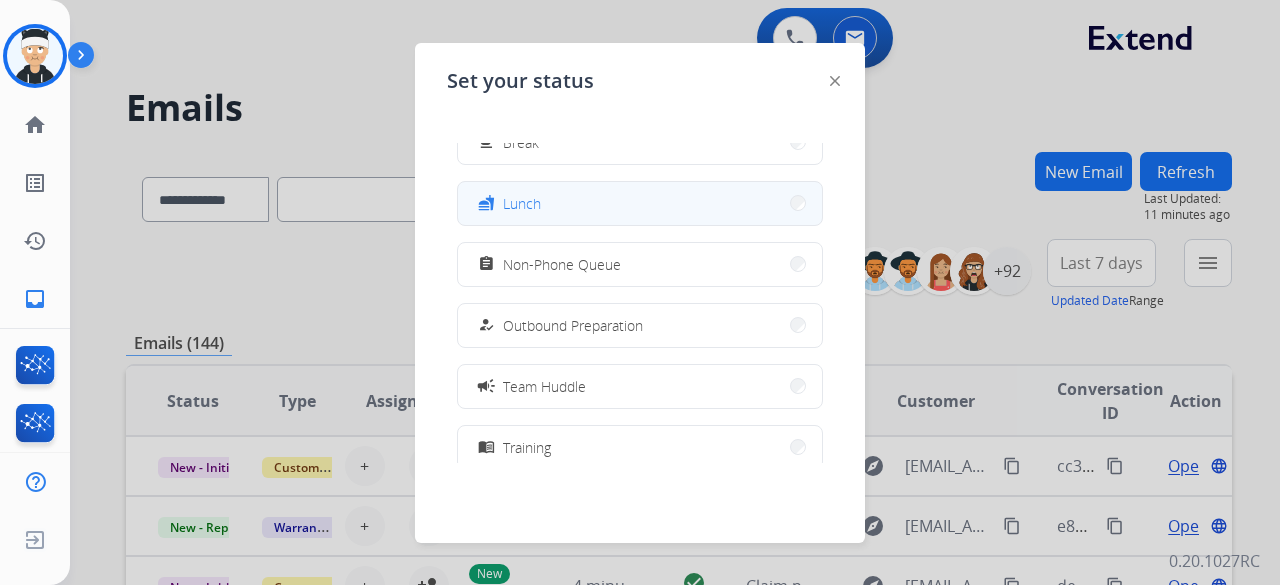 click on "fastfood Lunch" at bounding box center (640, 203) 